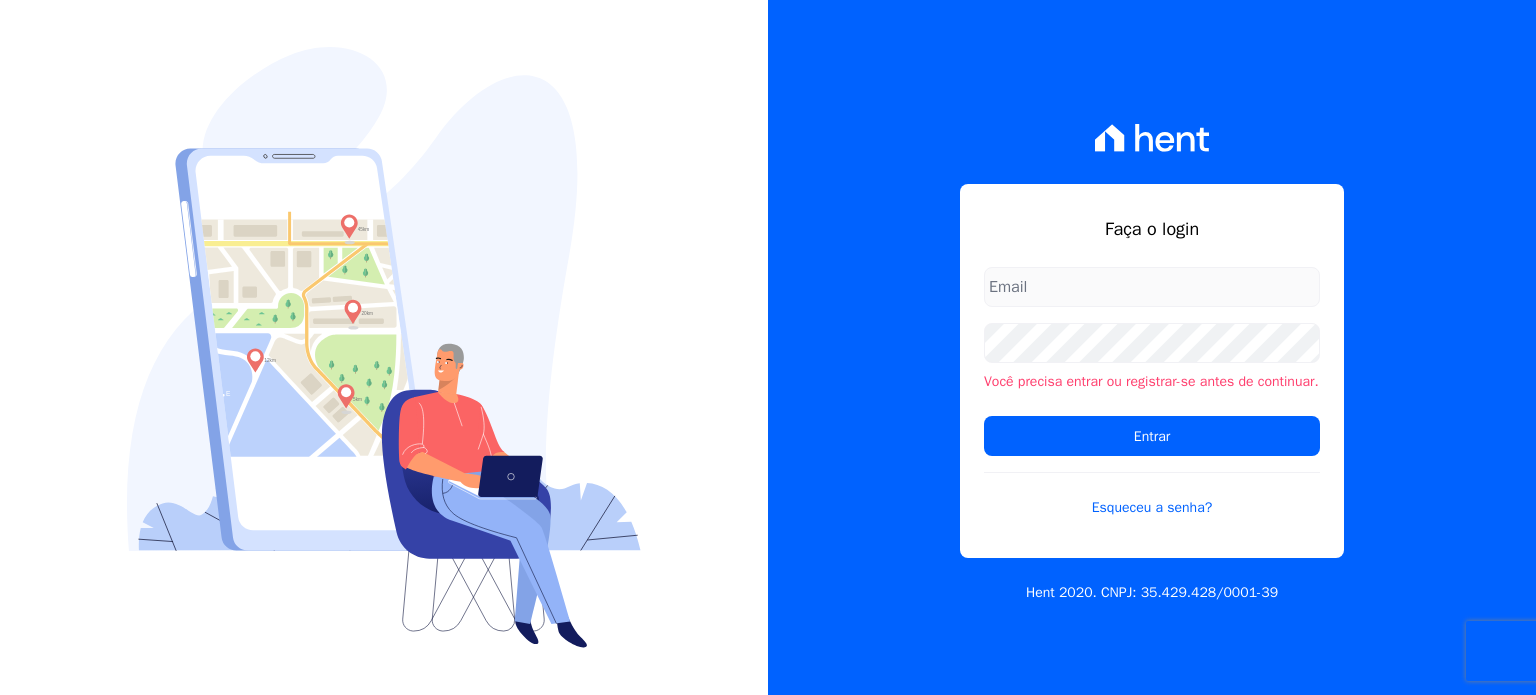scroll, scrollTop: 0, scrollLeft: 0, axis: both 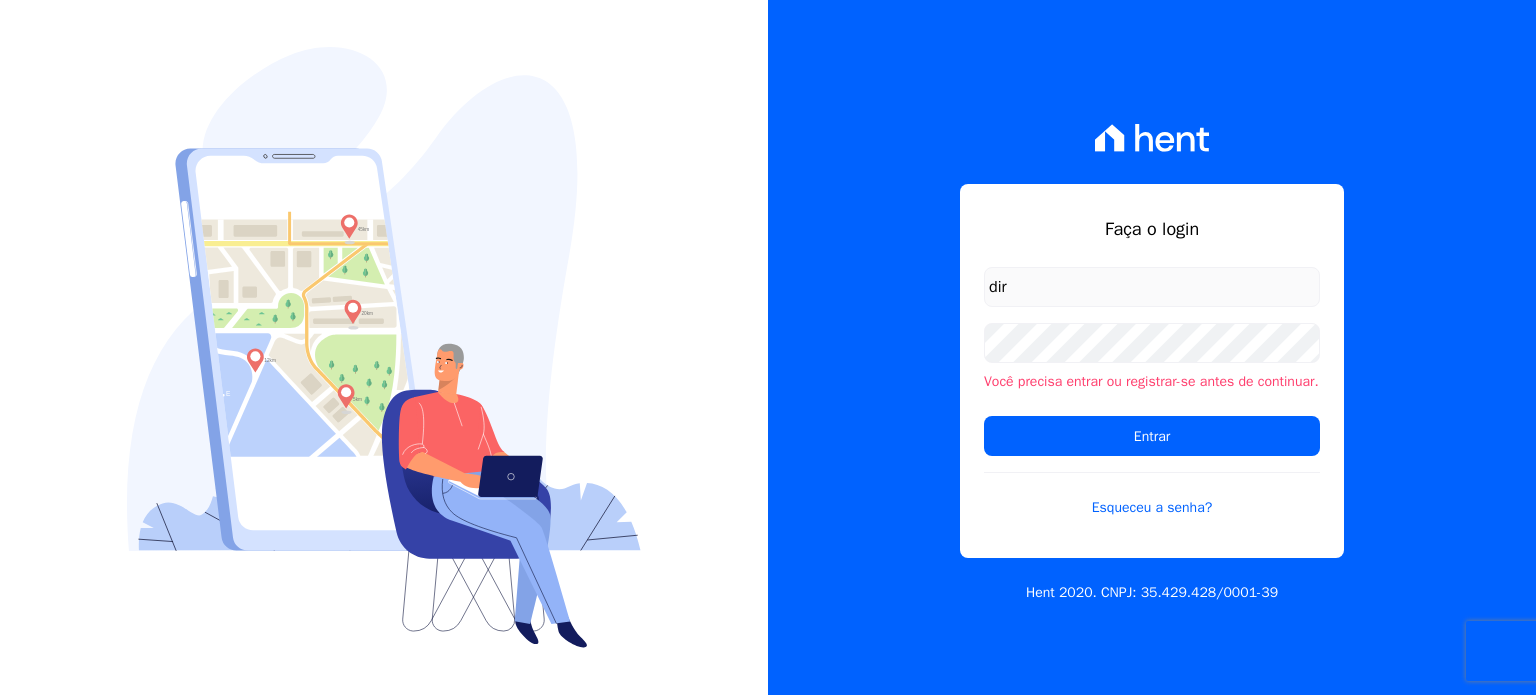 type on "[EMAIL_ADDRESS][DOMAIN_NAME]" 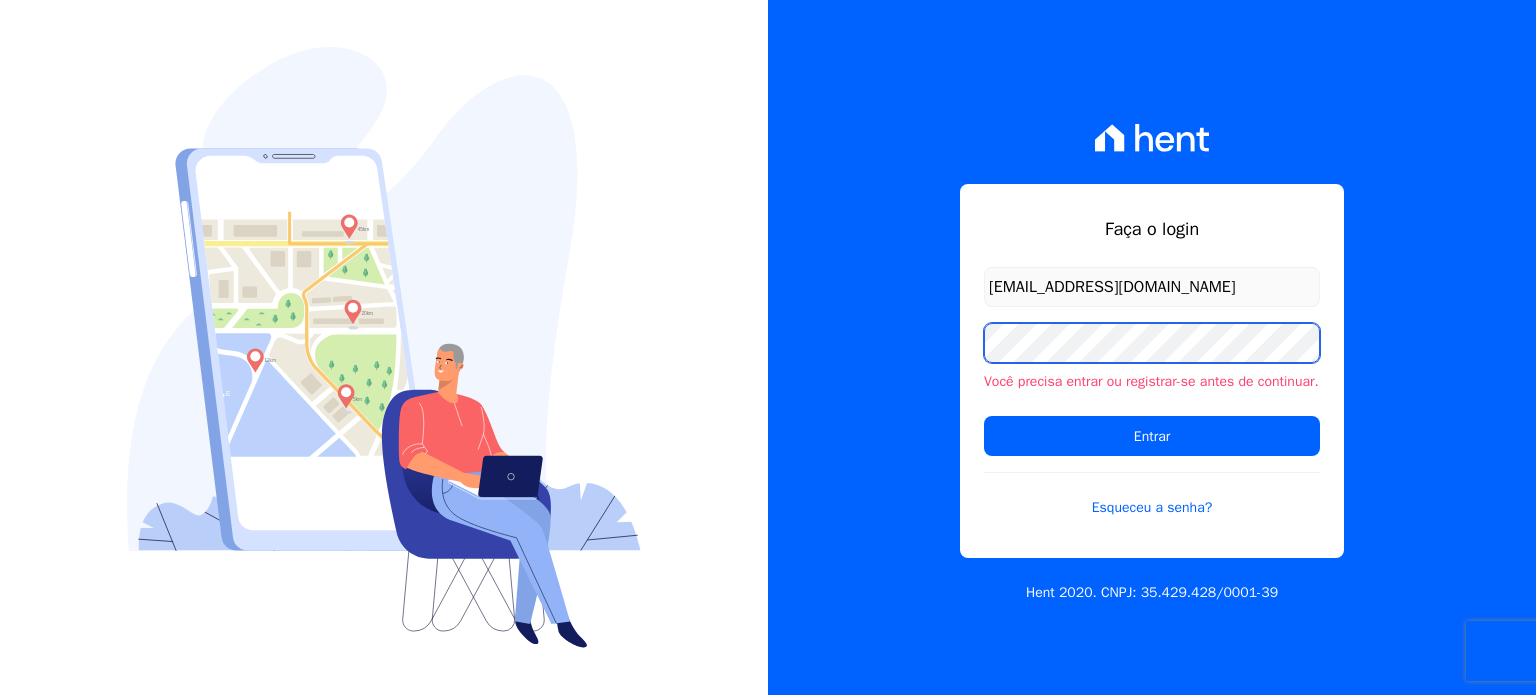 click on "Entrar" at bounding box center (1152, 436) 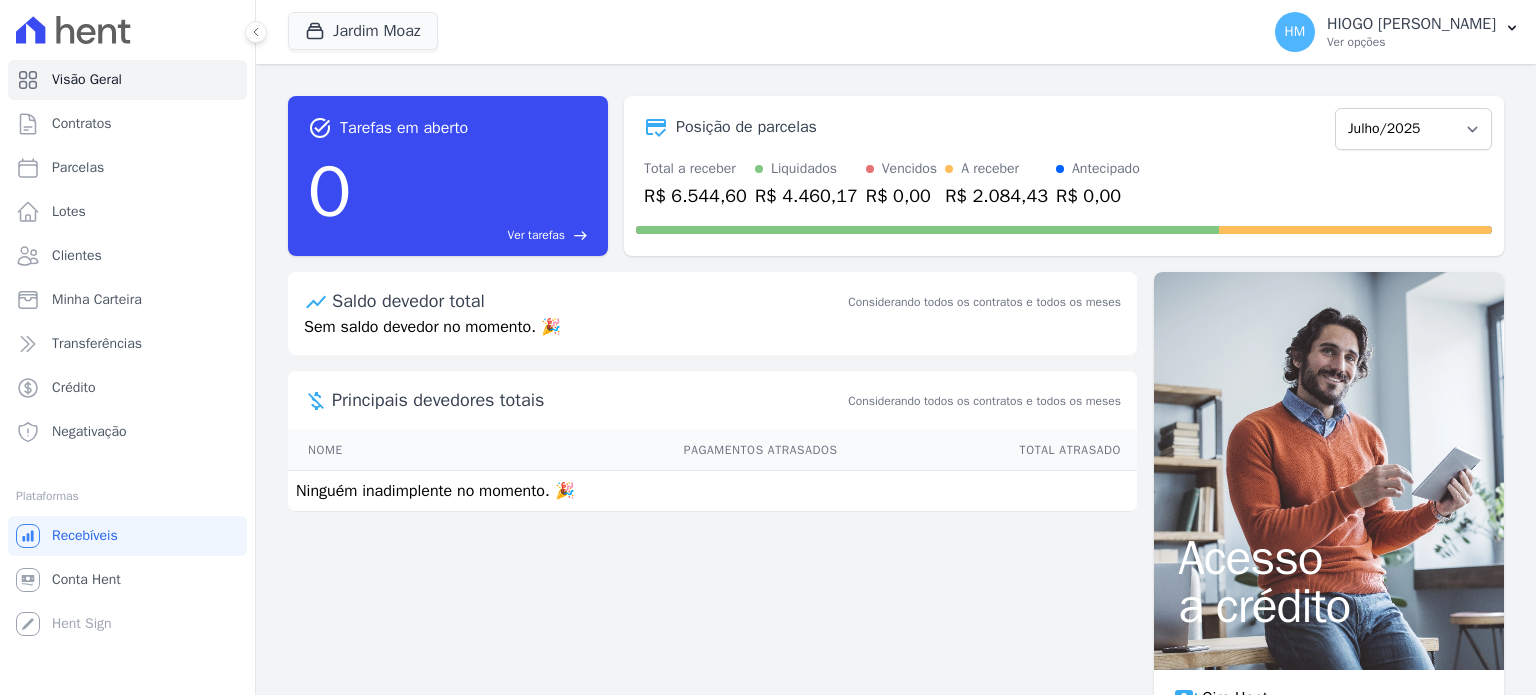 scroll, scrollTop: 0, scrollLeft: 0, axis: both 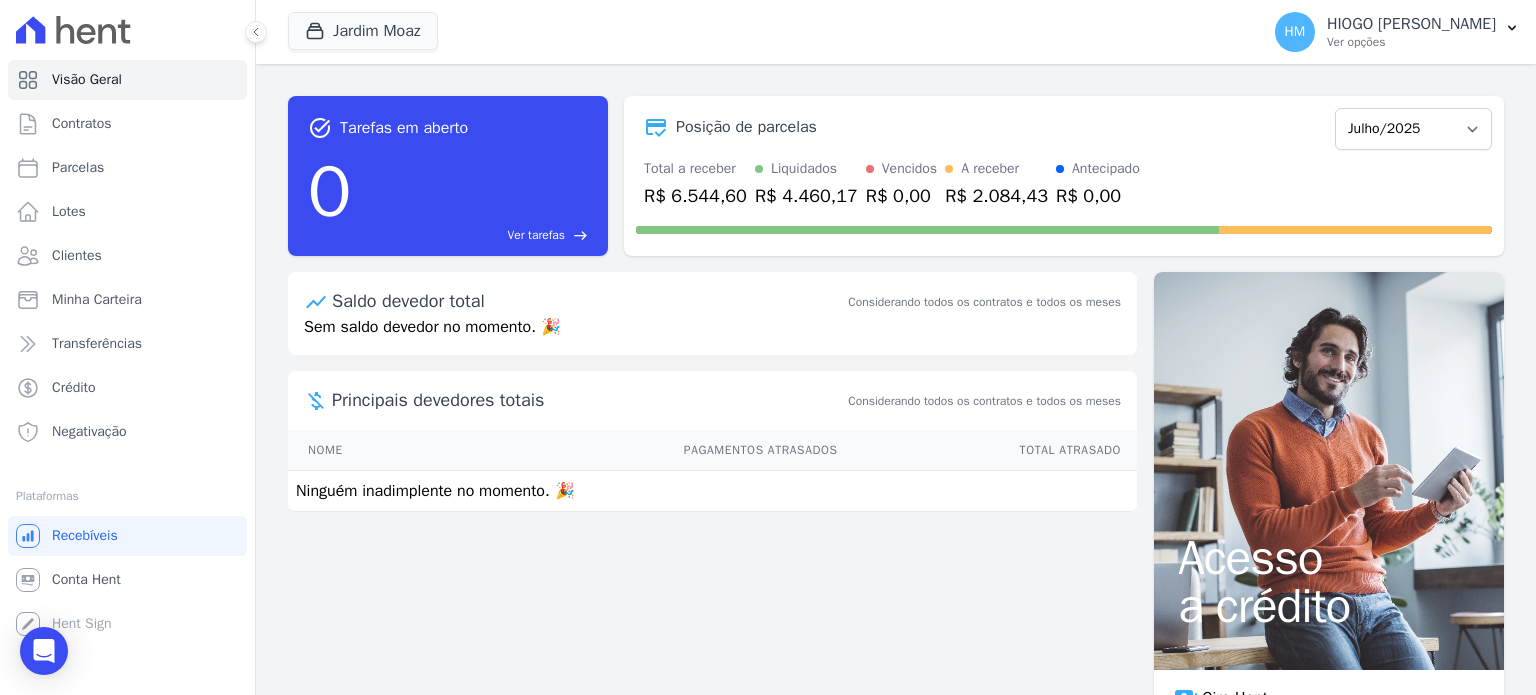 click on "Vencidos" at bounding box center [909, 168] 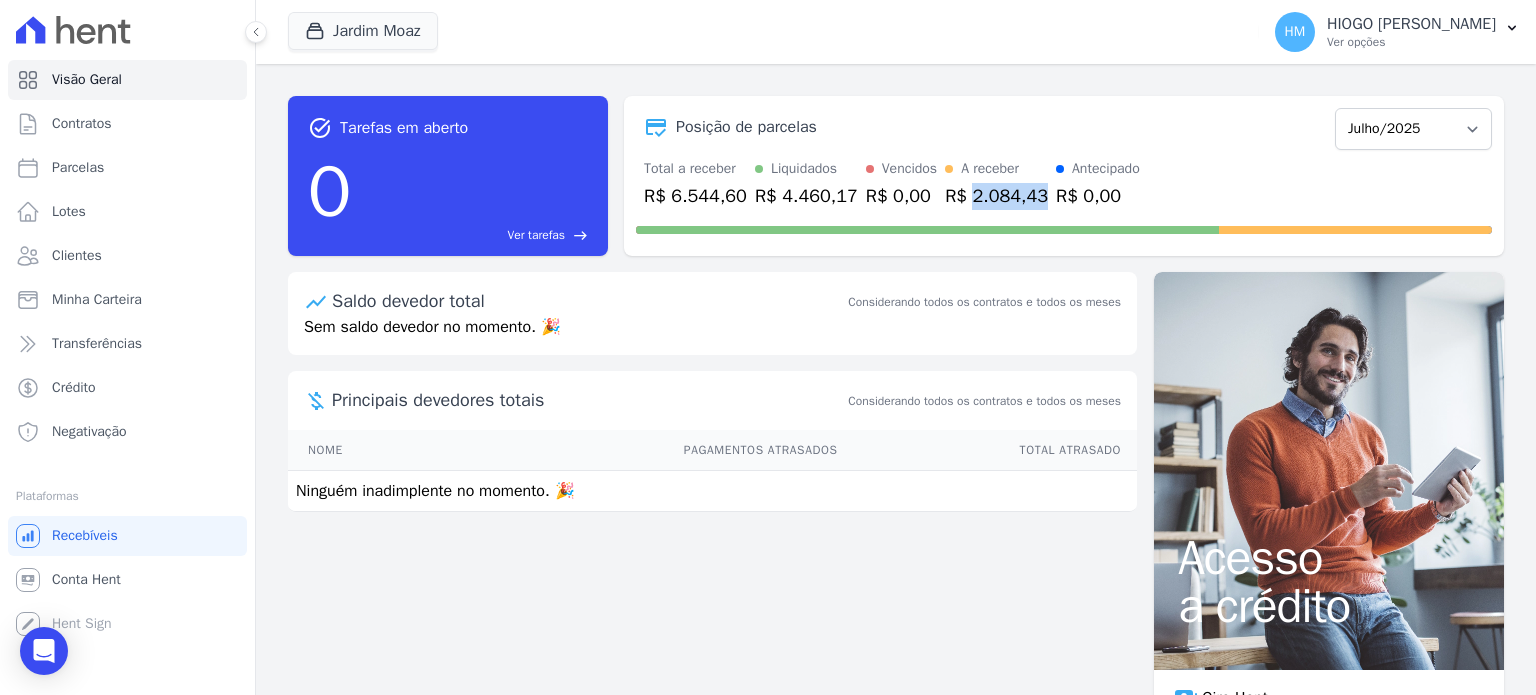 click on "A receber
R$ 2.084,43" at bounding box center [996, 184] 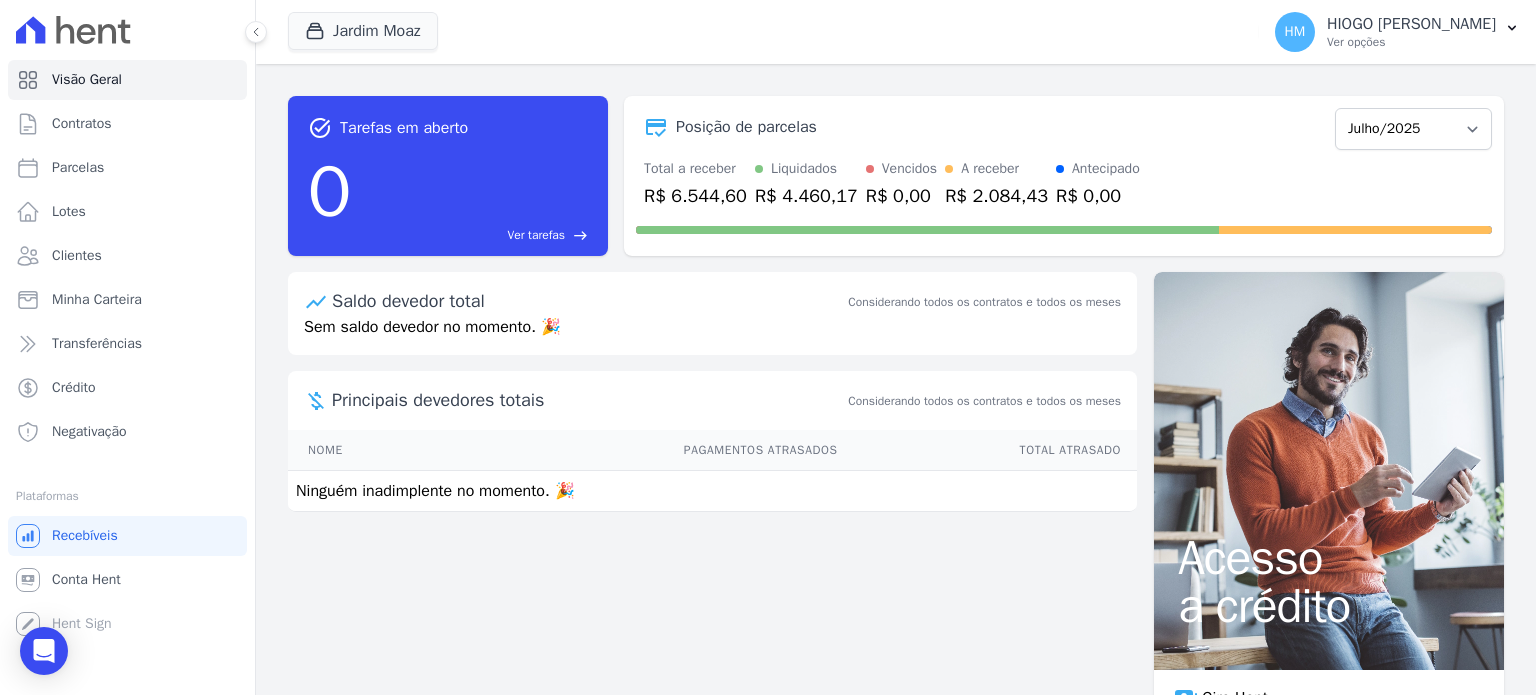 click on "R$ 4.460,17" at bounding box center (806, 196) 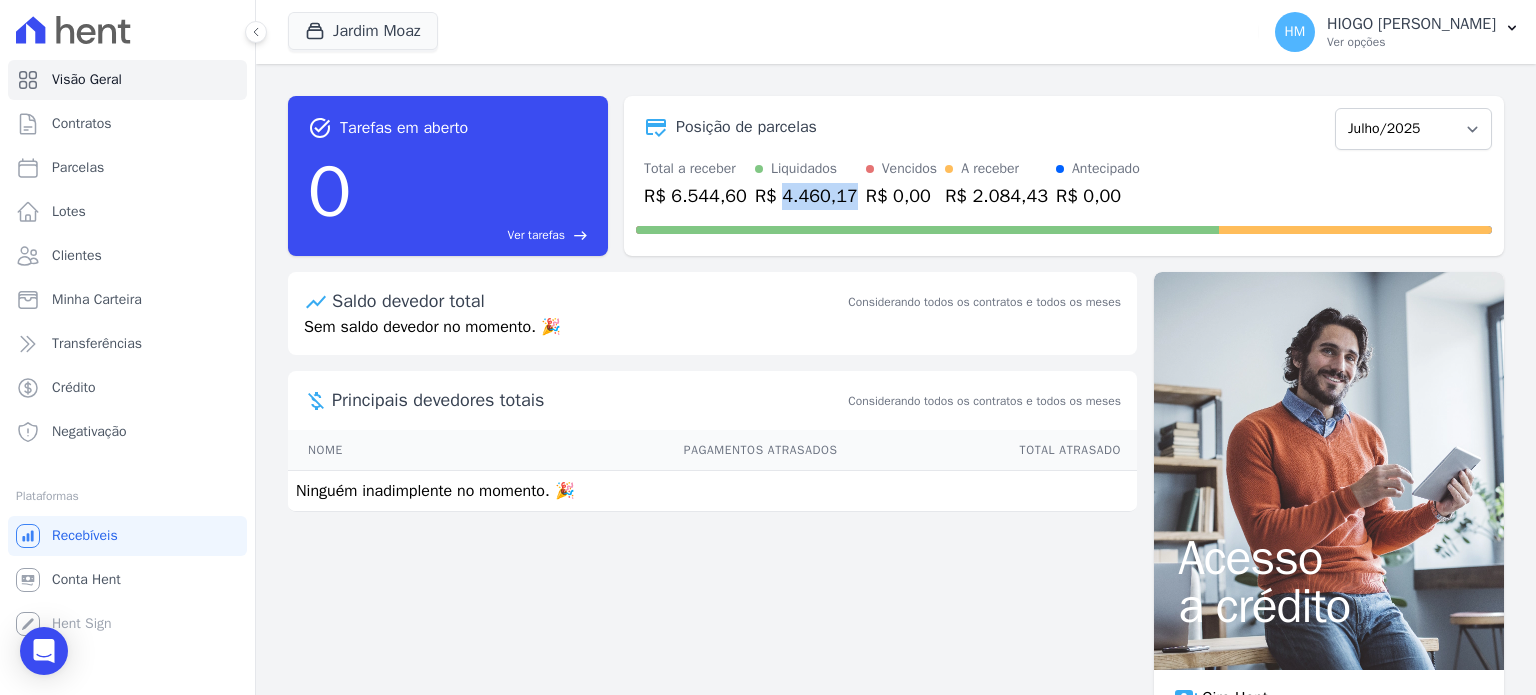 click on "R$ 4.460,17" at bounding box center [806, 196] 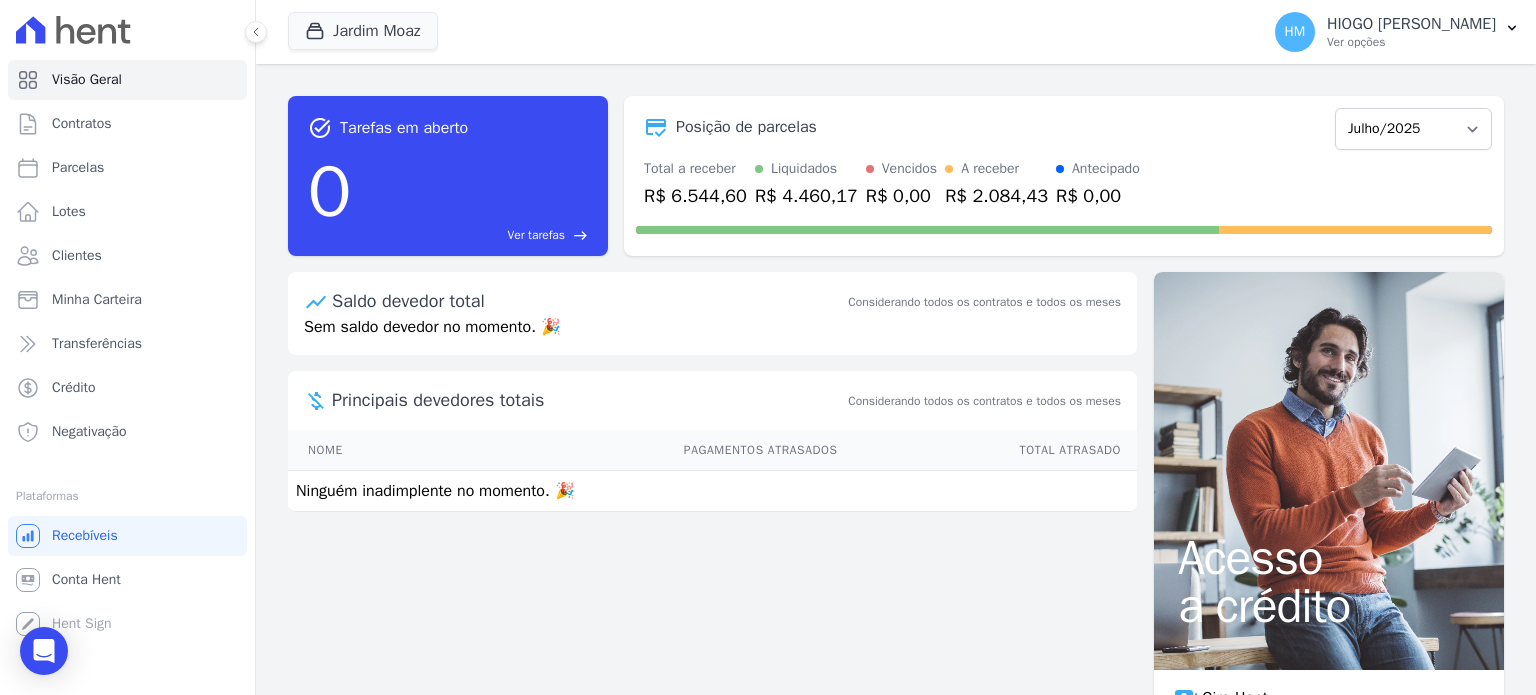 click on "R$ 2.084,43" at bounding box center (996, 196) 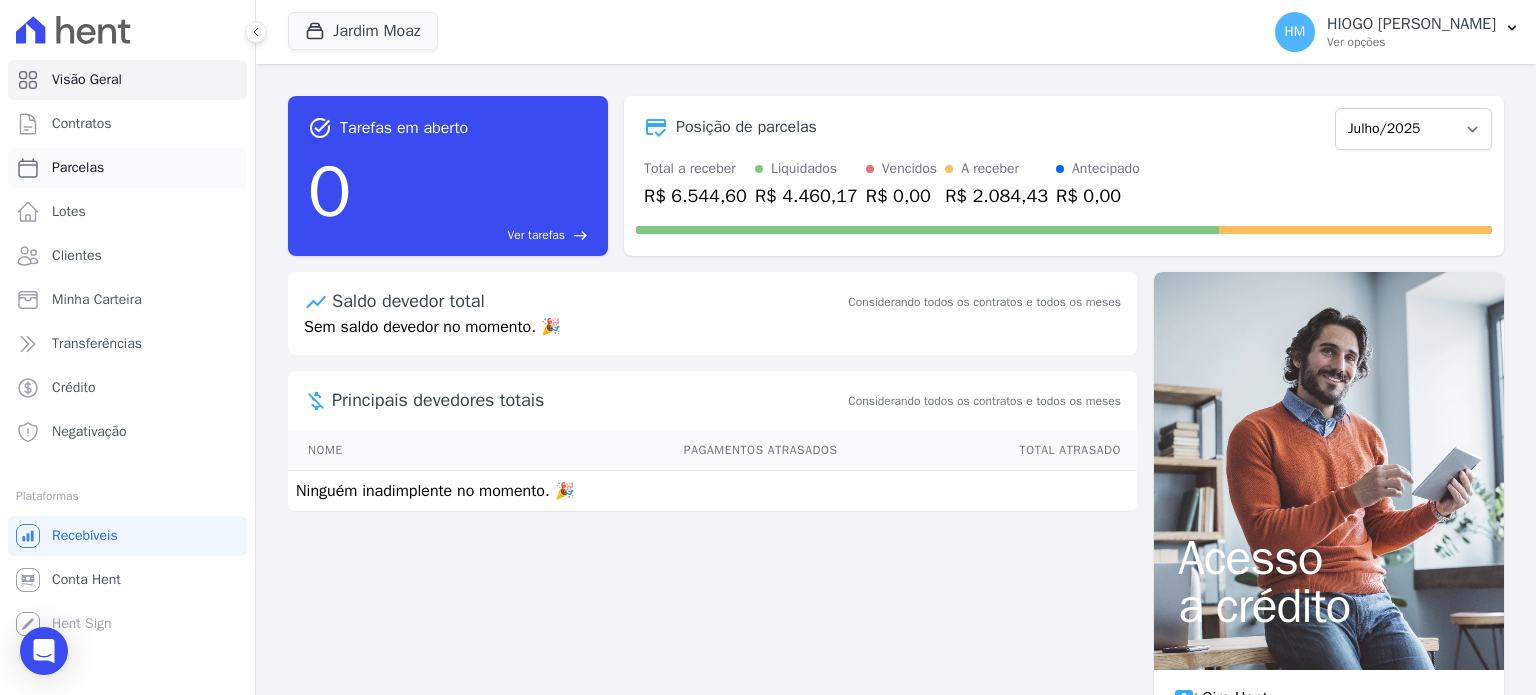 click on "Parcelas" at bounding box center [127, 168] 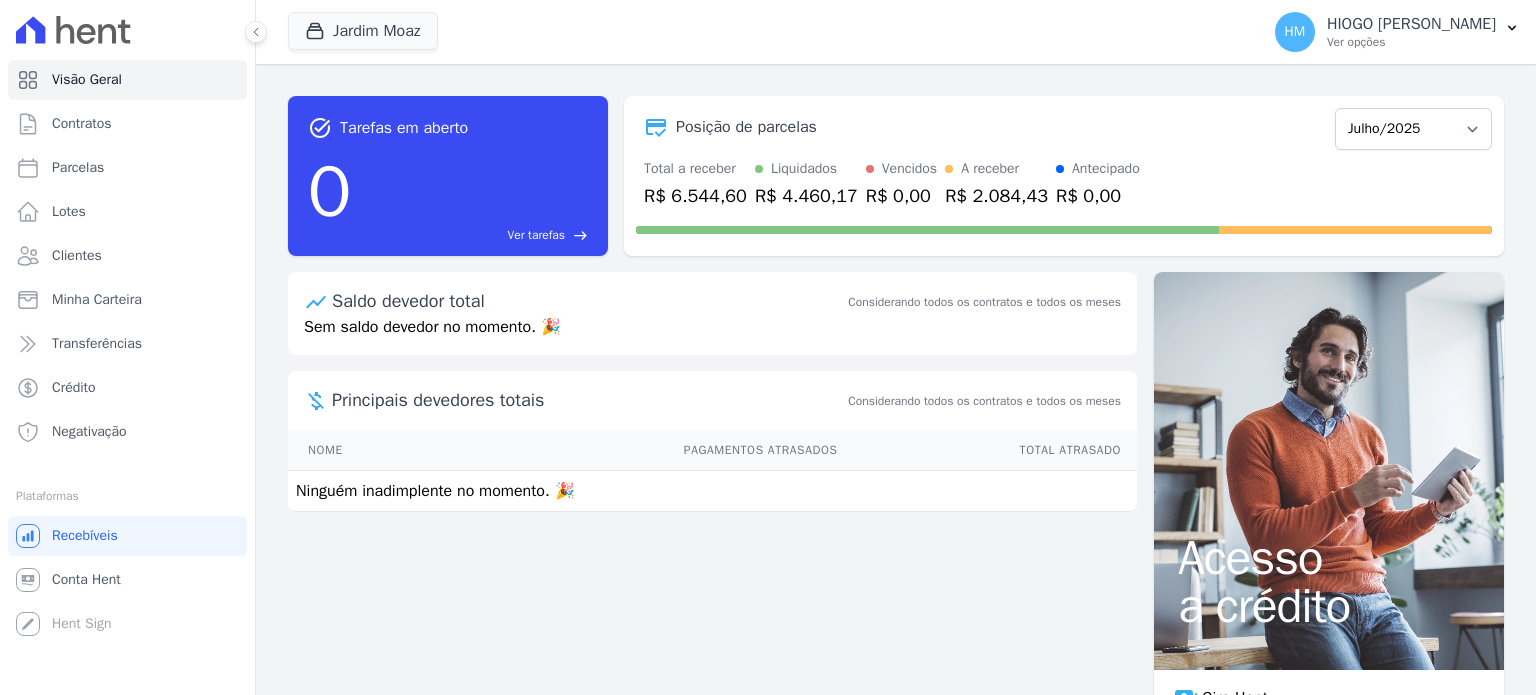 select 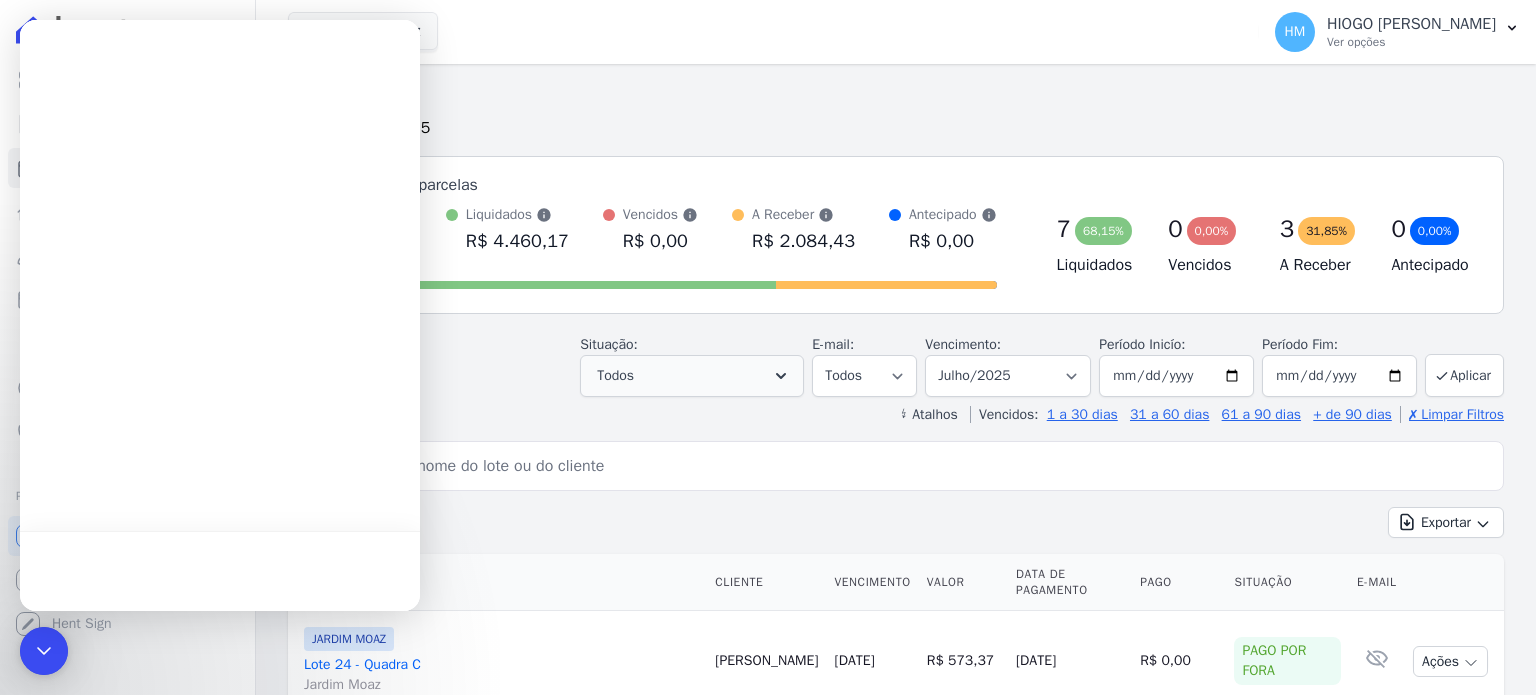 scroll, scrollTop: 0, scrollLeft: 0, axis: both 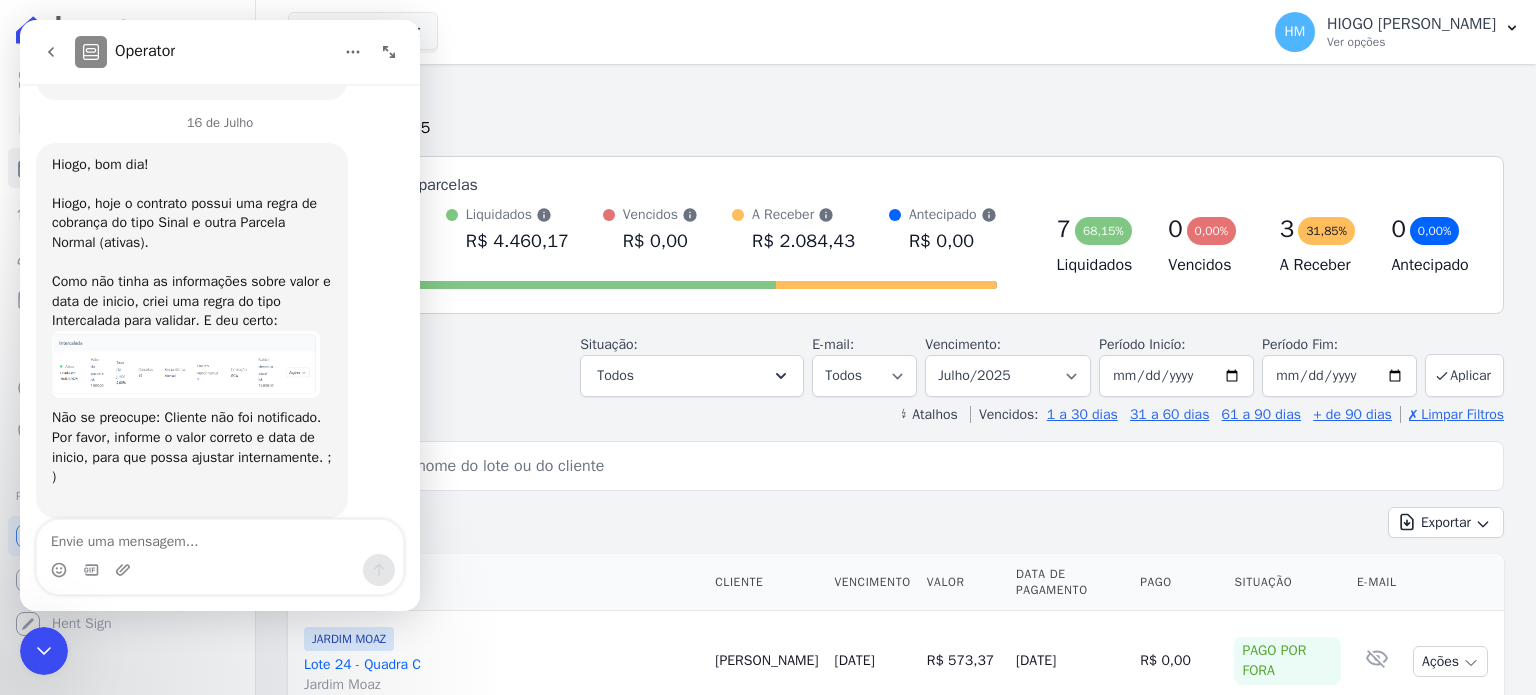 click at bounding box center [910, 466] 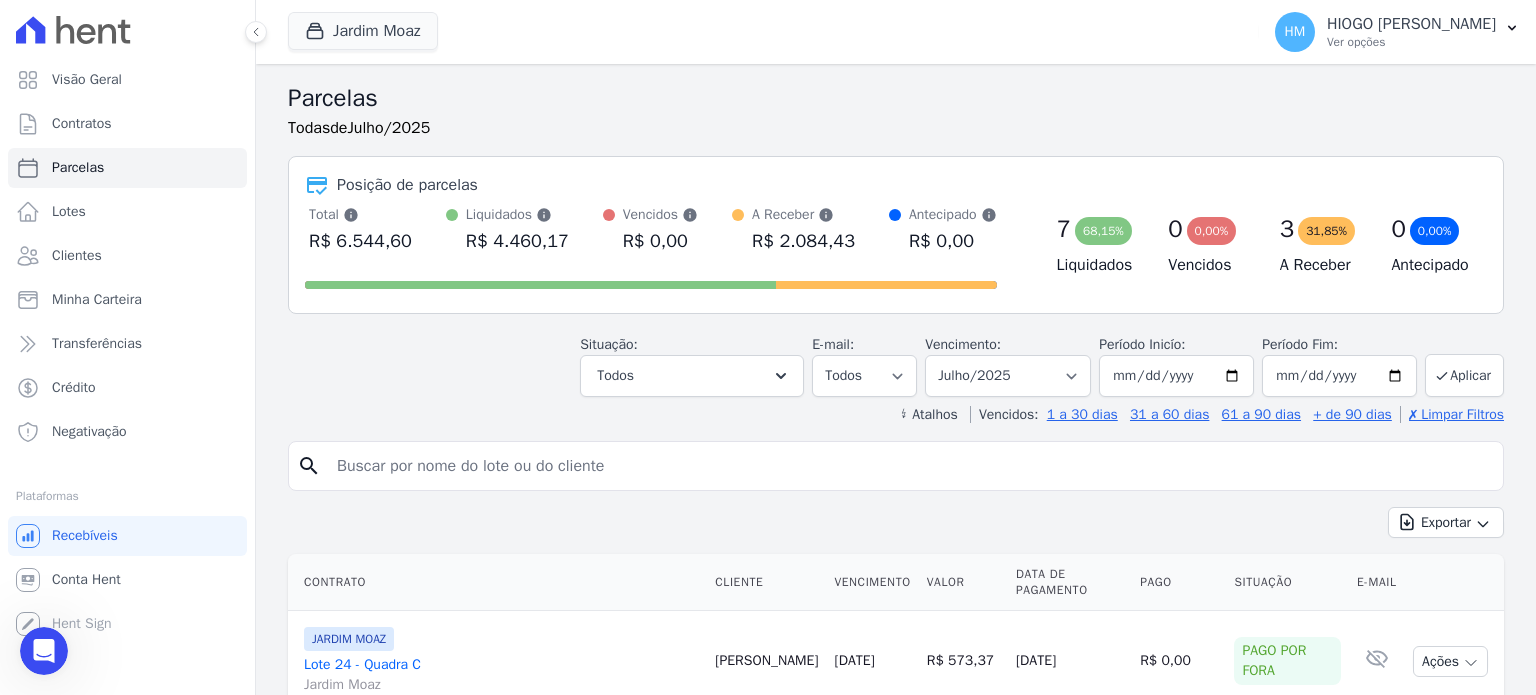 scroll, scrollTop: 0, scrollLeft: 0, axis: both 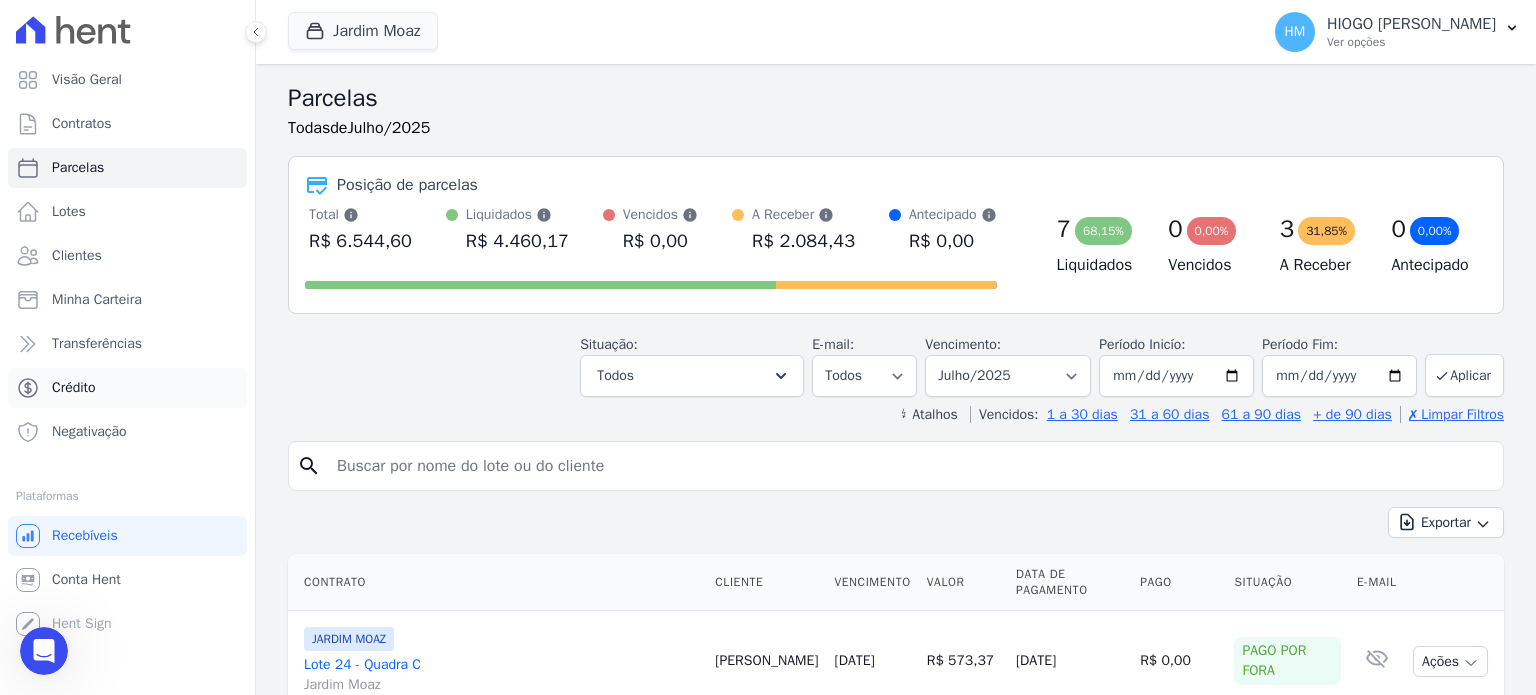 click on "Crédito" at bounding box center [74, 388] 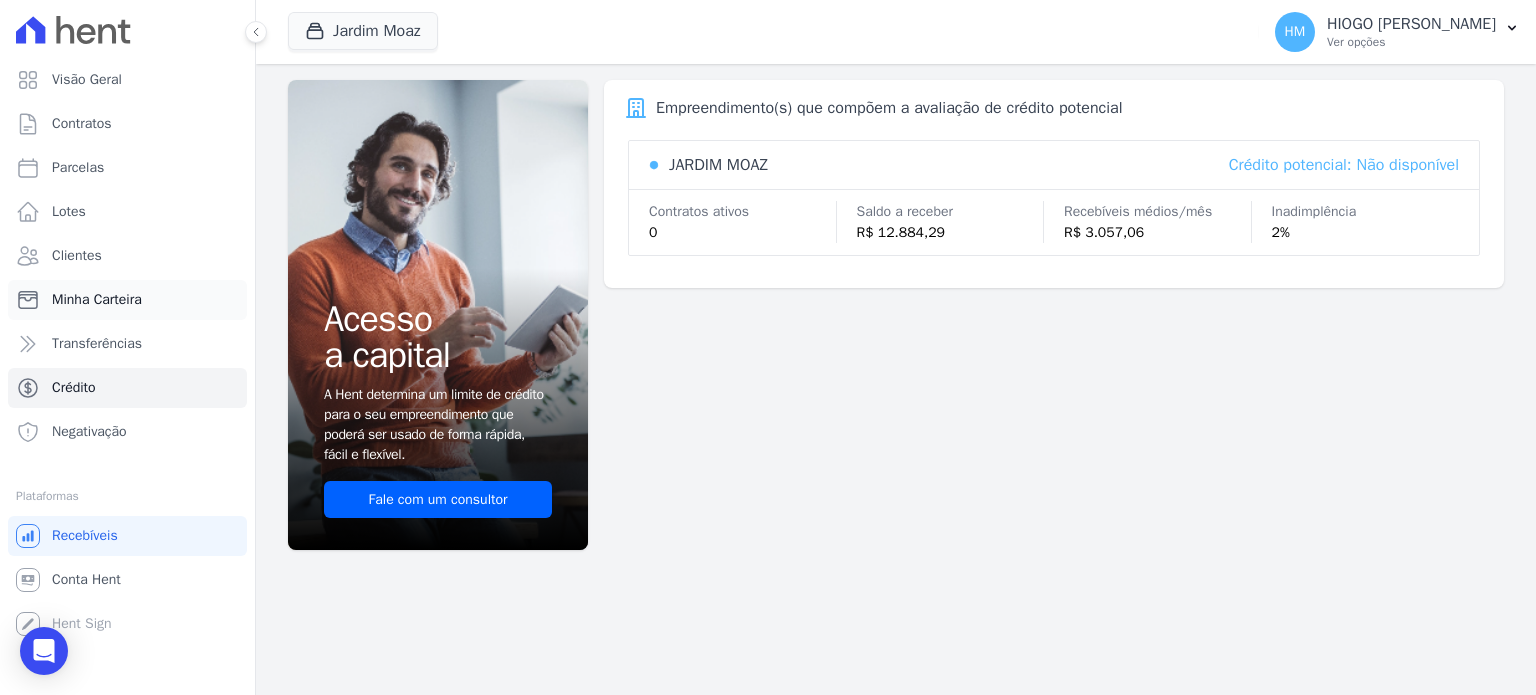 click on "Minha Carteira" at bounding box center (97, 300) 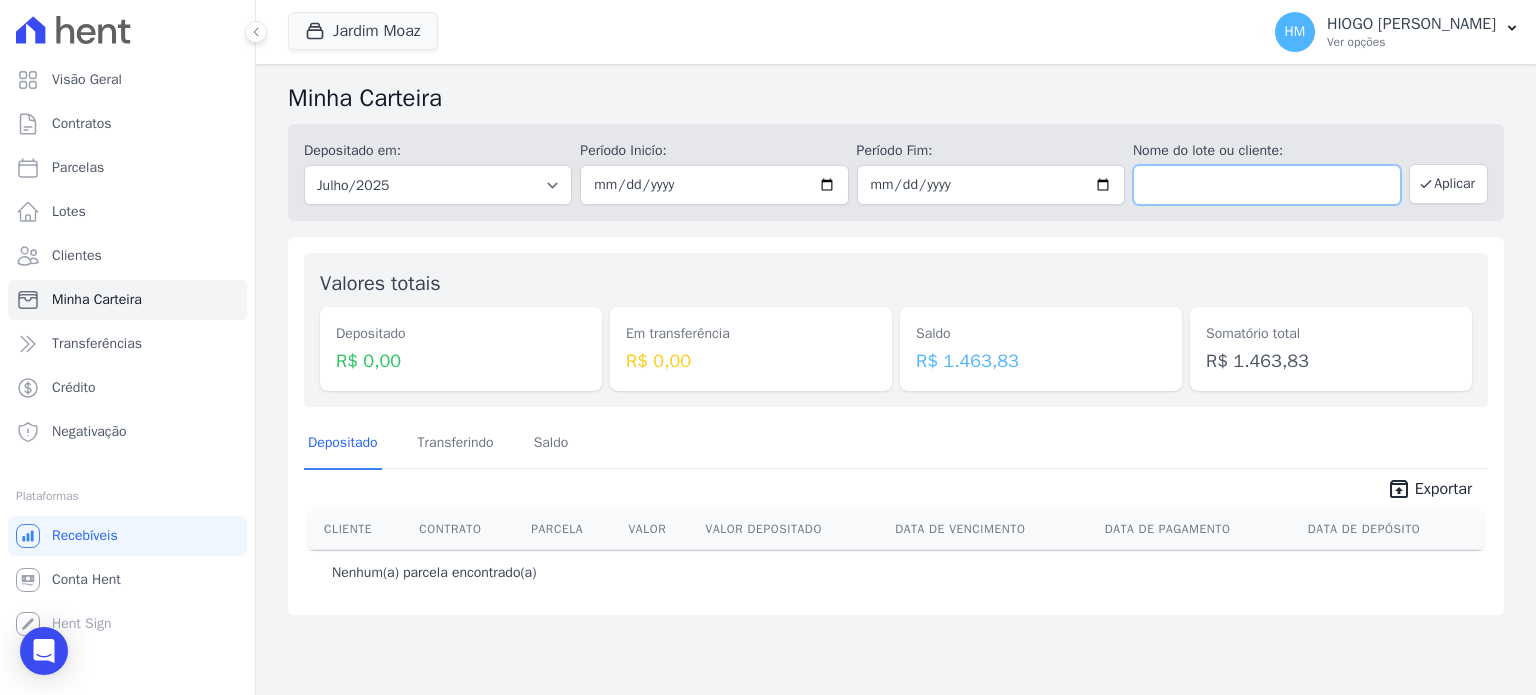 click at bounding box center (1267, 185) 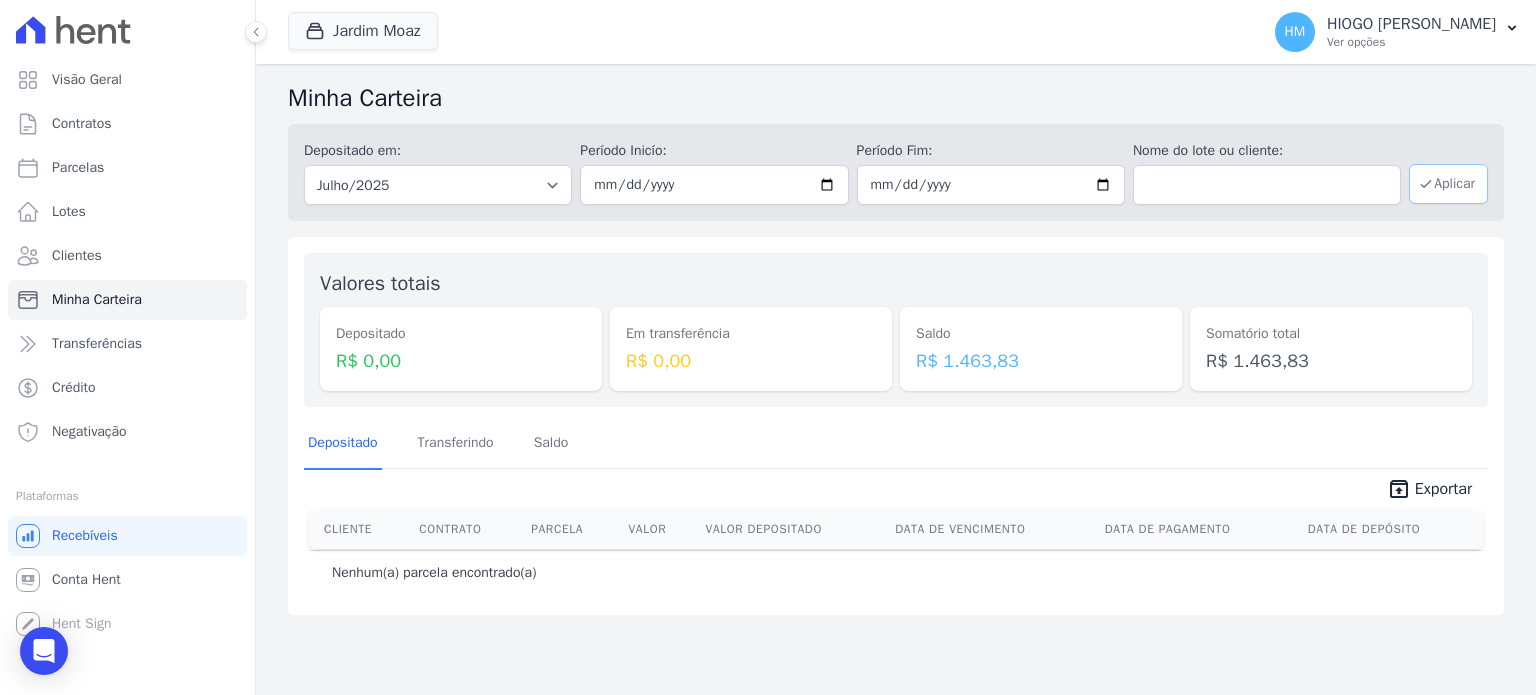 click on "Aplicar" at bounding box center [1448, 184] 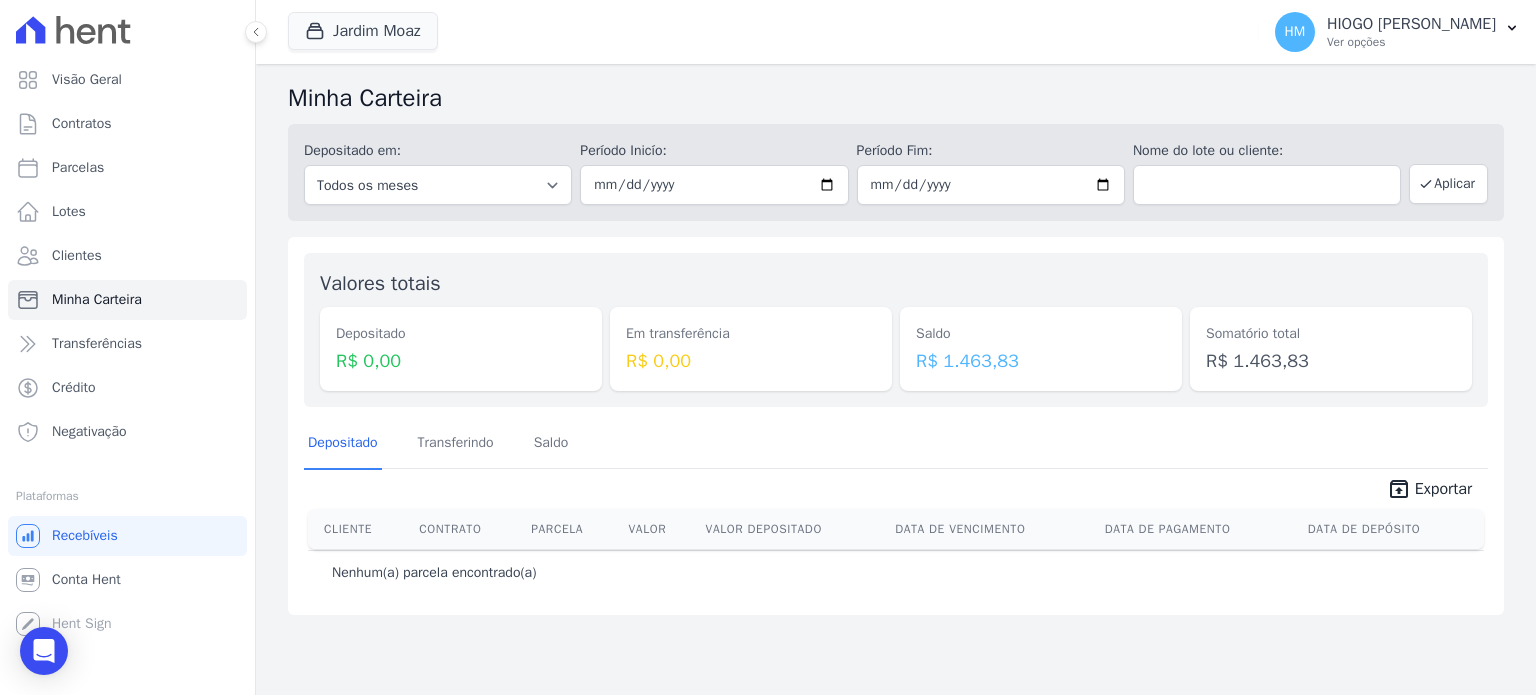 scroll, scrollTop: 0, scrollLeft: 0, axis: both 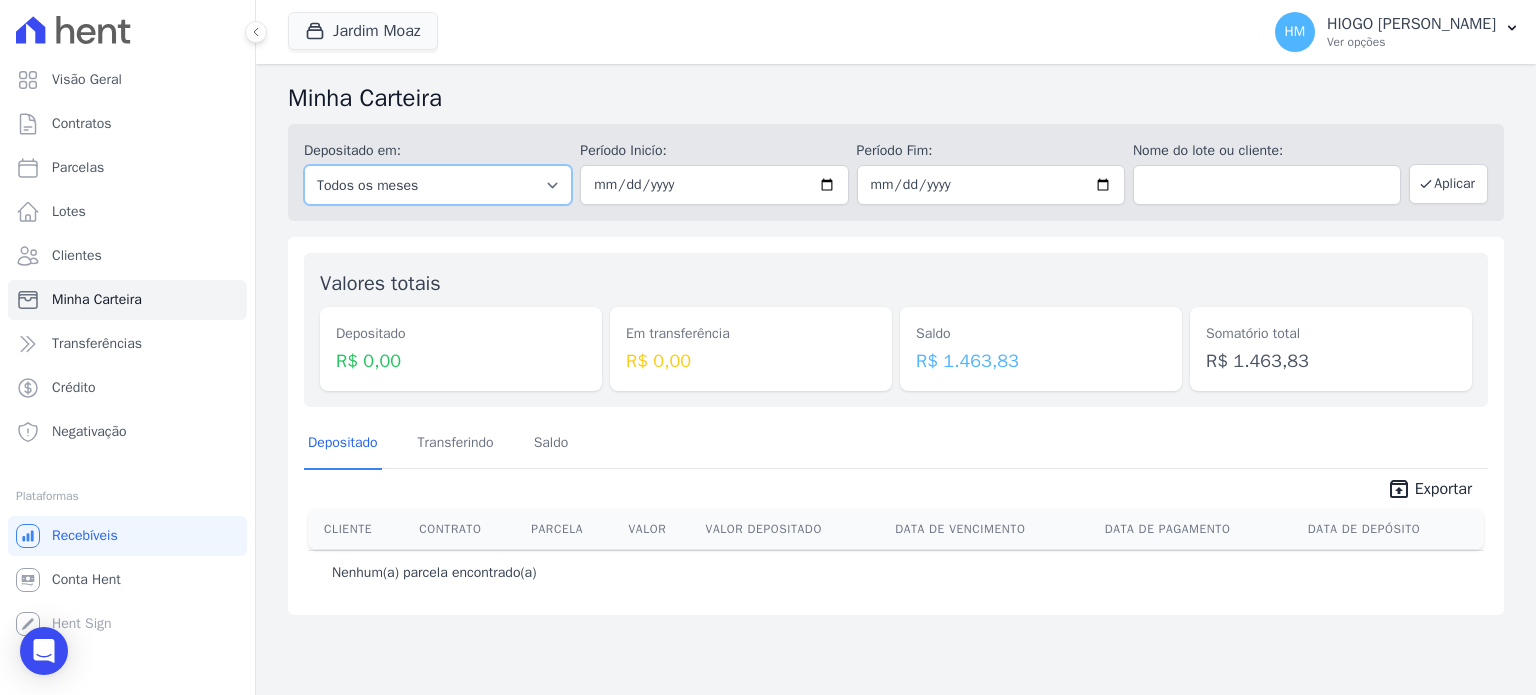 click on "Todos os meses
Novembro/2024
Dezembro/2024
Janeiro/2025
Fevereiro/2025
Março/2025
Abril/2025
Maio/2025
Junho/2025
Julho/2025
Agosto/2025
Setembro/2025
Outubro/2025
Novembro/2025
Dezembro/2025
Janeiro/2026
Fevereiro/2026
Março/2026
Abril/2026
Maio/2026
Junho/2026
Julho/2026
Agosto/2026
Setembro/2026
Outubro/2026
Novembro/2026
Dezembro/2026
Janeiro/2027
Fevereiro/2027
Março/2027
Abril/2027
Maio/2027
Junho/2027
Julho/2027
Agosto/2027
Setembro/2027
Outubro/2027
Novembro/2027
Dezembro/2027
Janeiro/2028
Fevereiro/2028
Março/2028
Abril/2028
Maio/2028
Junho/2028
Julho/2028
Agosto/2028
Setembro/2028
Outubro/2028
Novembro/2028
Dezembro/2028
Janeiro/2029
Fevereiro/2029
Março/2029
Abril/2029
Maio/2029
Junho/2029
Julho/2029
Agosto/2029
Setembro/2029
Outubro/2029
Novembro/2029
Dezembro/2029
Janeiro/2030
Fevereiro/2030
Março/2030
Abril/2030
Maio/2030
Junho/2030
Julho/2030" at bounding box center [438, 185] 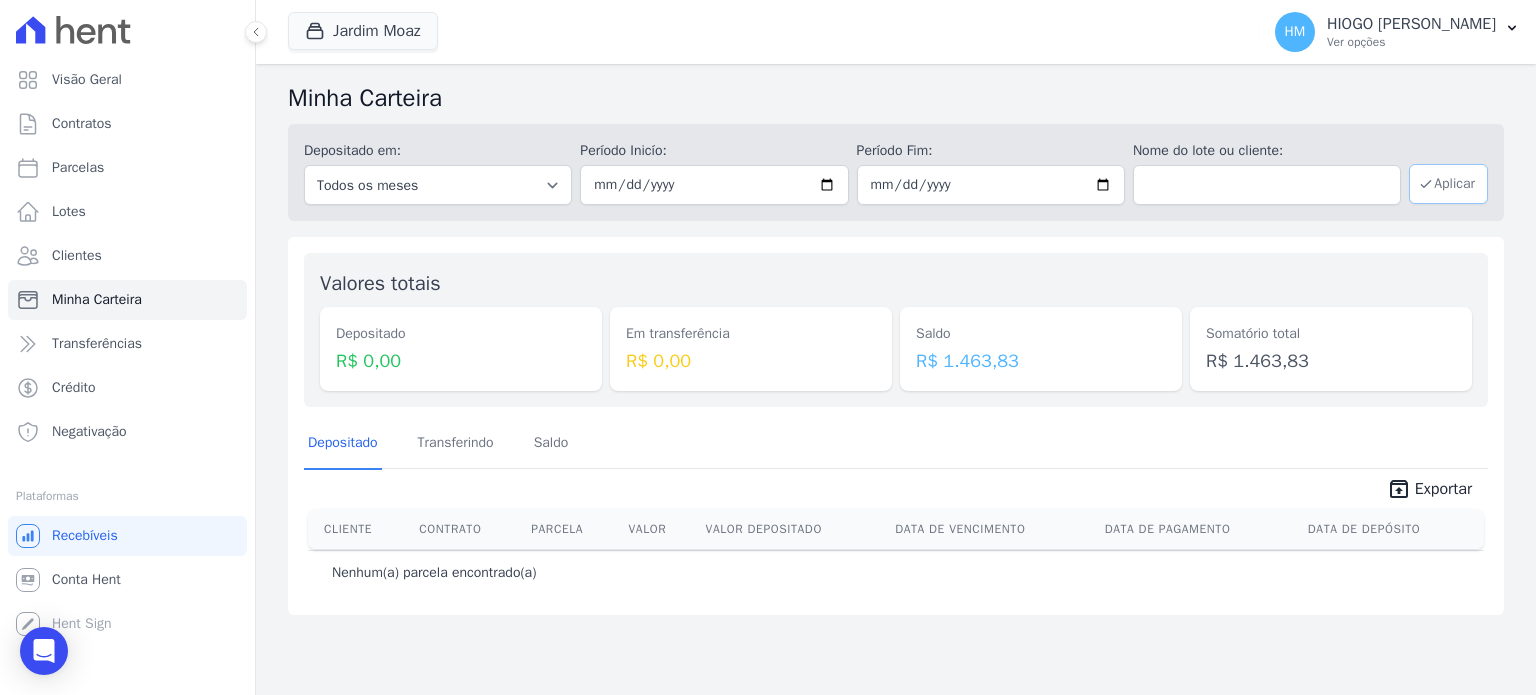 click on "Aplicar" at bounding box center [1448, 184] 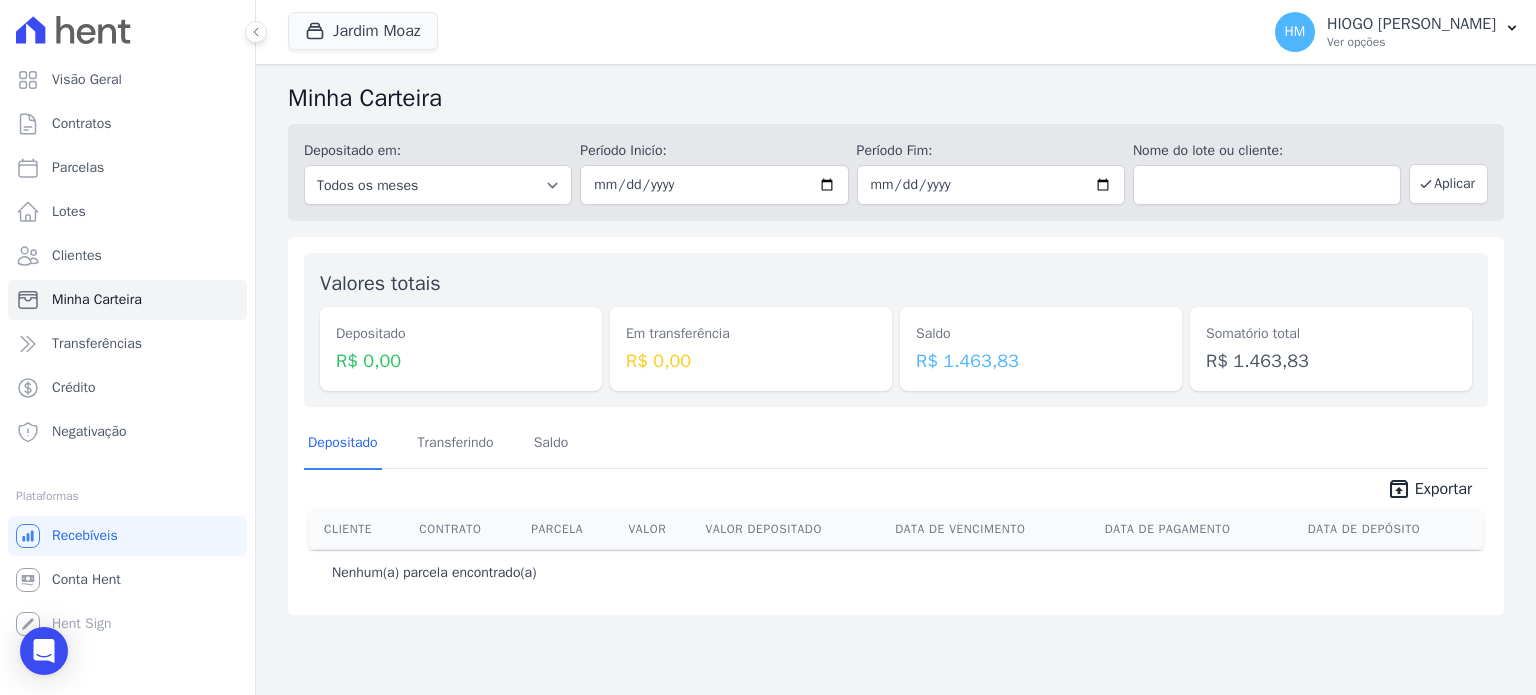 scroll, scrollTop: 0, scrollLeft: 0, axis: both 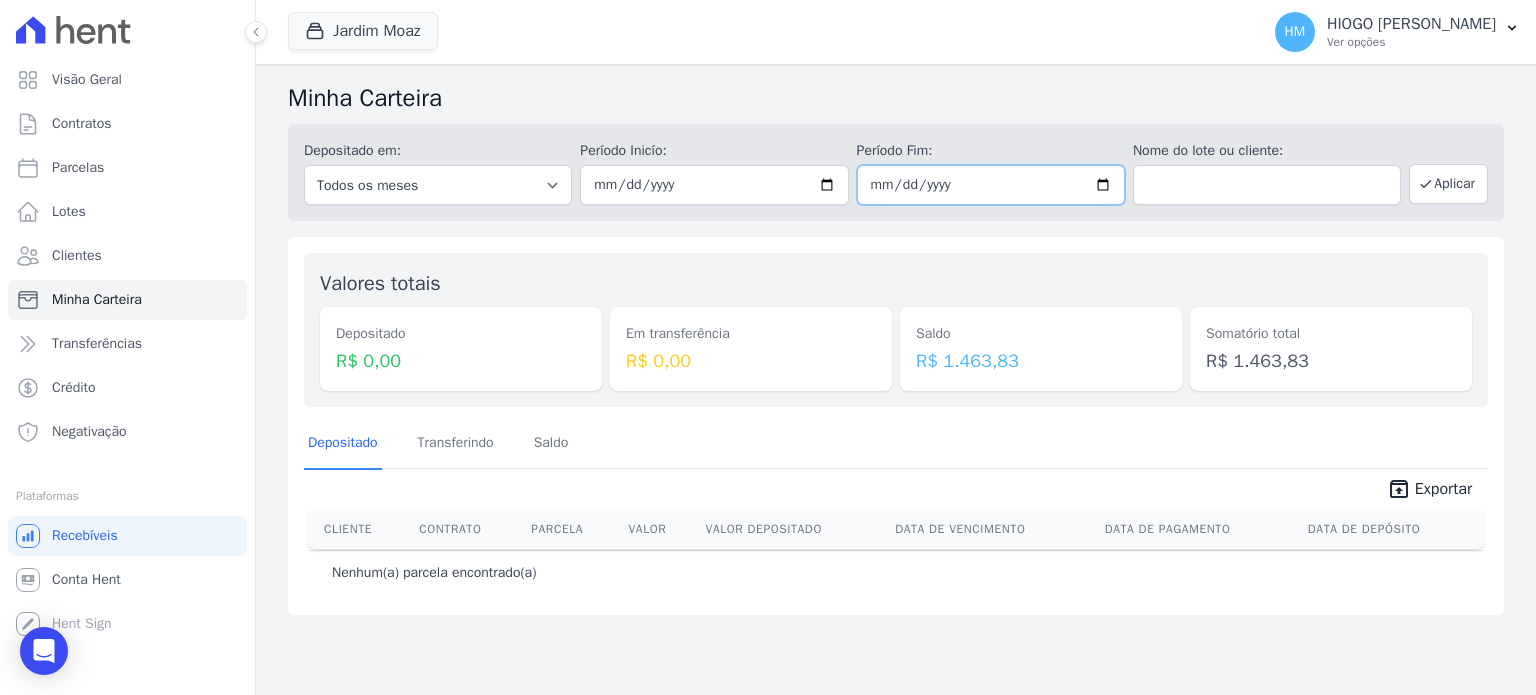 click on "2025-07-31" at bounding box center [991, 185] 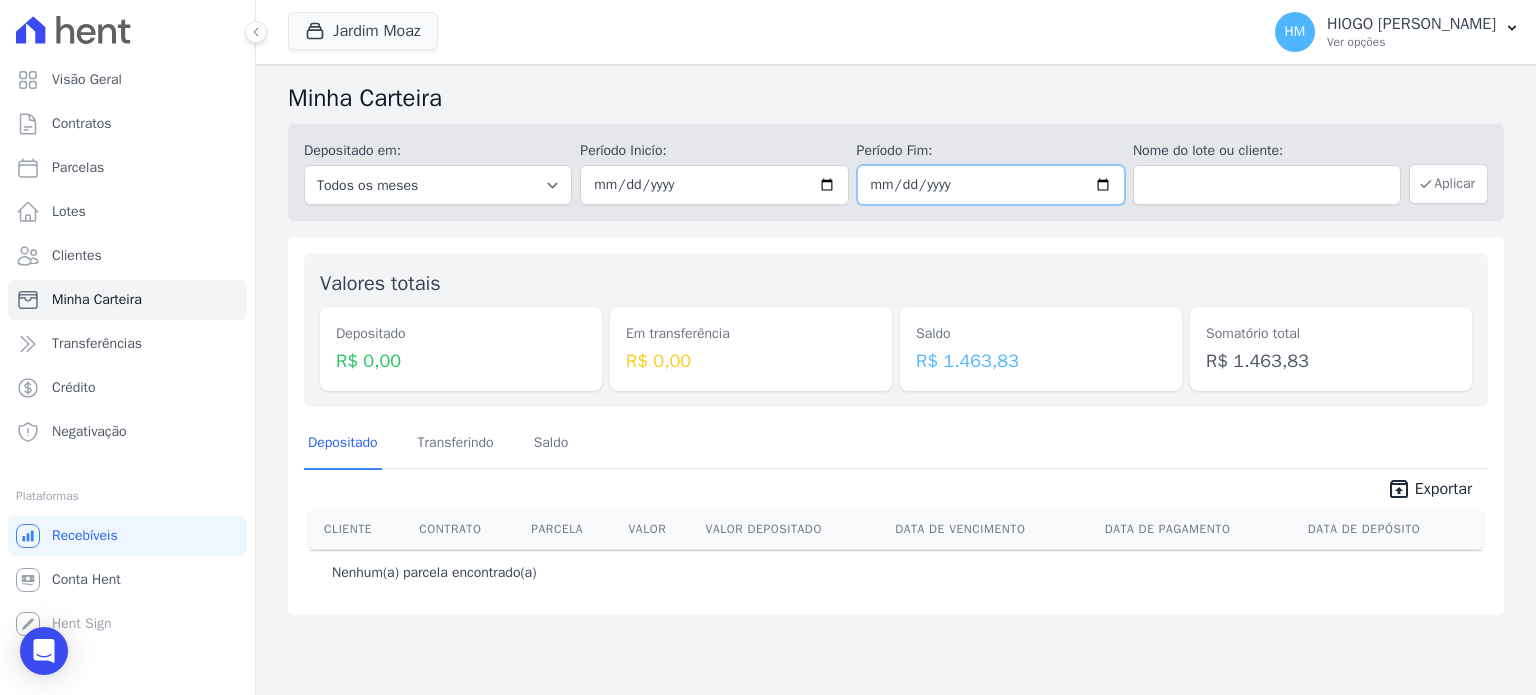 type on "2025-08-30" 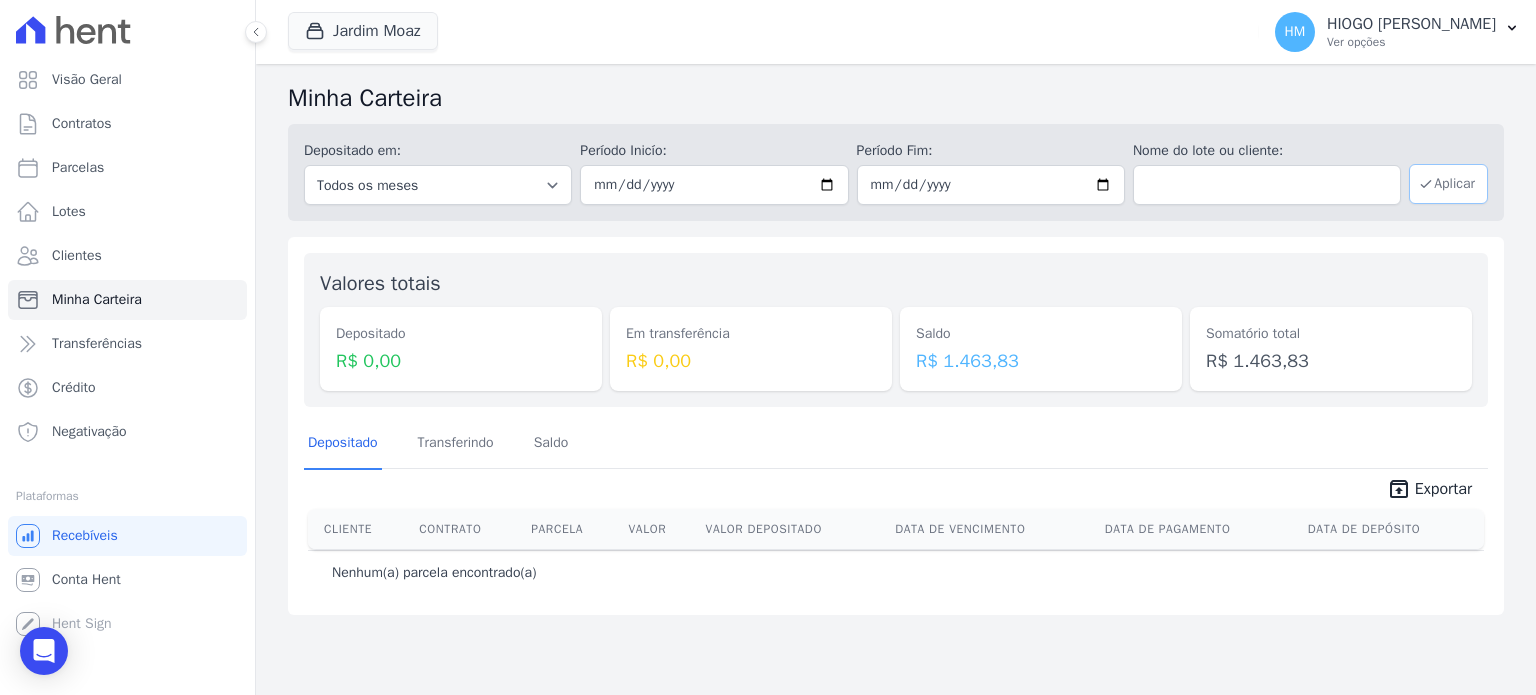click on "Aplicar" at bounding box center [1448, 184] 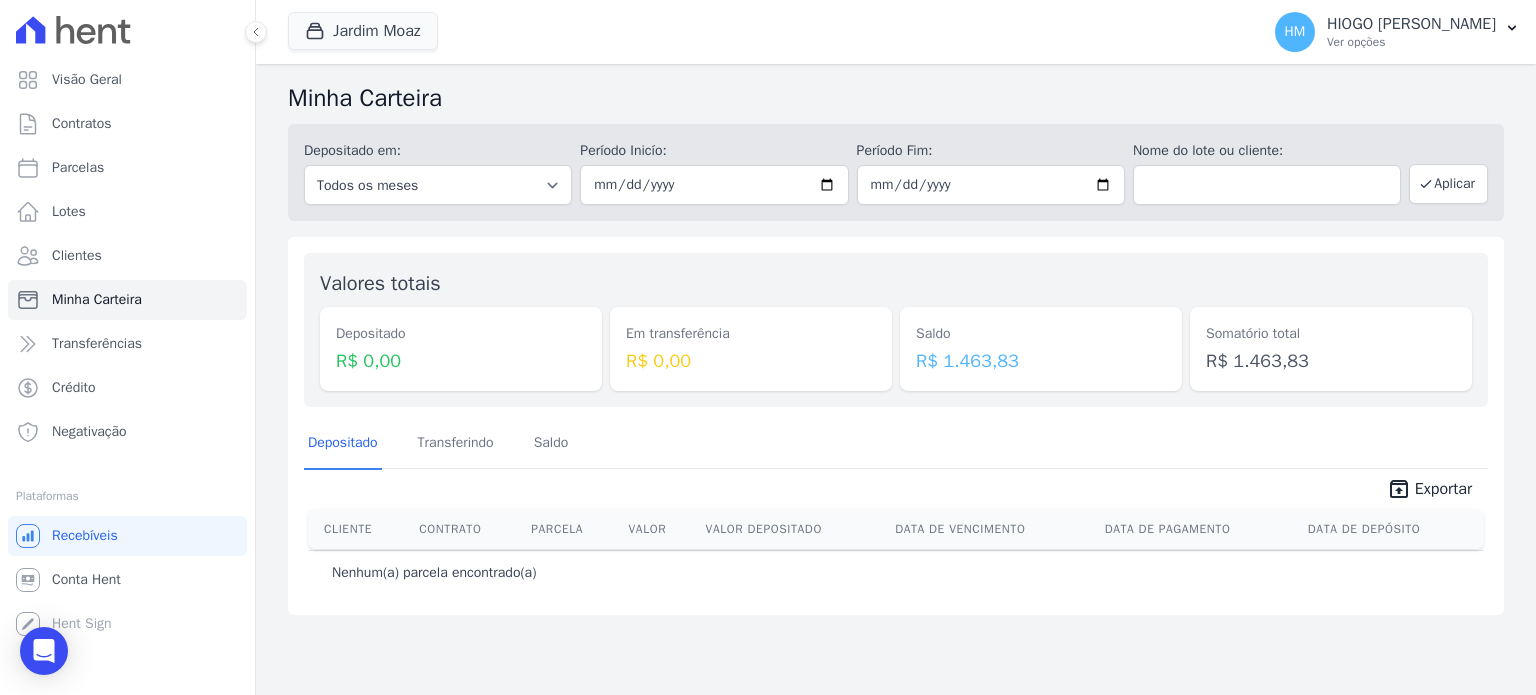 scroll, scrollTop: 0, scrollLeft: 0, axis: both 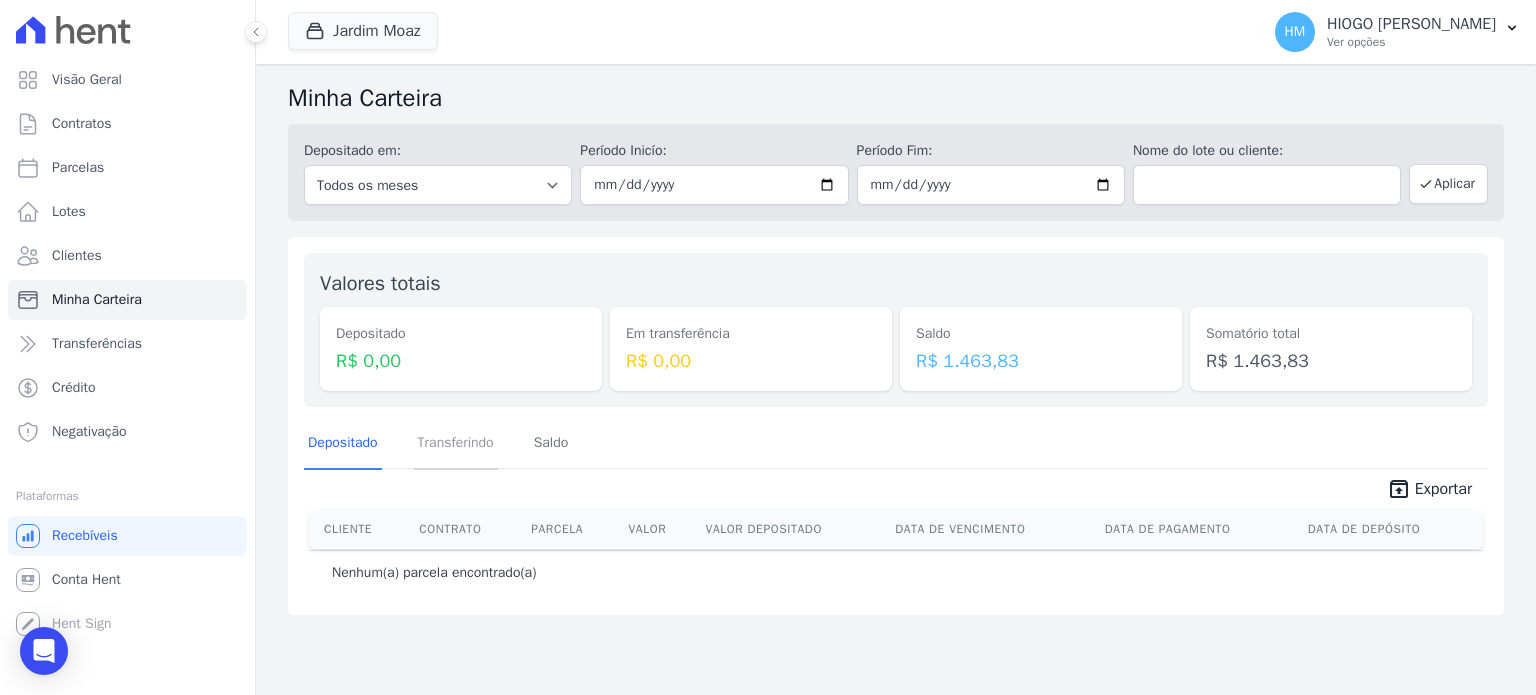 click on "Transferindo" at bounding box center [456, 444] 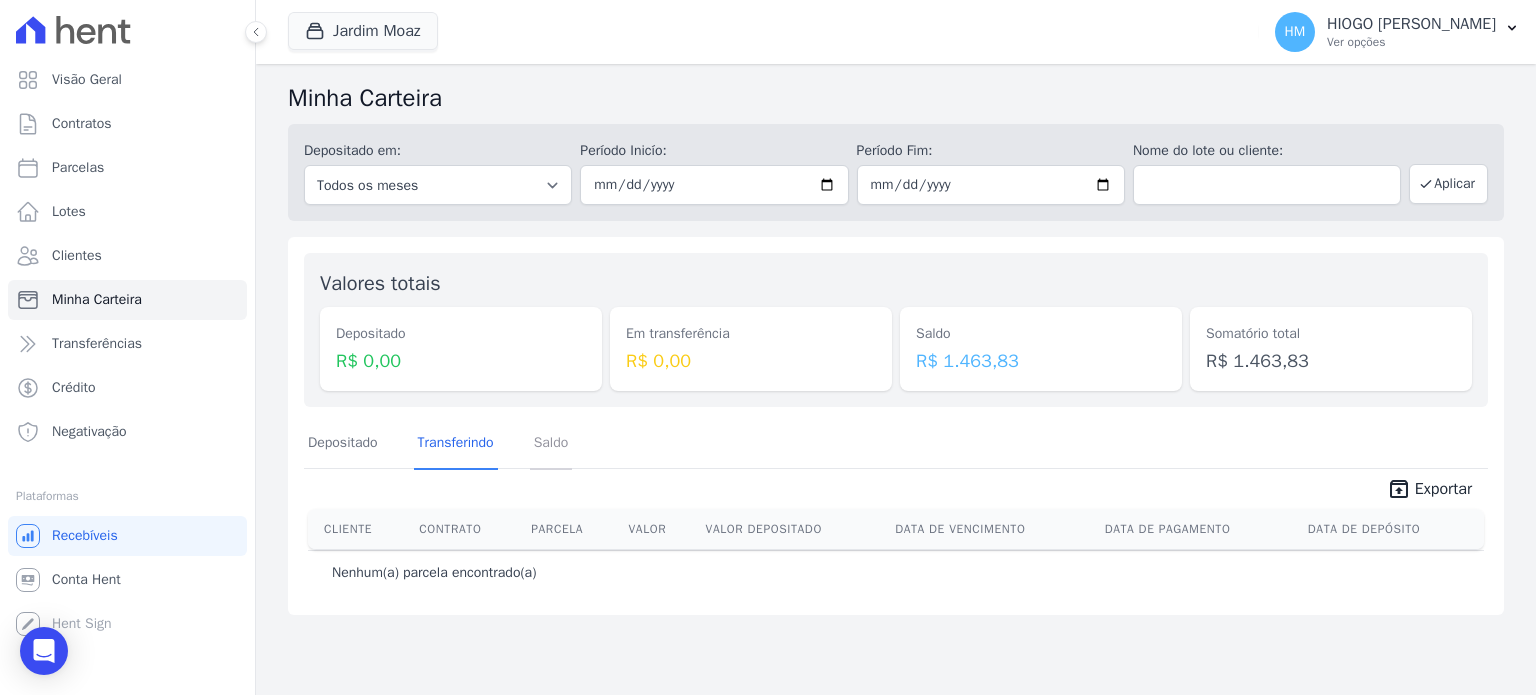 click on "Saldo" at bounding box center (551, 444) 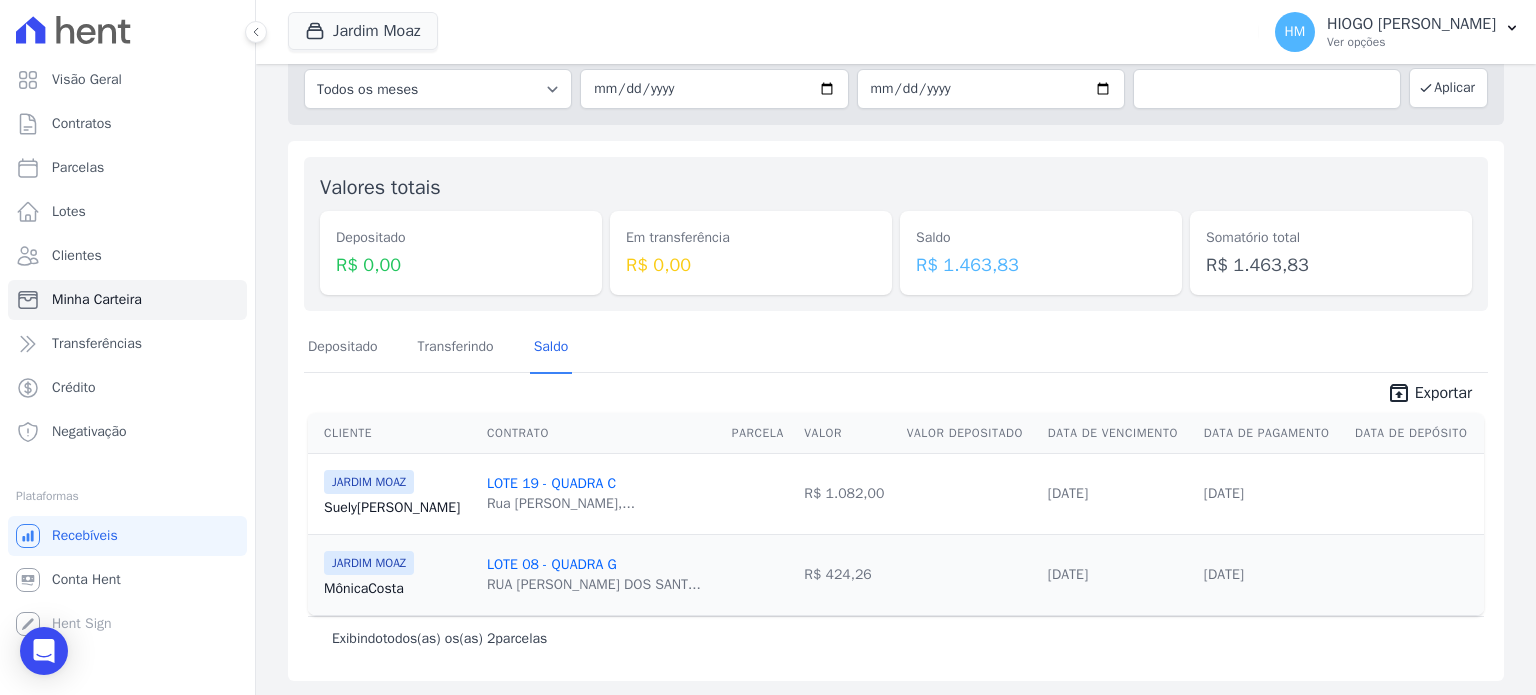scroll, scrollTop: 0, scrollLeft: 0, axis: both 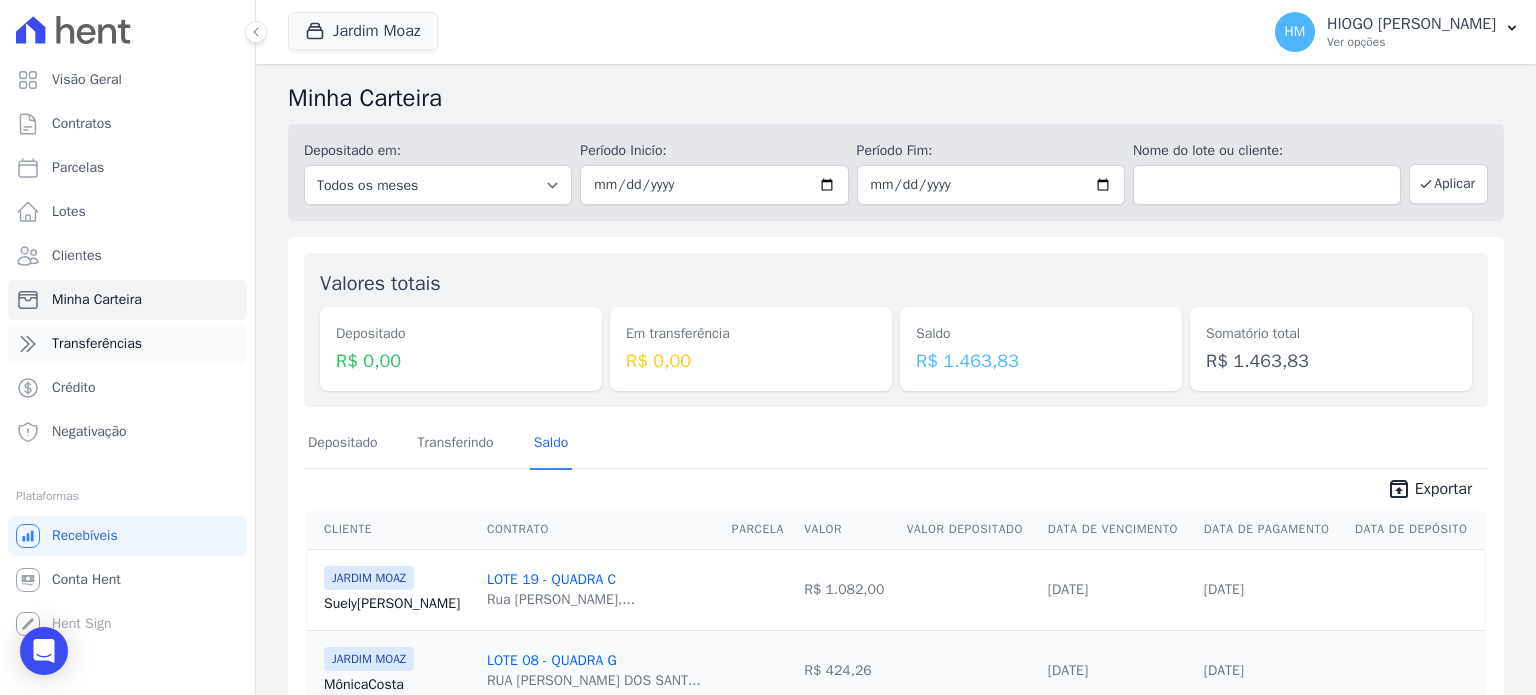 click on "Transferências" at bounding box center [97, 344] 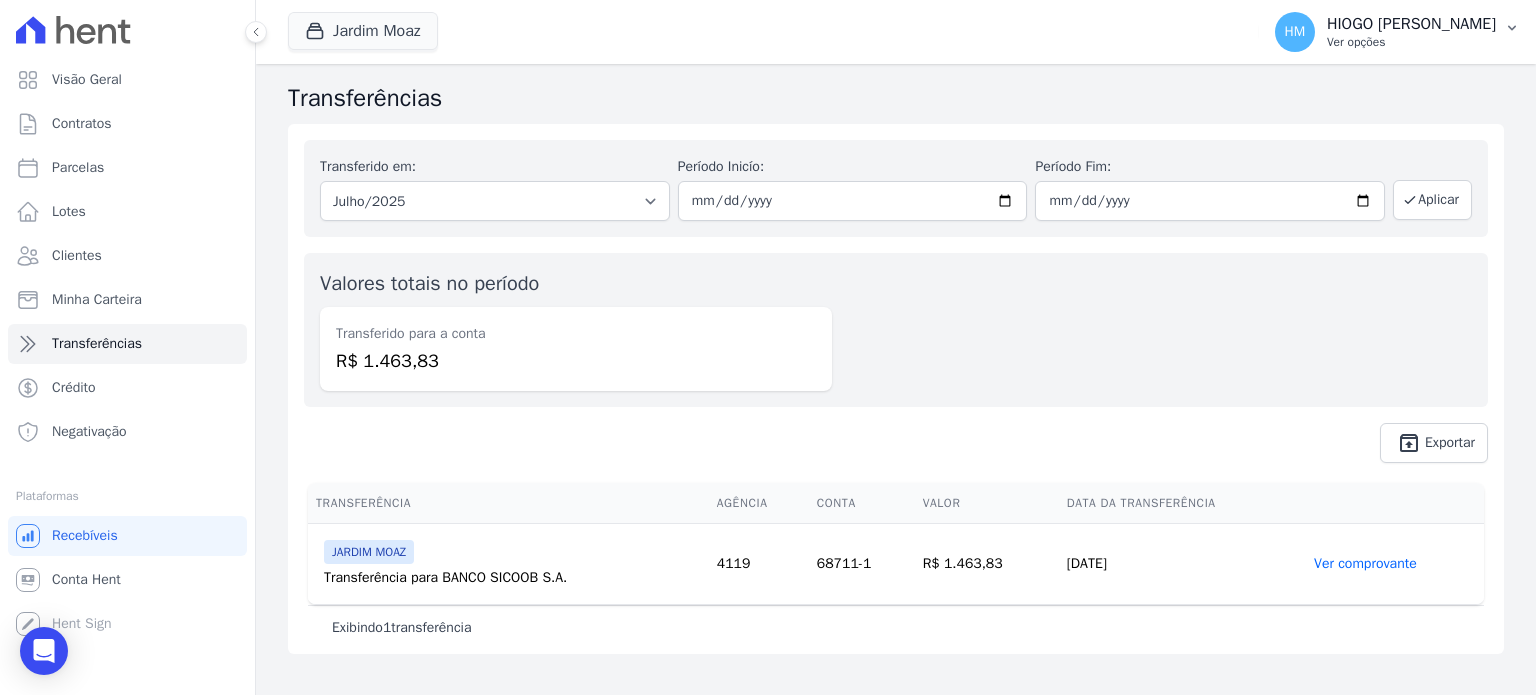 click on "HIOGO [PERSON_NAME]" at bounding box center (1411, 24) 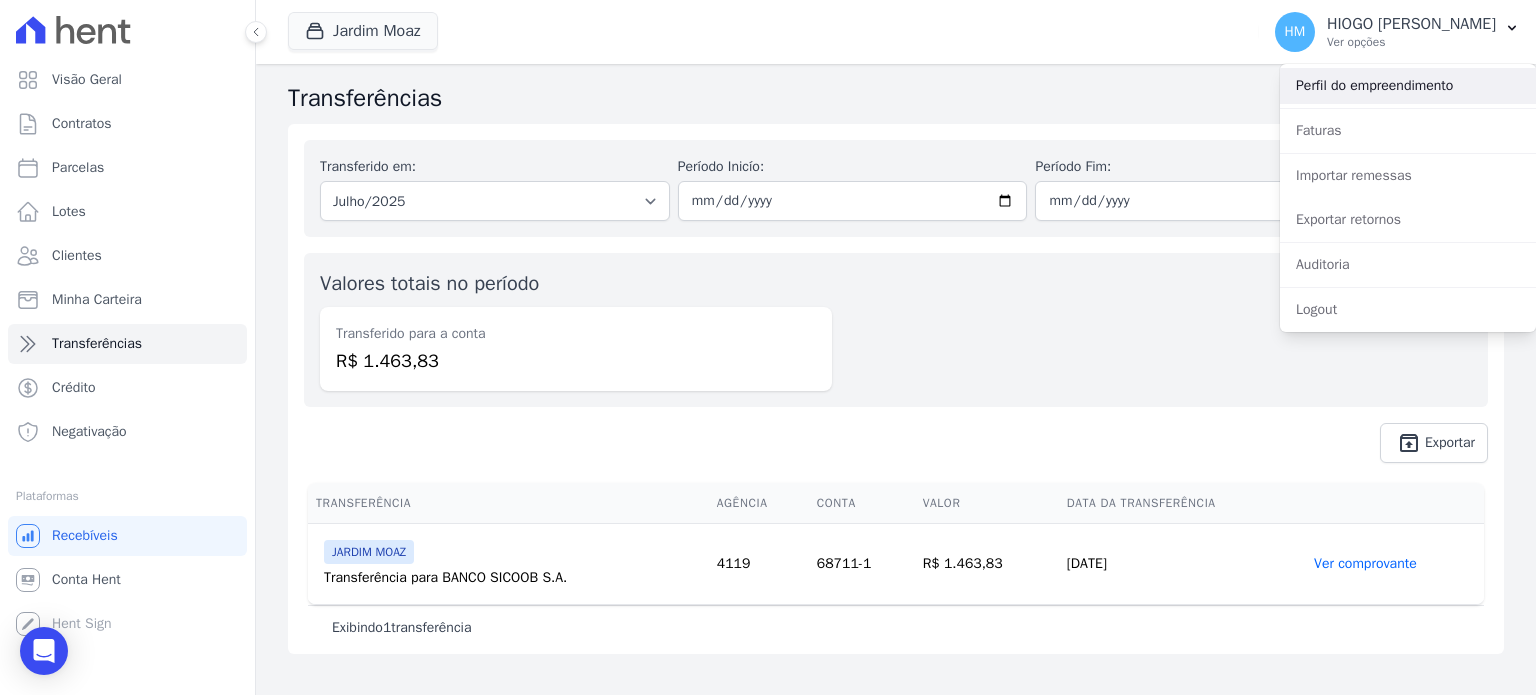 click on "Perfil do empreendimento" at bounding box center (1408, 86) 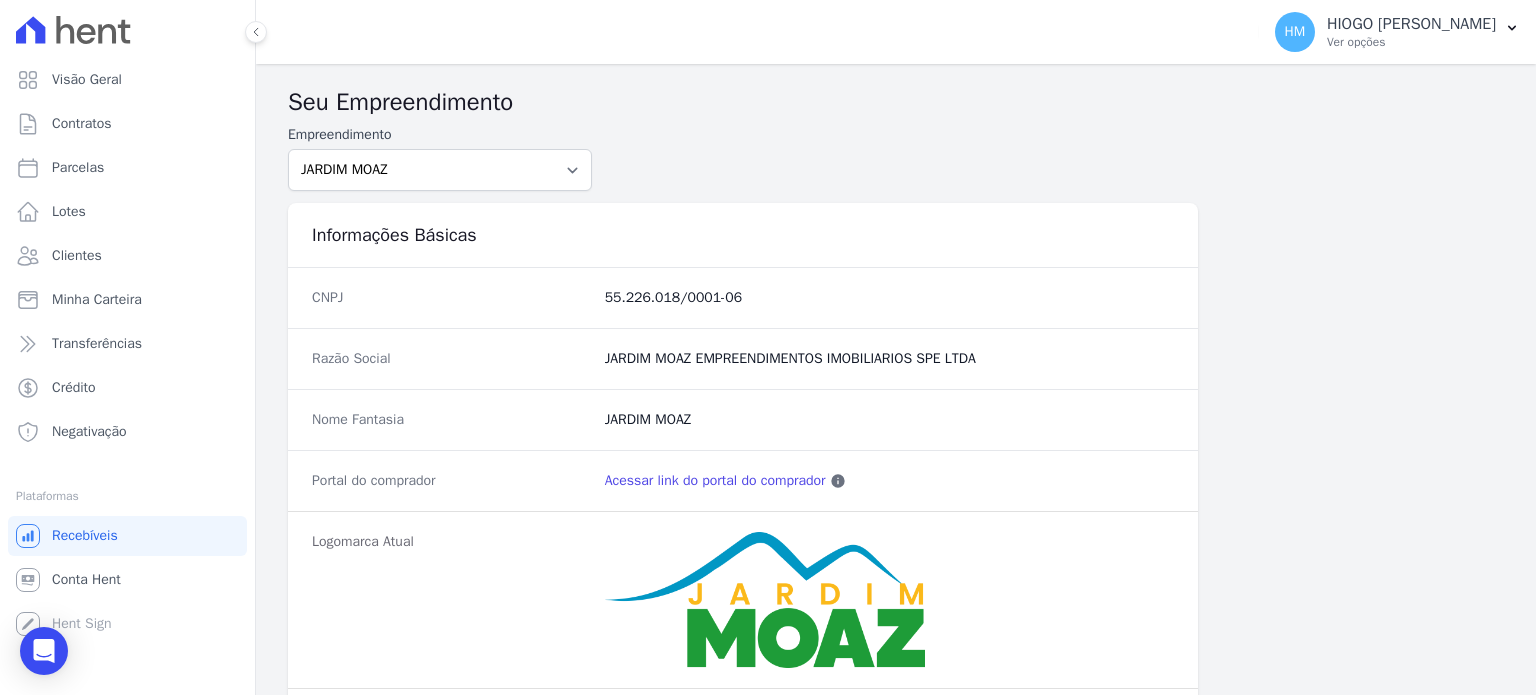 scroll, scrollTop: 200, scrollLeft: 0, axis: vertical 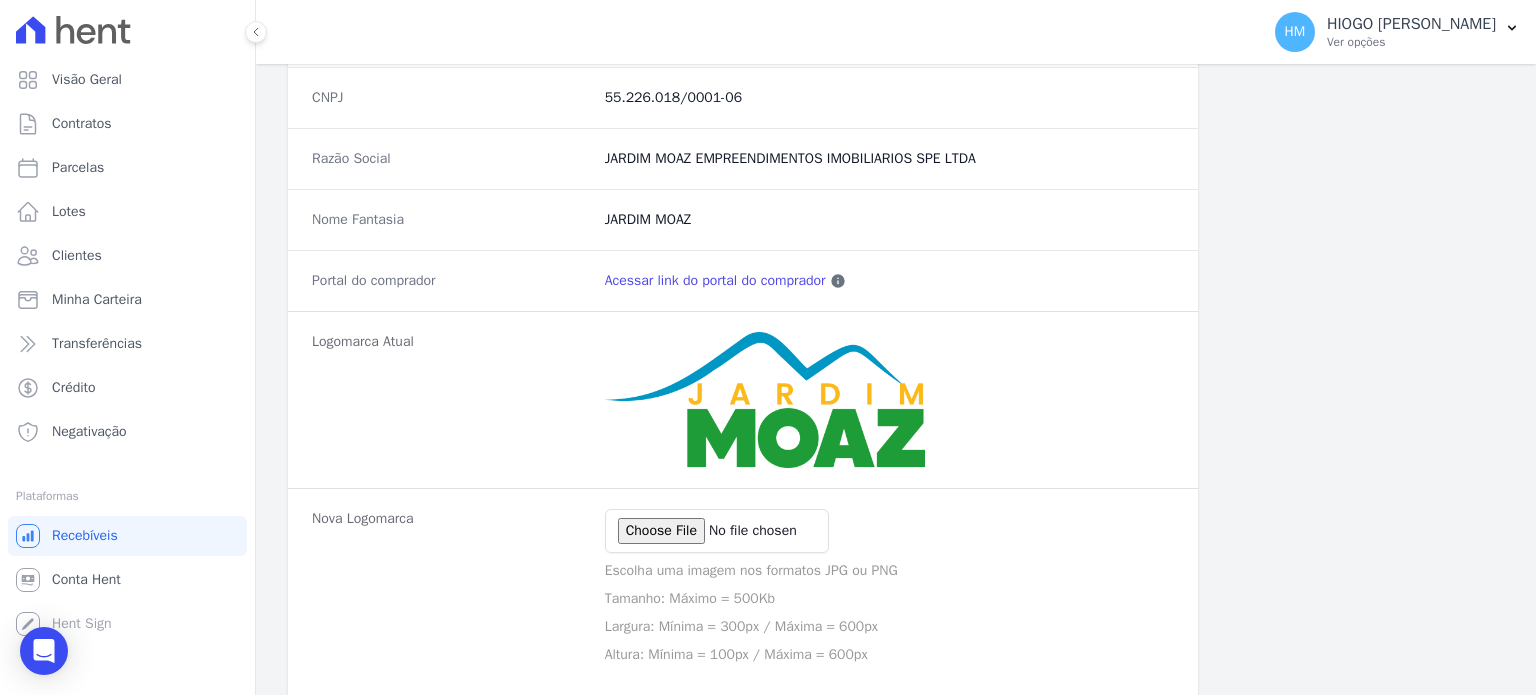 click on "Logomarca Atual" at bounding box center [450, 400] 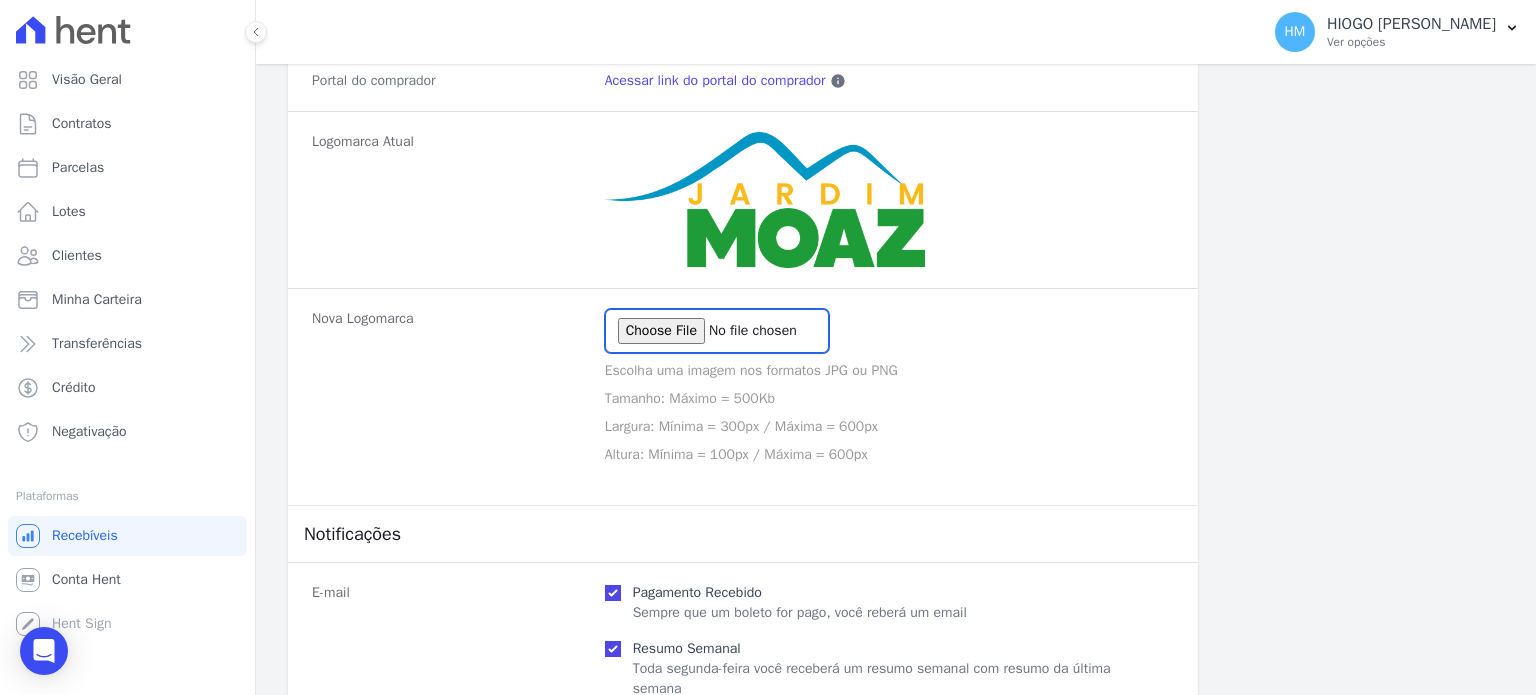 click at bounding box center (717, 331) 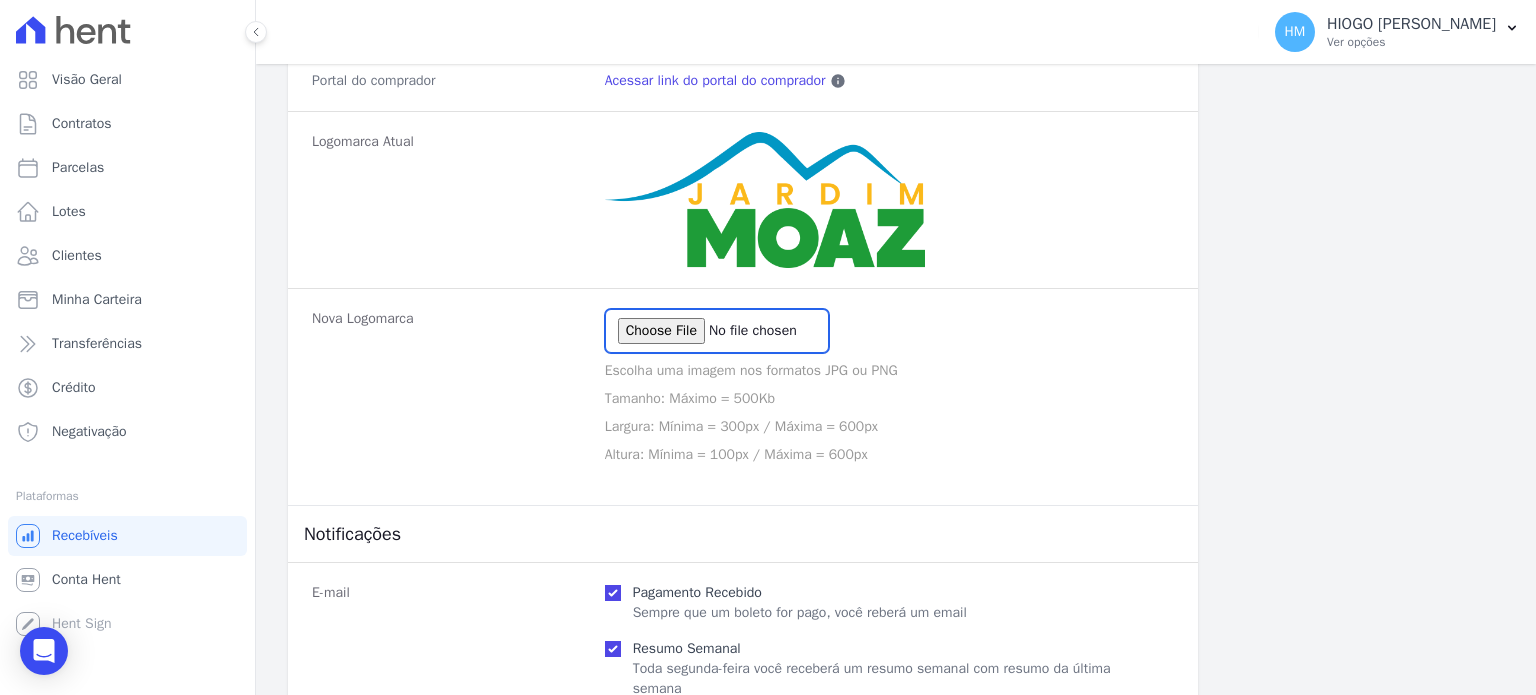 type on "C:\fakepath\MOAZ NOVA LOGO CORES (1).png" 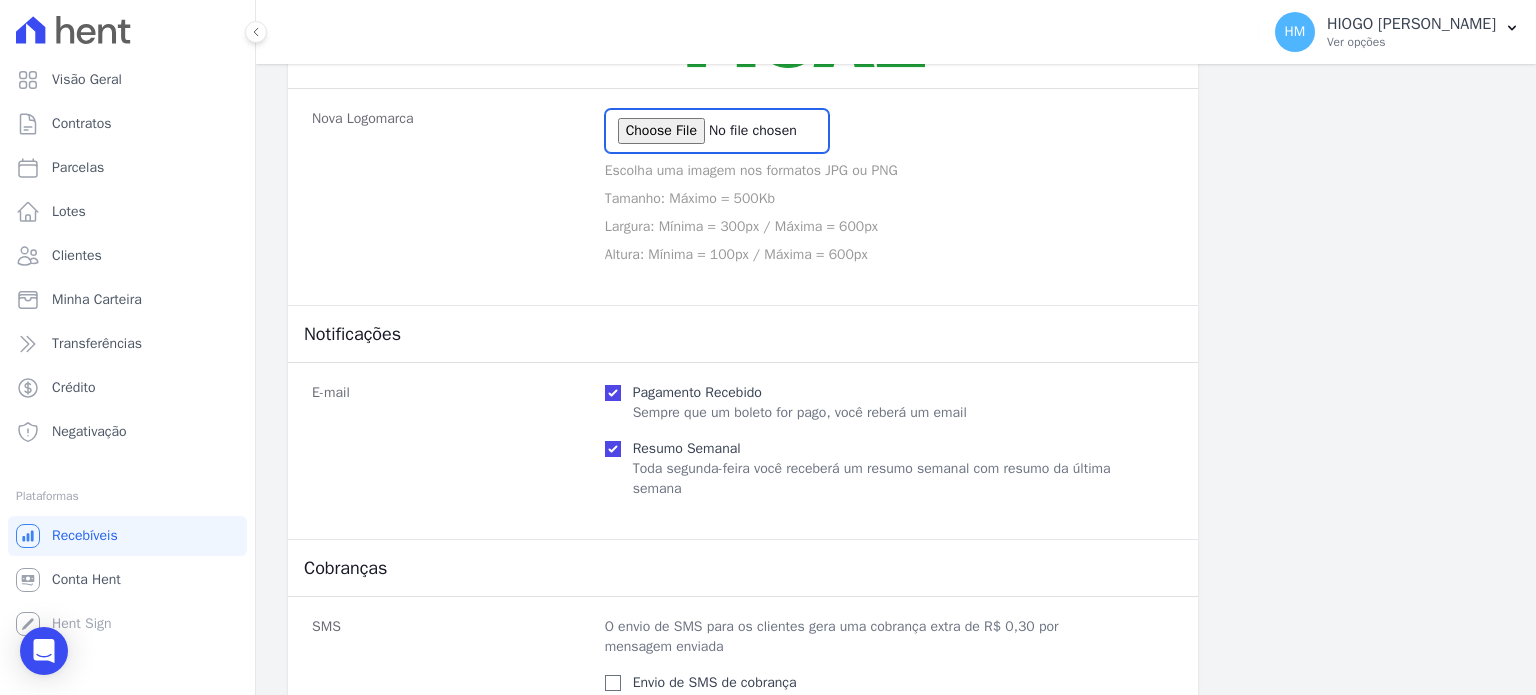 scroll, scrollTop: 200, scrollLeft: 0, axis: vertical 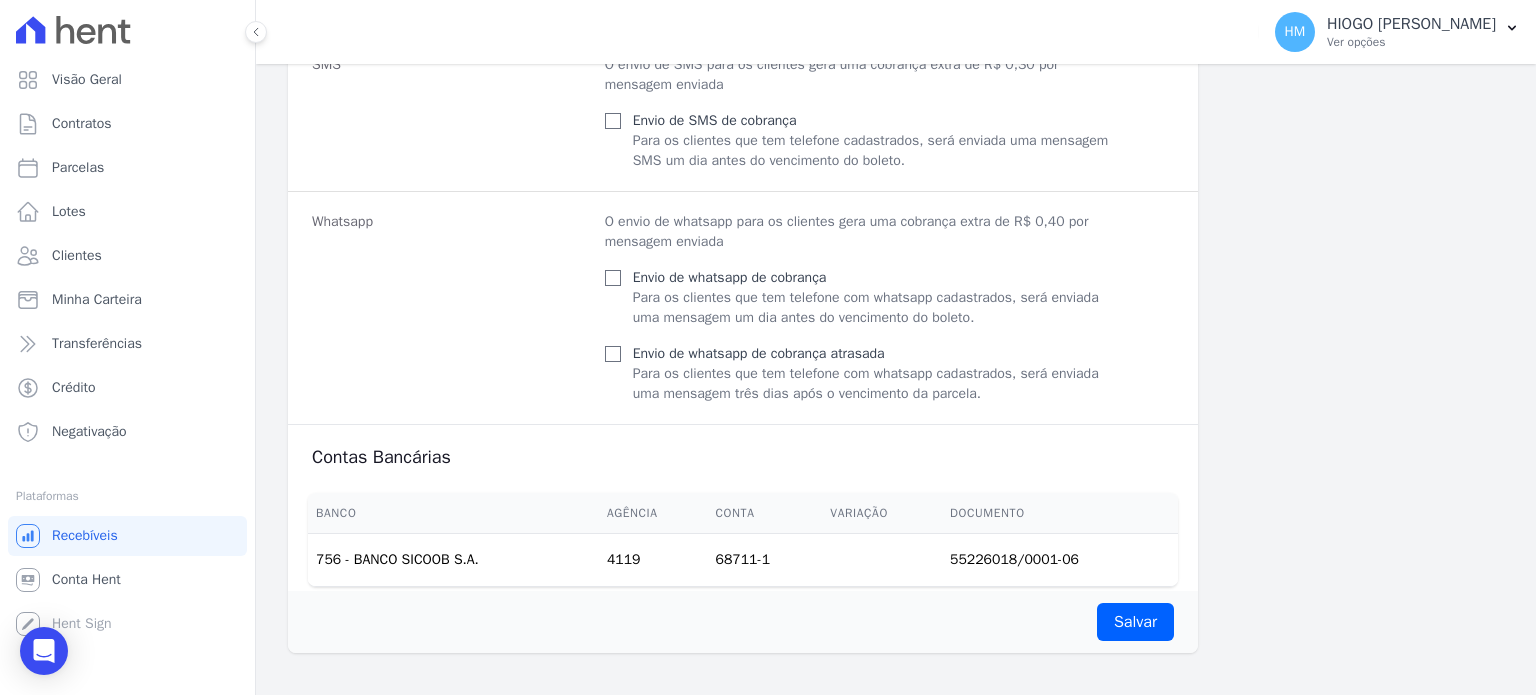 click on "68711-1" at bounding box center [765, 559] 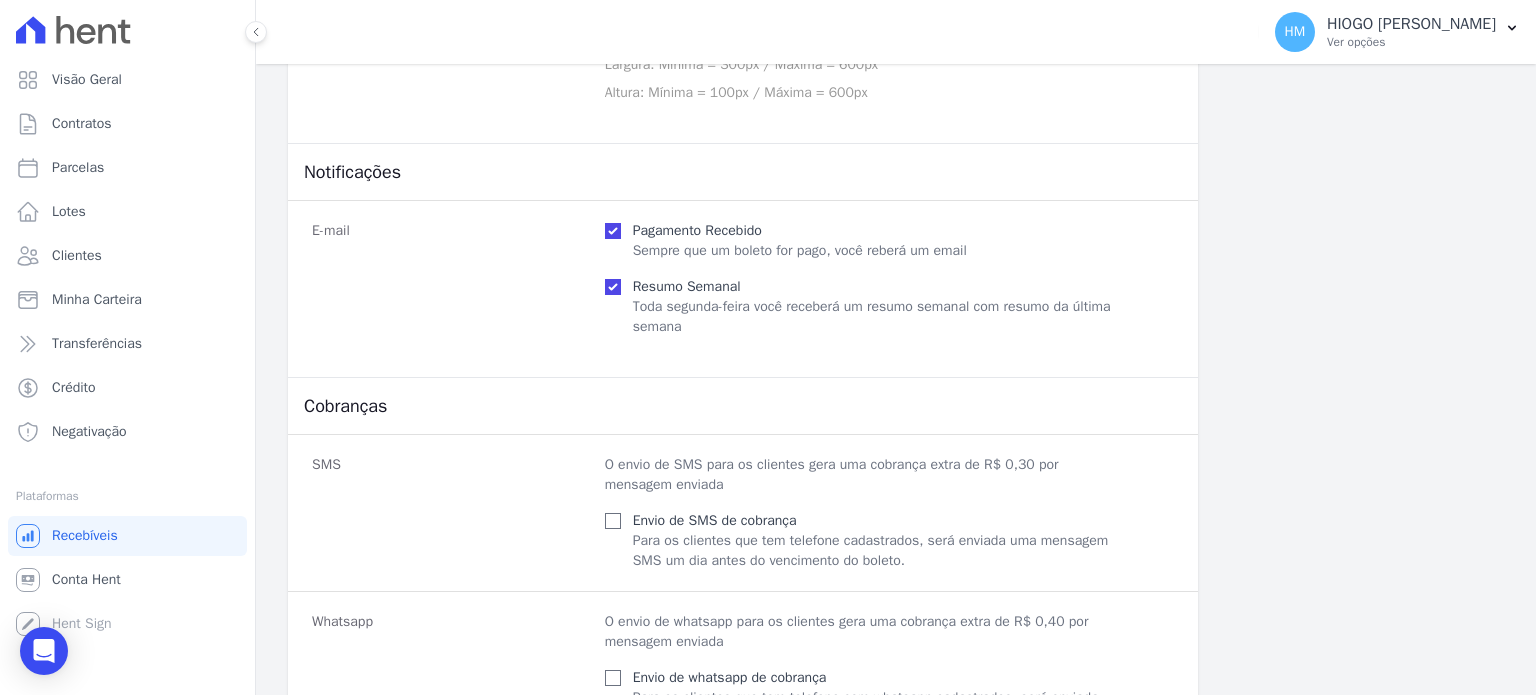 scroll, scrollTop: 1162, scrollLeft: 0, axis: vertical 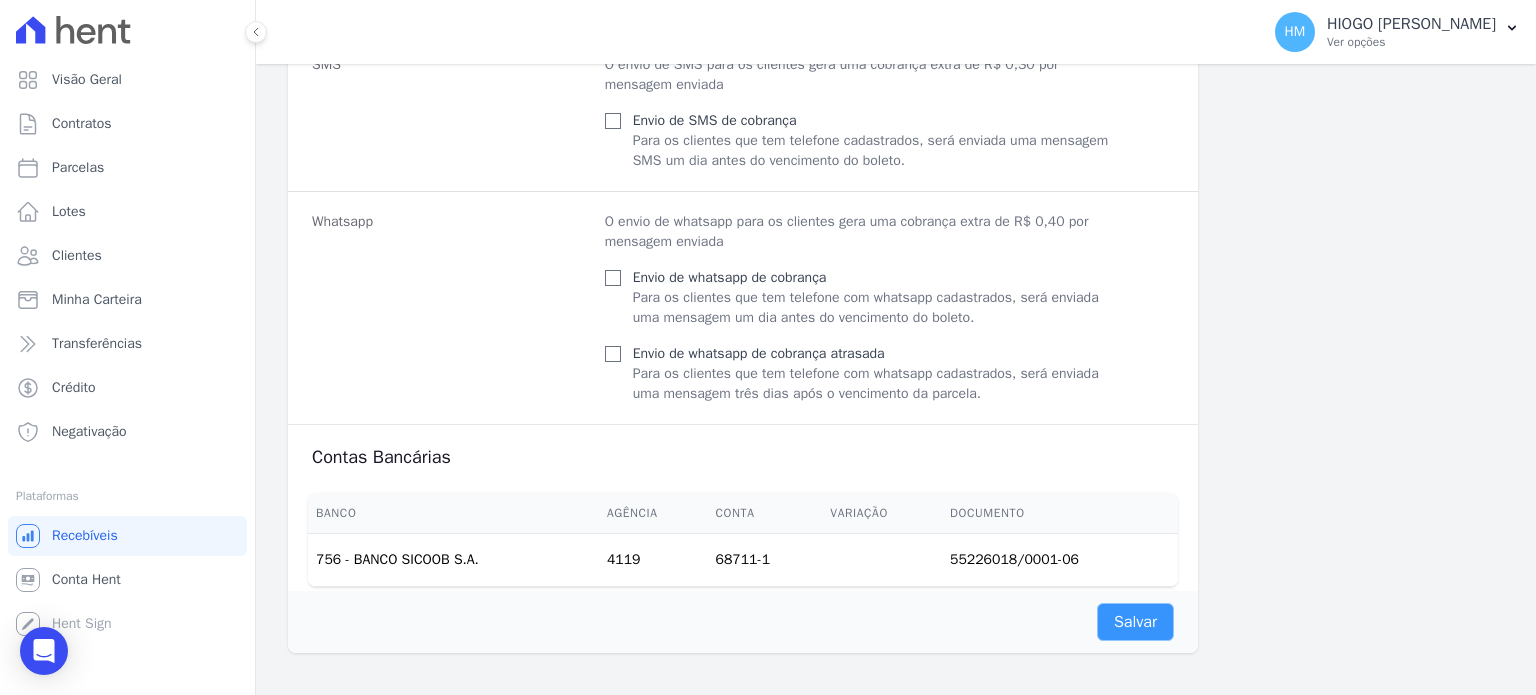 click on "Salvar" at bounding box center [1135, 622] 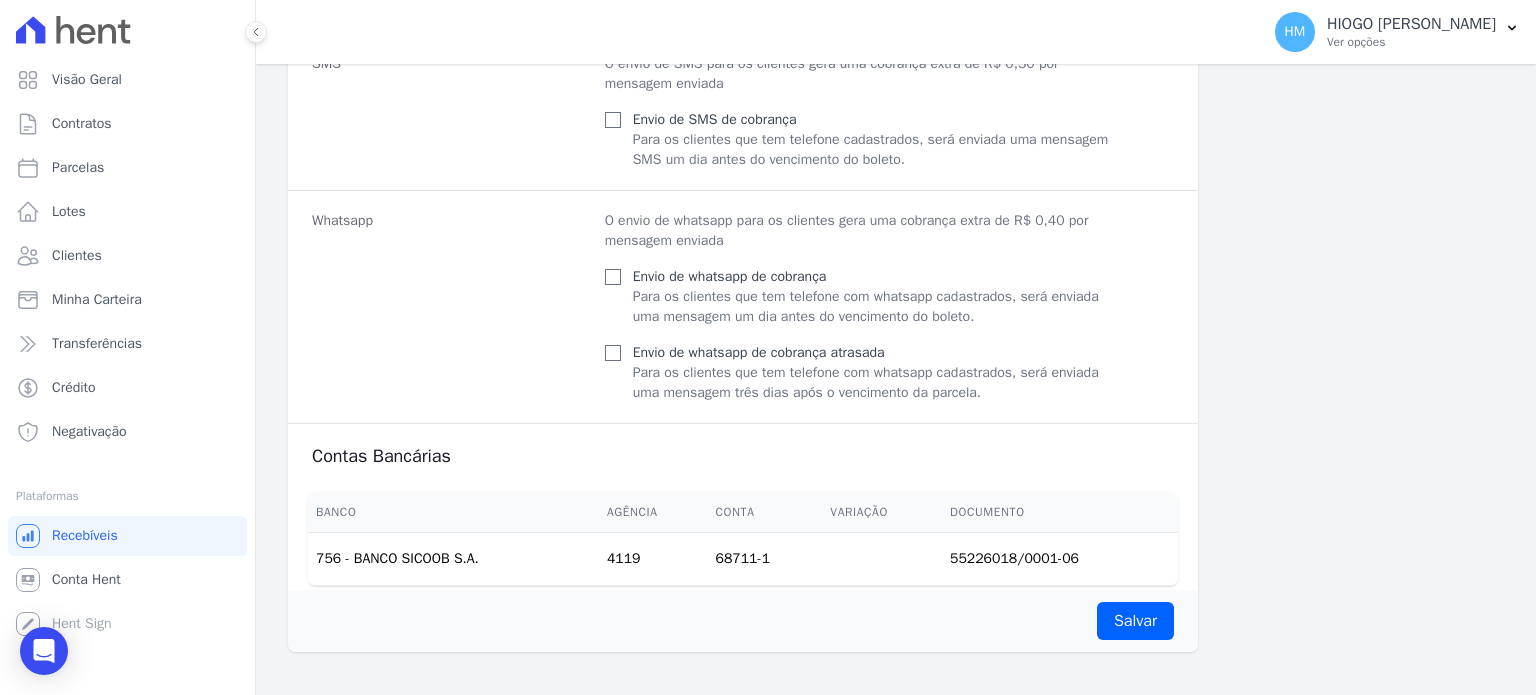 scroll, scrollTop: 1140, scrollLeft: 0, axis: vertical 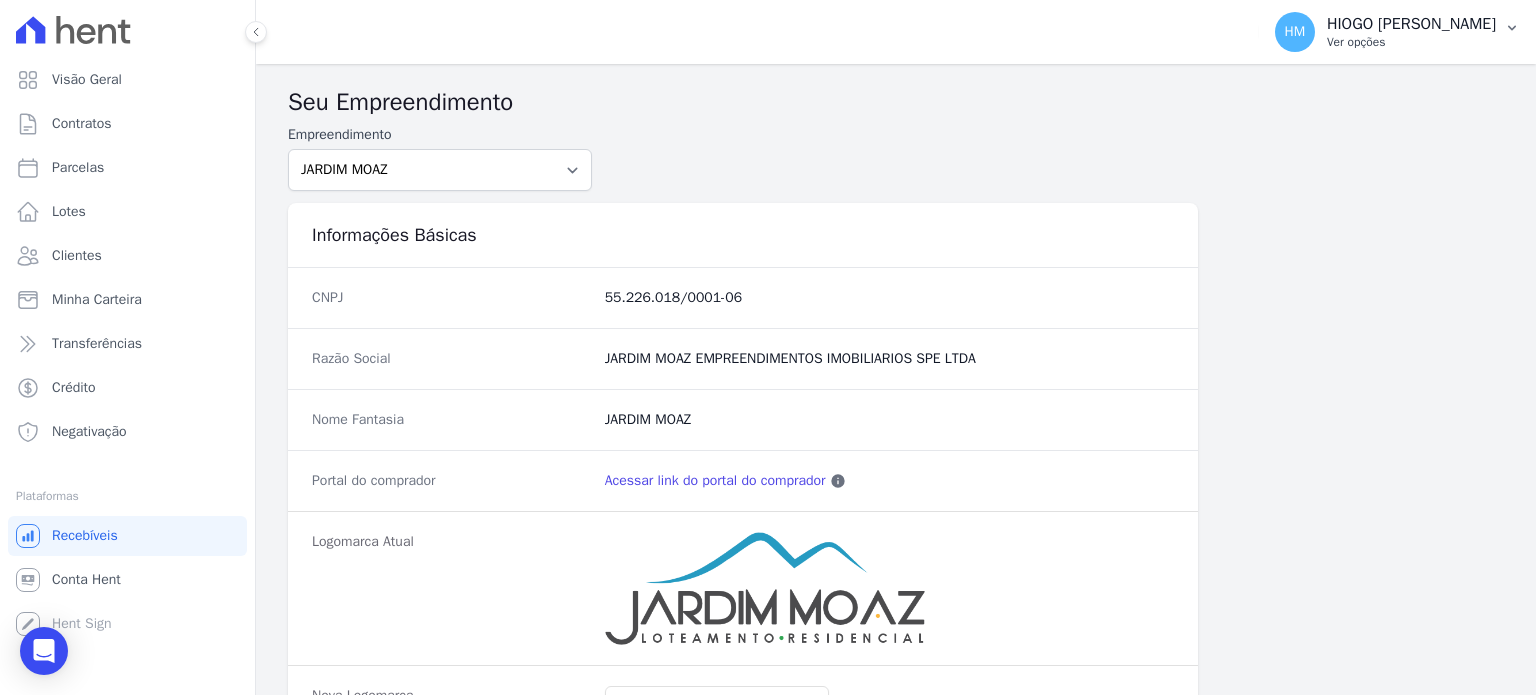 click on "Ver opções" at bounding box center (1411, 42) 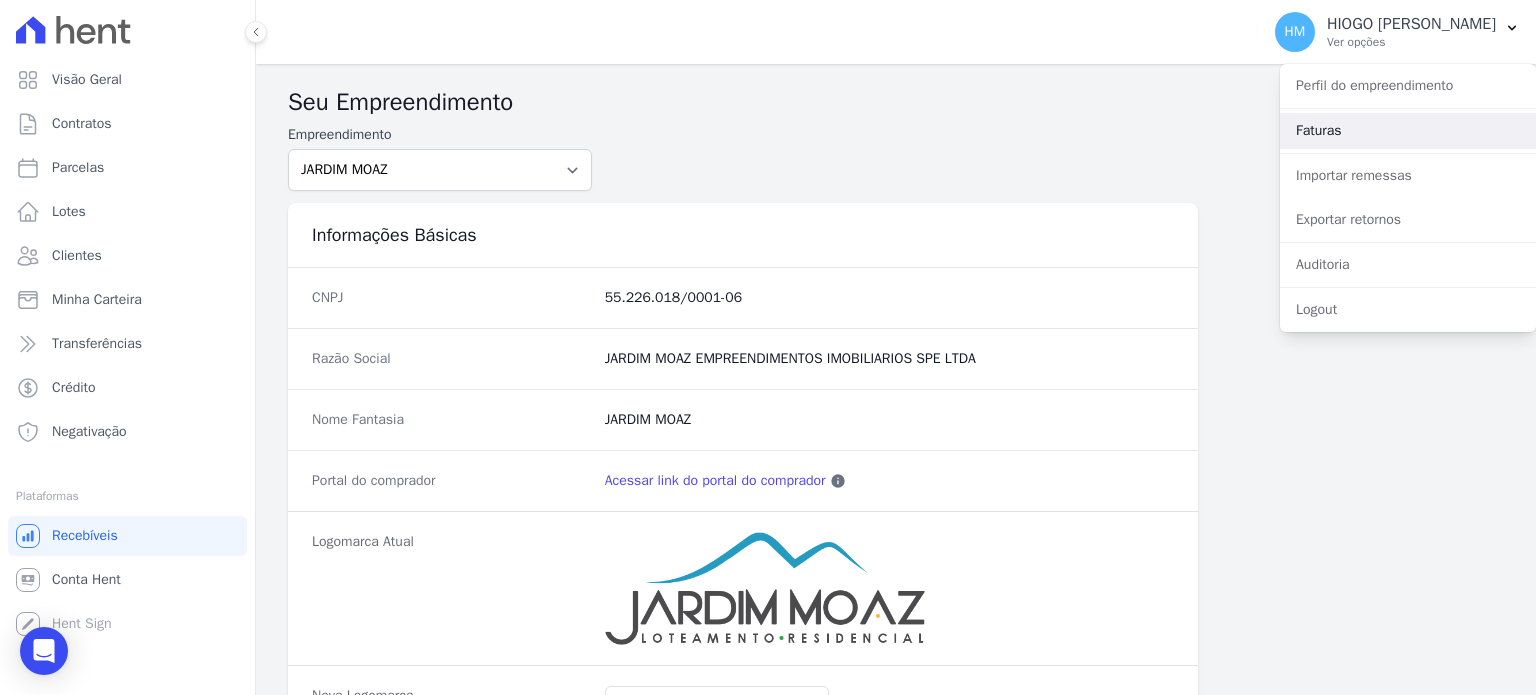 click on "Faturas" at bounding box center (1408, 131) 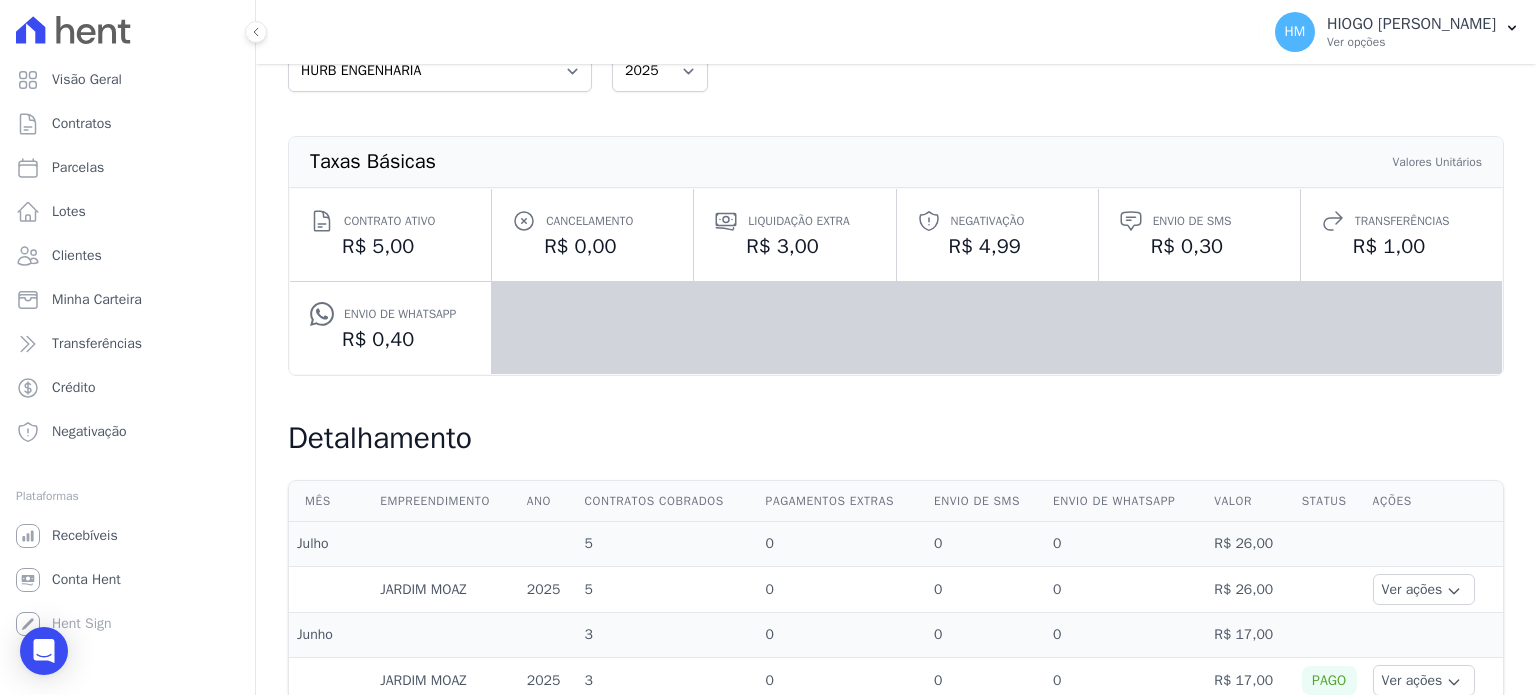 scroll, scrollTop: 0, scrollLeft: 0, axis: both 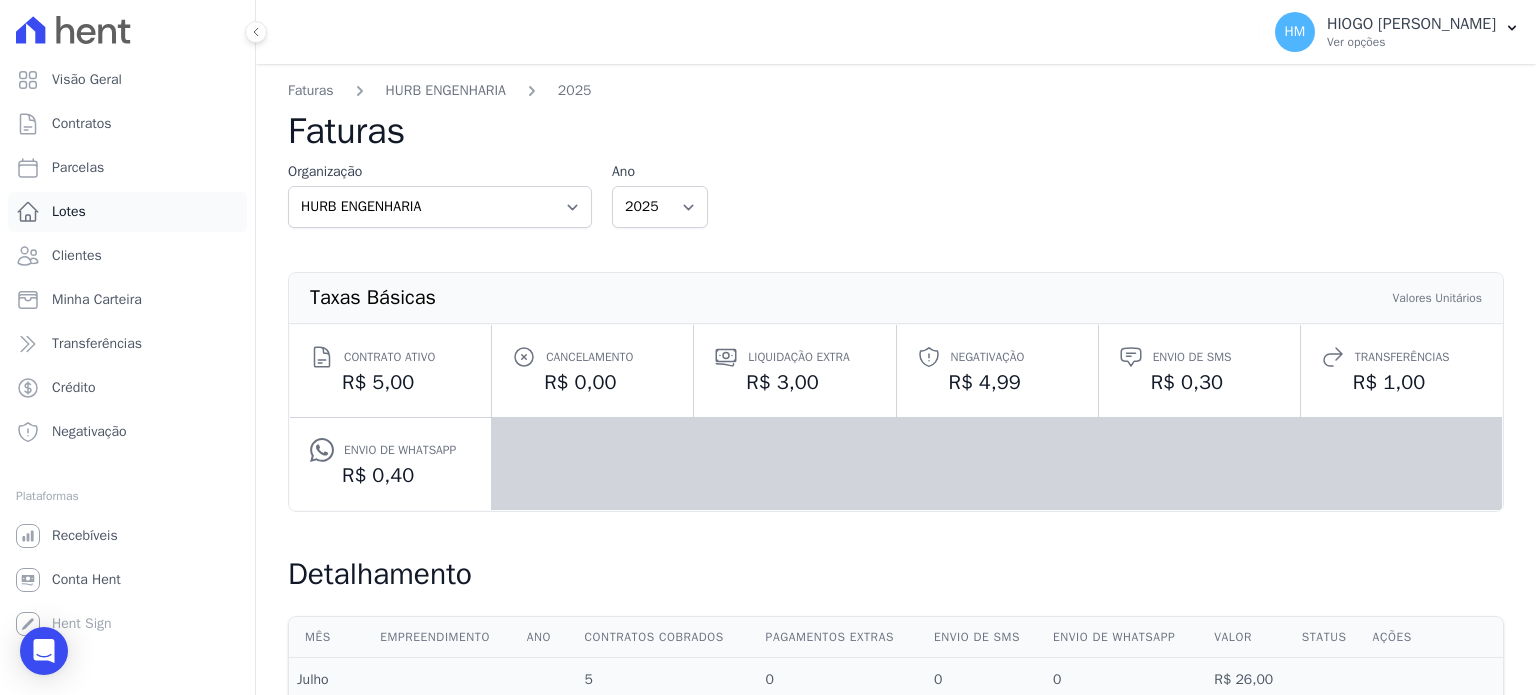 click on "Lotes" at bounding box center (69, 212) 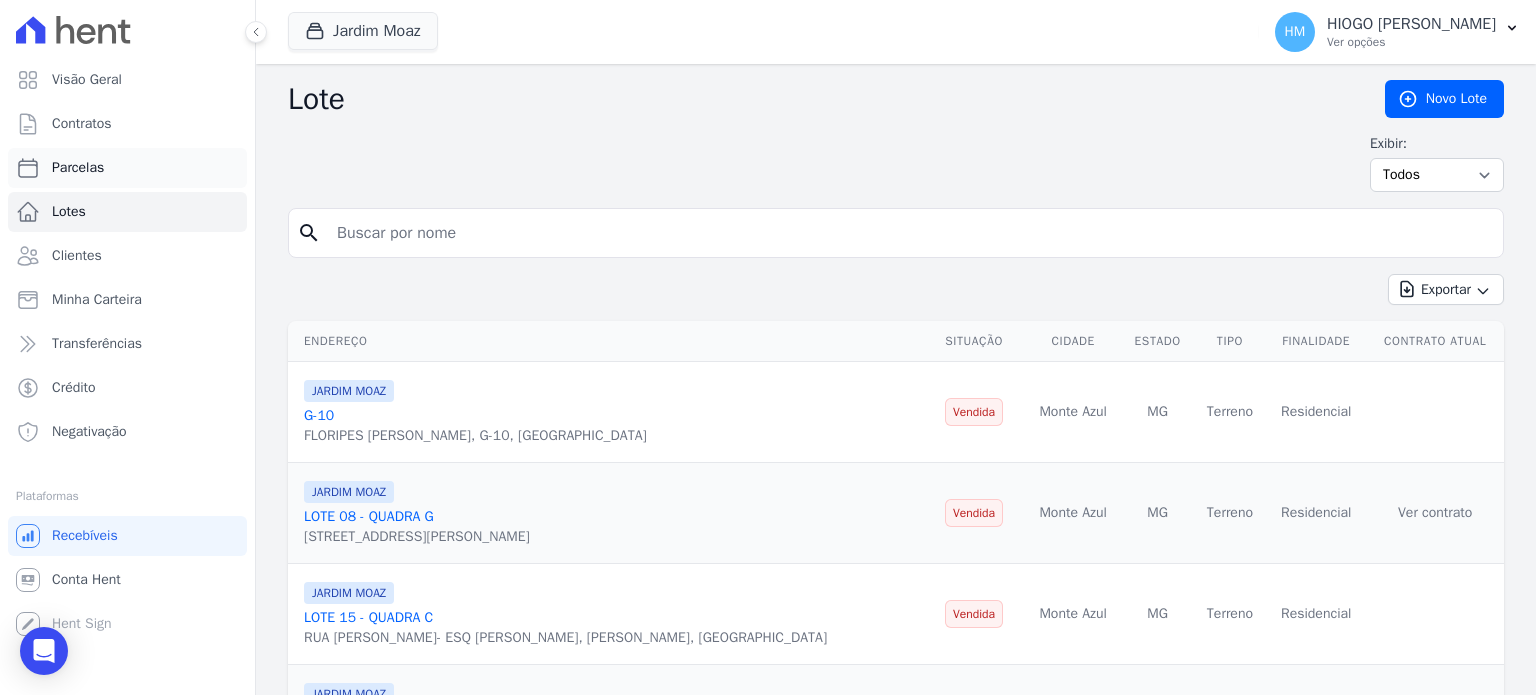 click on "Parcelas" at bounding box center (127, 168) 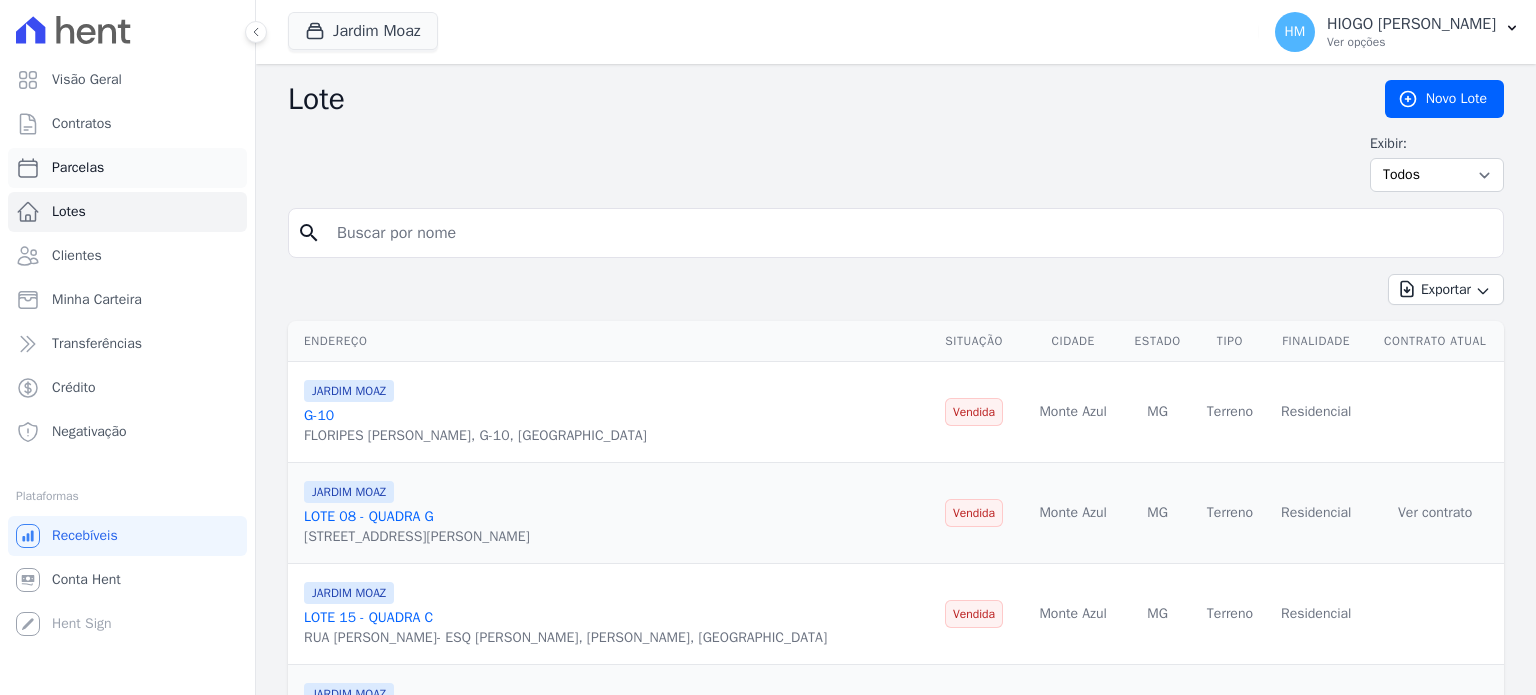 select 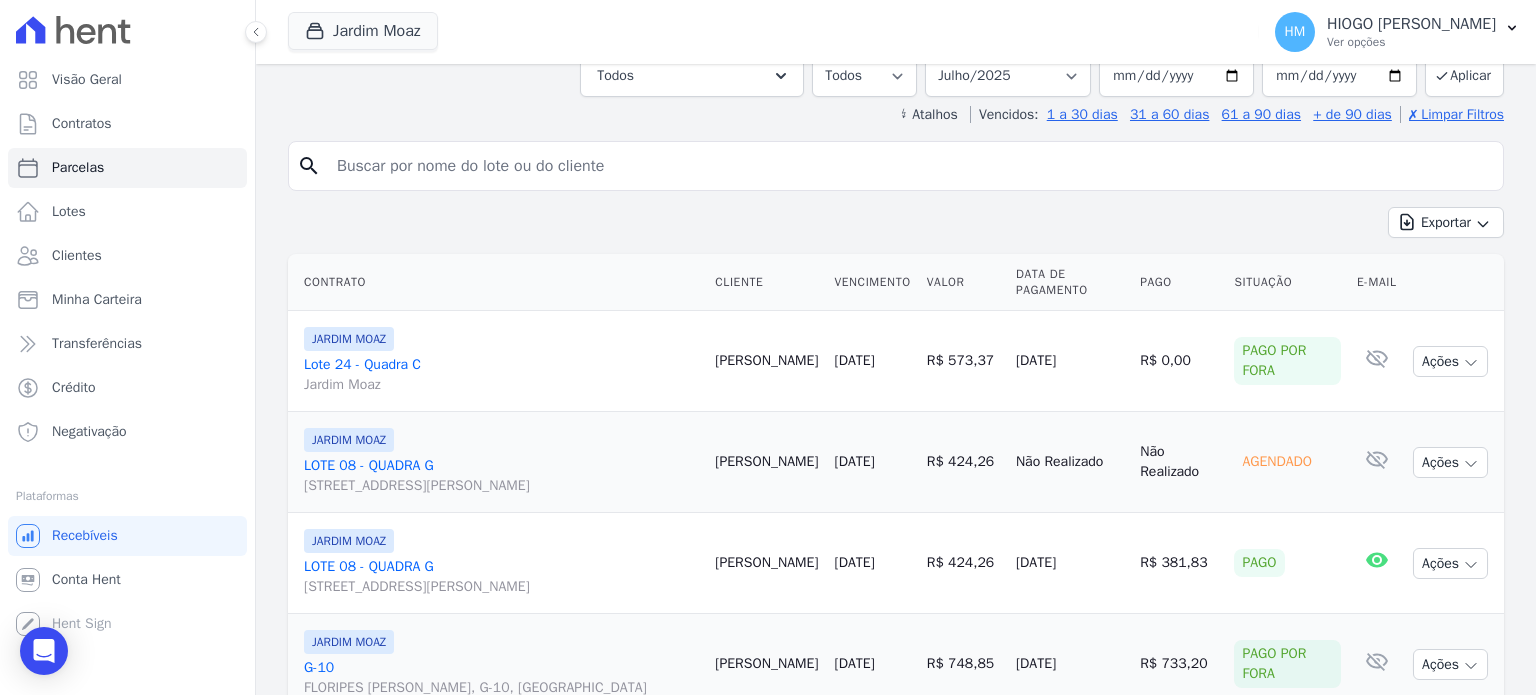 scroll, scrollTop: 0, scrollLeft: 0, axis: both 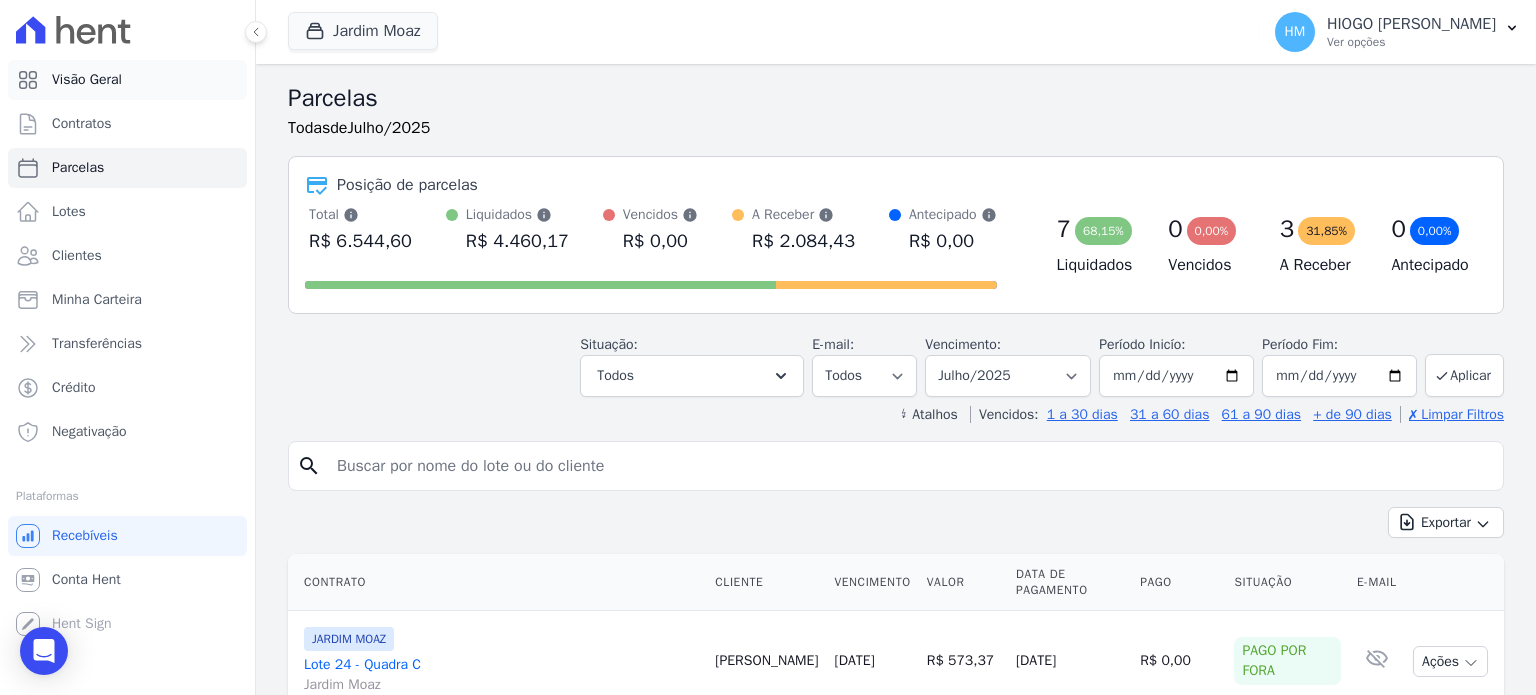 click on "Visão Geral" at bounding box center [87, 80] 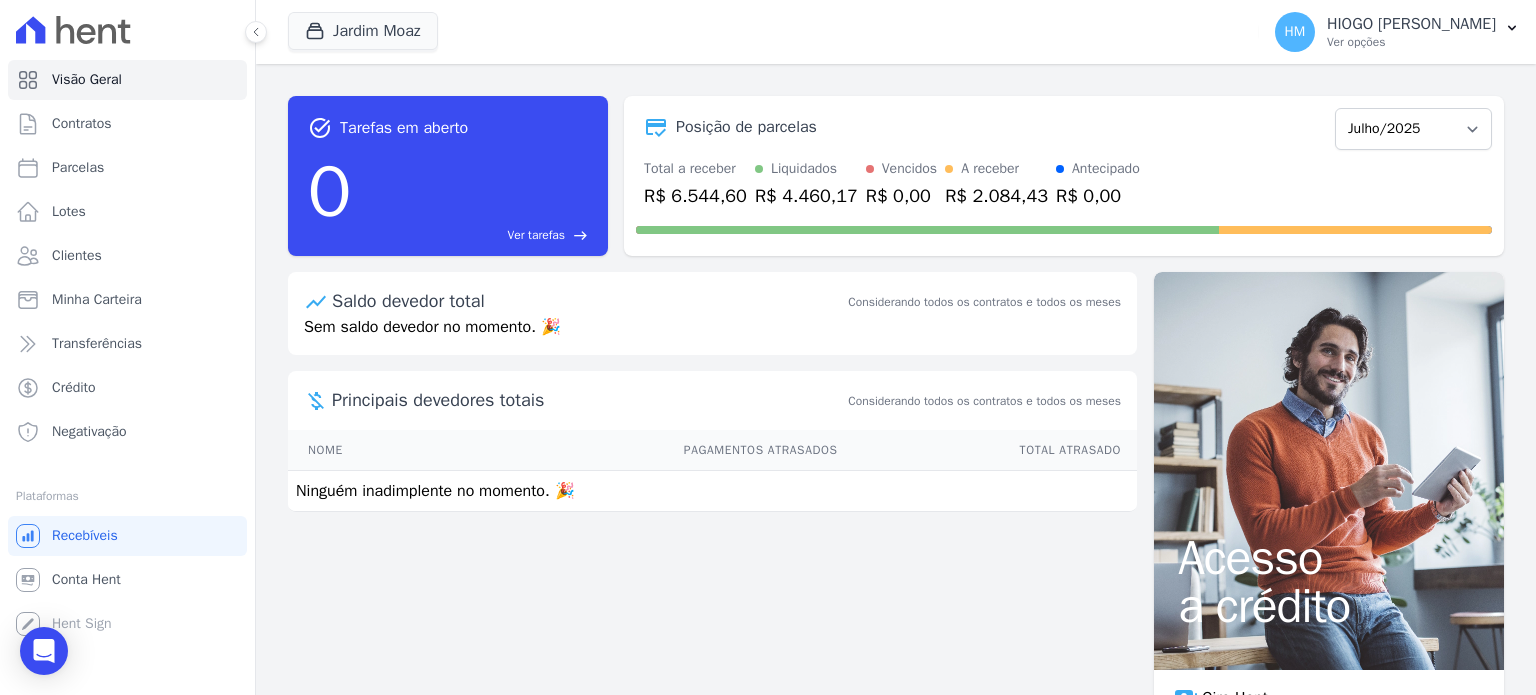 click on "Ver tarefas" at bounding box center [536, 235] 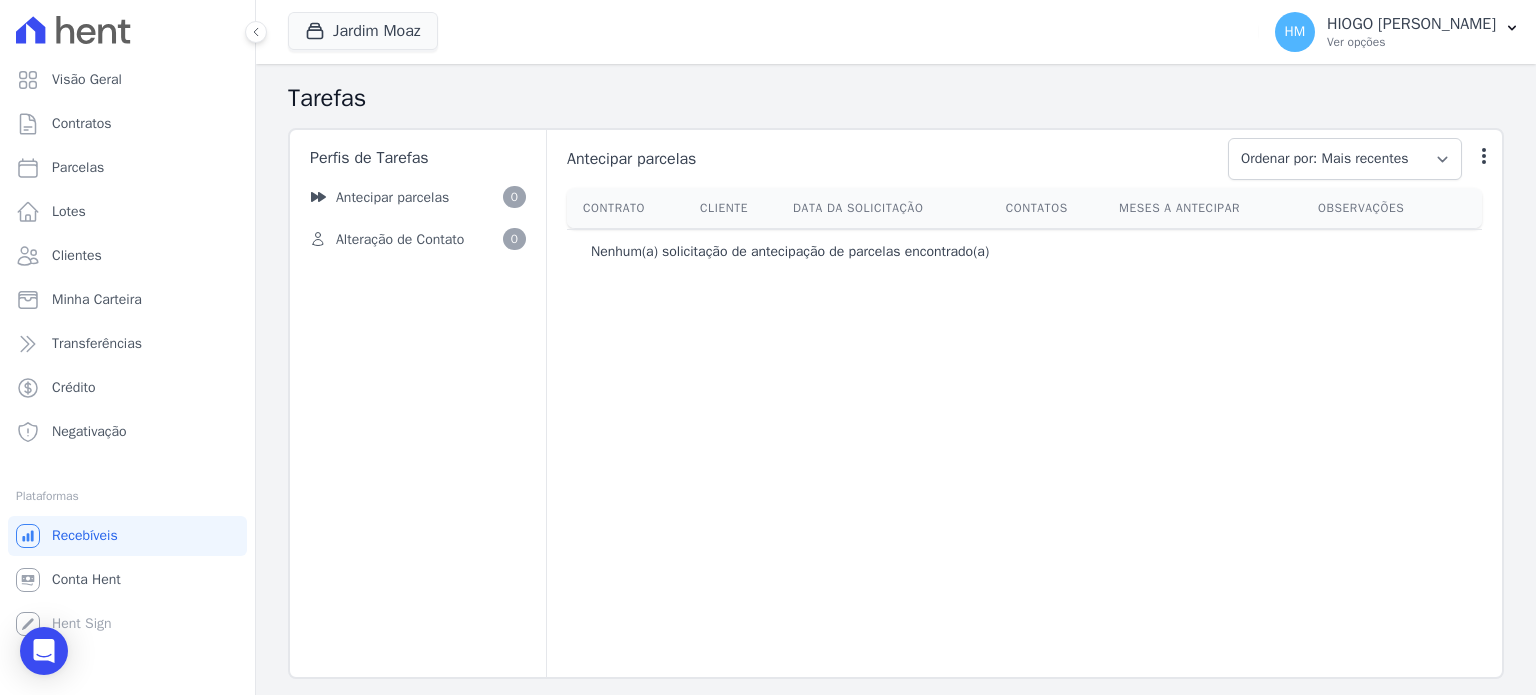 click on "Contrato" at bounding box center [629, 208] 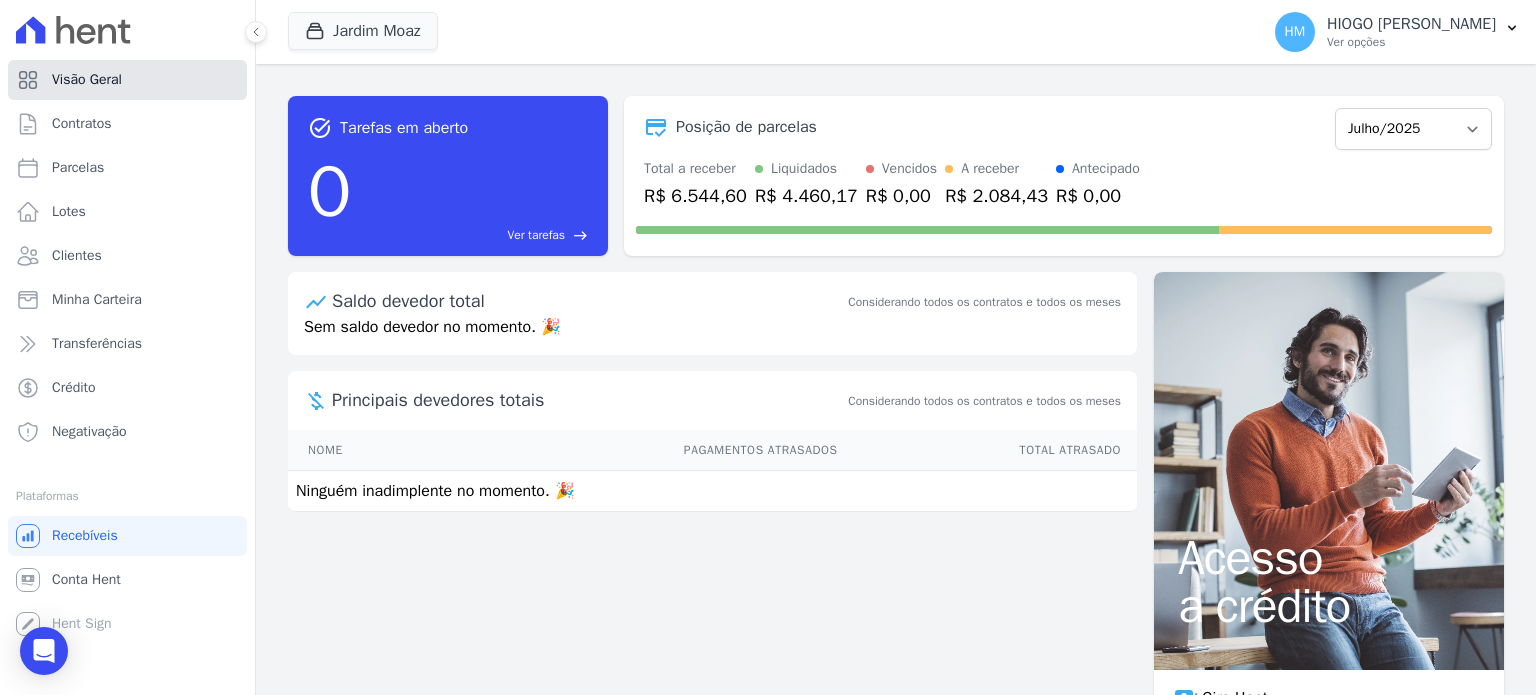 click on "Visão Geral" at bounding box center [127, 80] 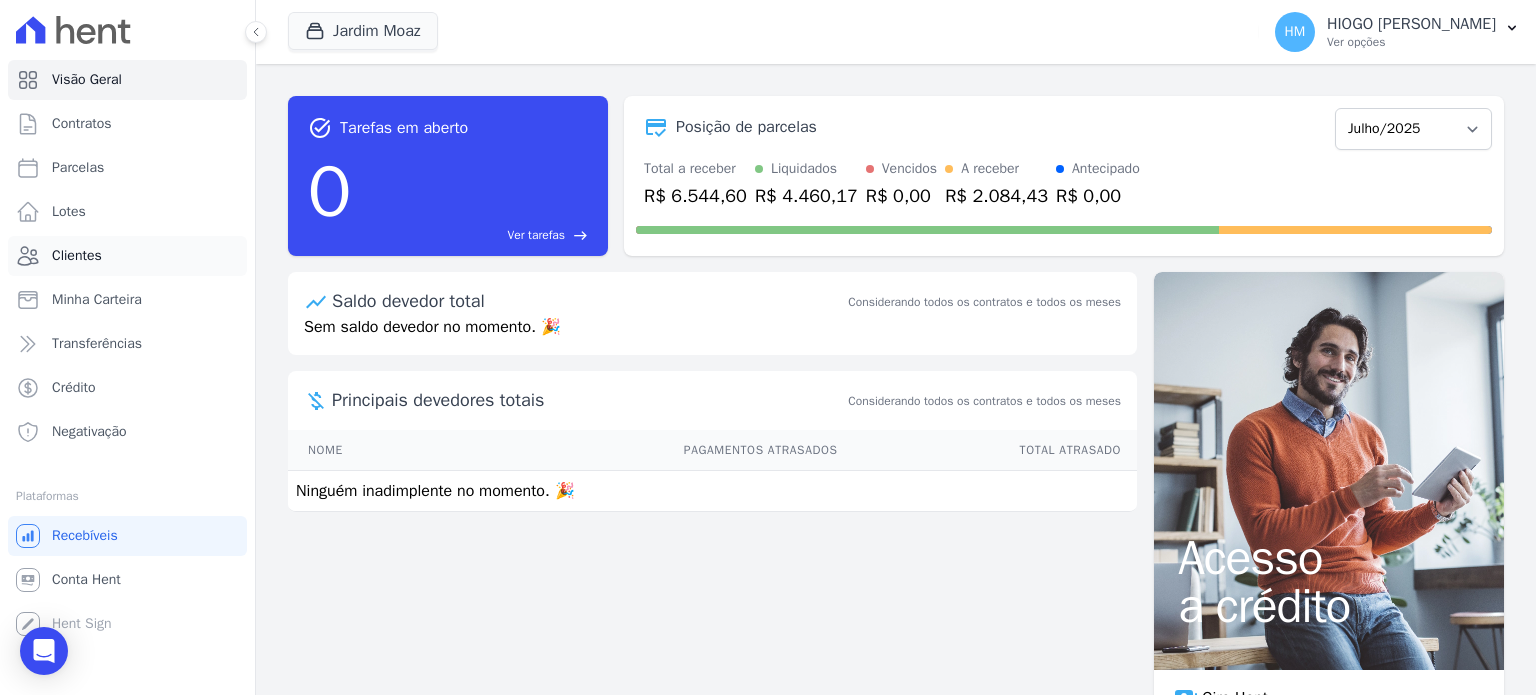 click on "Clientes" at bounding box center (77, 256) 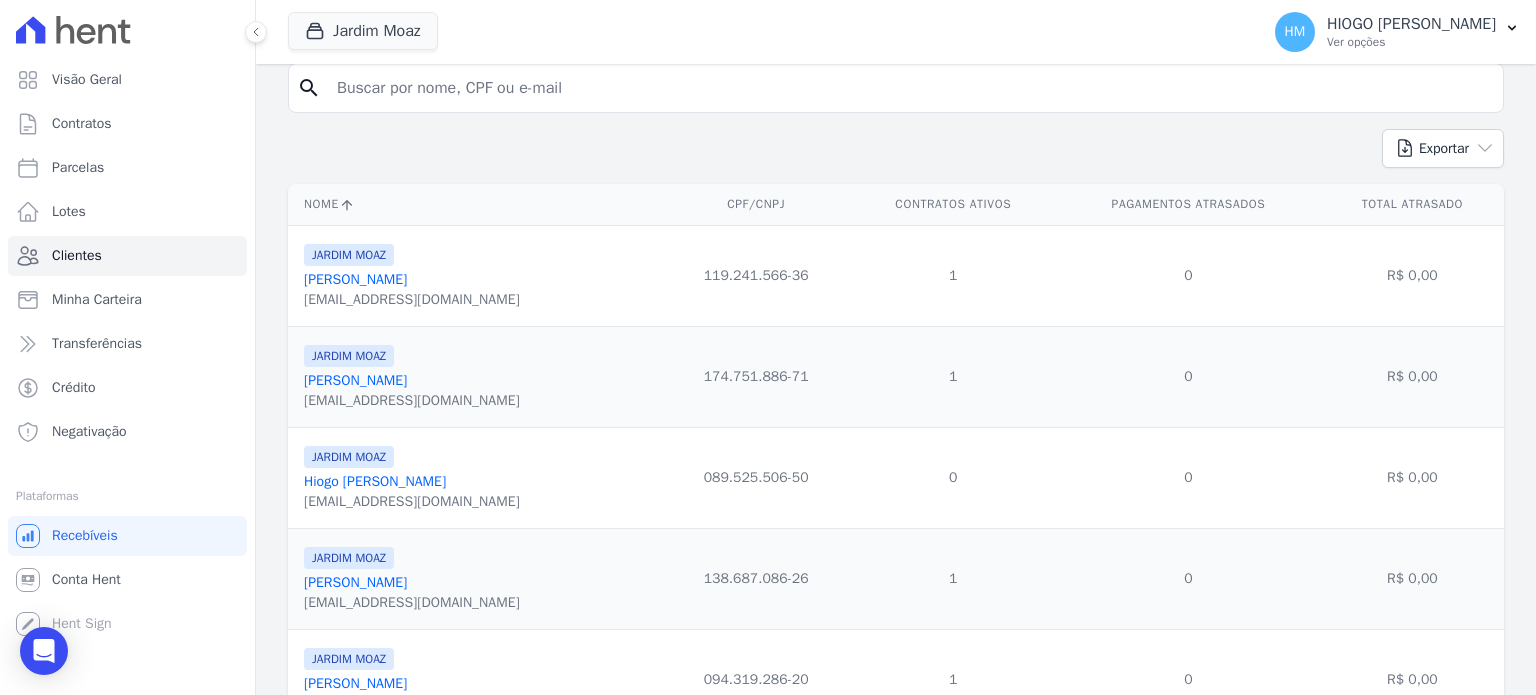 scroll, scrollTop: 0, scrollLeft: 0, axis: both 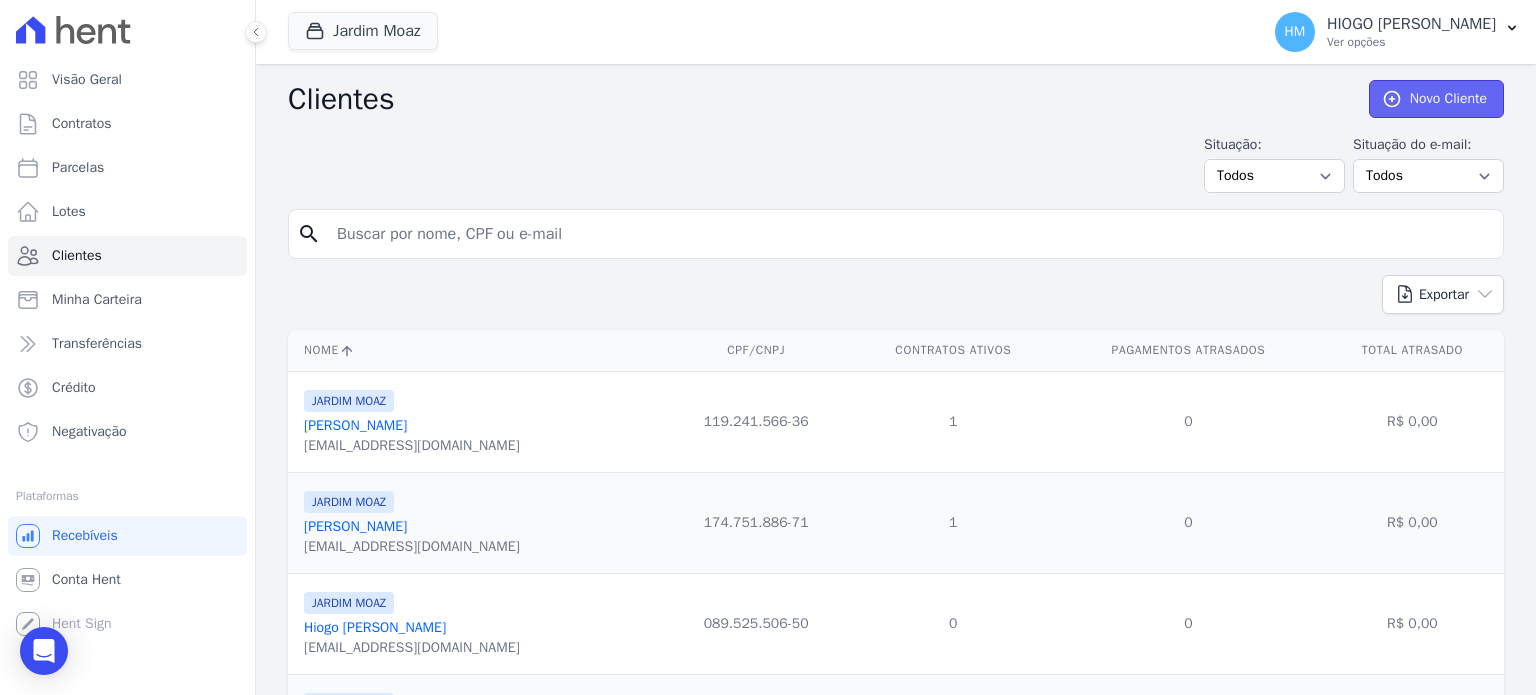 click on "Novo Cliente" at bounding box center (1436, 99) 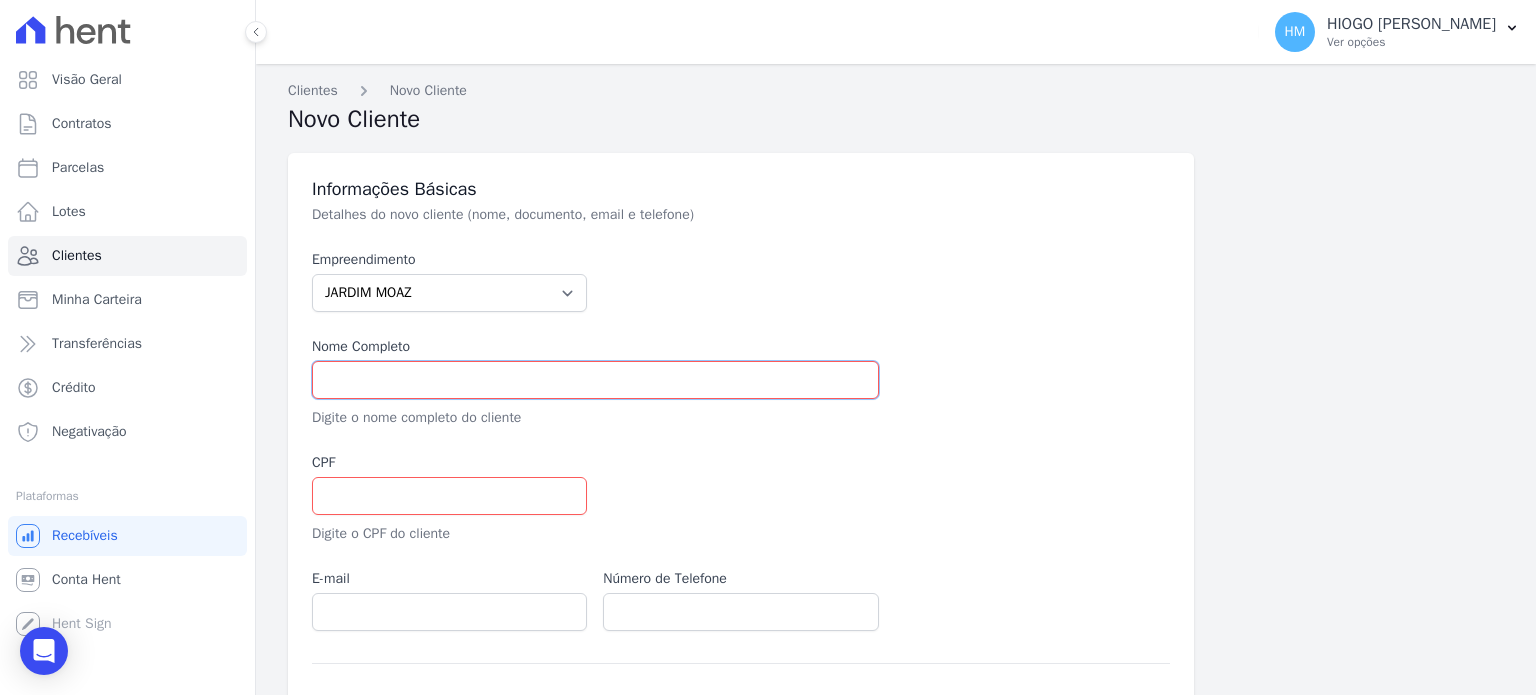 click at bounding box center [595, 380] 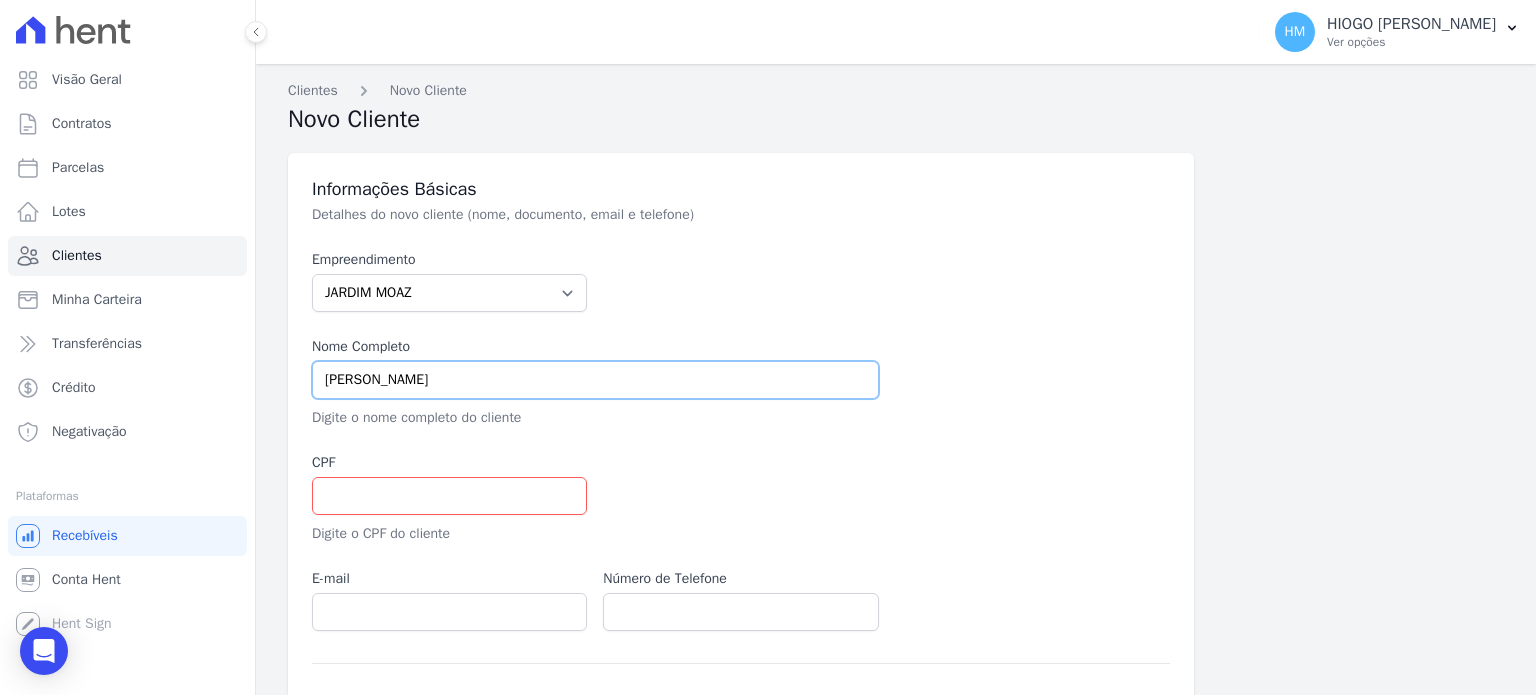 paste on "707.191.786-81" 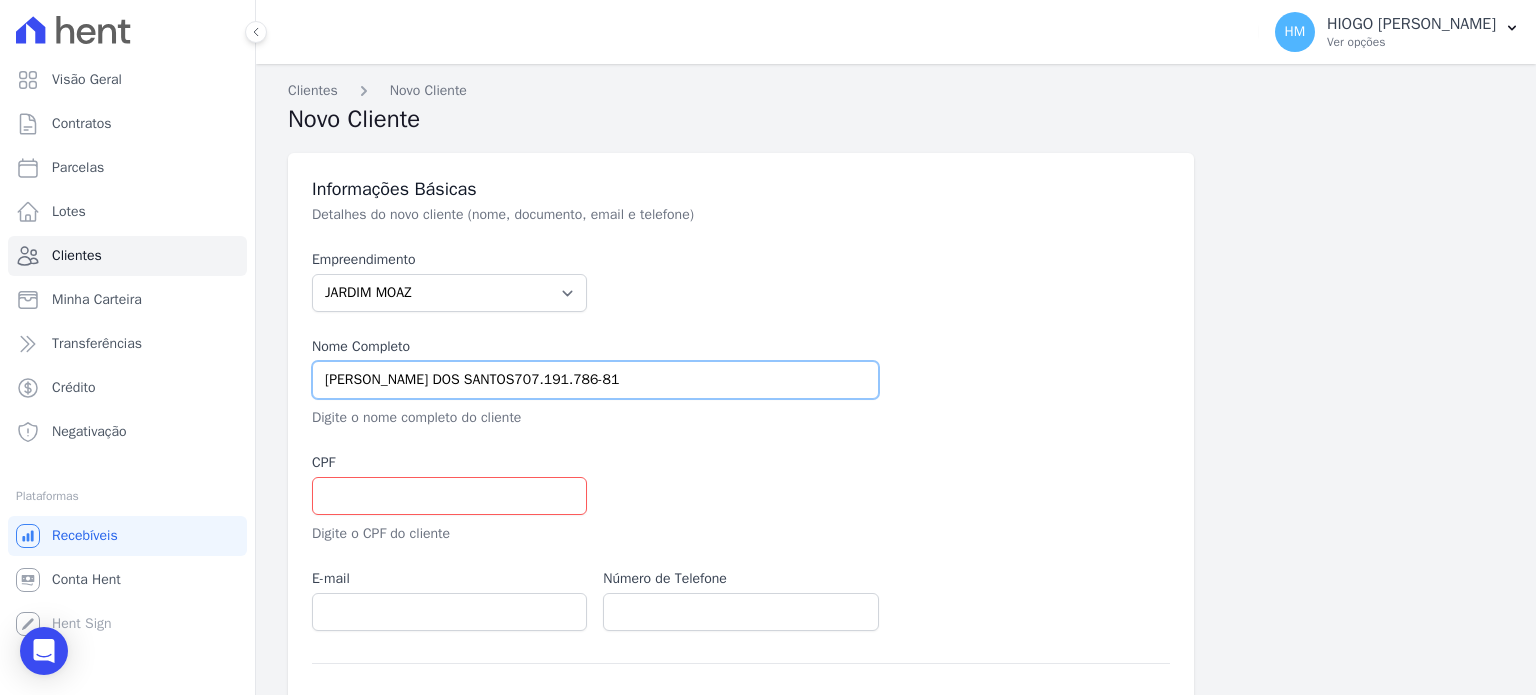 type on "[PERSON_NAME] DOS [PERSON_NAME]" 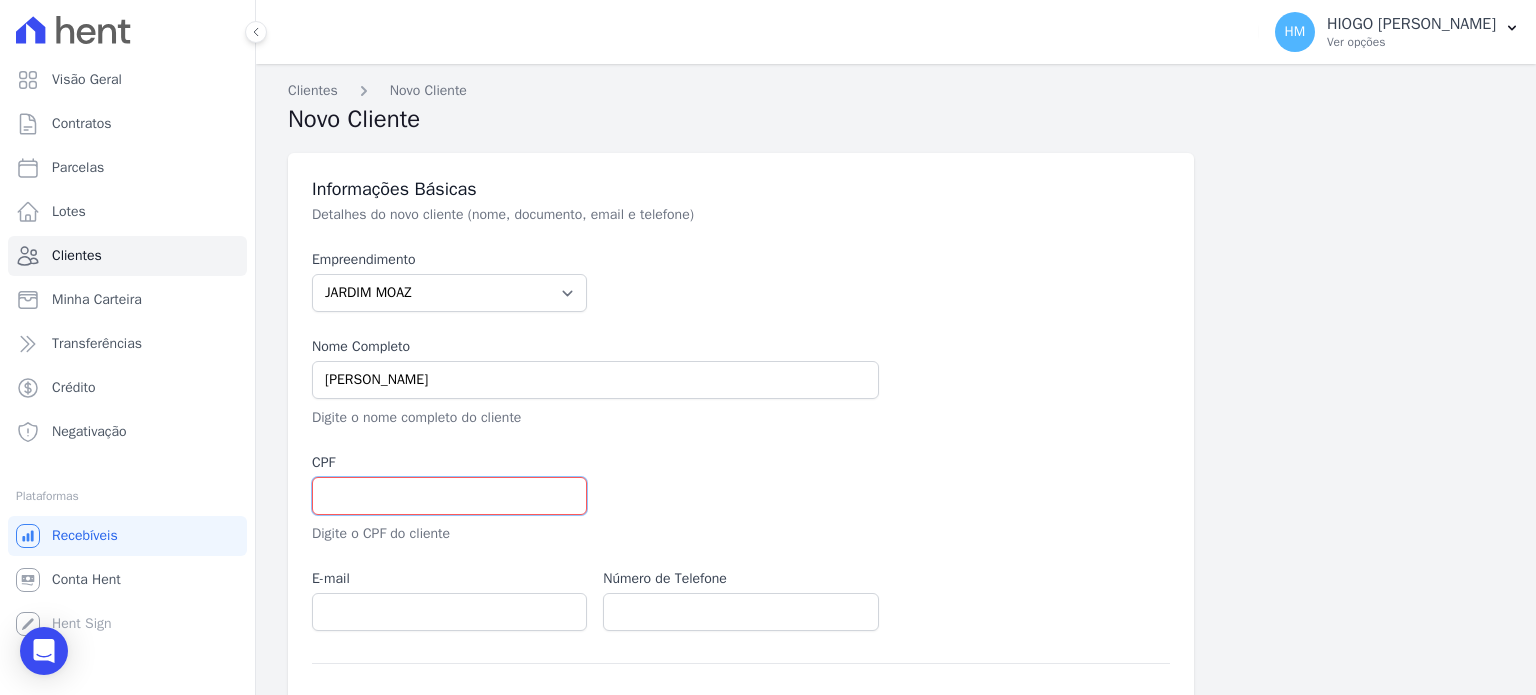 click at bounding box center (449, 496) 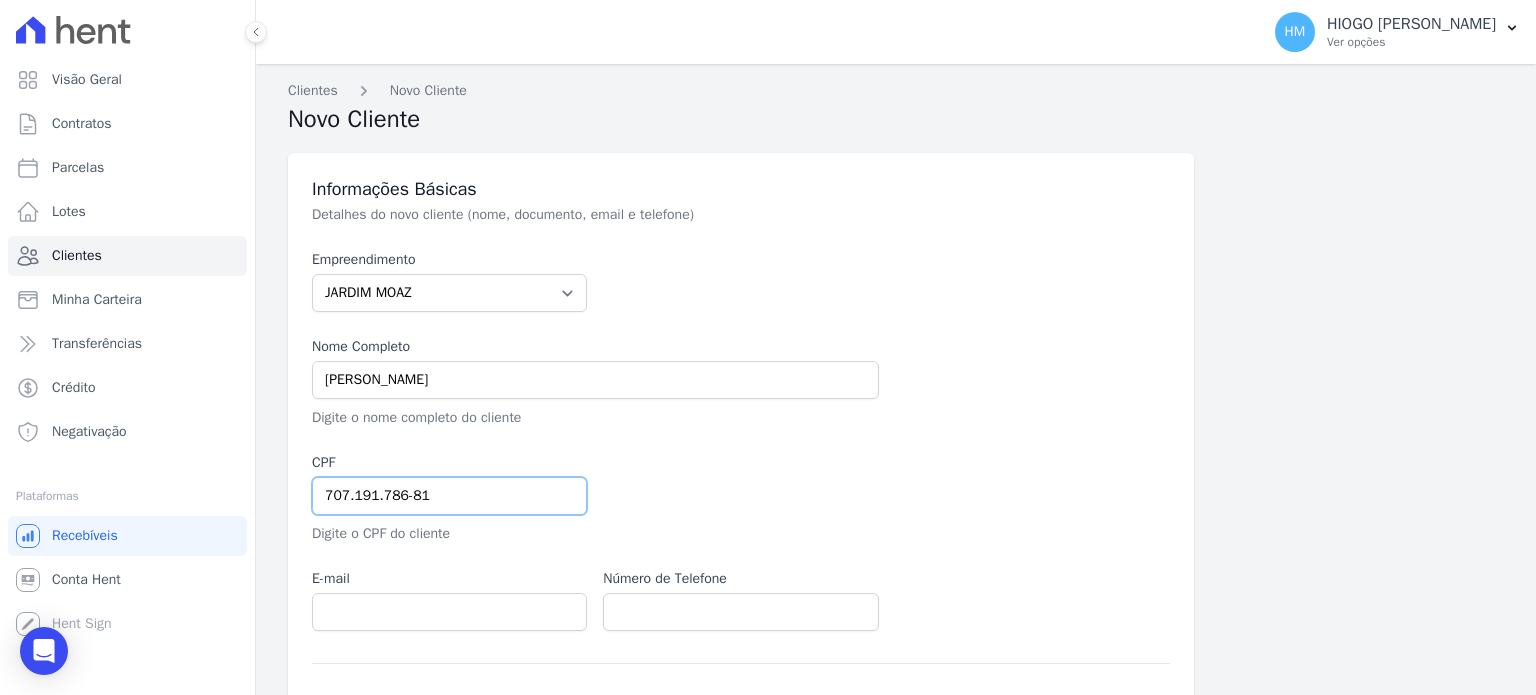 type on "707.191.786-81" 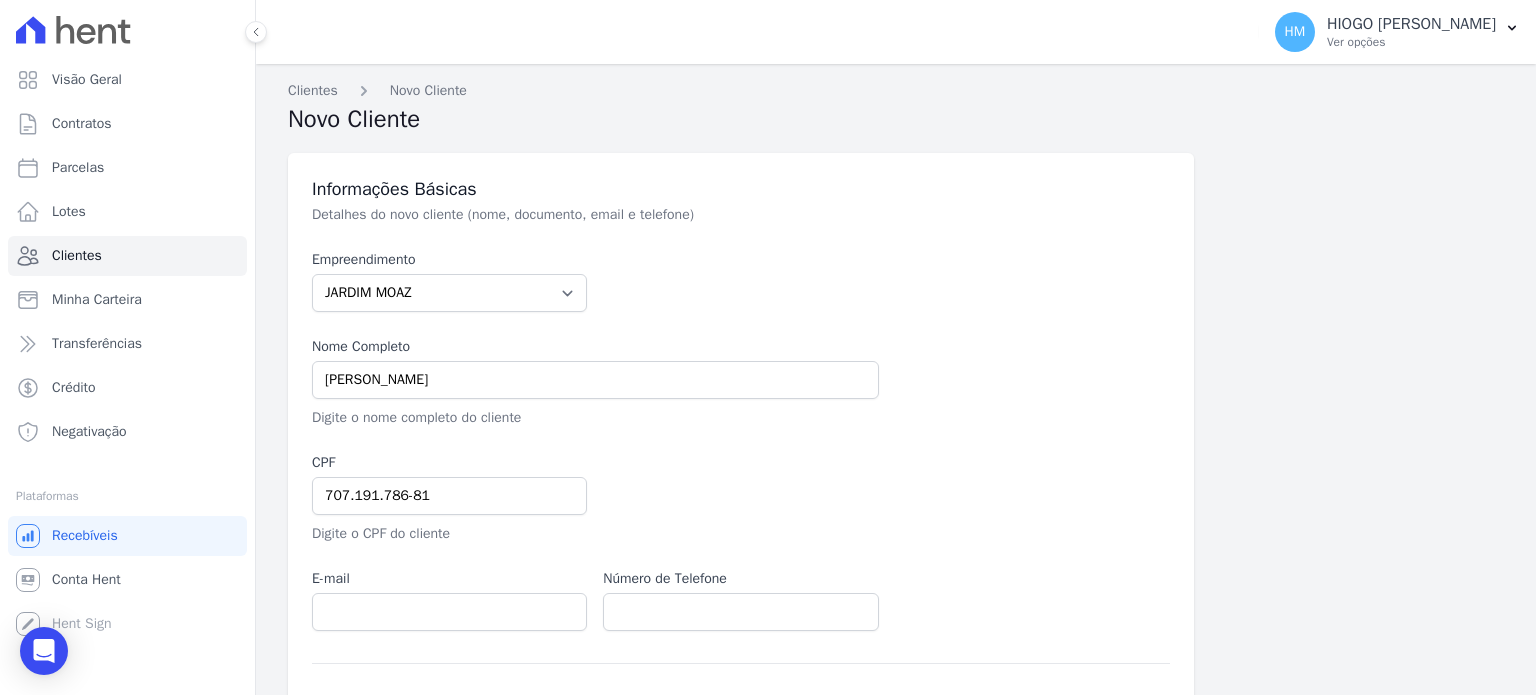 click at bounding box center (886, 498) 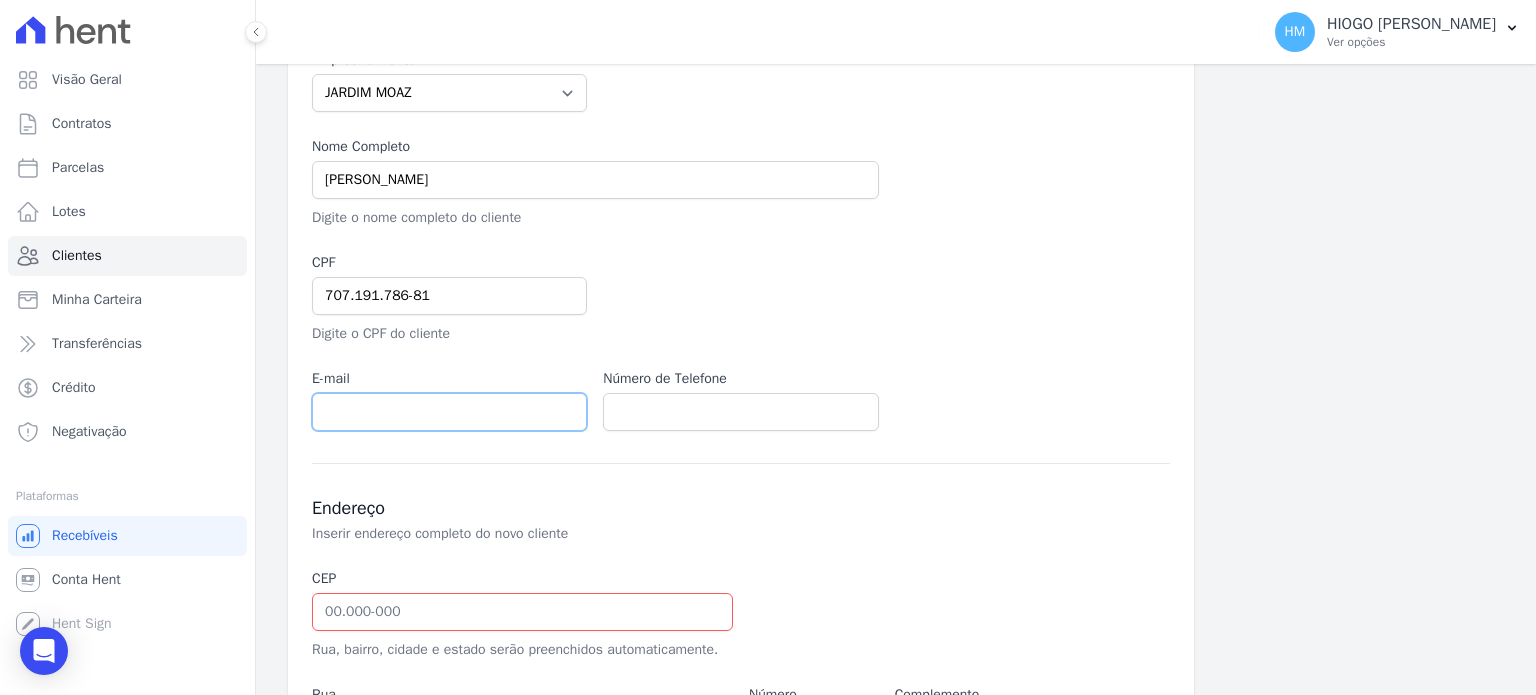 click at bounding box center [449, 412] 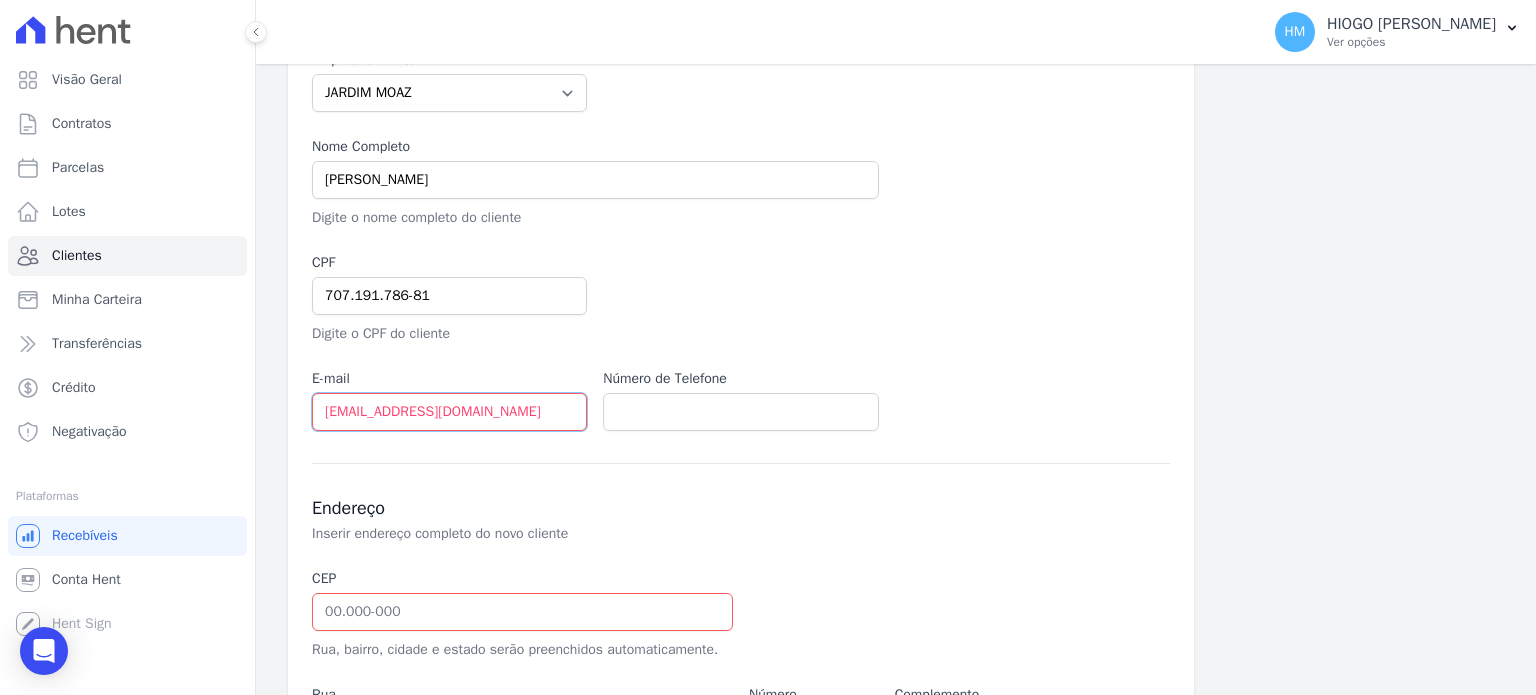 type on "[EMAIL_ADDRESS][DOMAIN_NAME]" 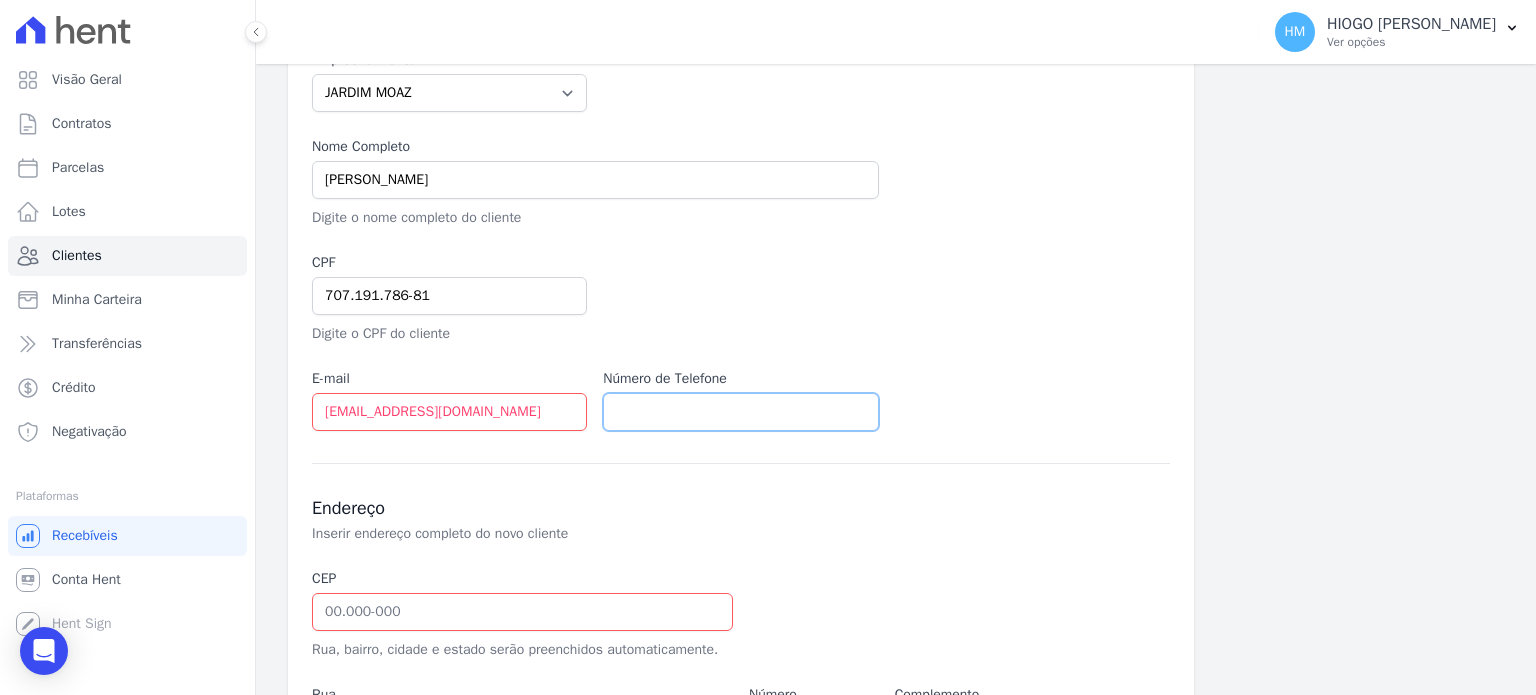 click at bounding box center (740, 412) 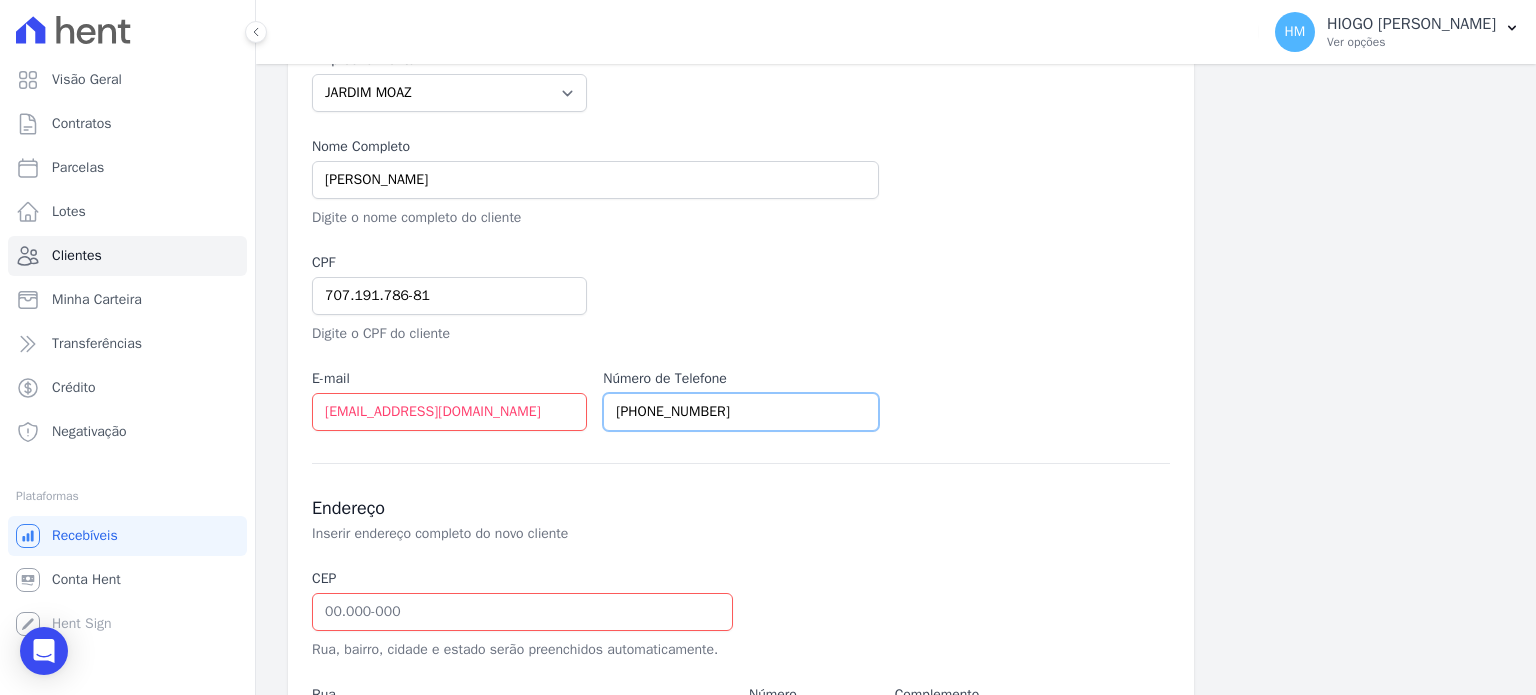 scroll, scrollTop: 400, scrollLeft: 0, axis: vertical 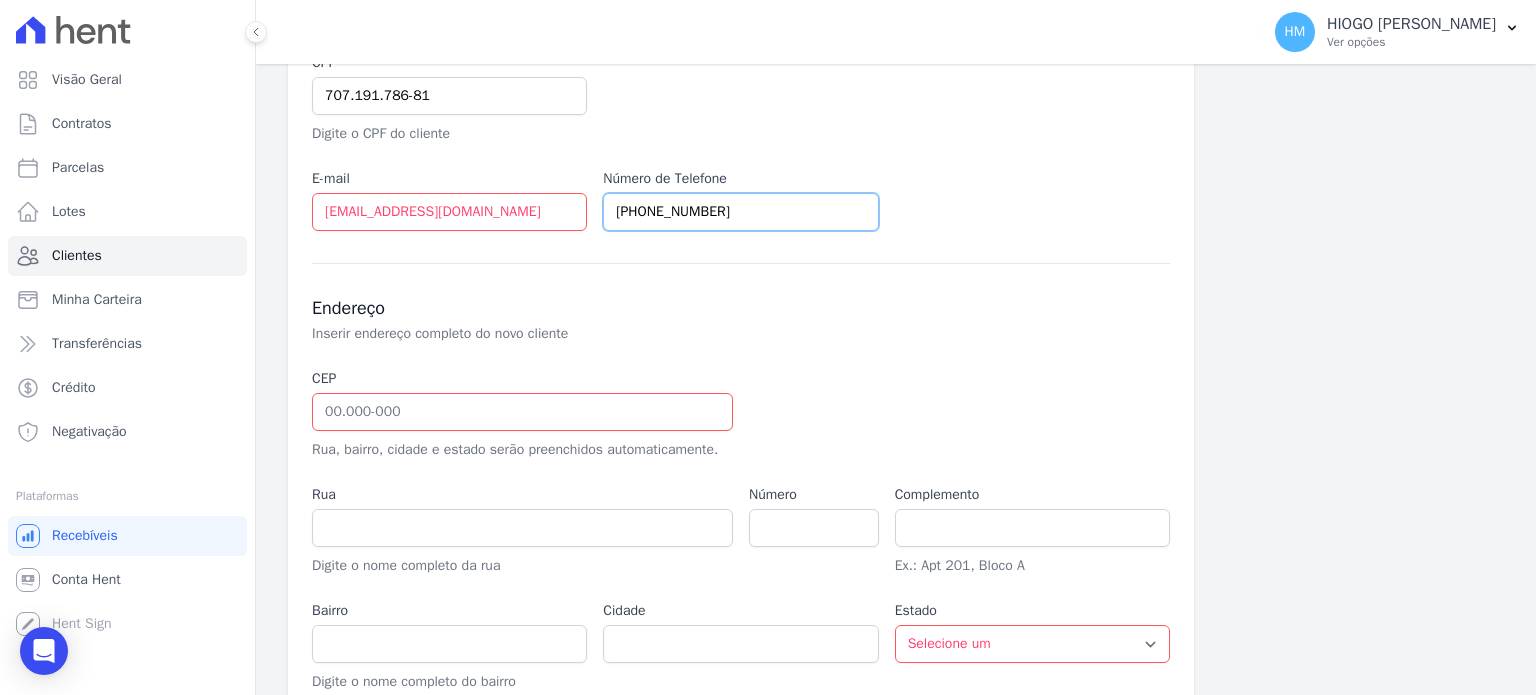 type on "[PHONE_NUMBER]" 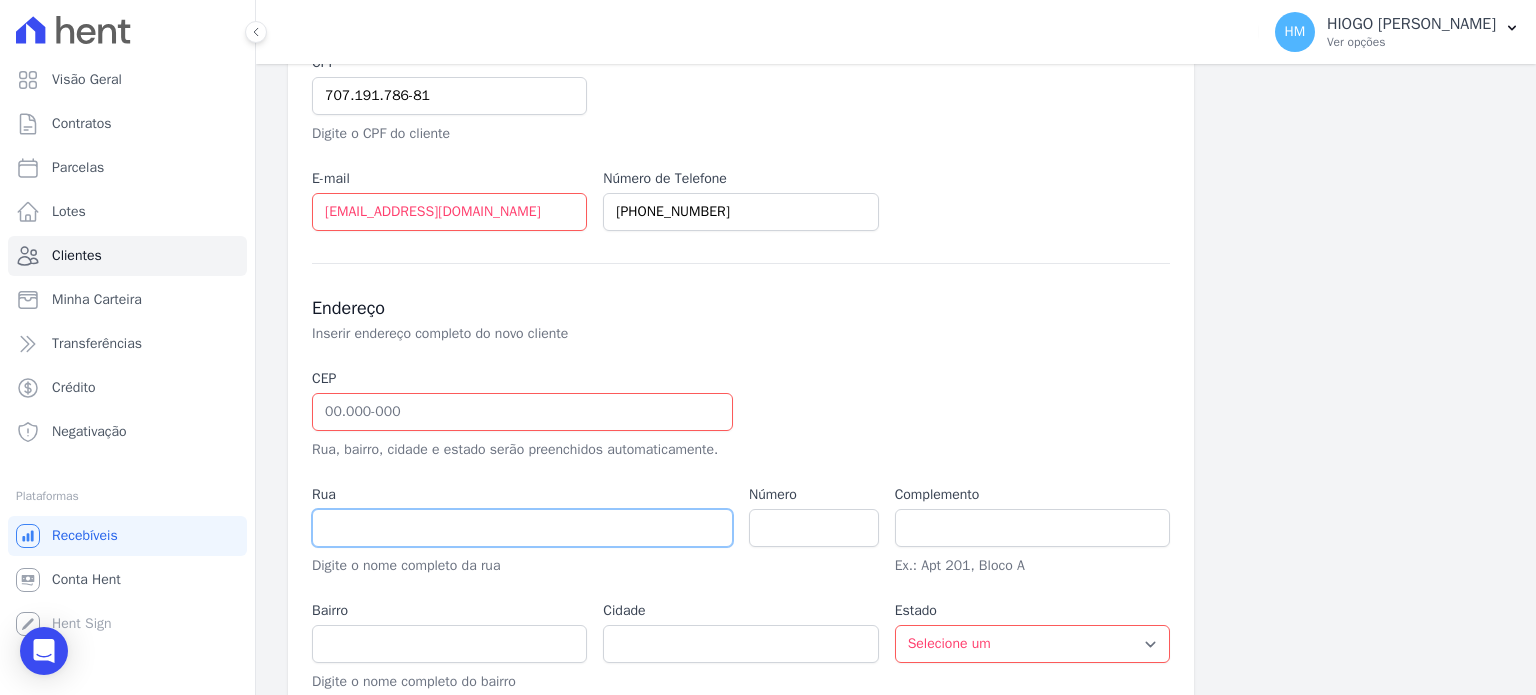 click at bounding box center [522, 528] 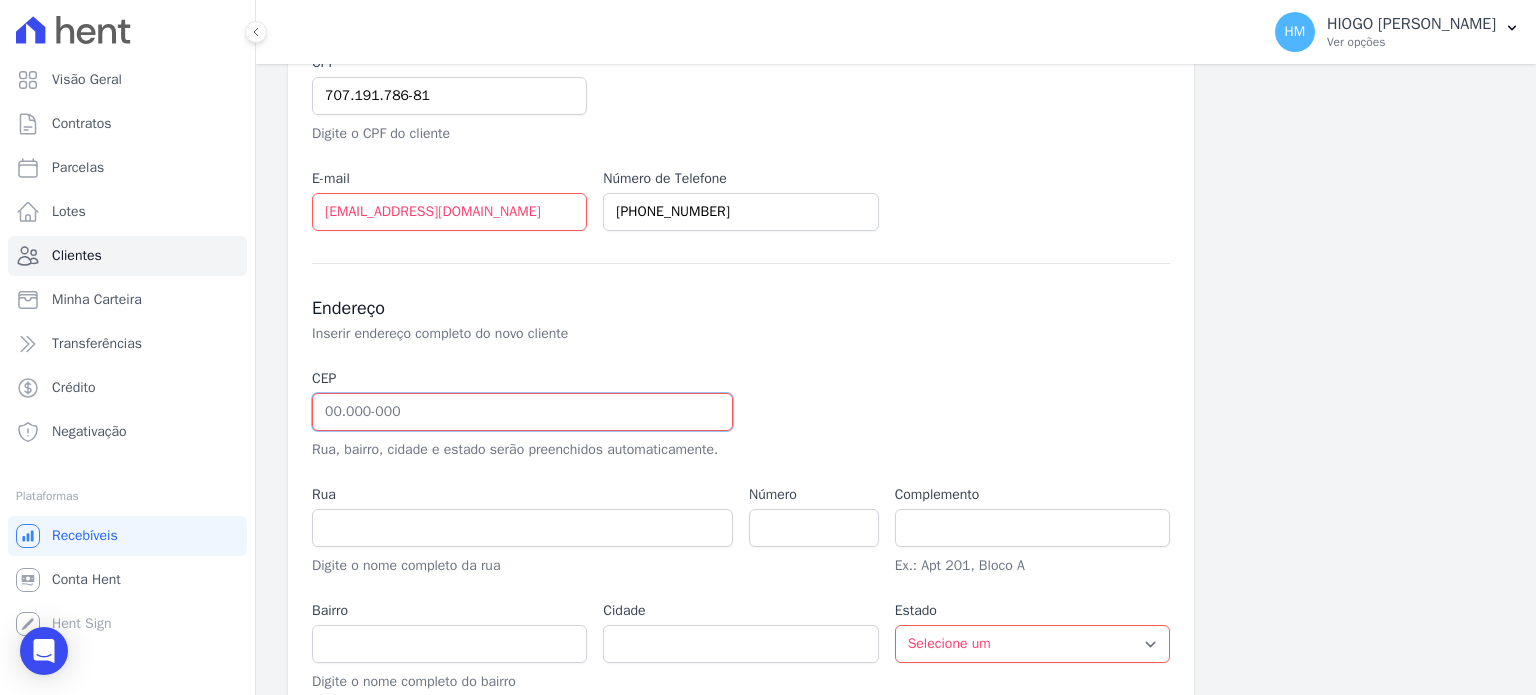 click at bounding box center (522, 412) 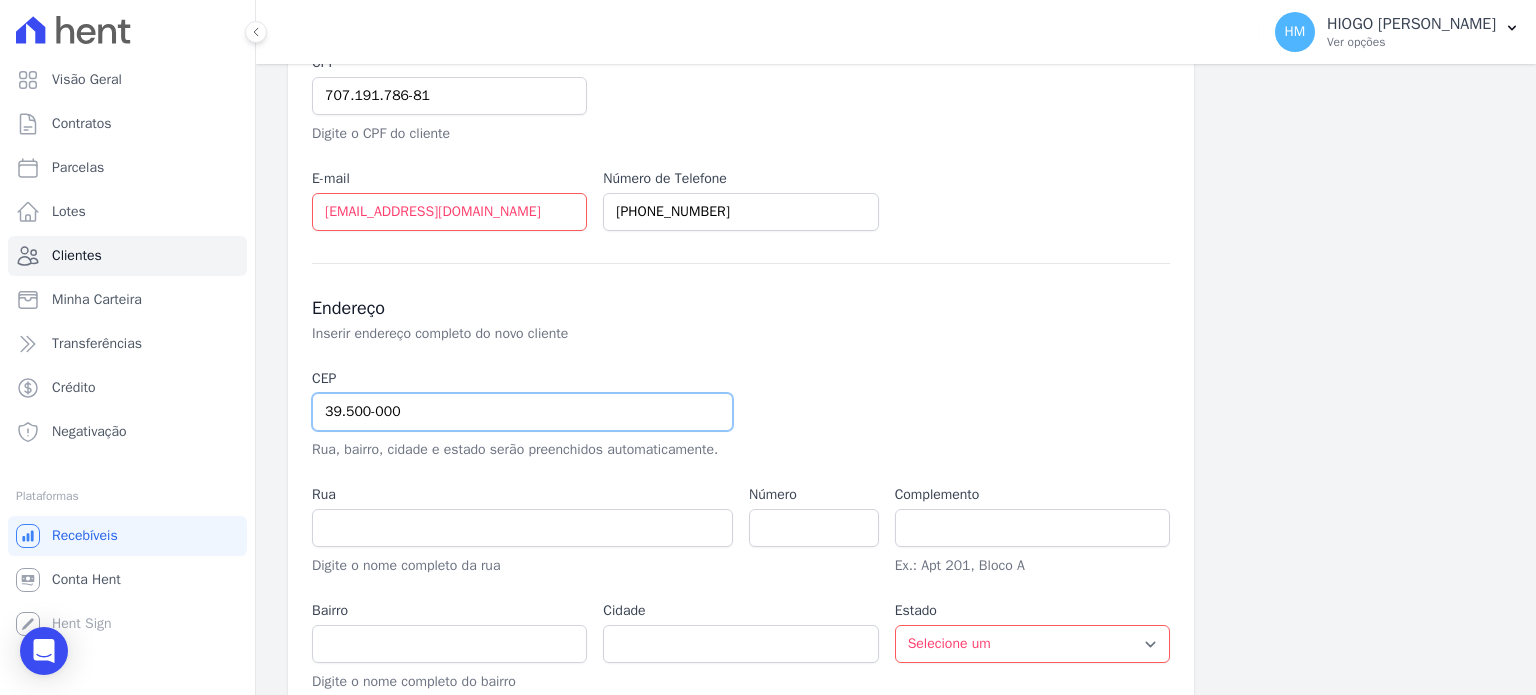 type on "39.500-000" 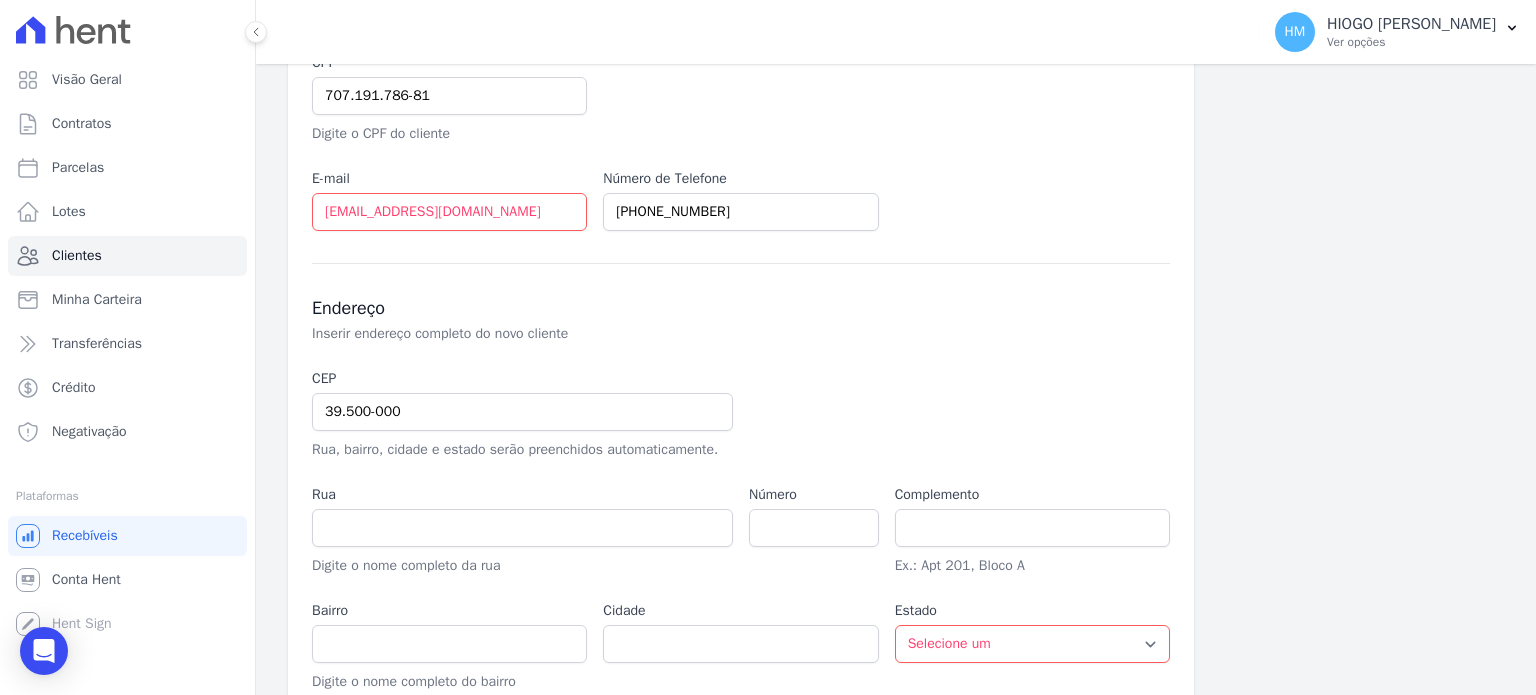 click at bounding box center (886, 414) 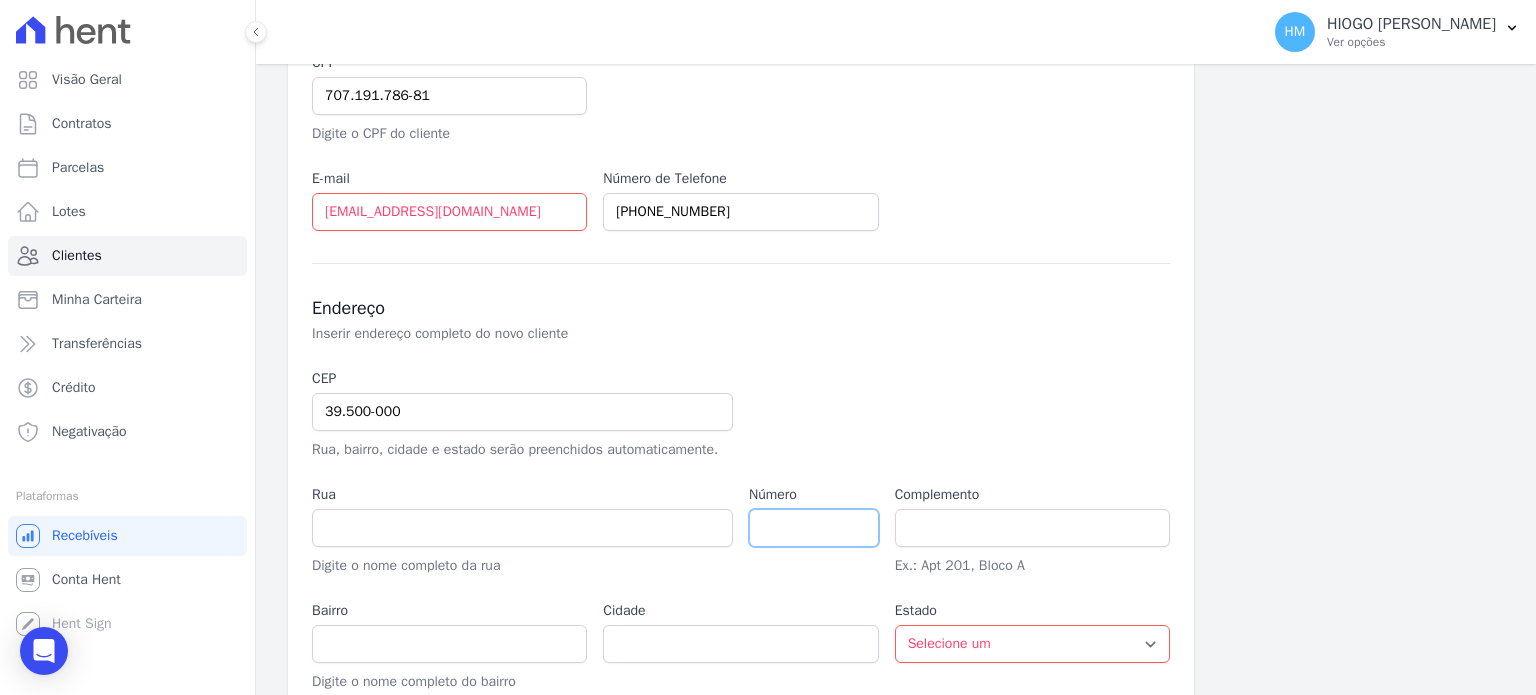 type 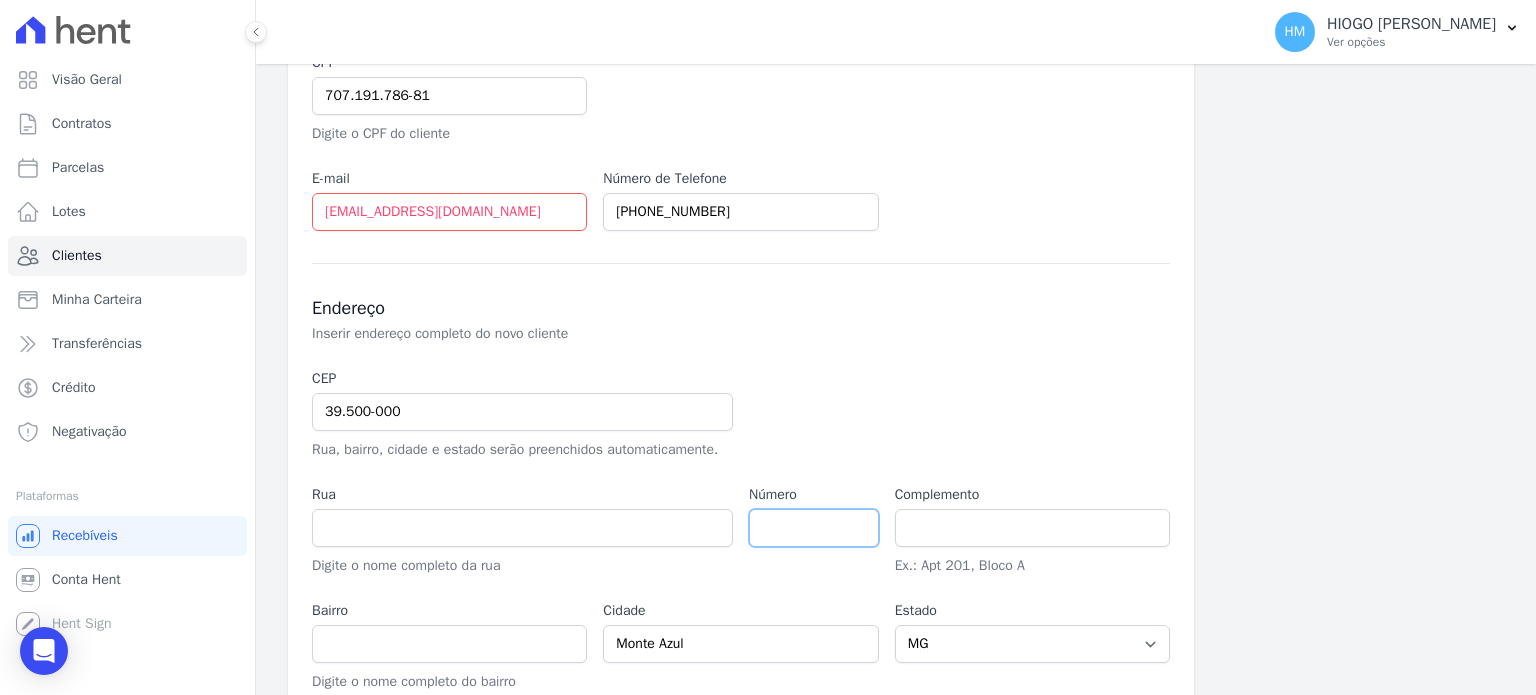 scroll, scrollTop: 495, scrollLeft: 0, axis: vertical 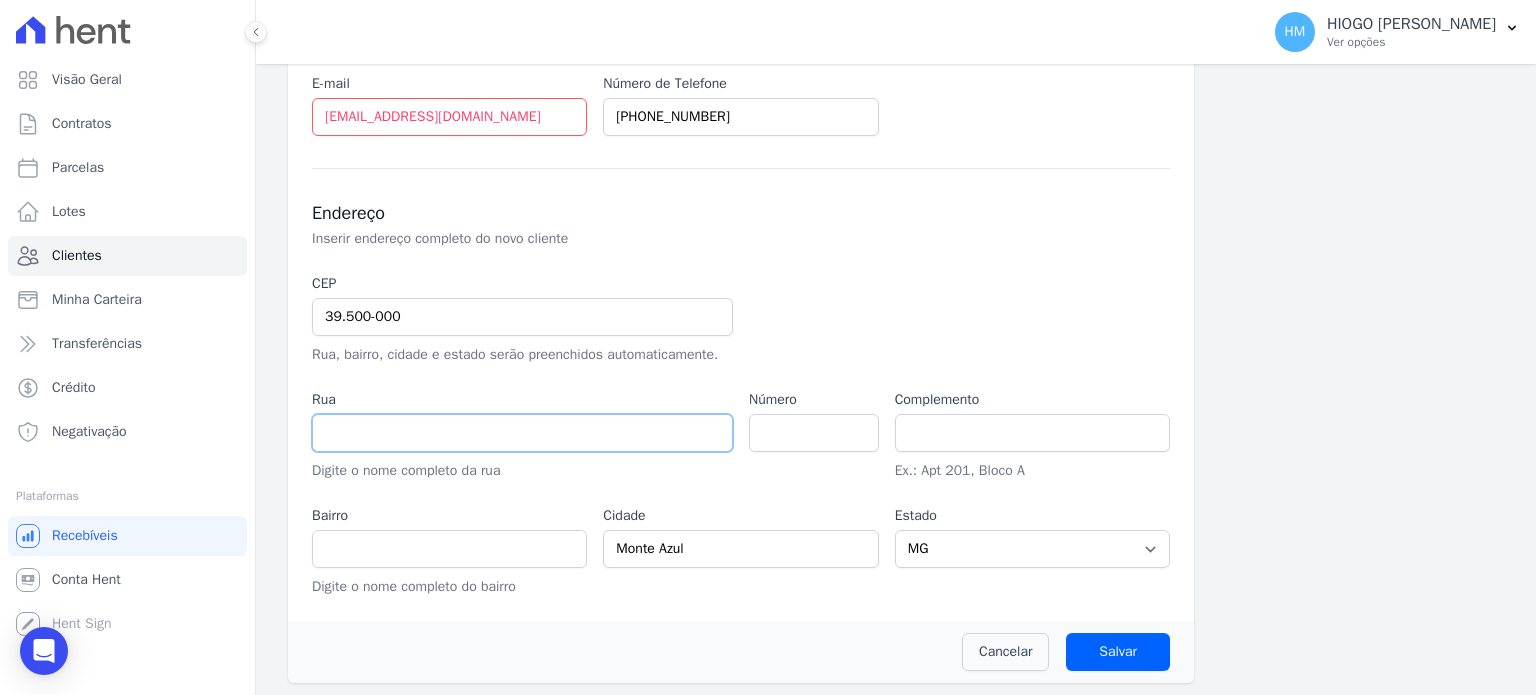 click at bounding box center [522, 433] 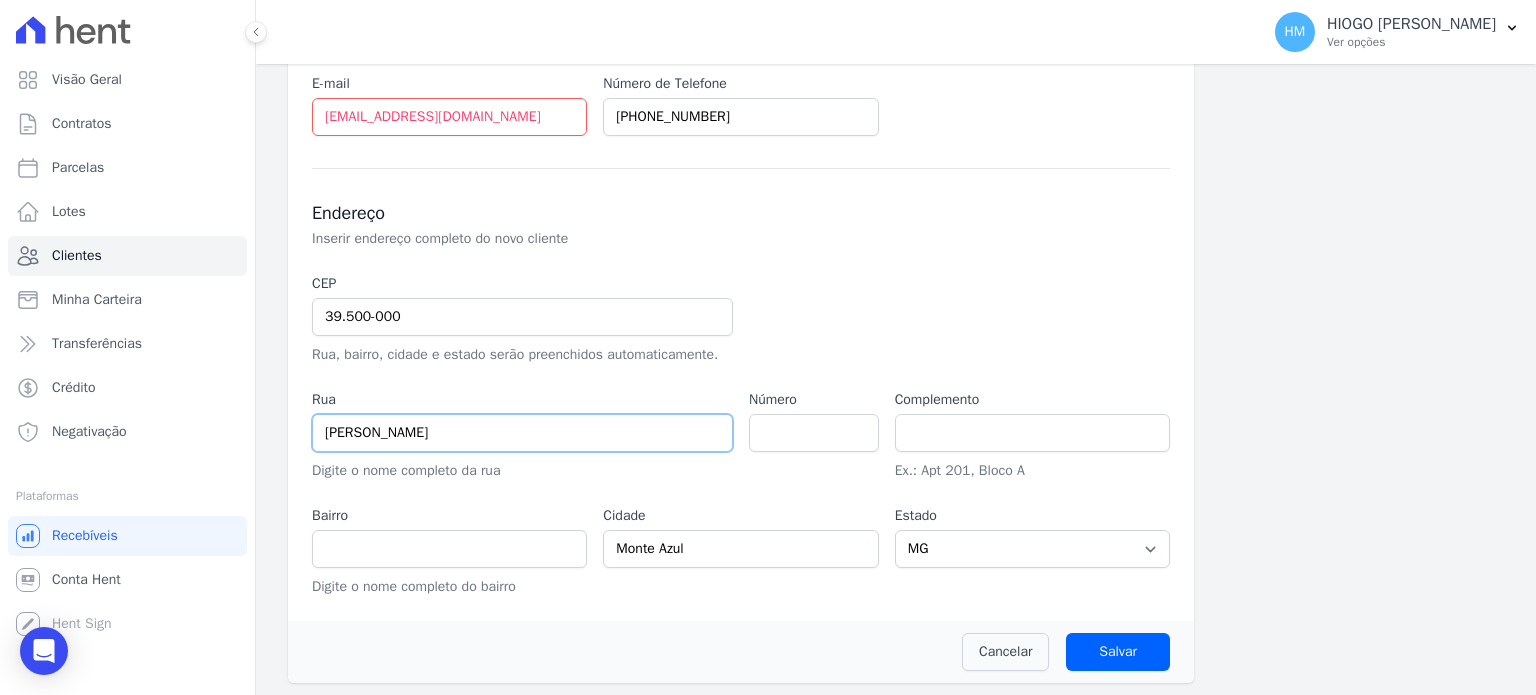type on "[PERSON_NAME]" 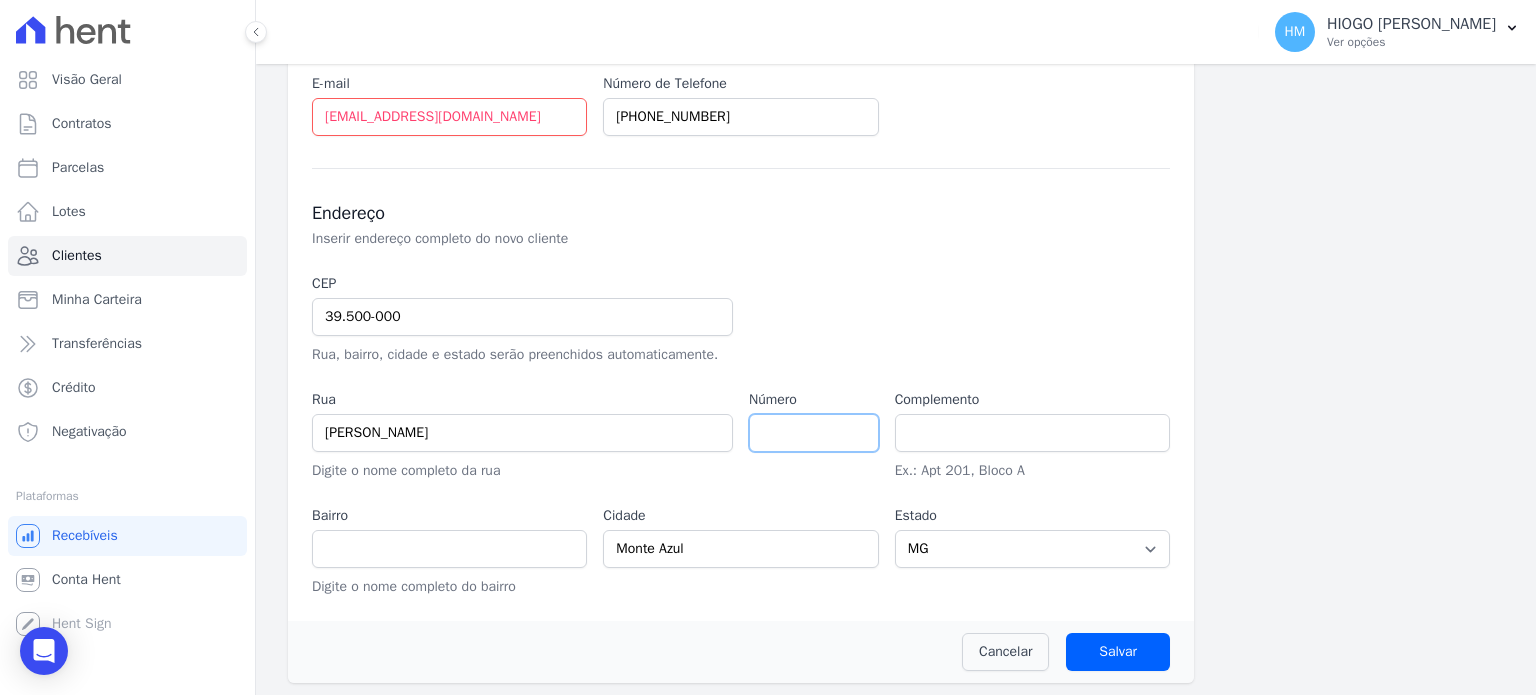 click at bounding box center [814, 433] 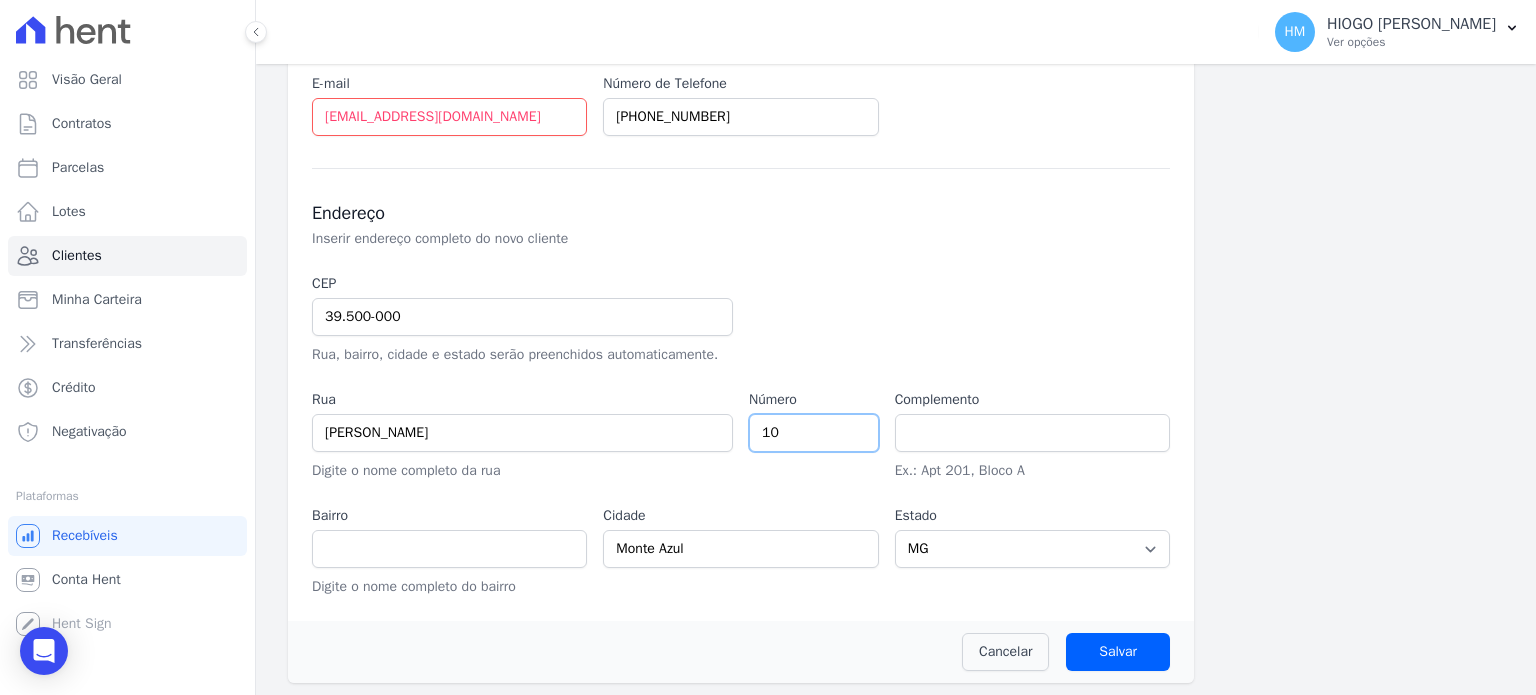 type on "10" 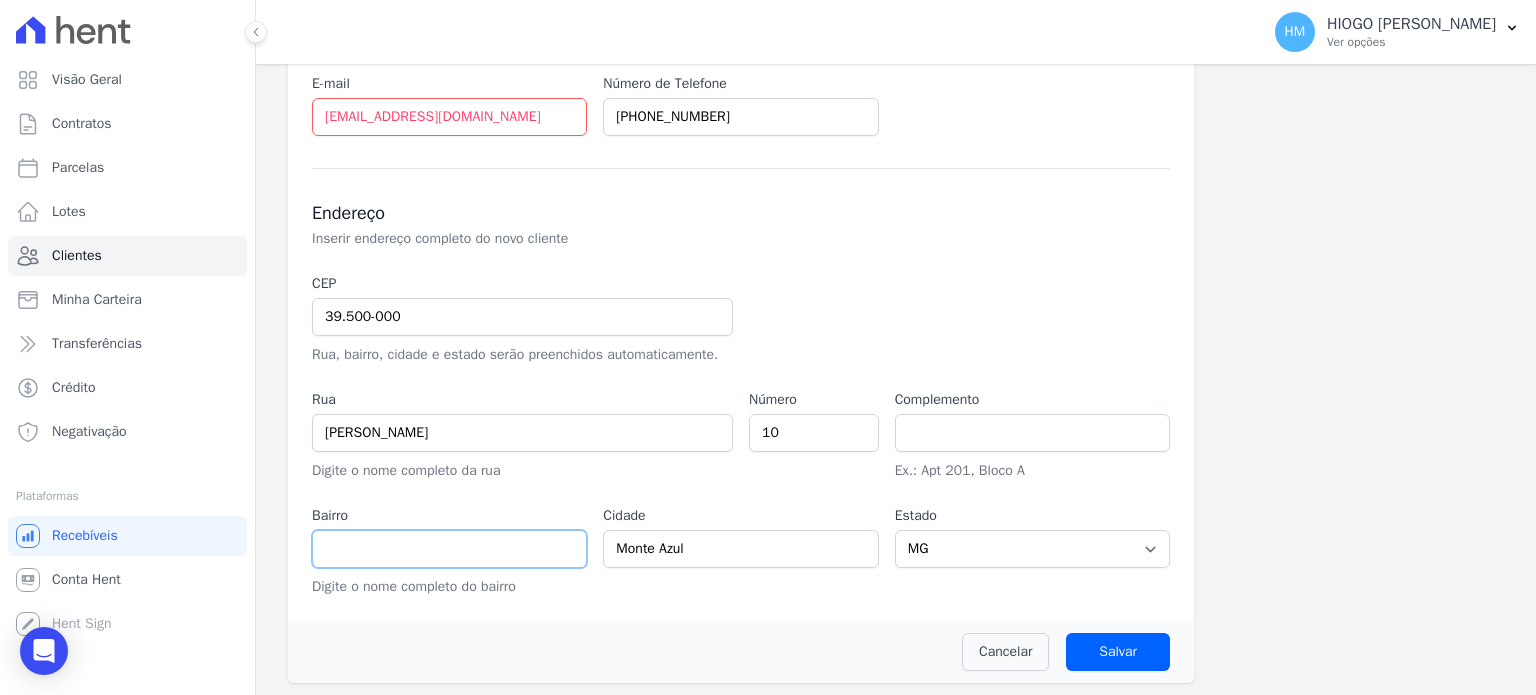 click at bounding box center (449, 549) 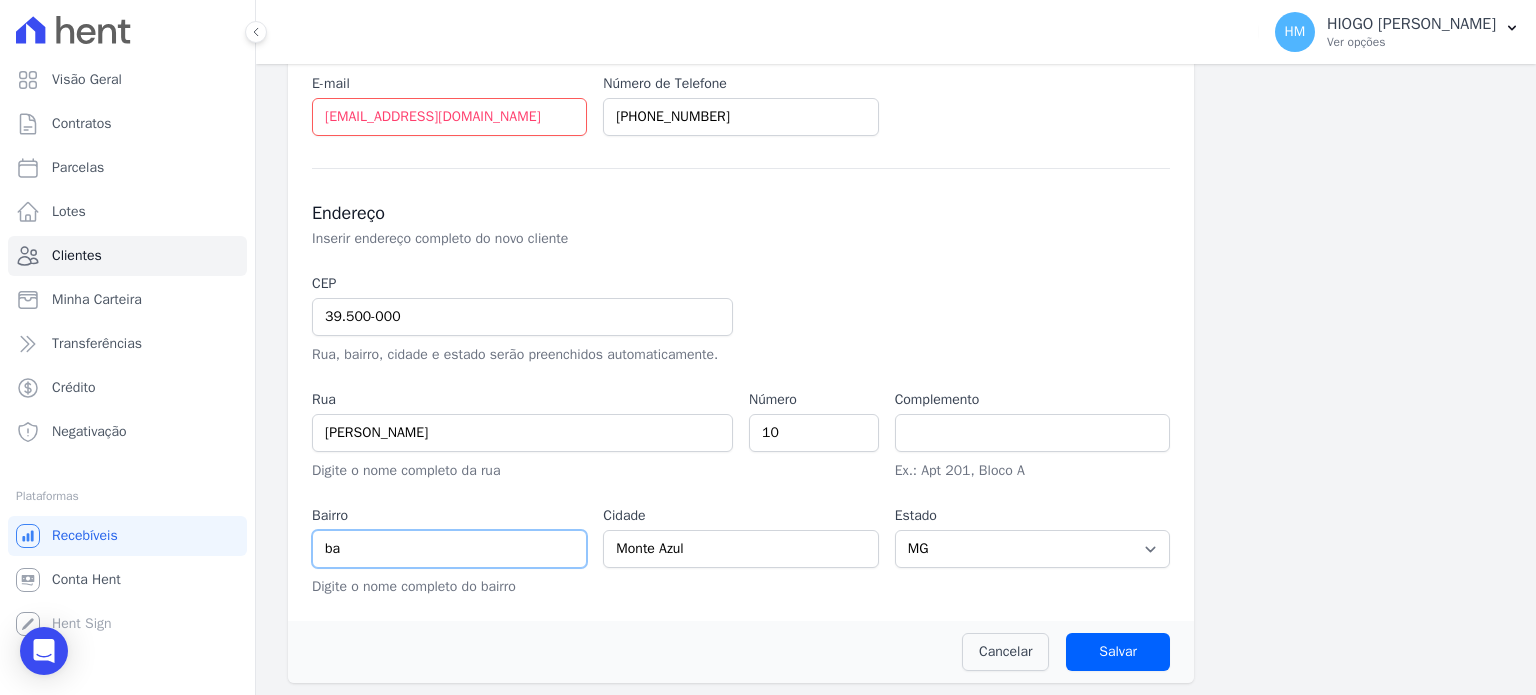 type on "b" 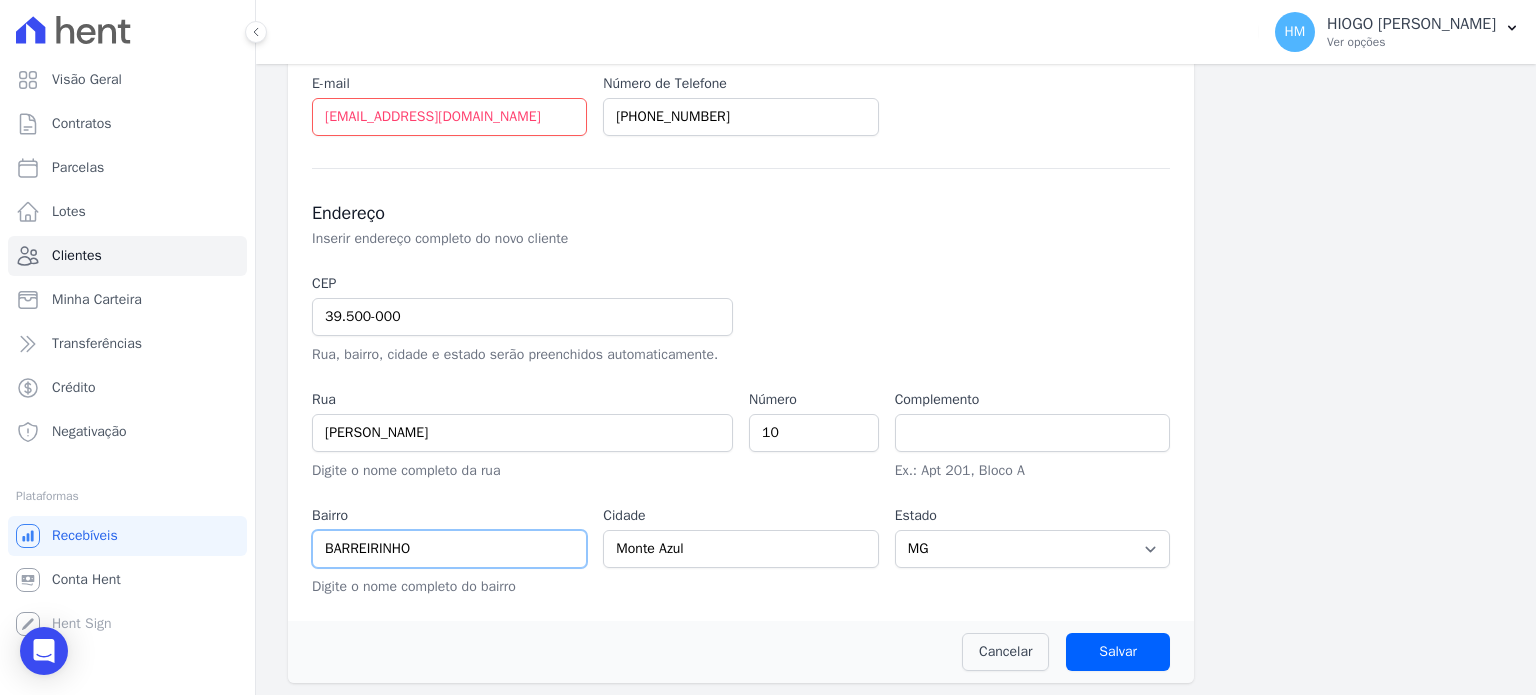 type on "BARREIRINHO" 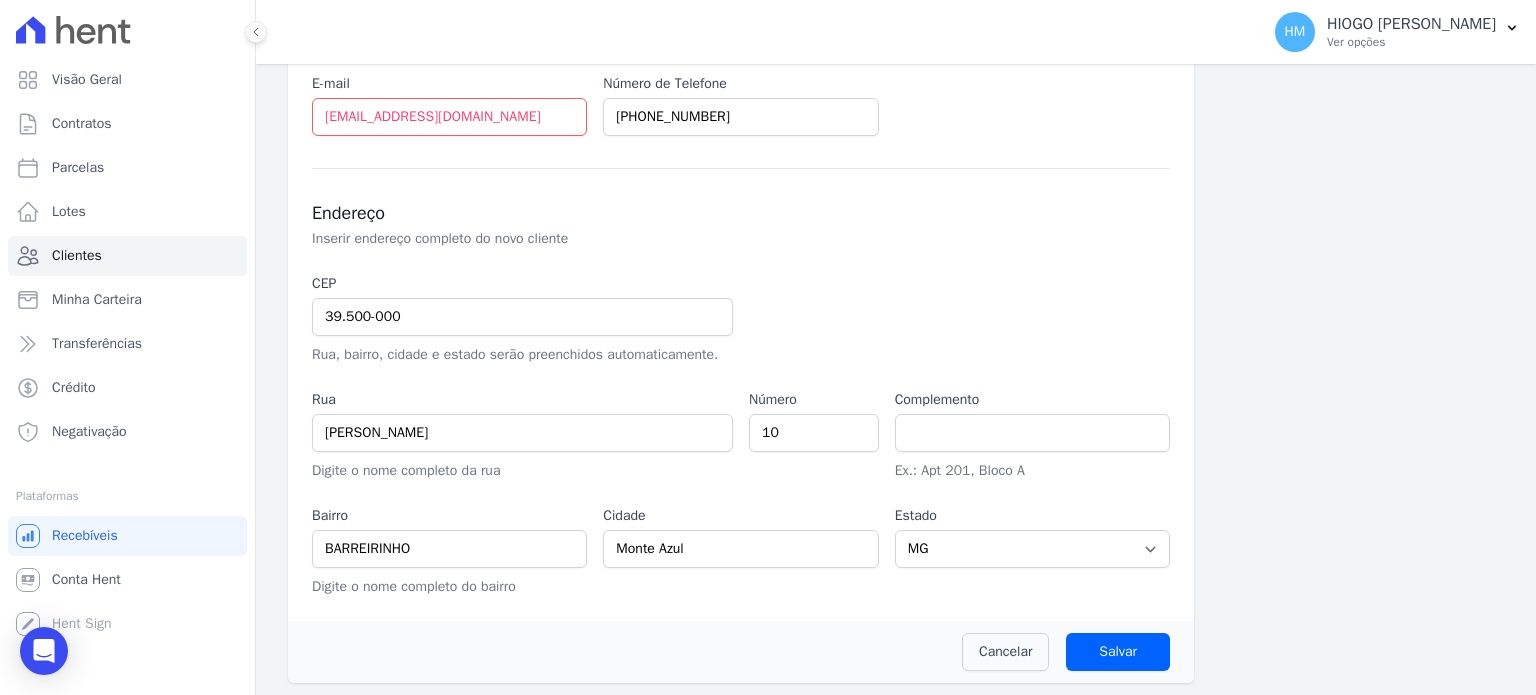 click on "Informações Básicas
Detalhes do novo cliente (nome, documento, email e telefone)
Empreendimento
JARDIM MOAZ
Nome Completo
GUSTAVO GABRIEL ANTUNES DOS SANTOS
Digite o nome completo do cliente
CPF
707.191.786-81
Digite o CPF do cliente
E-mail
gustavogab062@gmail.com
Número de Telefone
(19) 97119-9522
Endereço
CEP" at bounding box center (896, 164) 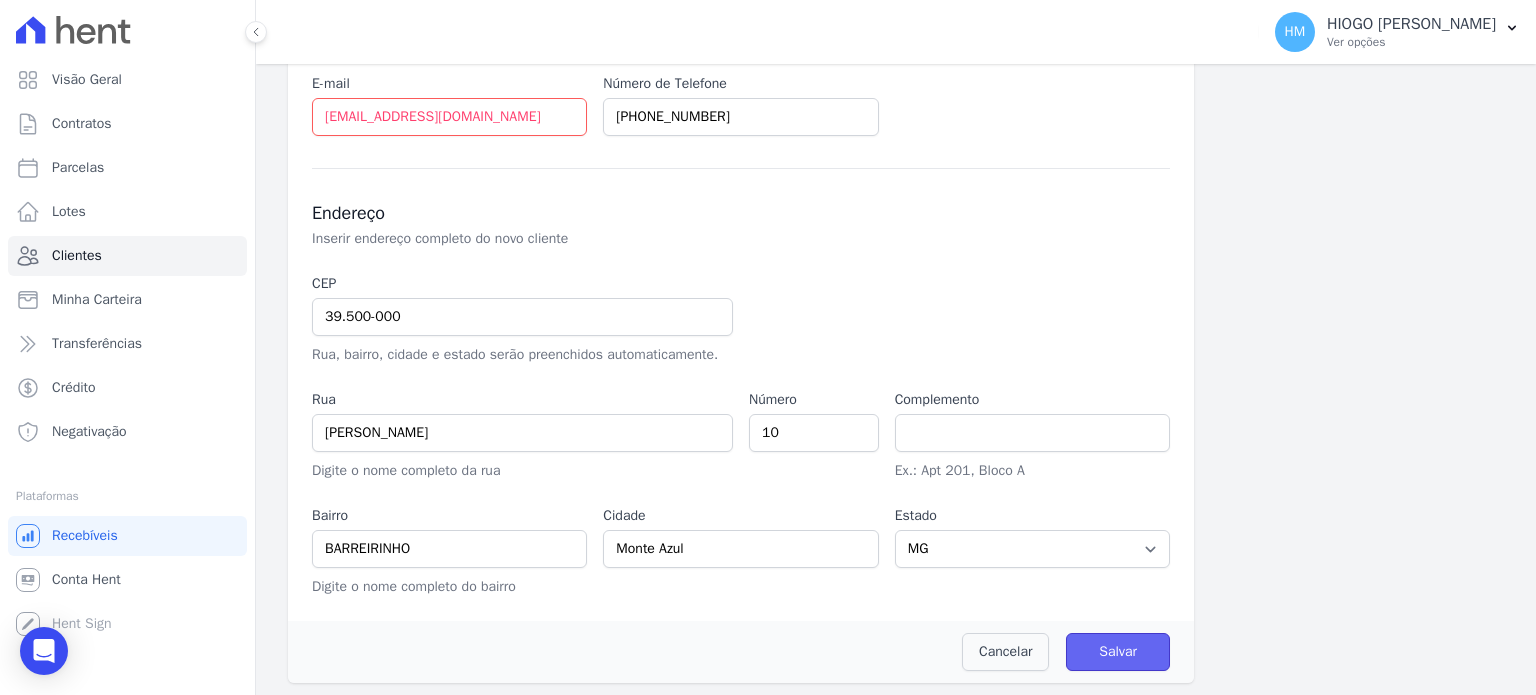 click on "Salvar" at bounding box center [1118, 652] 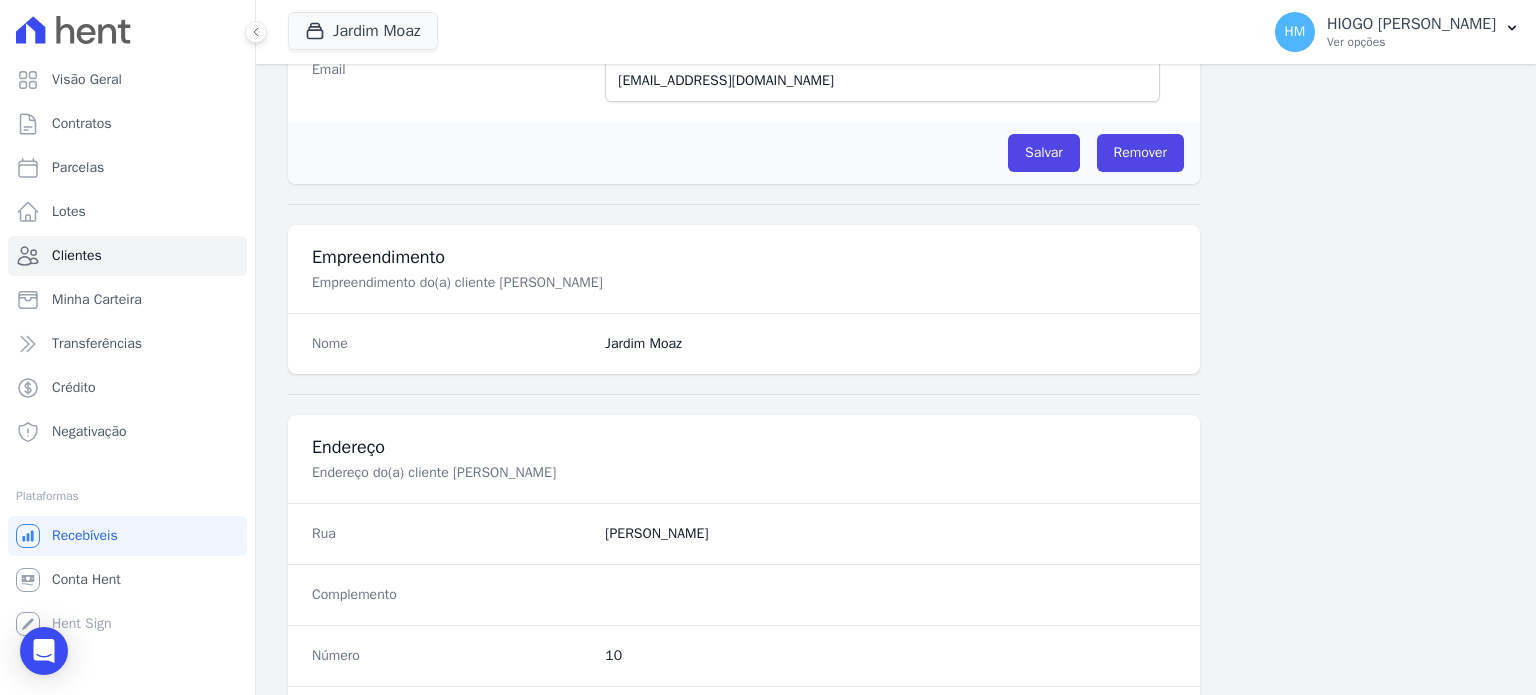 scroll, scrollTop: 244, scrollLeft: 0, axis: vertical 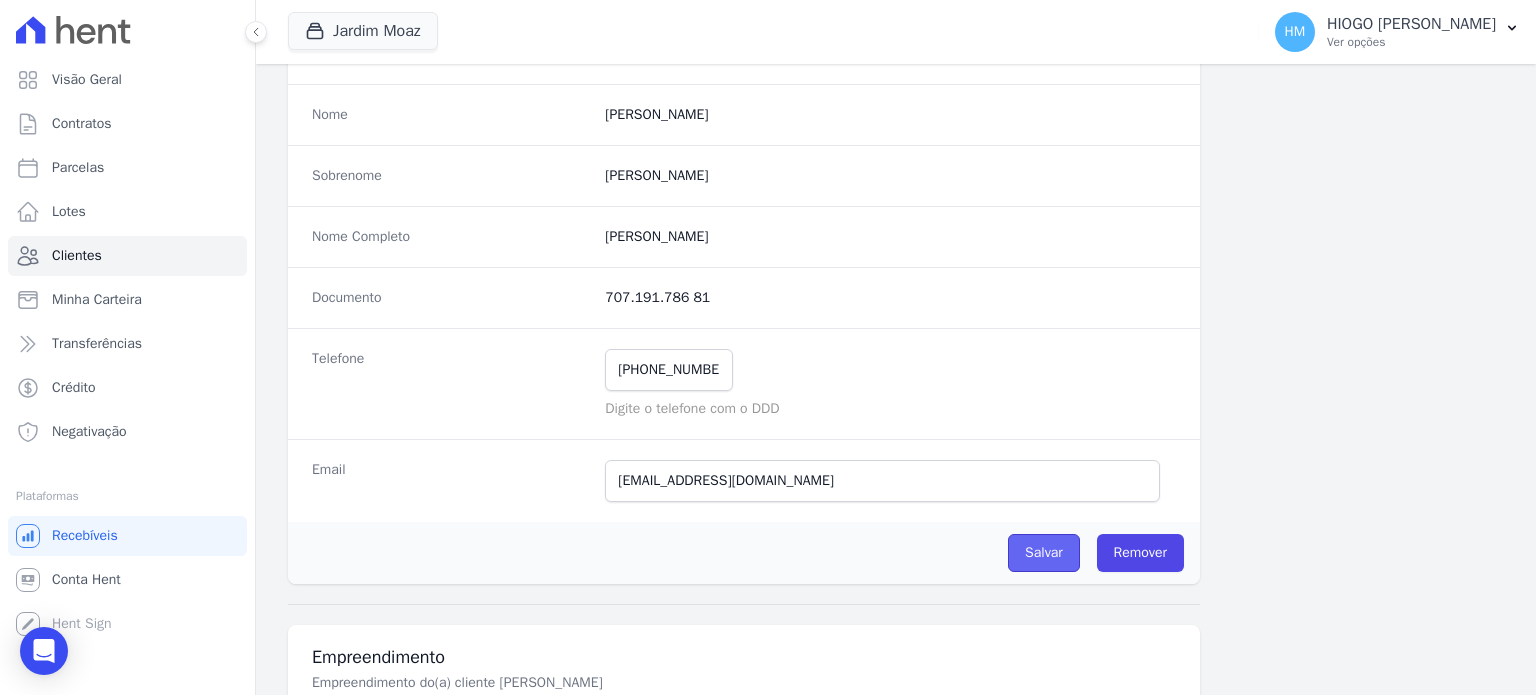 click on "Salvar" at bounding box center (1044, 553) 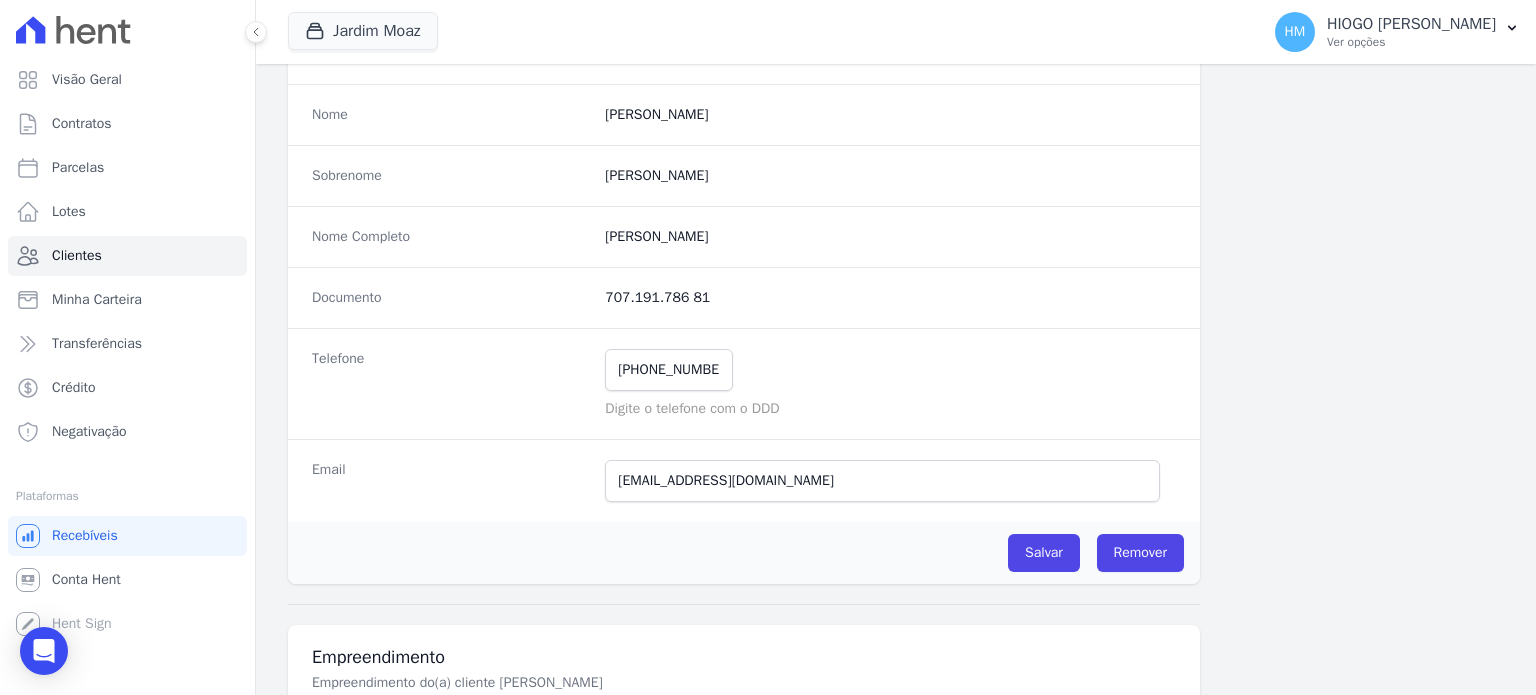 scroll, scrollTop: 0, scrollLeft: 0, axis: both 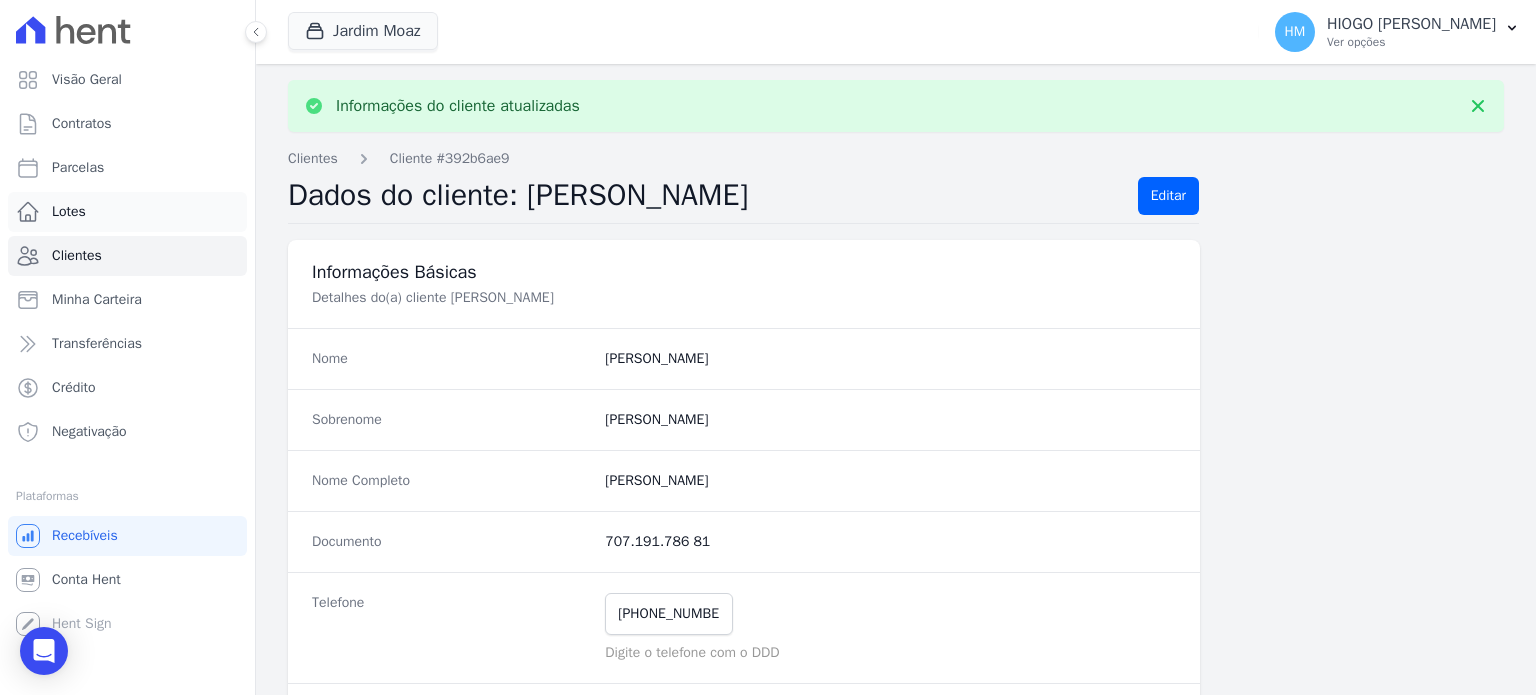 click on "Lotes" at bounding box center [69, 212] 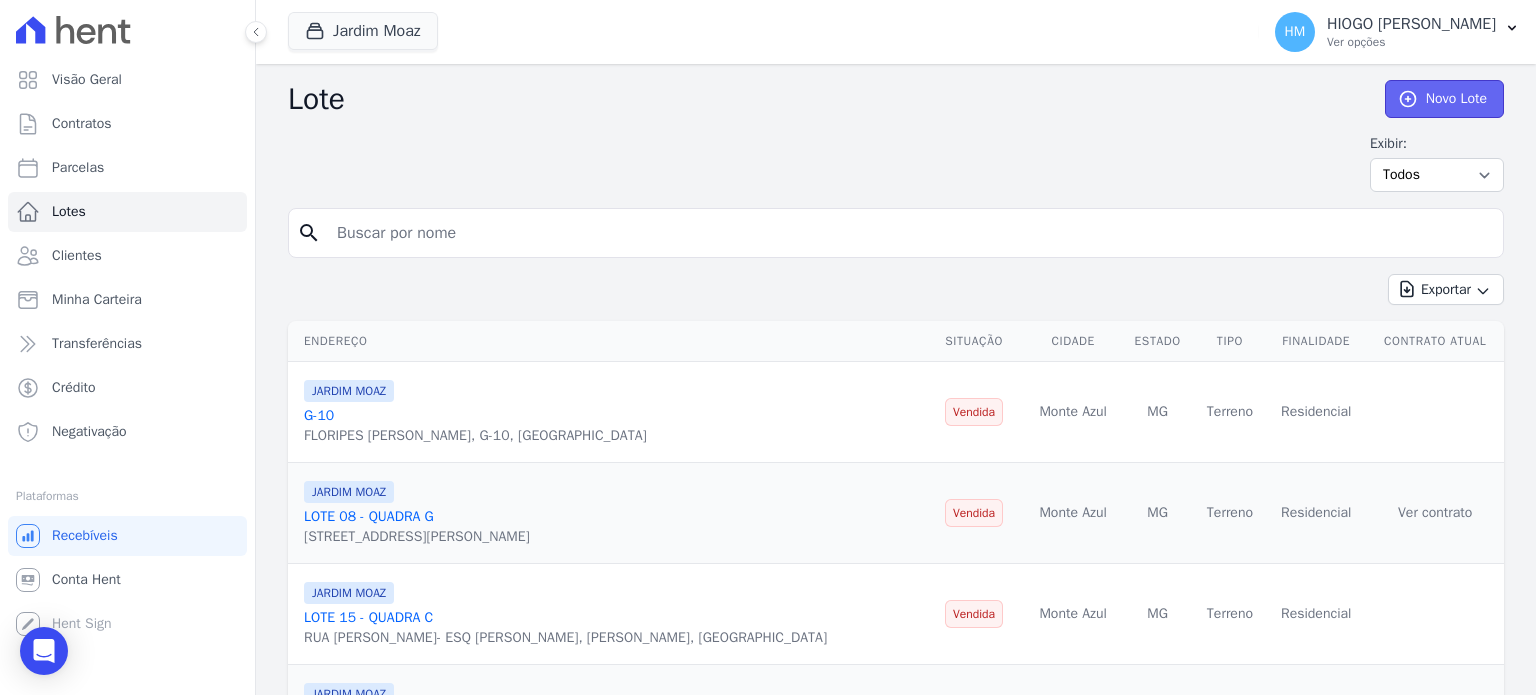 click on "Novo Lote" at bounding box center (1444, 99) 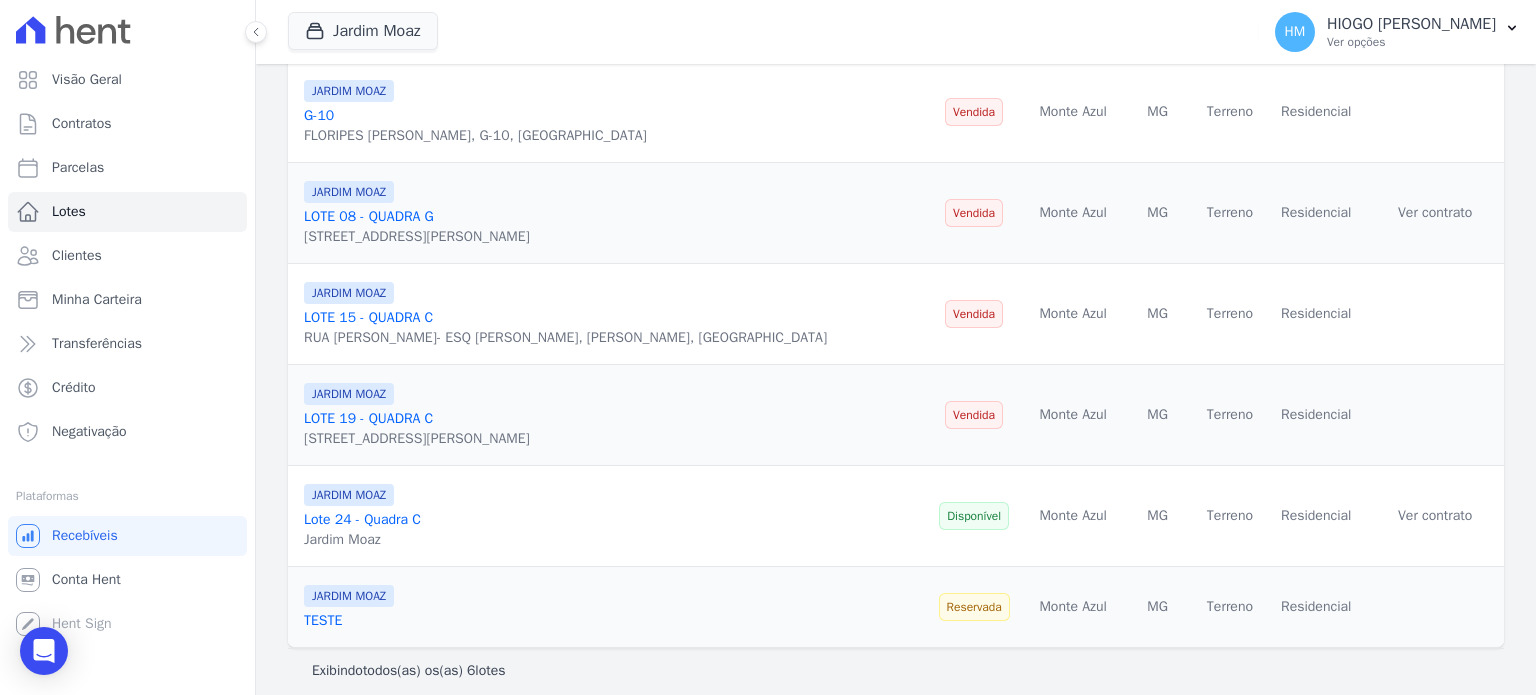scroll, scrollTop: 315, scrollLeft: 0, axis: vertical 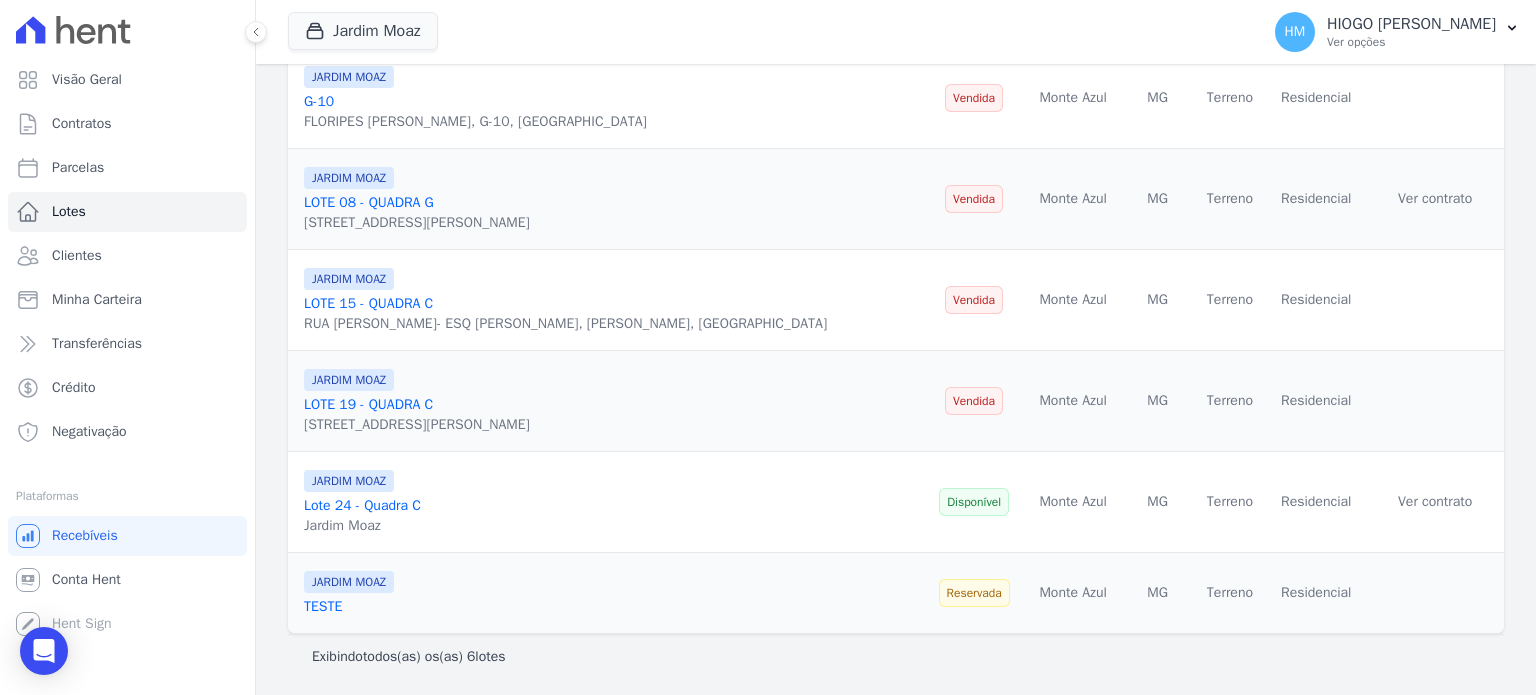 click on "Ver contrato" at bounding box center (1435, 501) 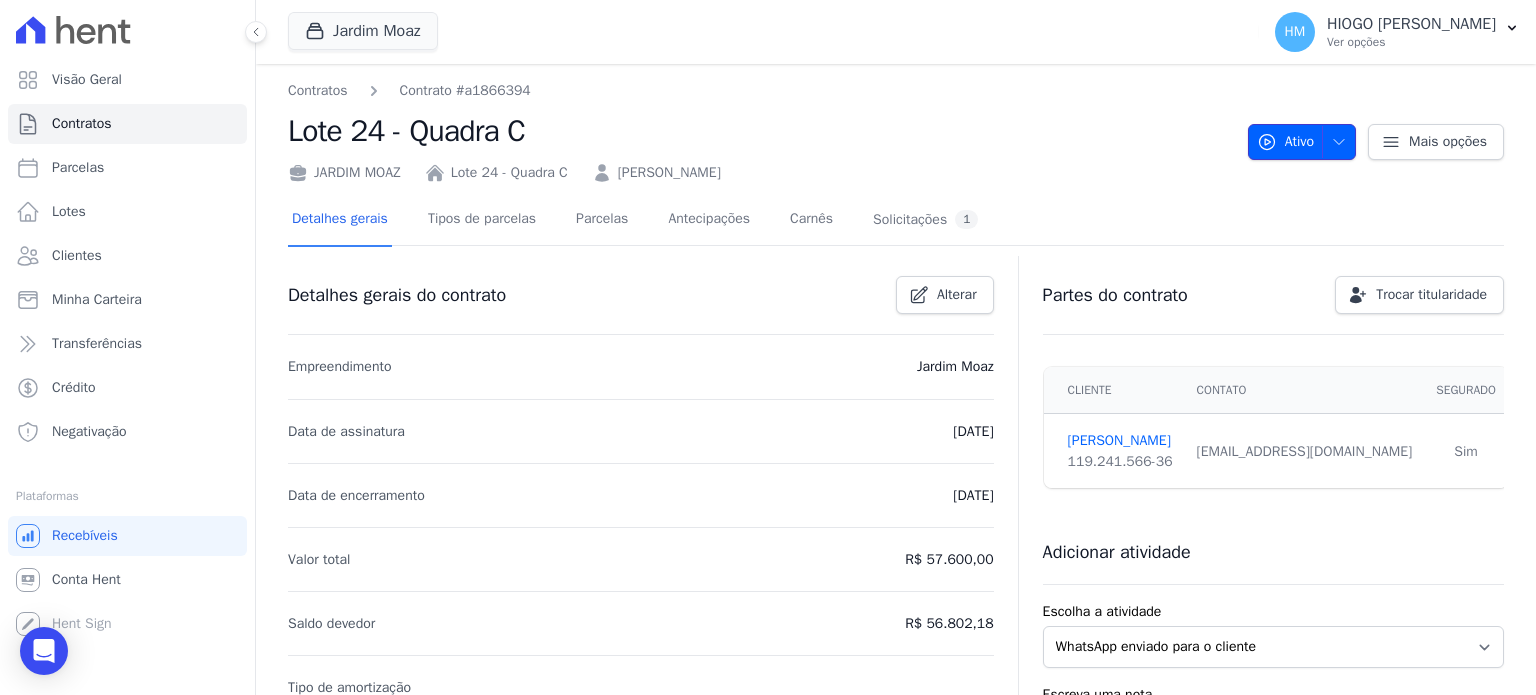 click 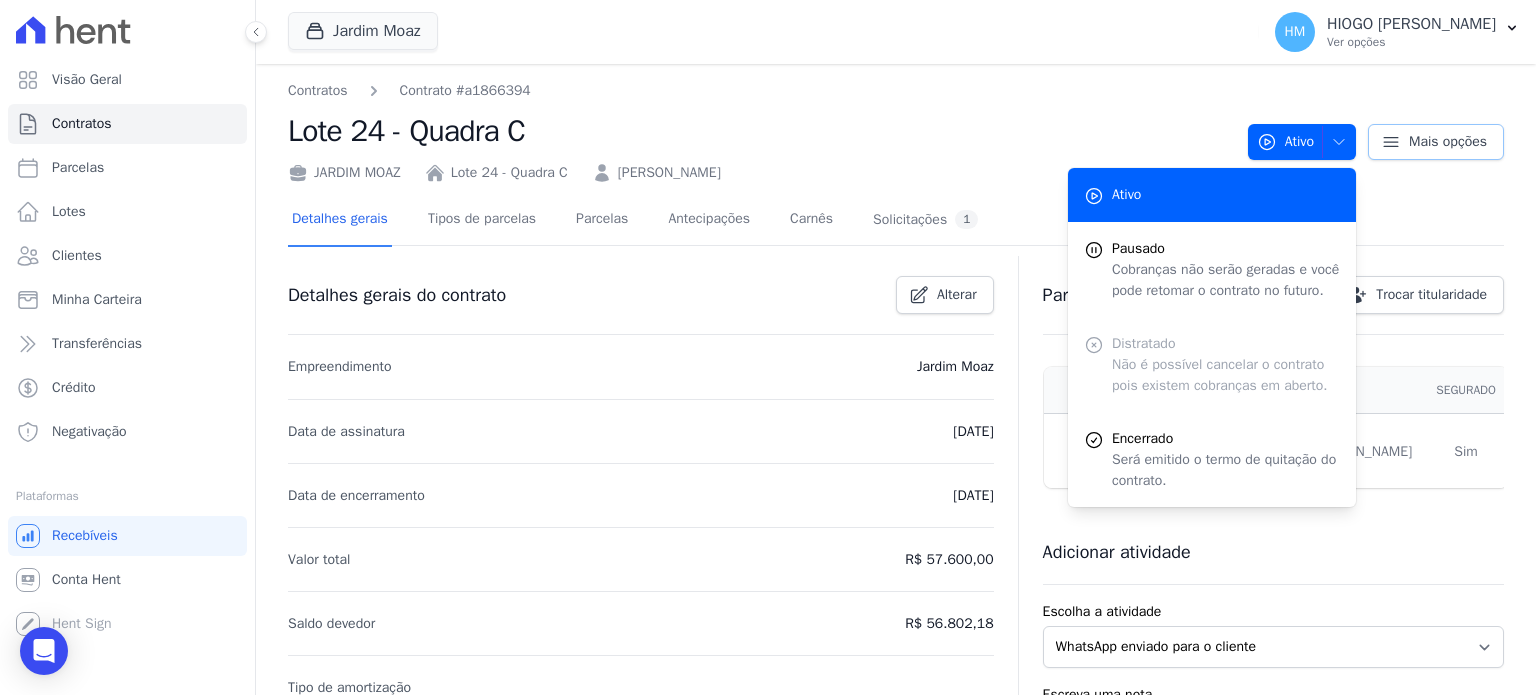 click 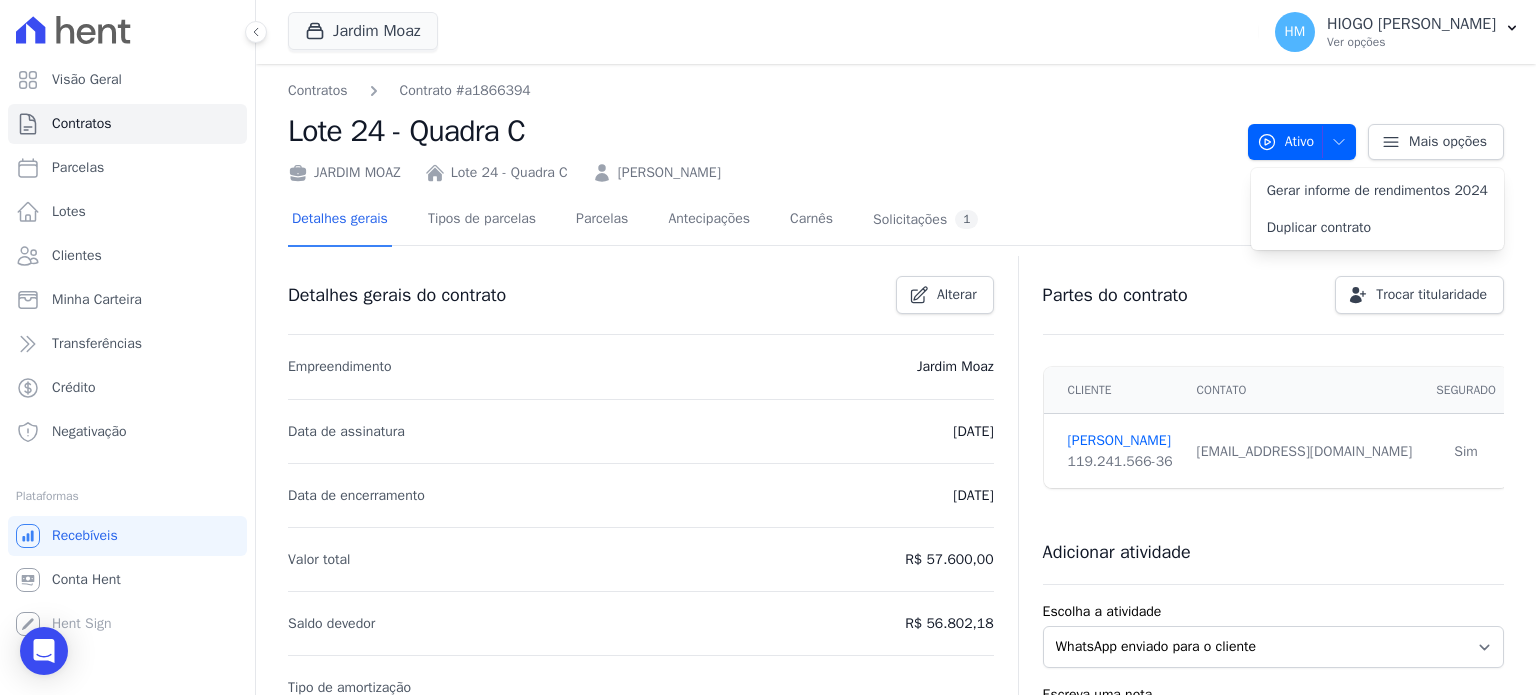 click on "Contratos
Contrato
#a1866394
Lote 24 - Quadra C
JARDIM MOAZ
Lote 24 - Quadra C
BARBARA FAGUNDES NUNES" at bounding box center (760, 131) 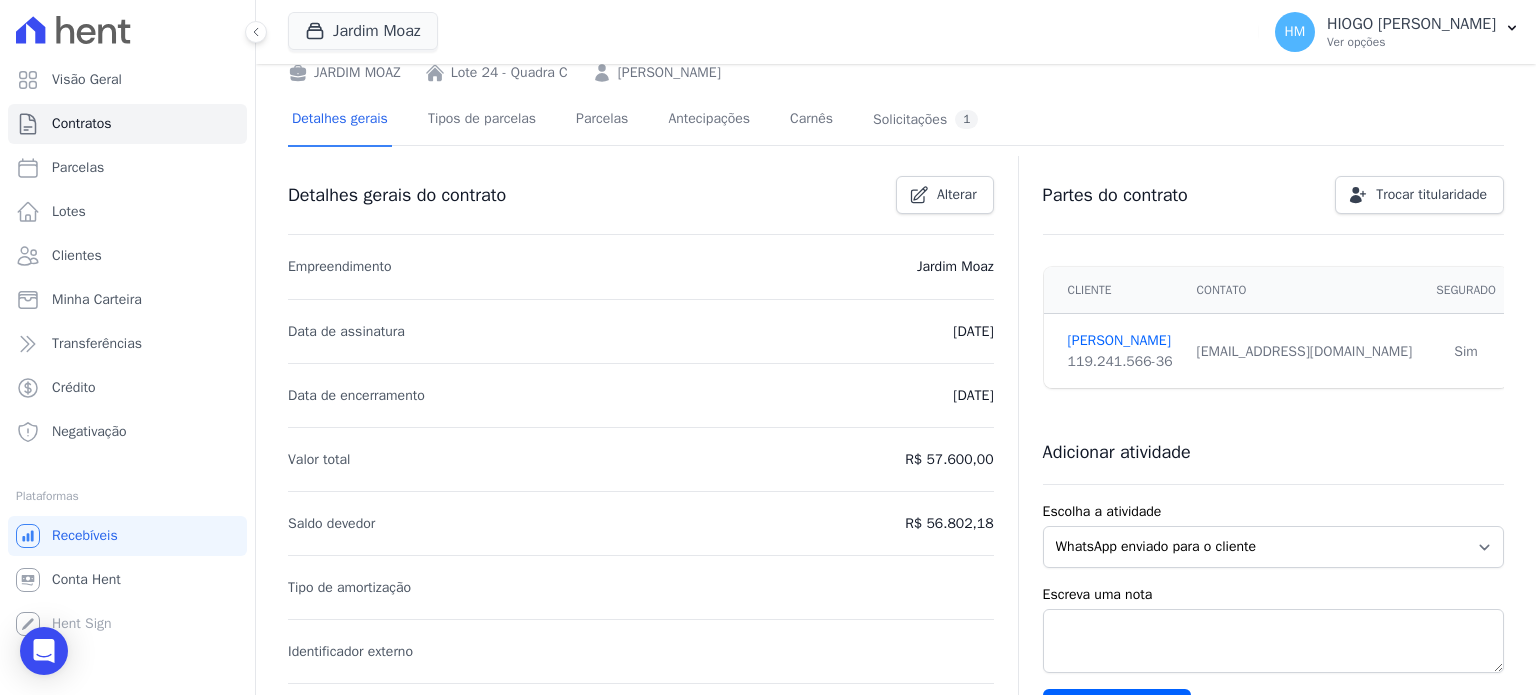 scroll, scrollTop: 0, scrollLeft: 0, axis: both 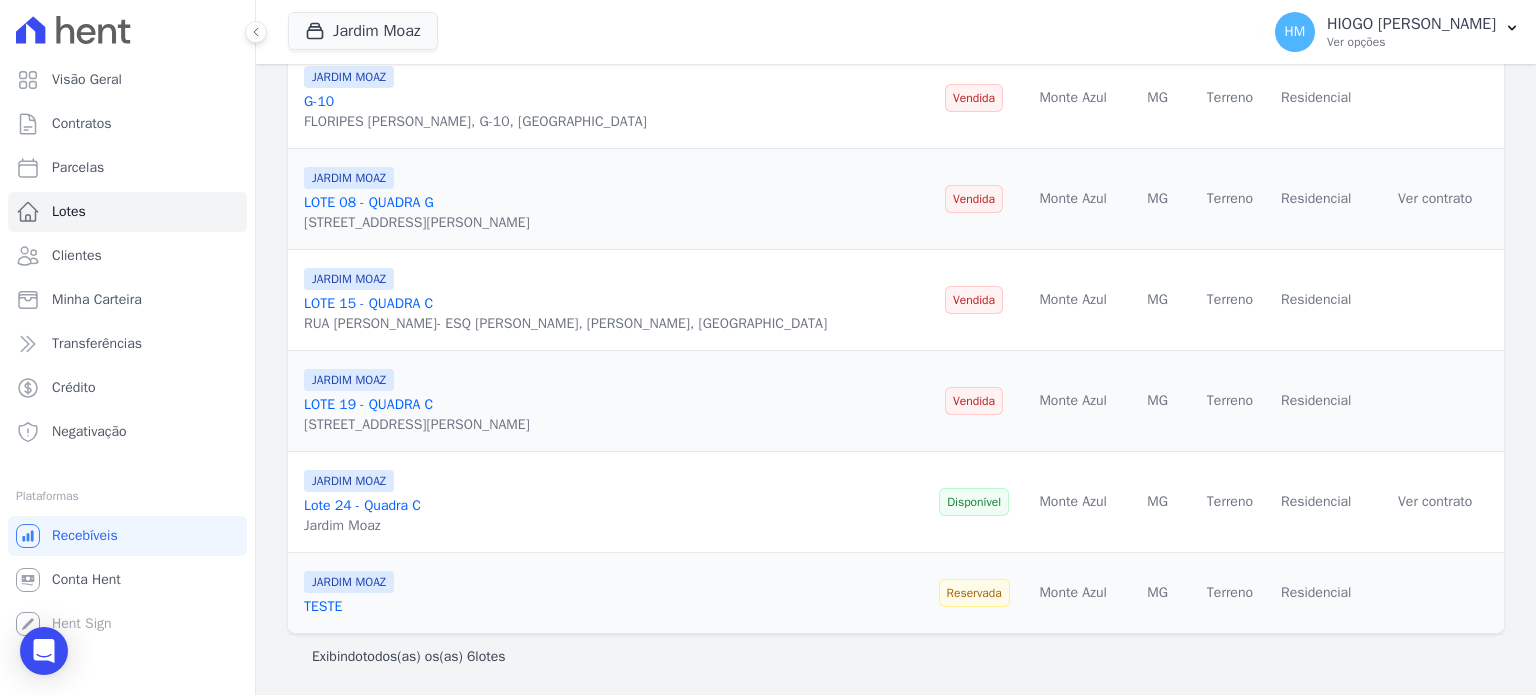 click on "Disponível" at bounding box center [974, 502] 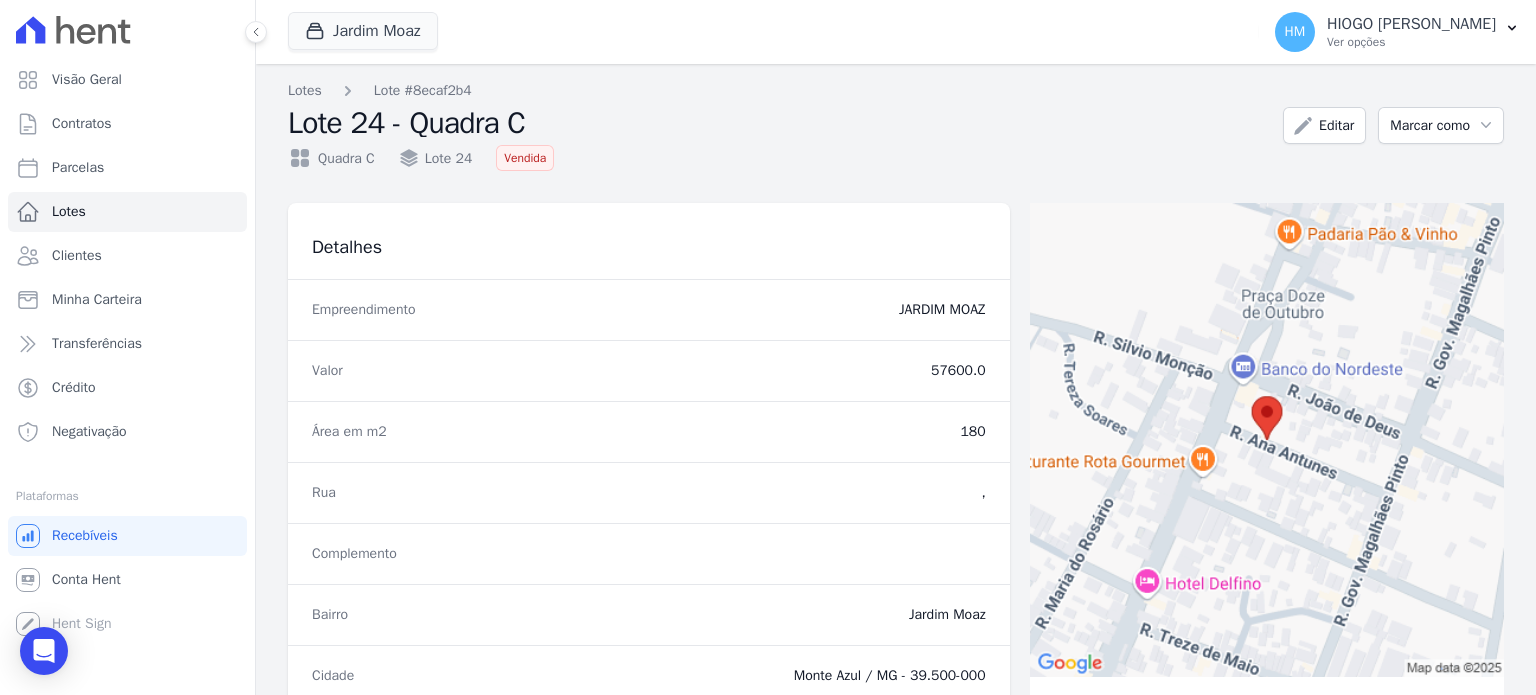scroll, scrollTop: 382, scrollLeft: 0, axis: vertical 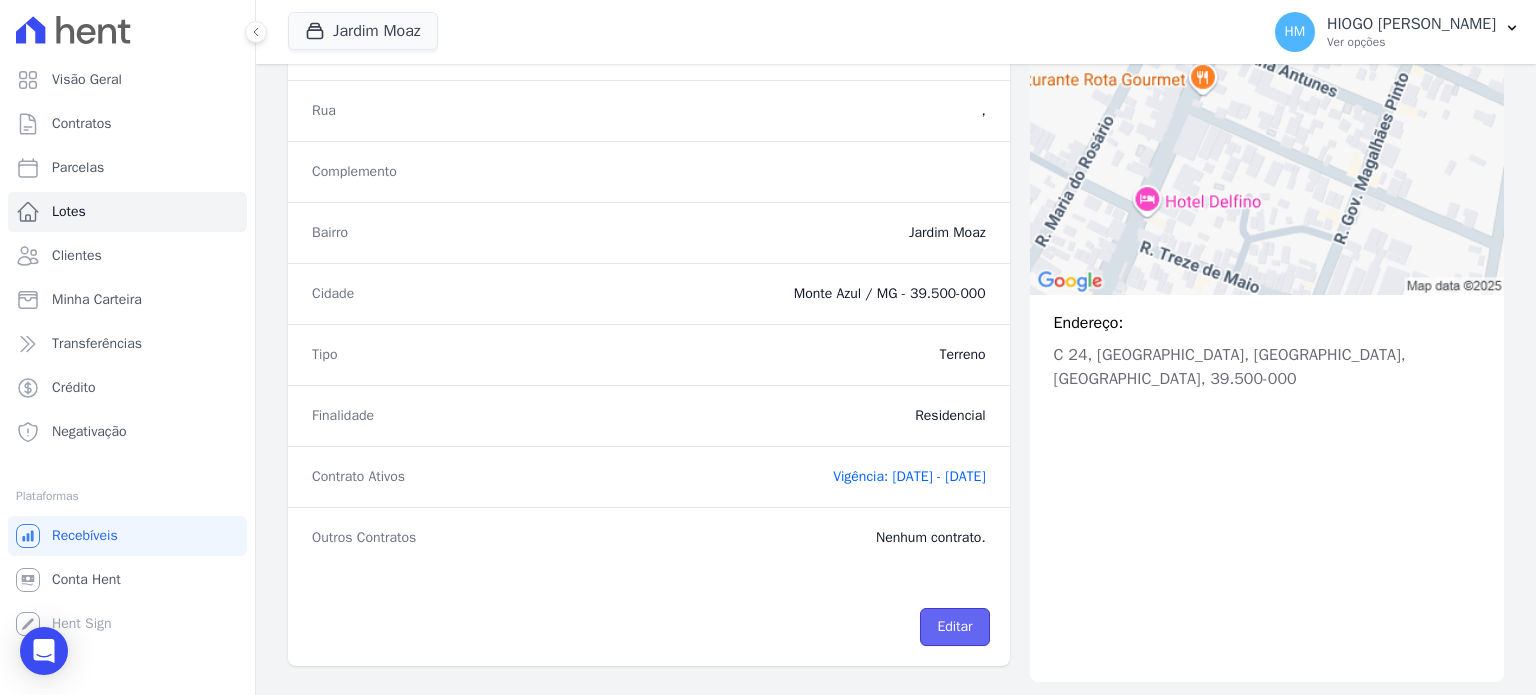 click on "Editar" at bounding box center (954, 627) 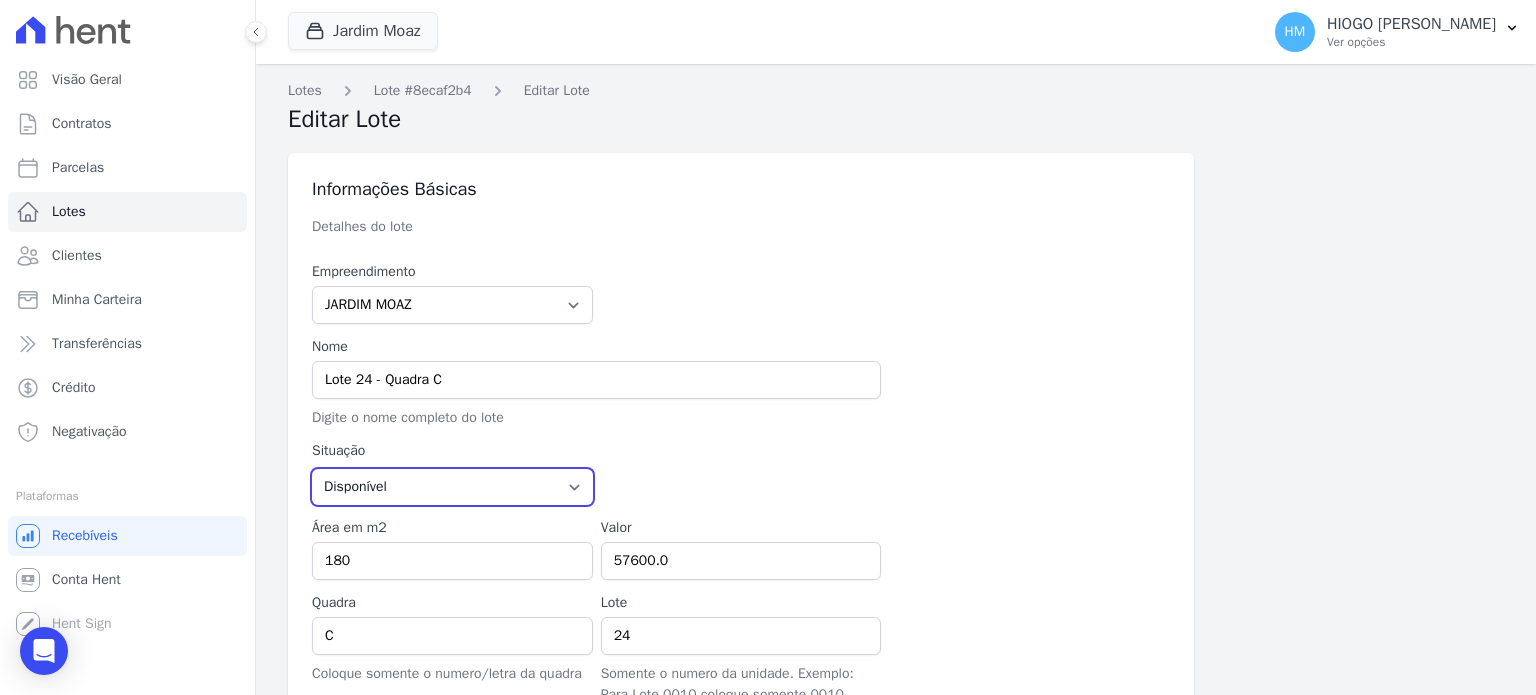 click on "Disponível
Vendida
Reservada
Indisponível" at bounding box center [452, 487] 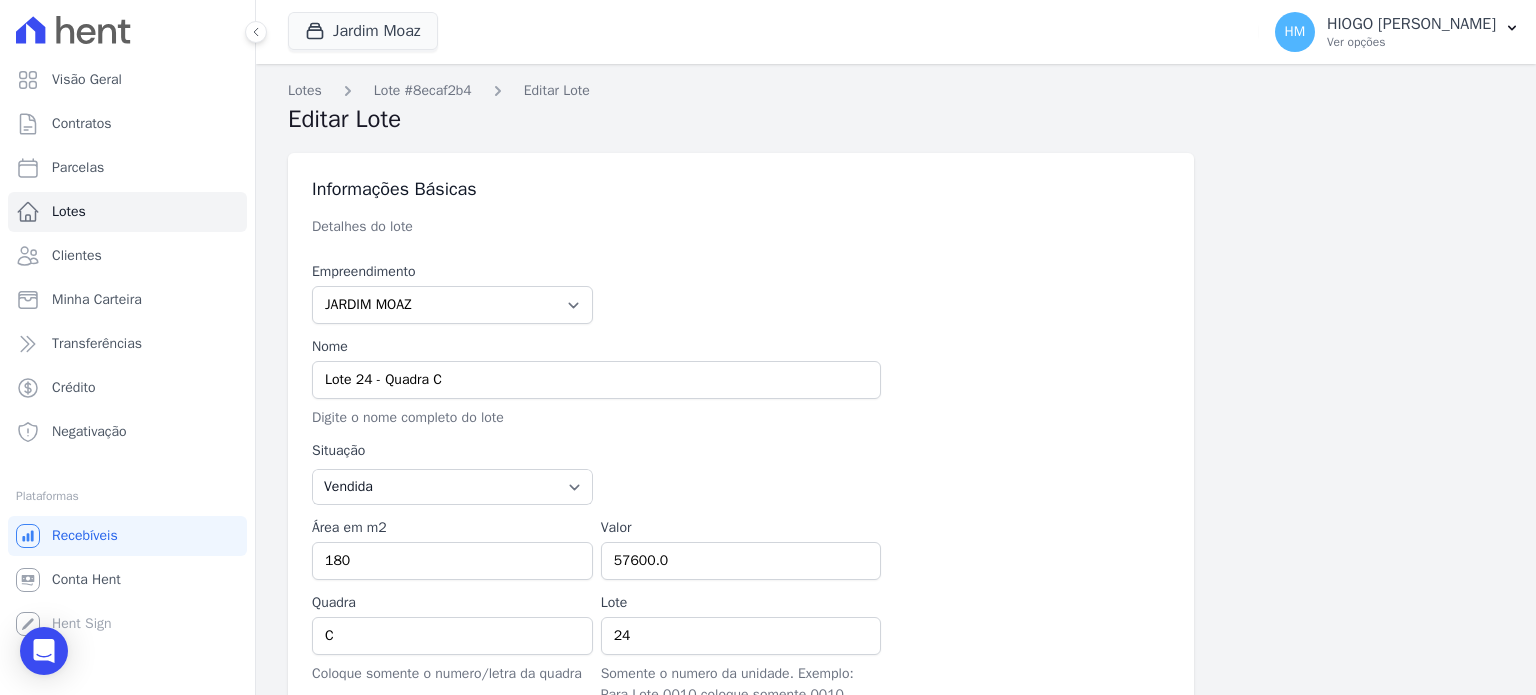 click at bounding box center [885, 472] 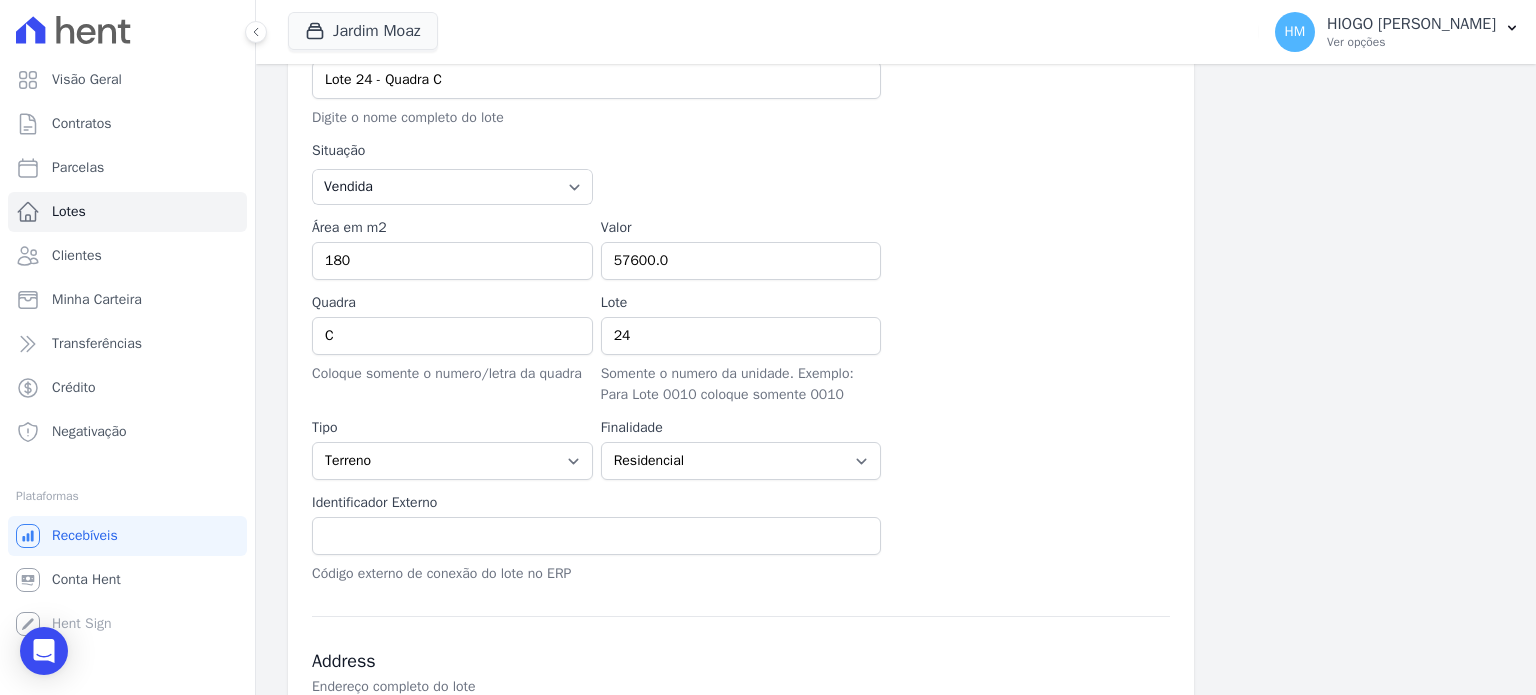 scroll, scrollTop: 600, scrollLeft: 0, axis: vertical 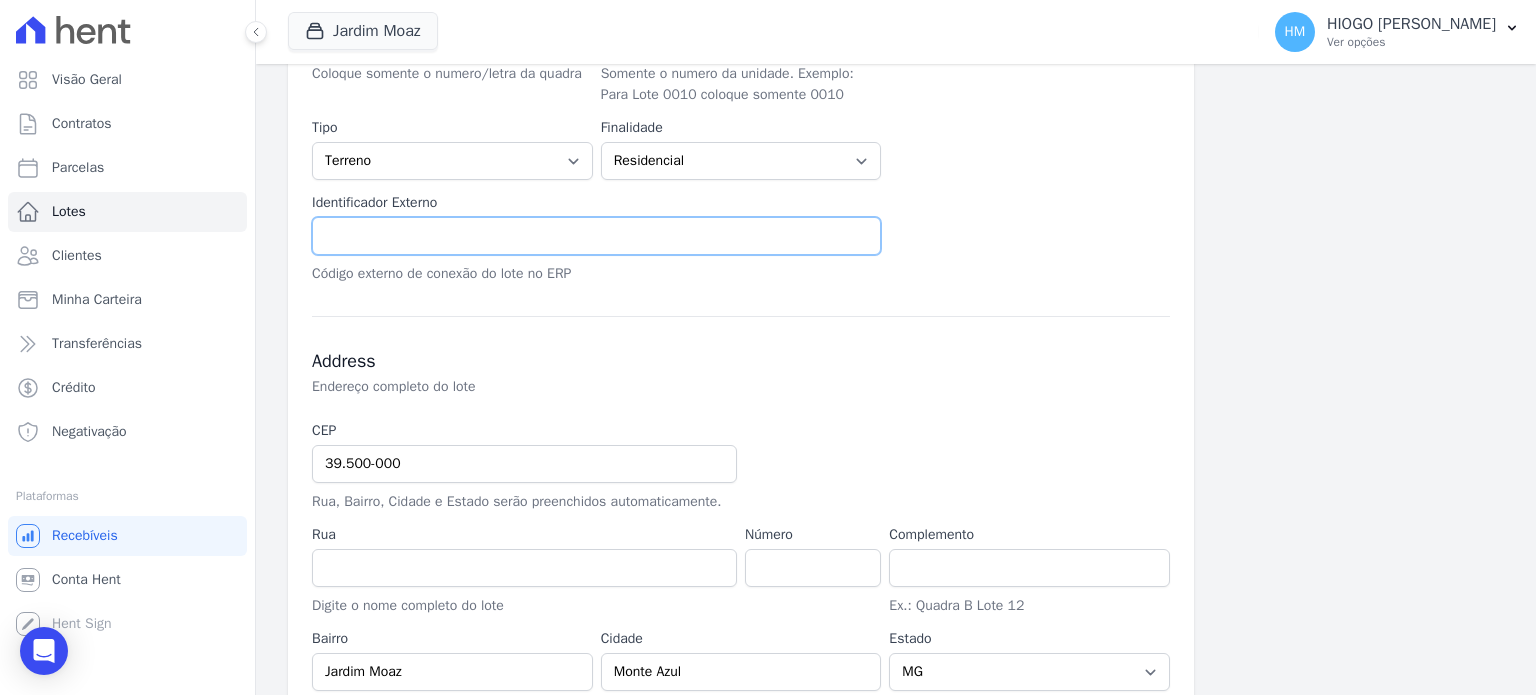 click at bounding box center (596, 236) 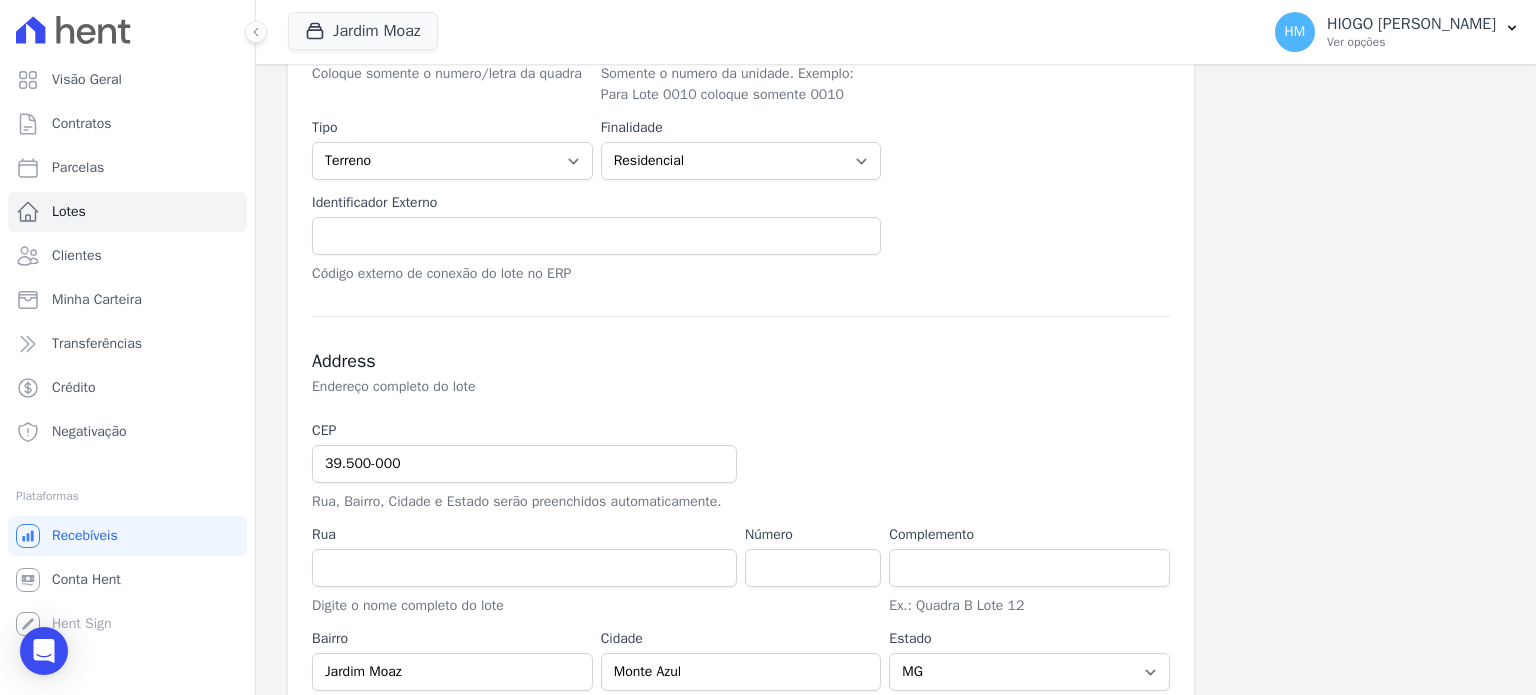 click on "Address" at bounding box center [741, 361] 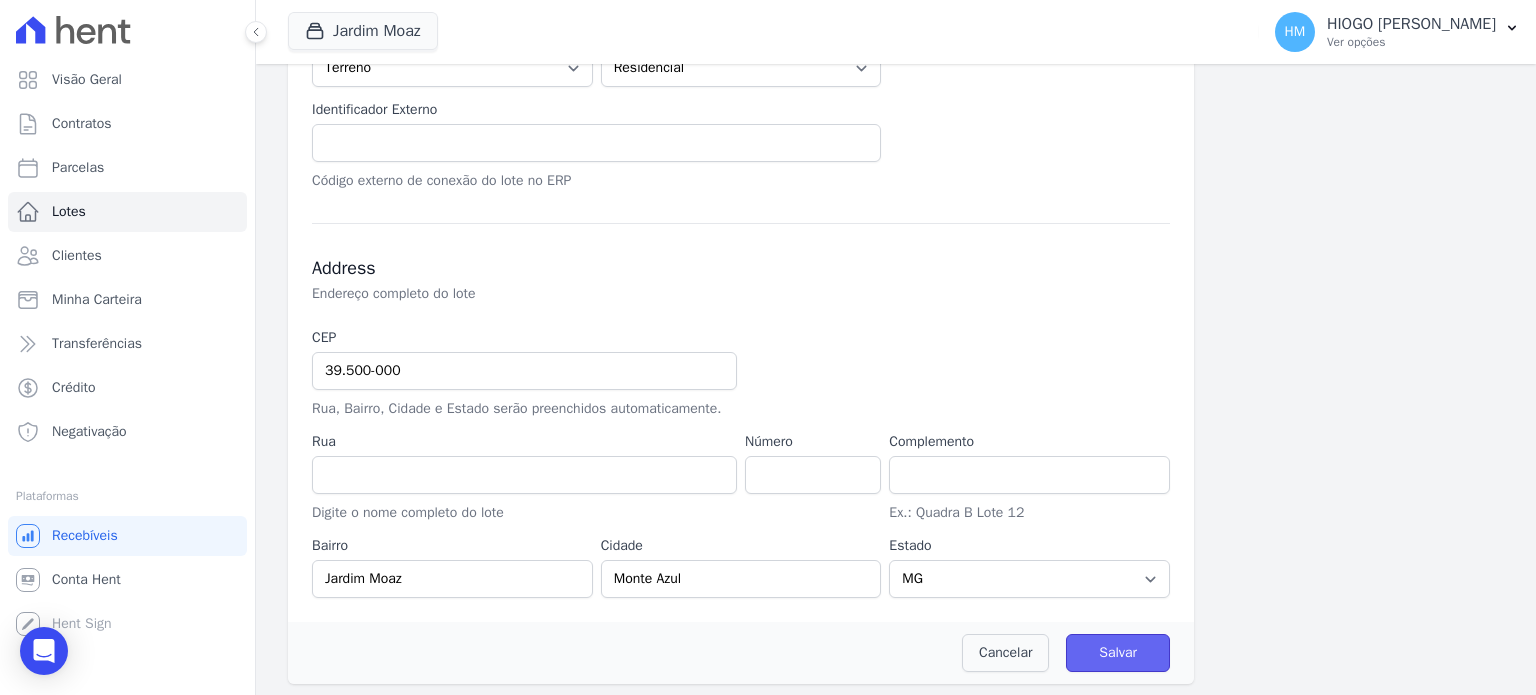 click on "Salvar" at bounding box center (1118, 653) 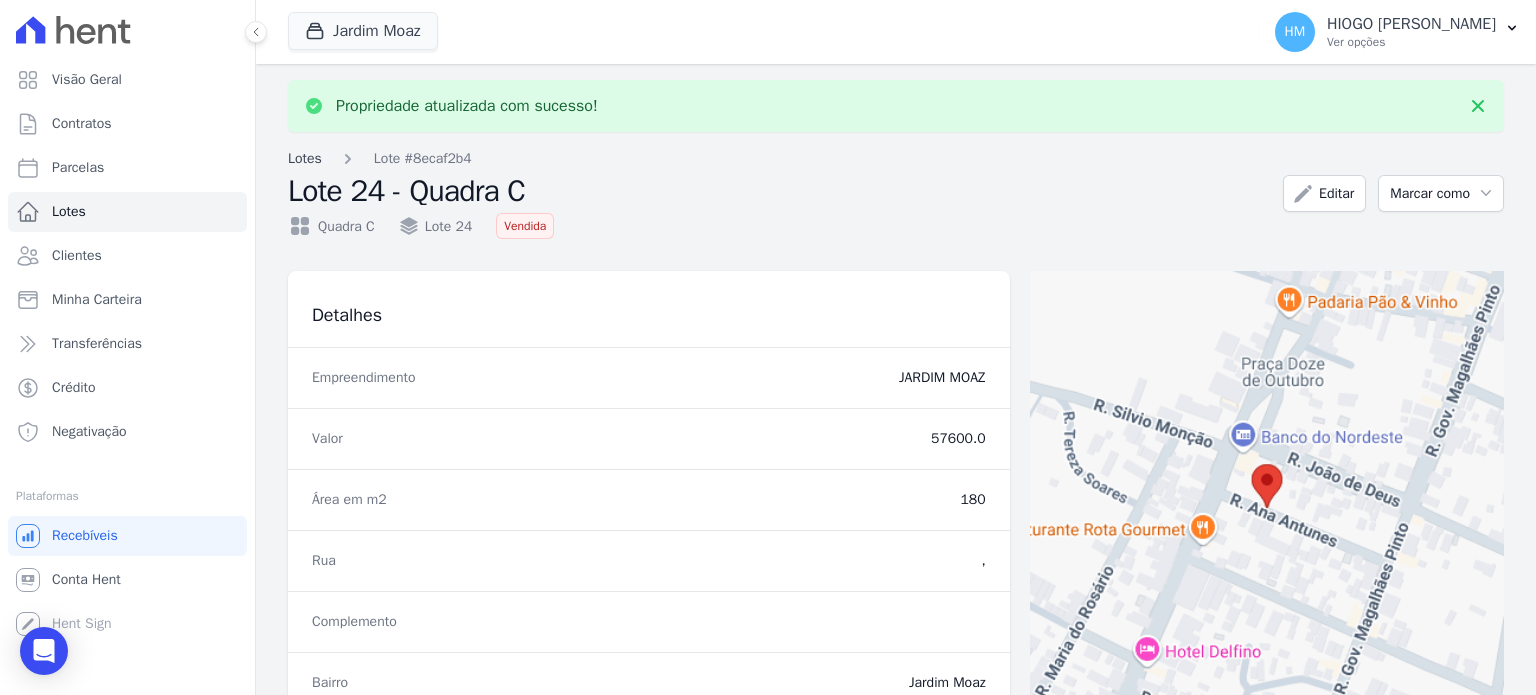 click on "Lotes" at bounding box center [305, 158] 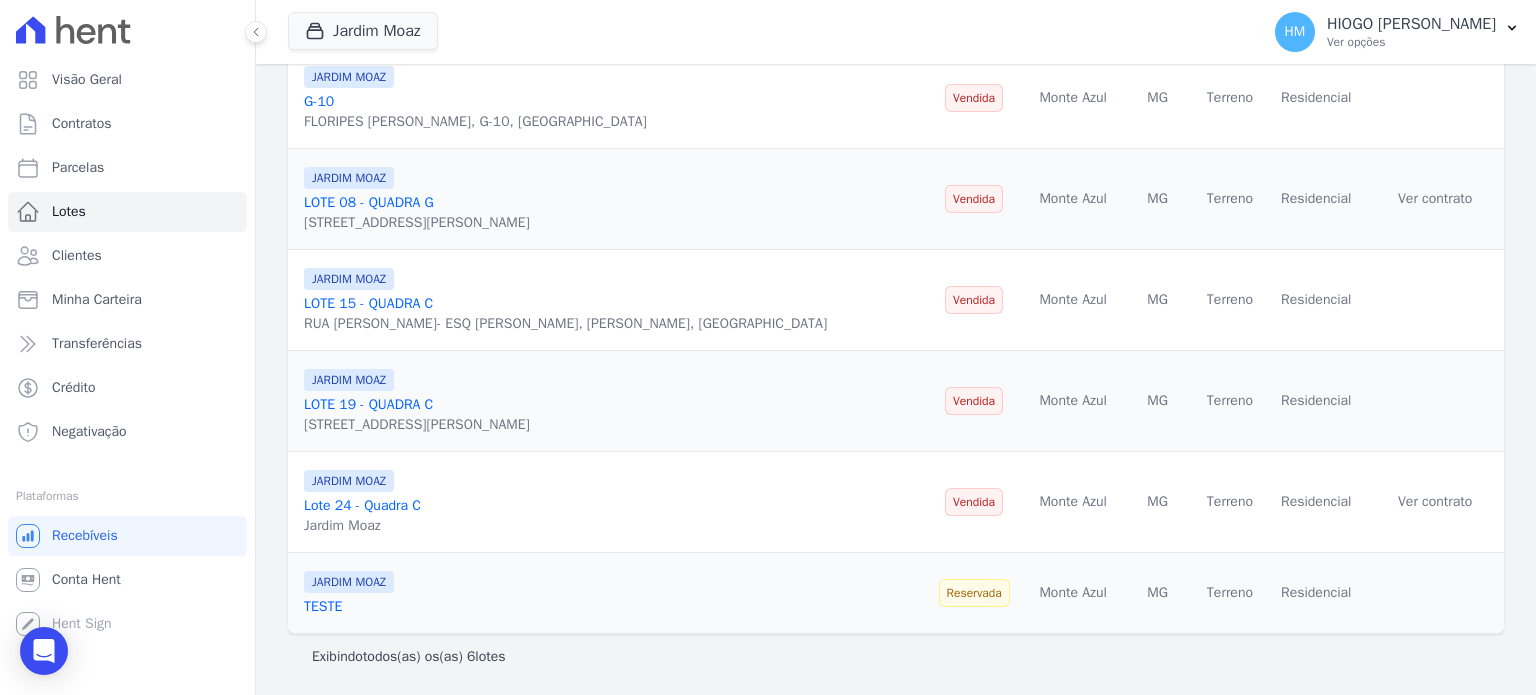 scroll, scrollTop: 0, scrollLeft: 0, axis: both 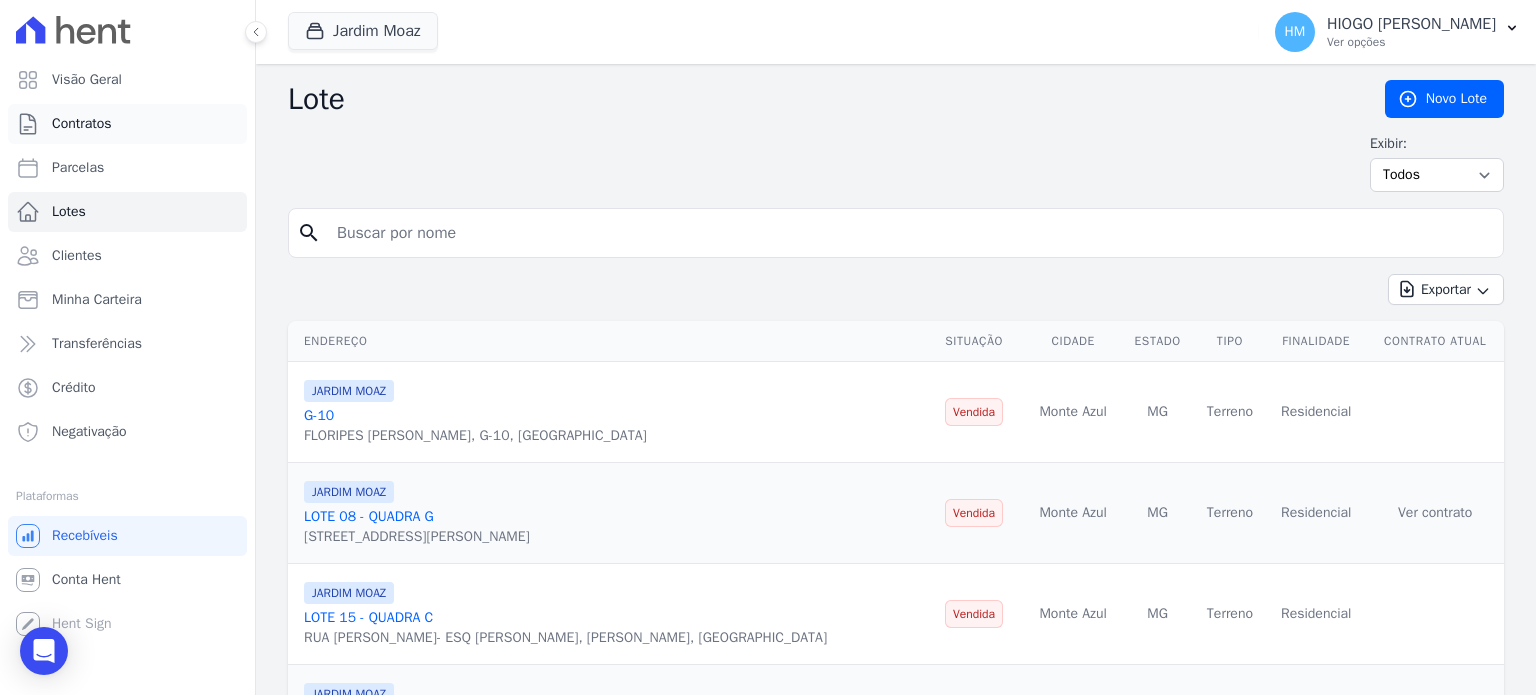 click on "Contratos" at bounding box center (82, 124) 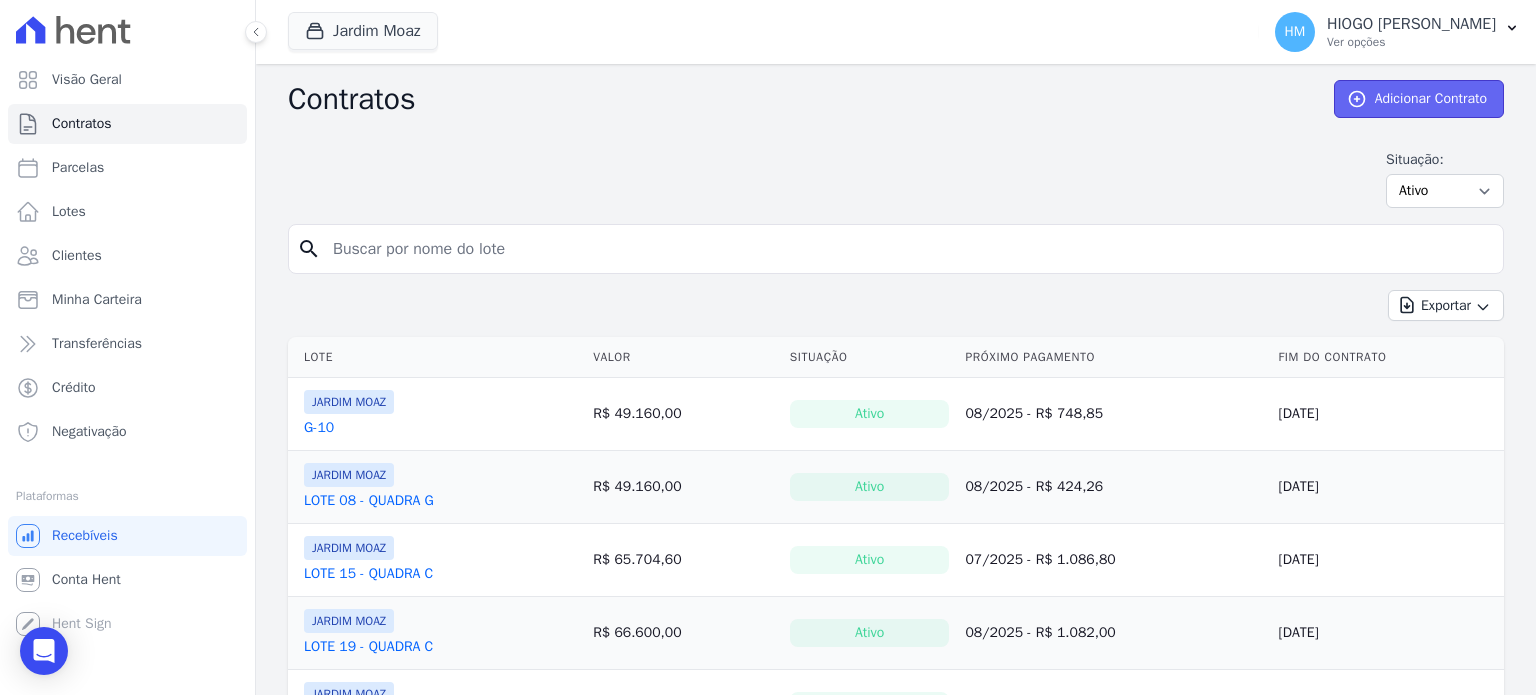 click on "Adicionar Contrato" at bounding box center [1419, 99] 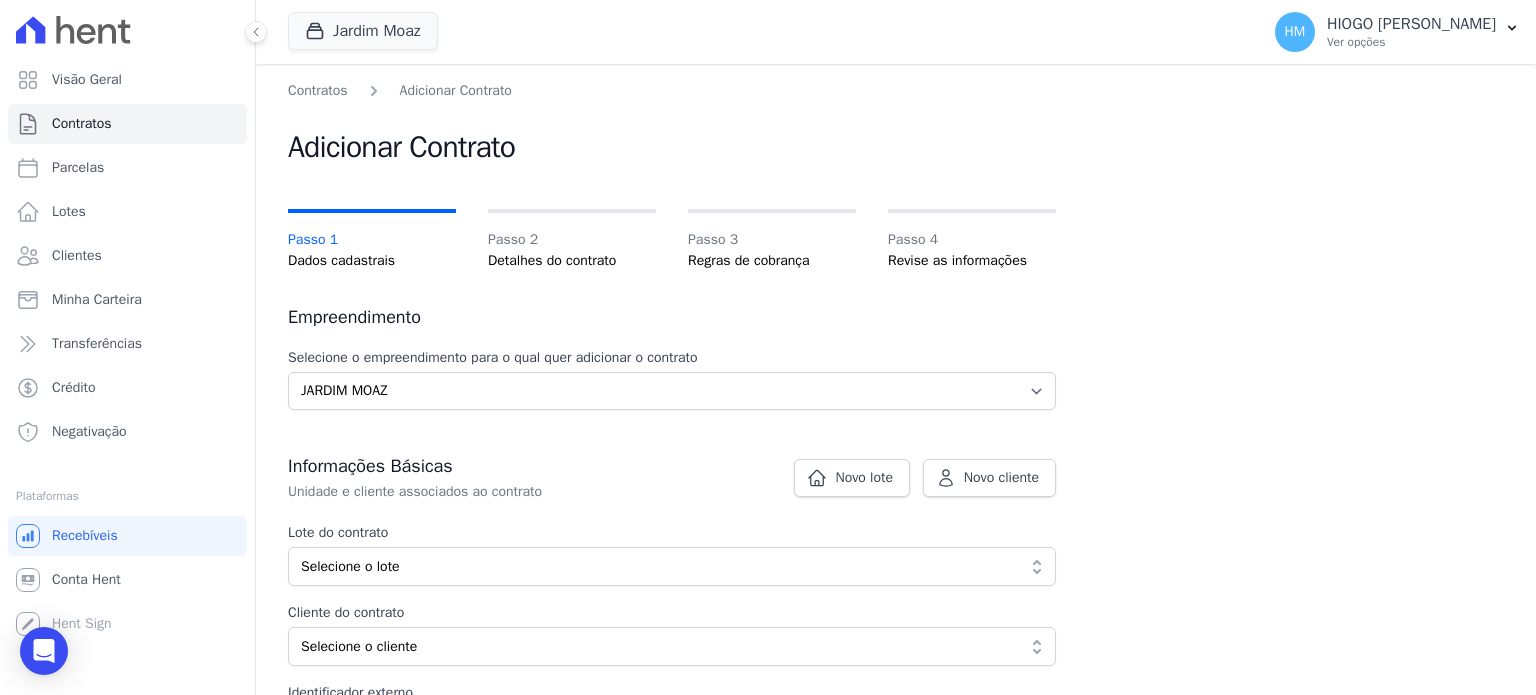 scroll, scrollTop: 200, scrollLeft: 0, axis: vertical 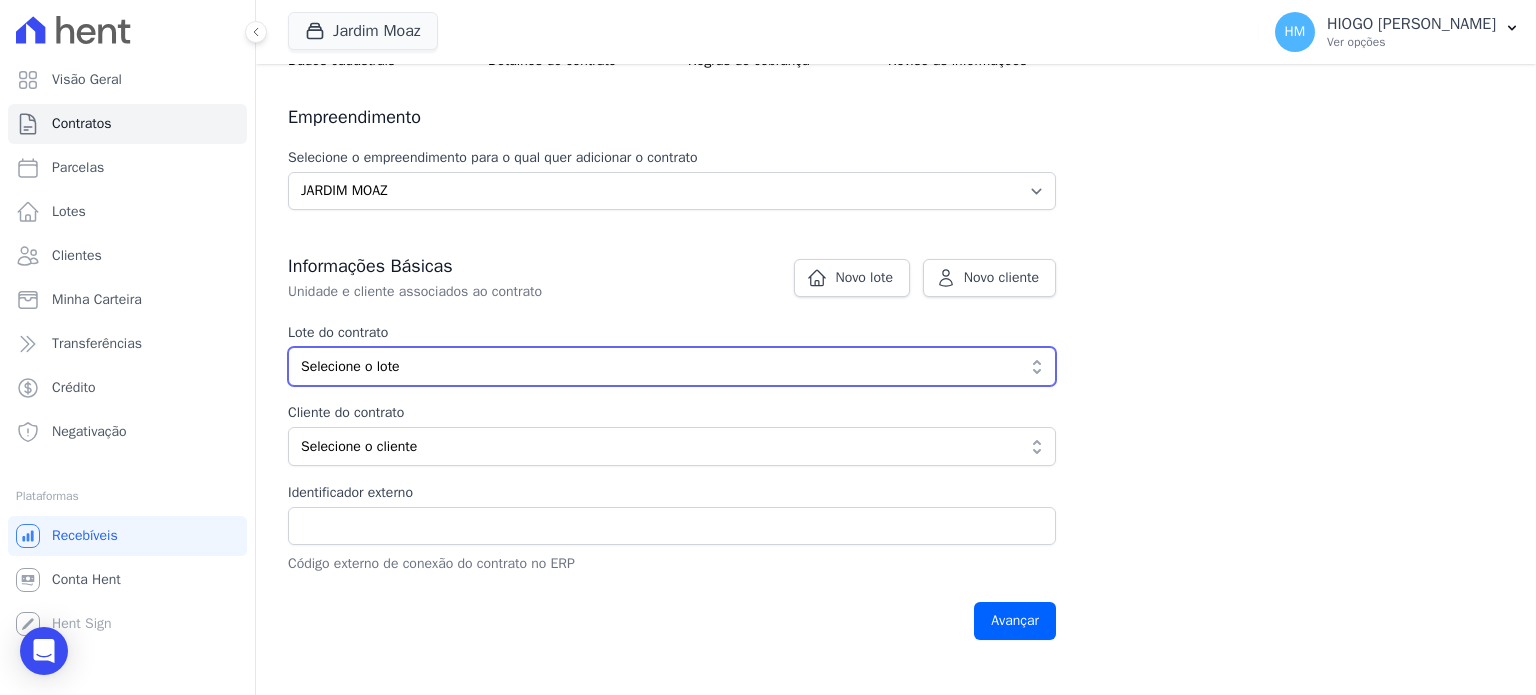 click on "Selecione o lote" at bounding box center (658, 366) 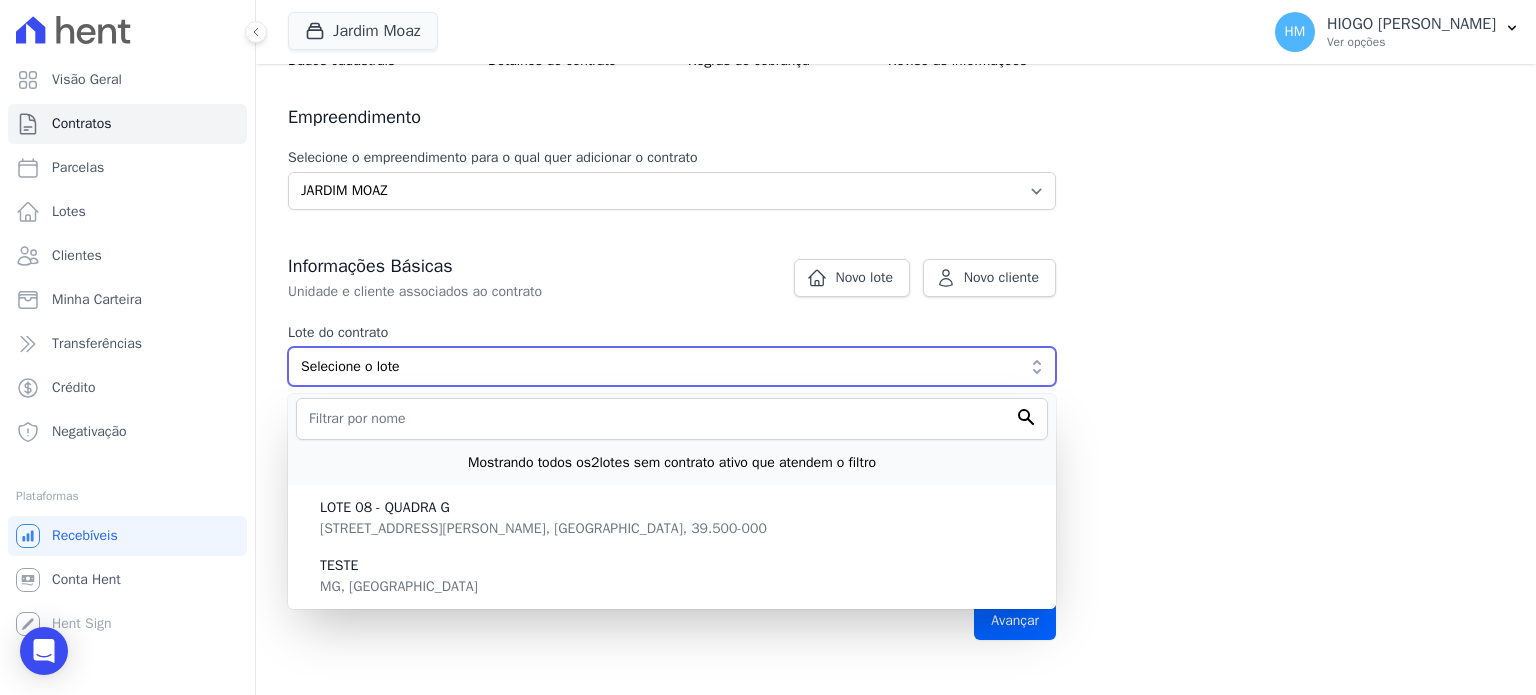 click on "Selecione o lote" at bounding box center [658, 366] 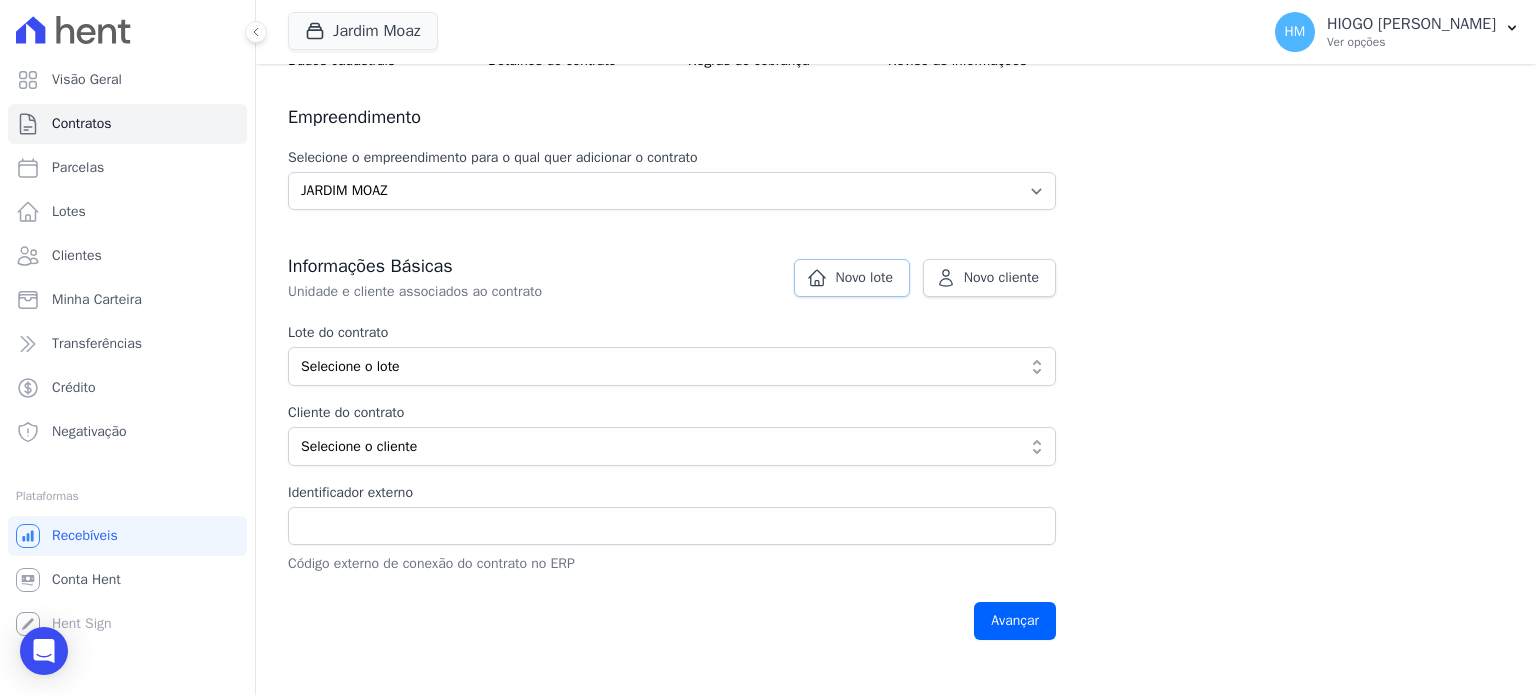 click on "Novo lote" at bounding box center (864, 278) 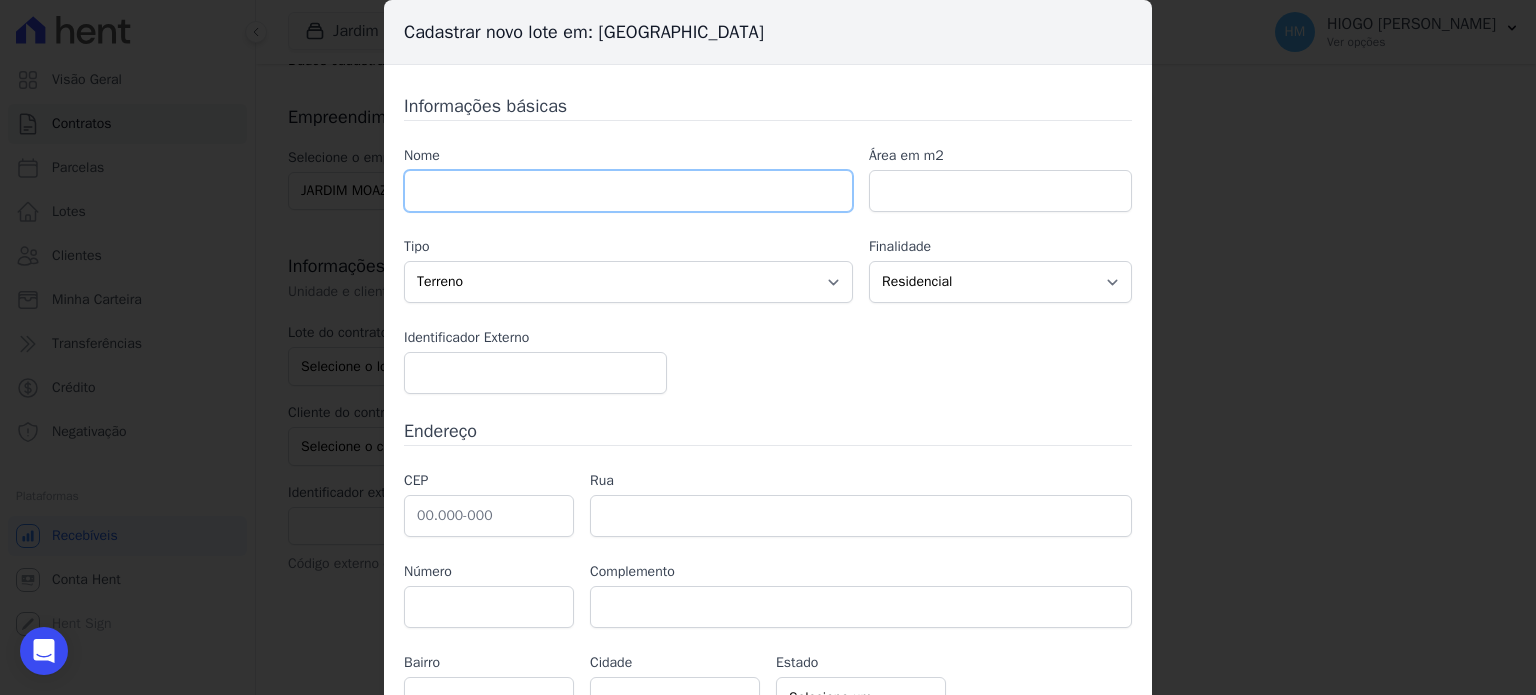 click at bounding box center [628, 191] 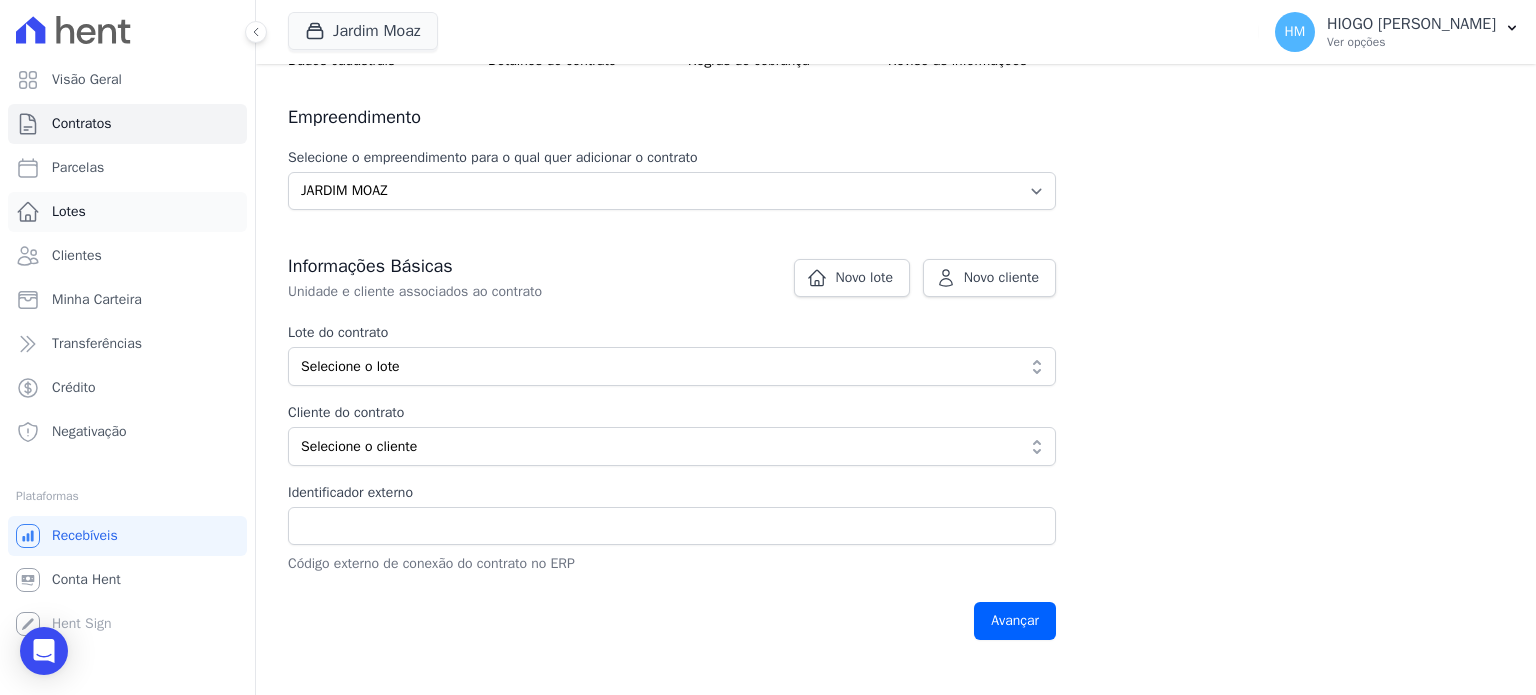 click on "Lotes" at bounding box center [69, 212] 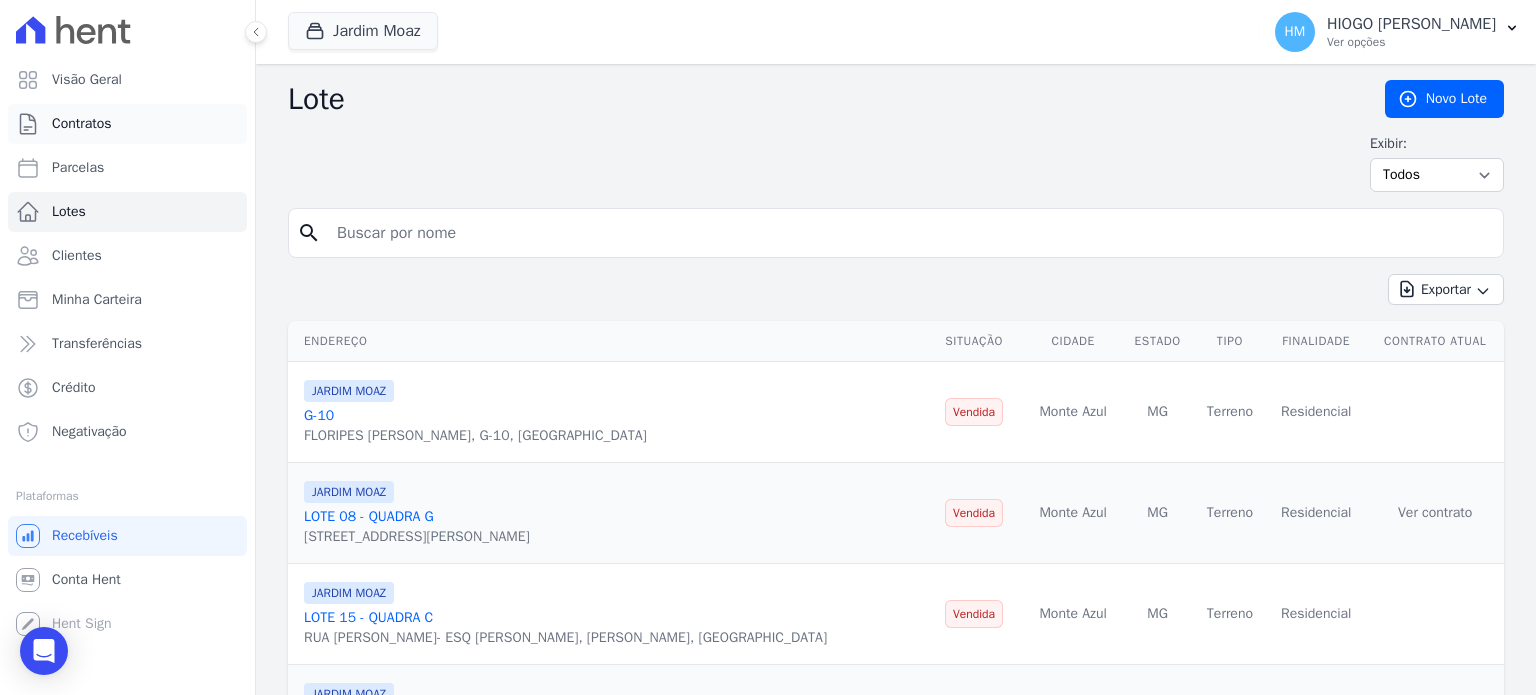 click on "Contratos" at bounding box center [82, 124] 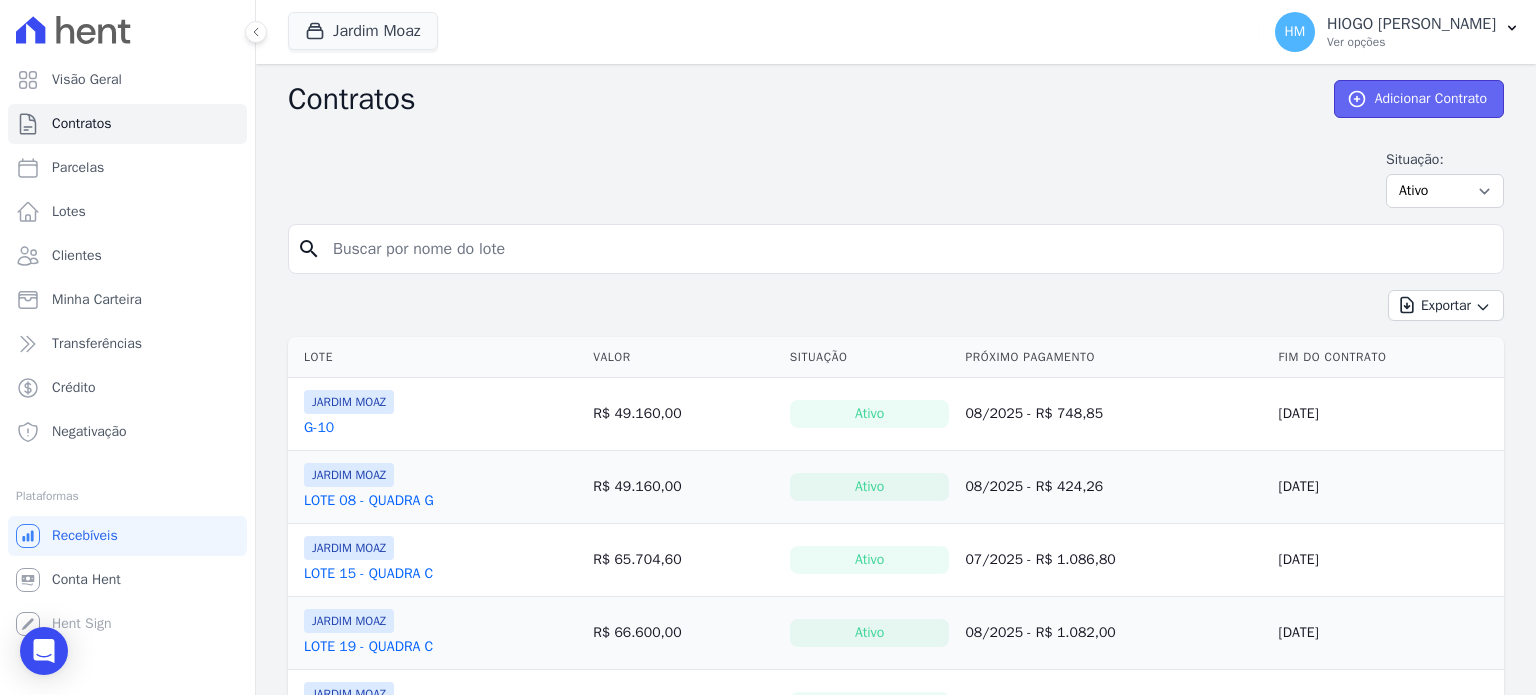 click on "Adicionar Contrato" at bounding box center (1419, 99) 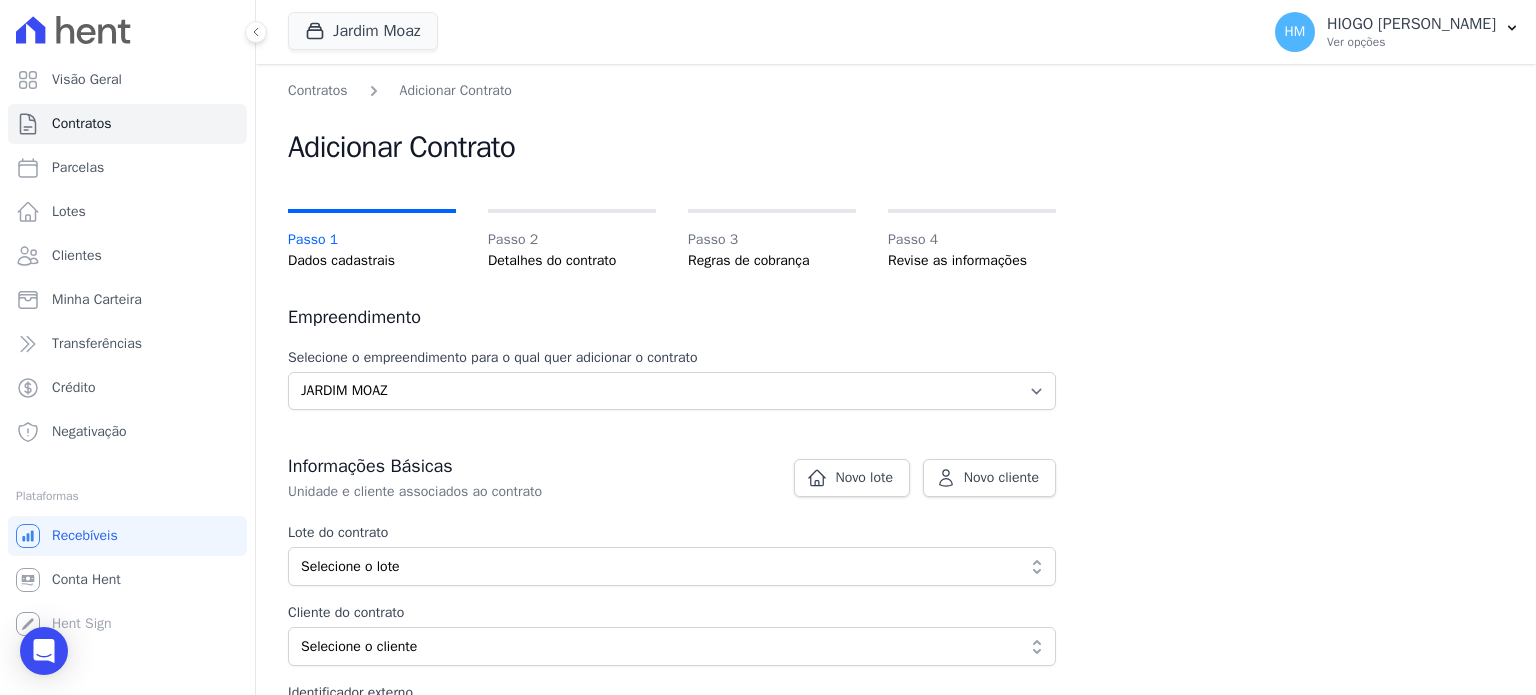 scroll, scrollTop: 100, scrollLeft: 0, axis: vertical 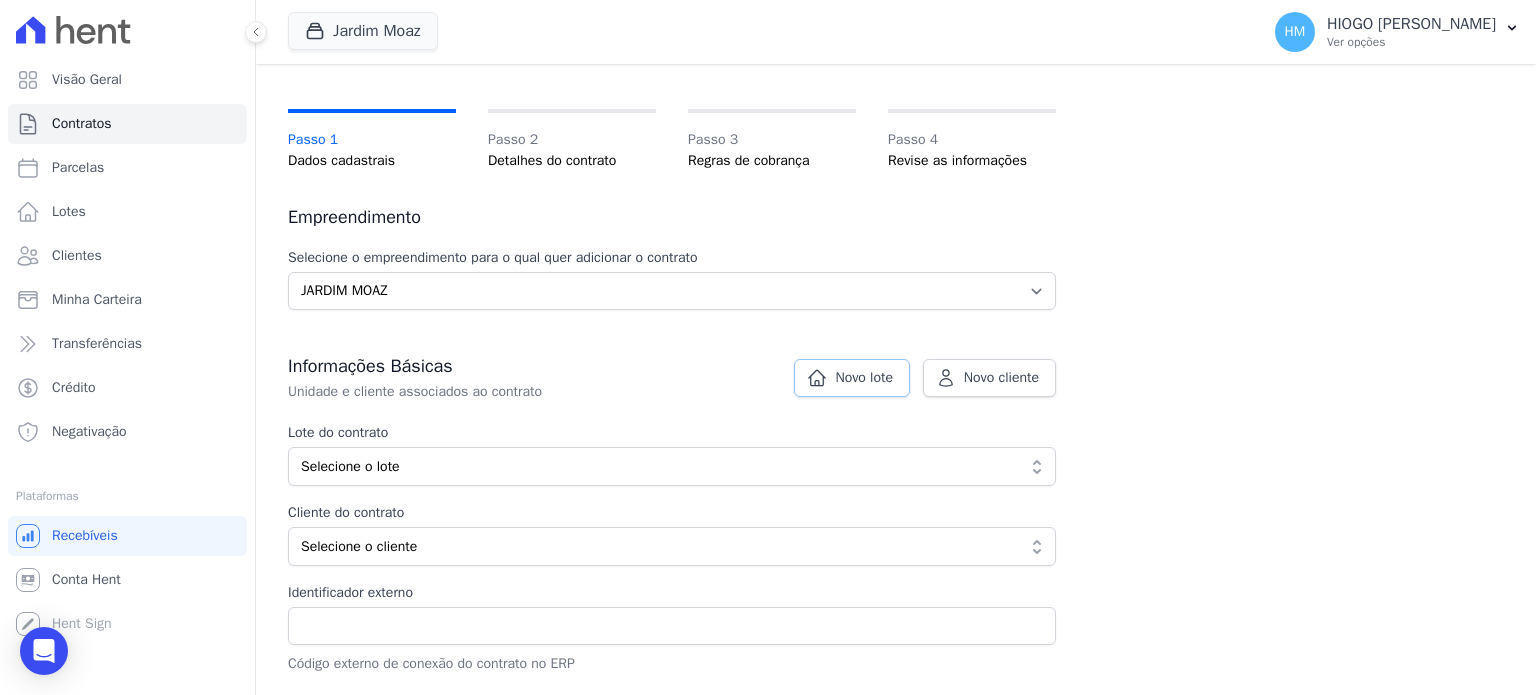 click on "Novo lote" at bounding box center [852, 378] 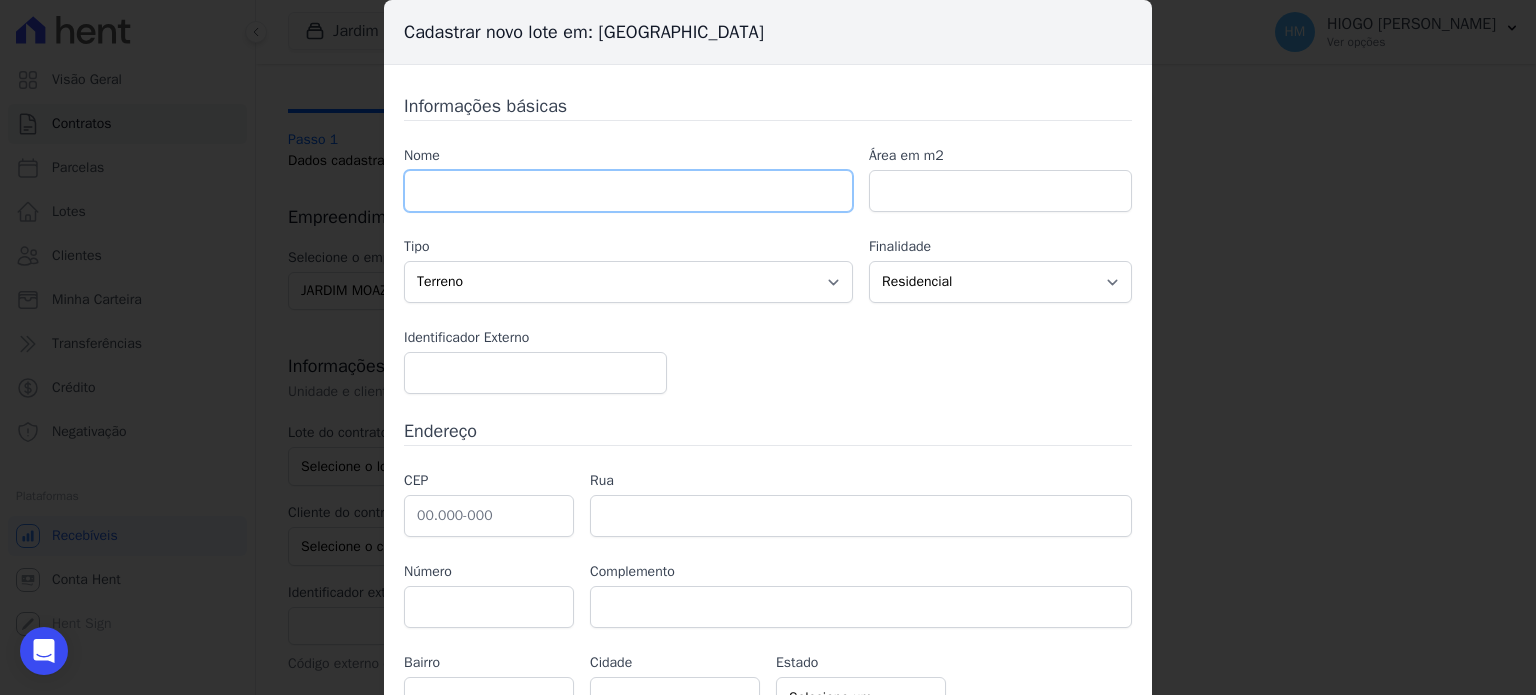 click at bounding box center (628, 191) 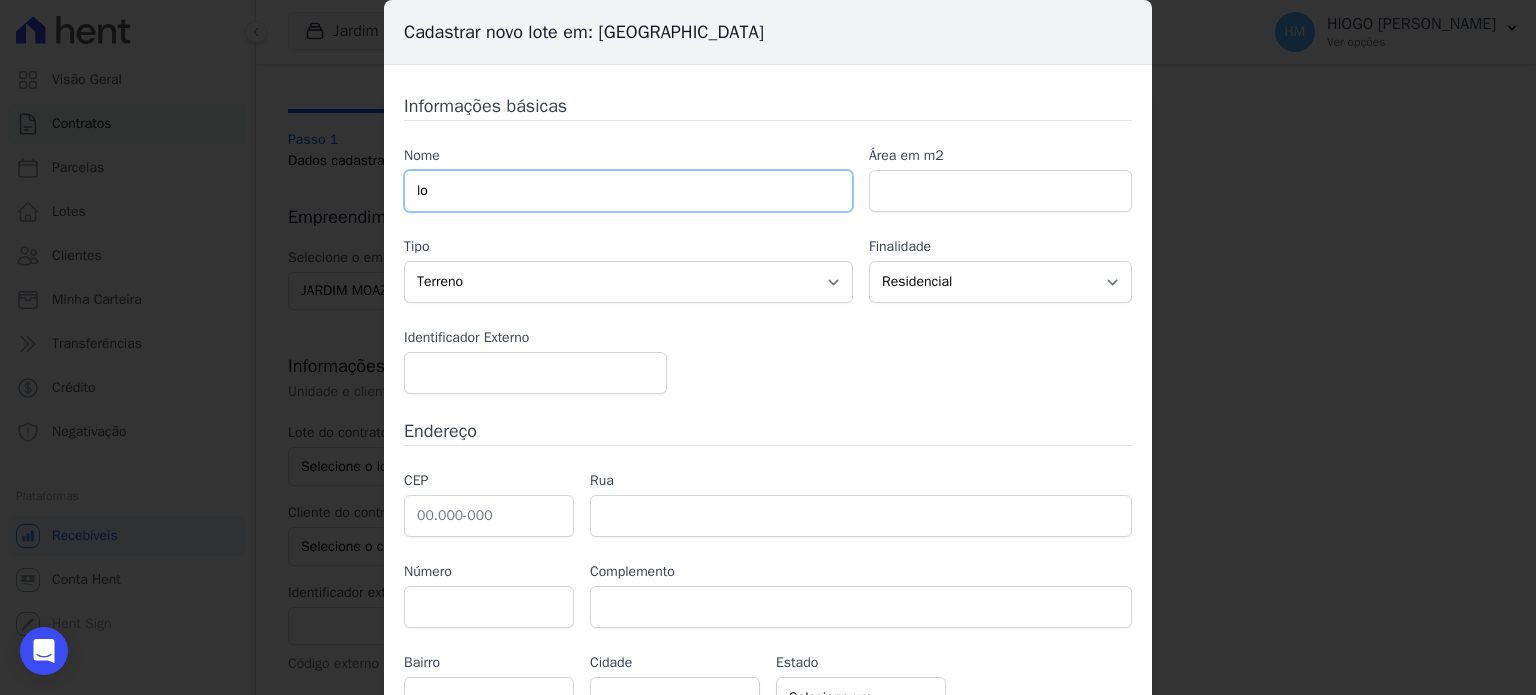 type on "l" 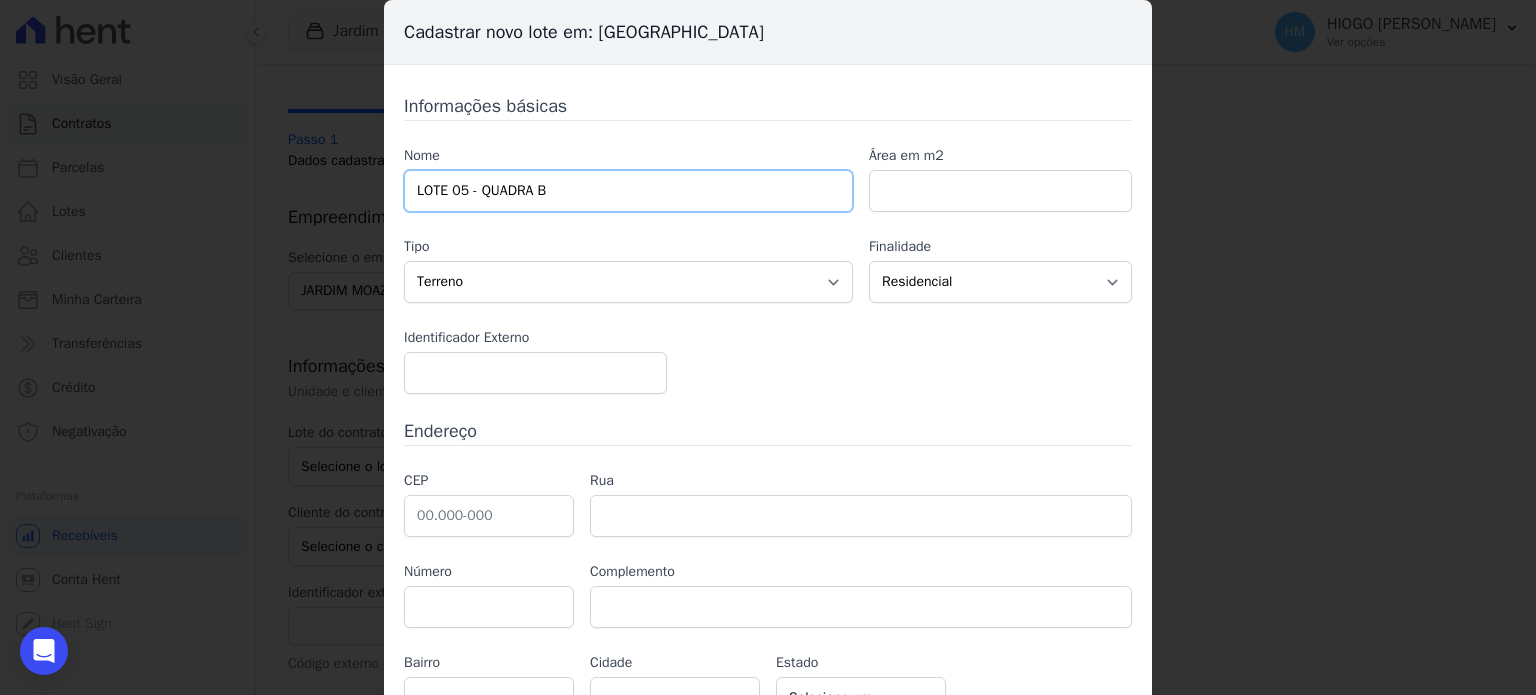 type on "LOTE 05 - QUADRA B" 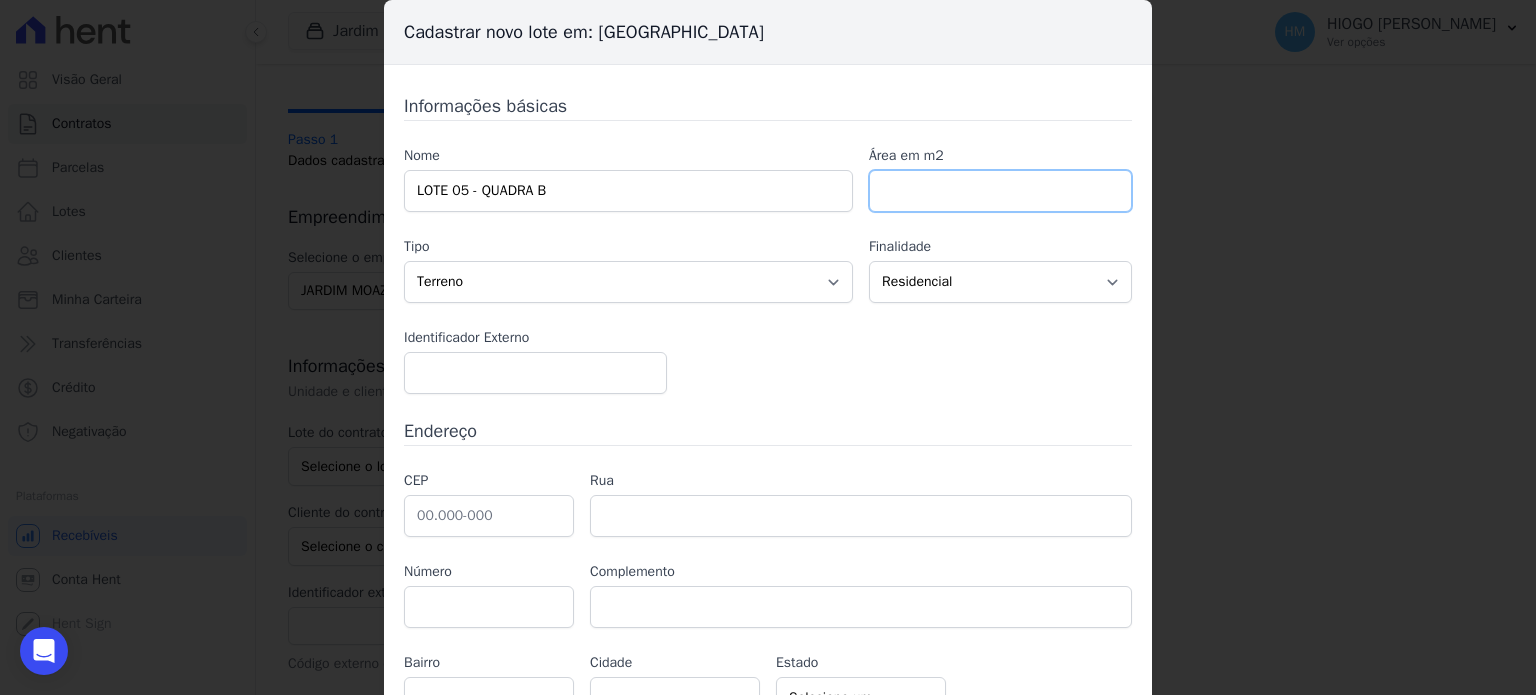 click at bounding box center [1000, 191] 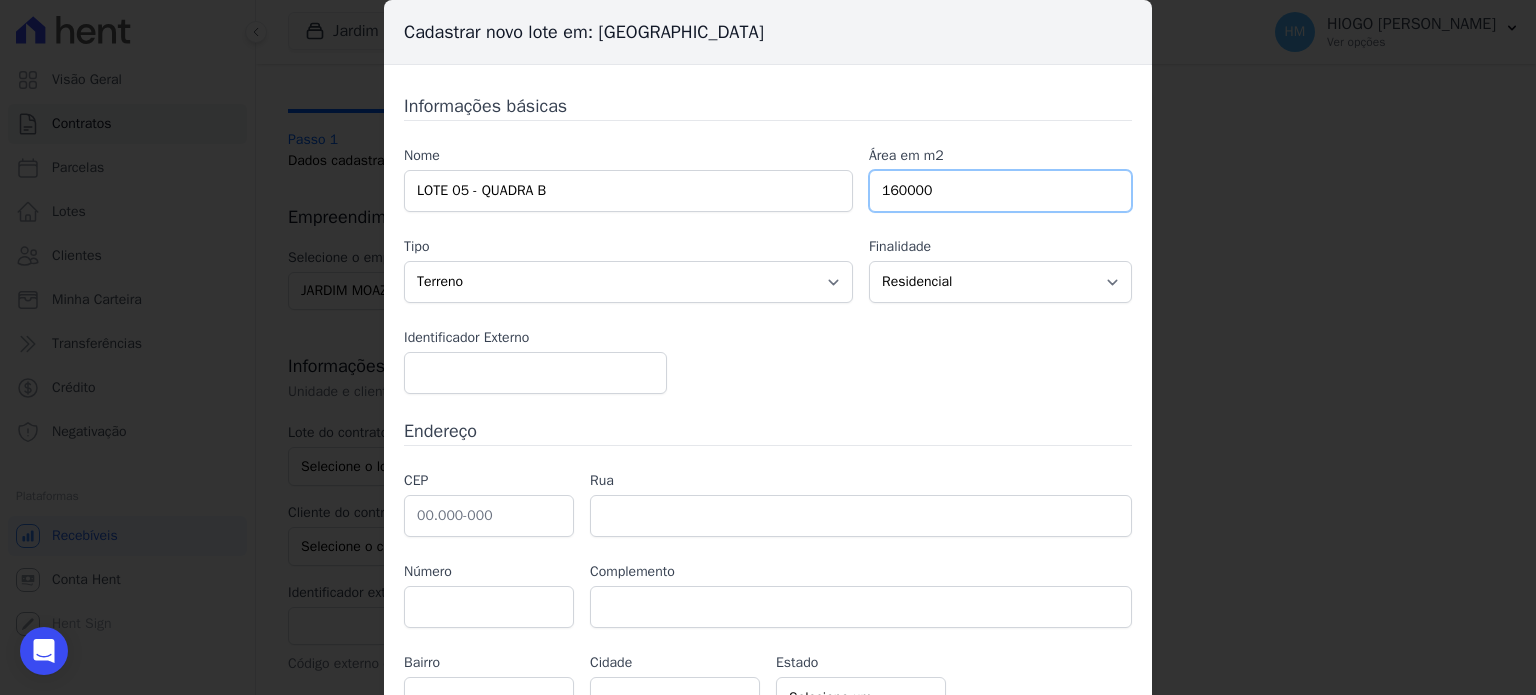 drag, startPoint x: 894, startPoint y: 192, endPoint x: 987, endPoint y: 191, distance: 93.00538 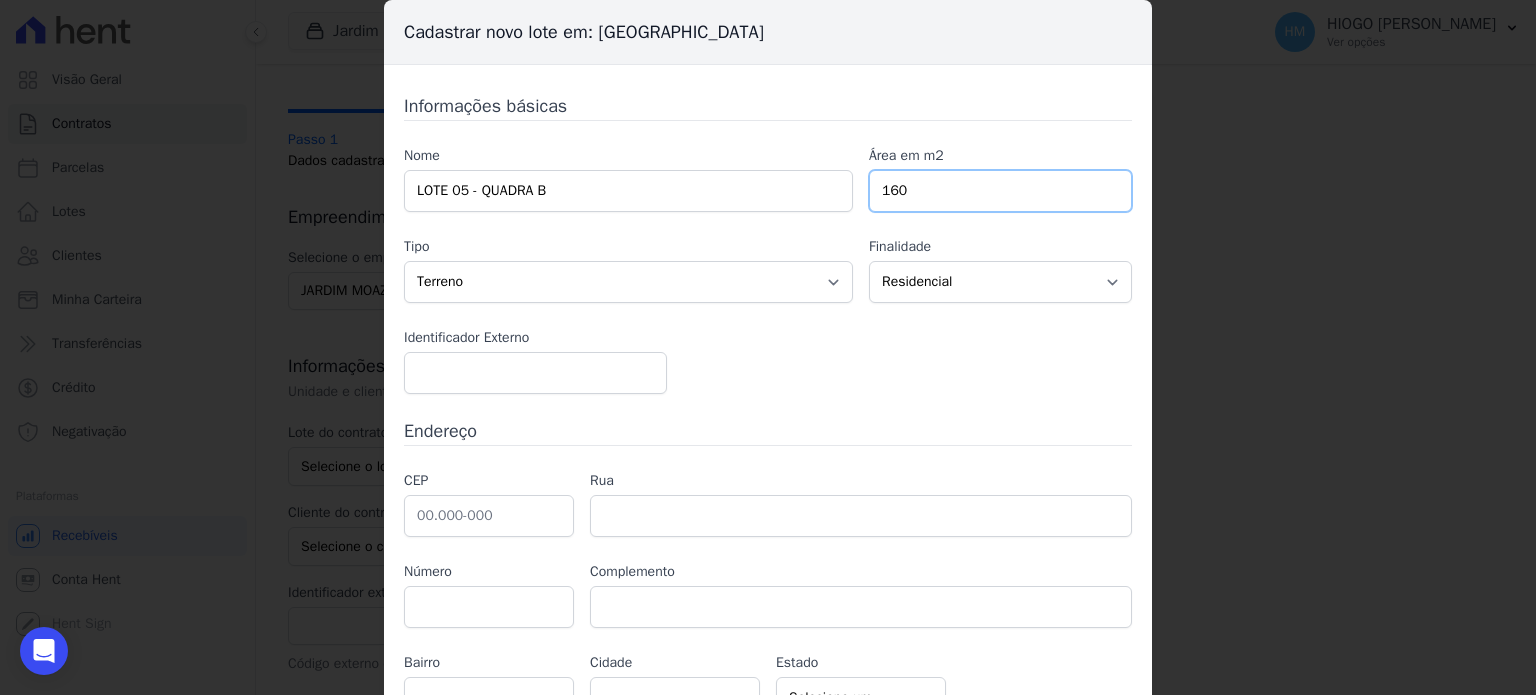 type on "160" 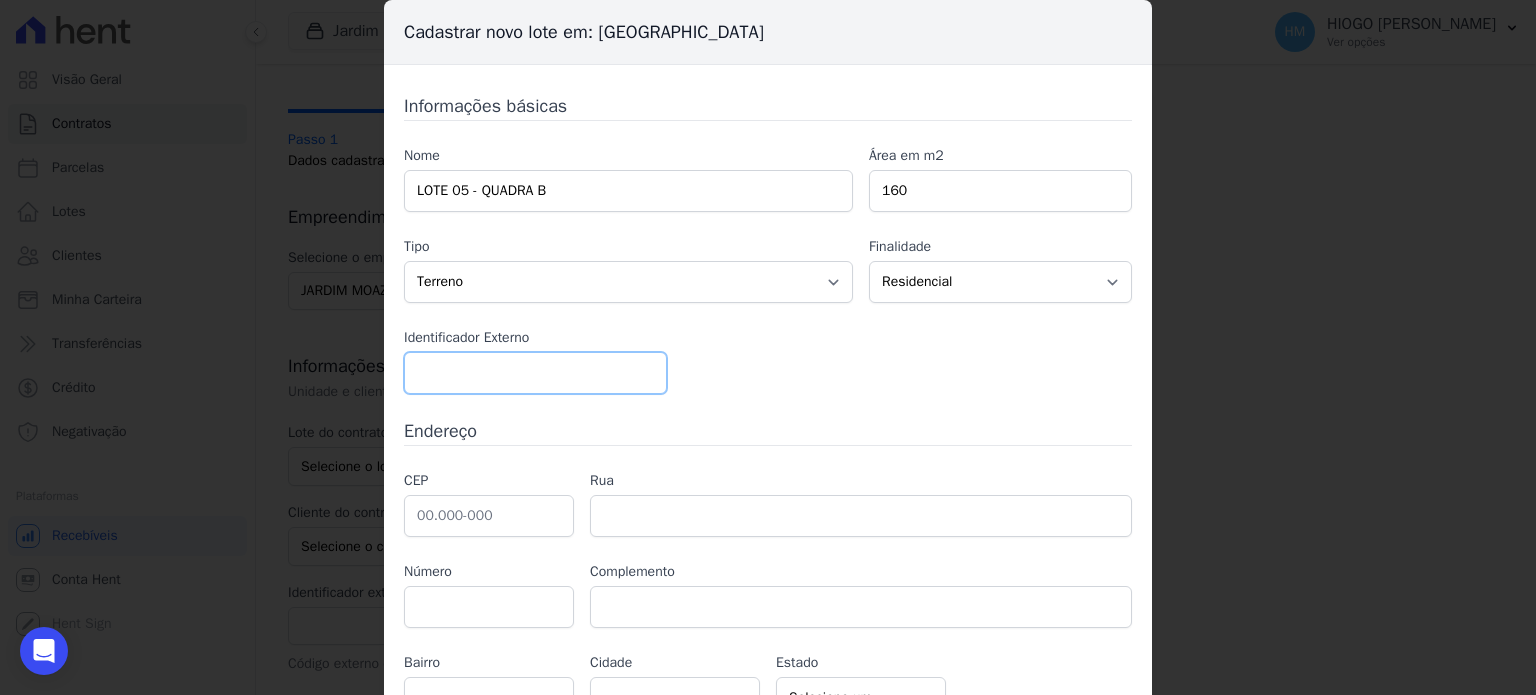 click at bounding box center (535, 373) 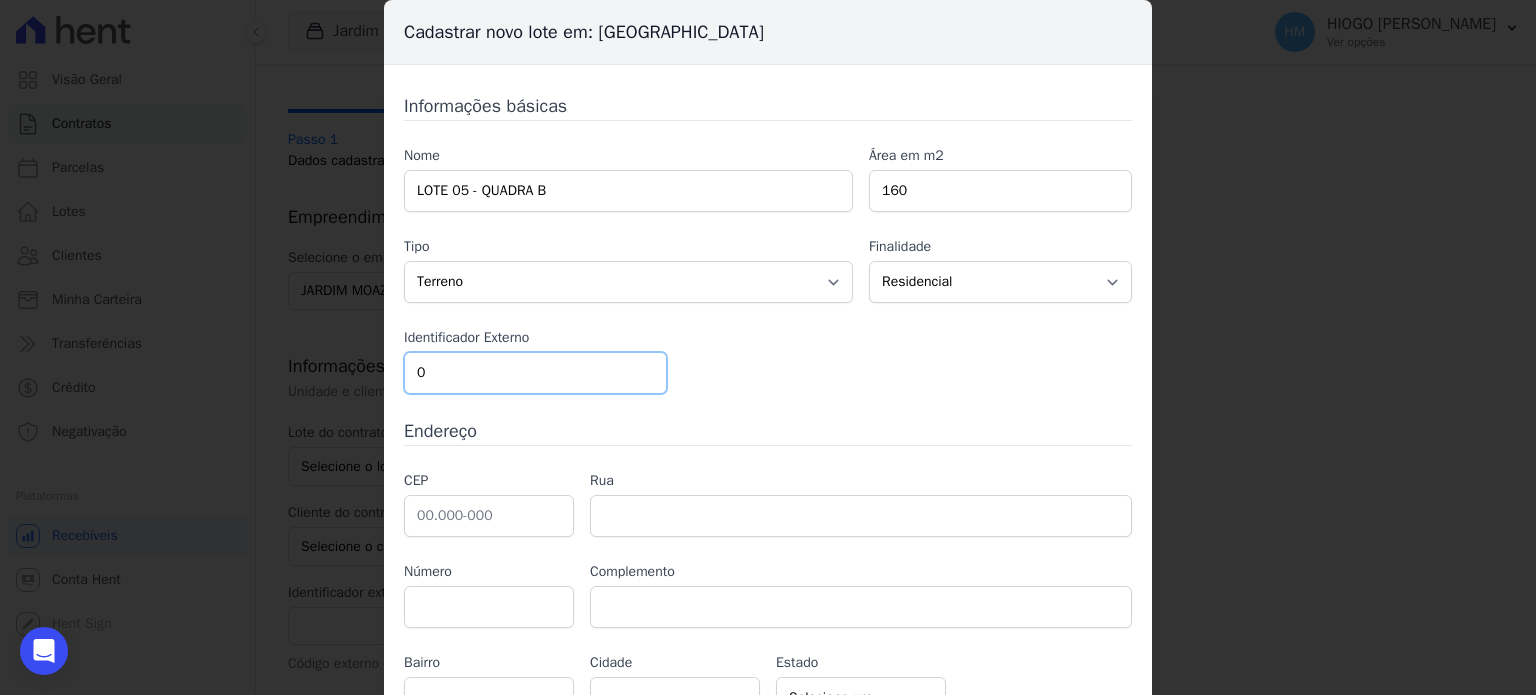 type on "05" 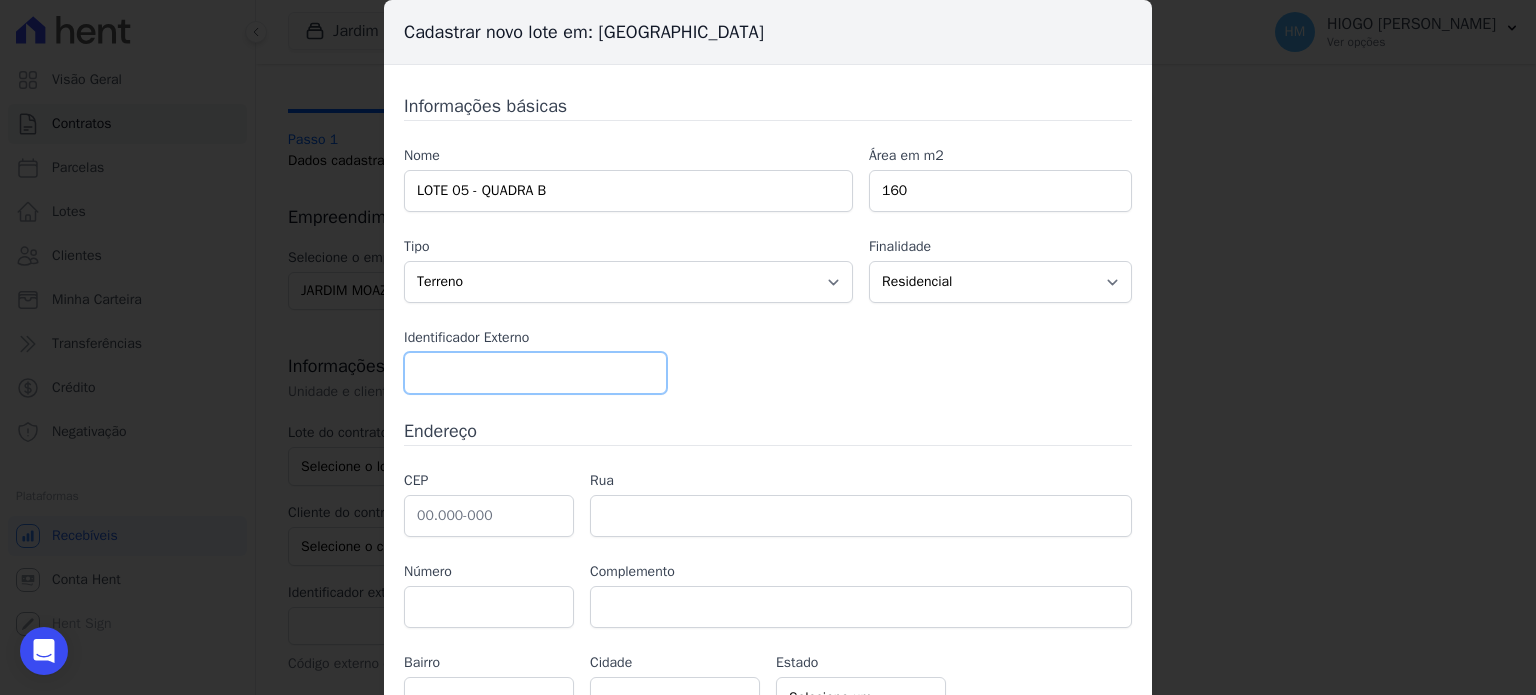 click at bounding box center (535, 373) 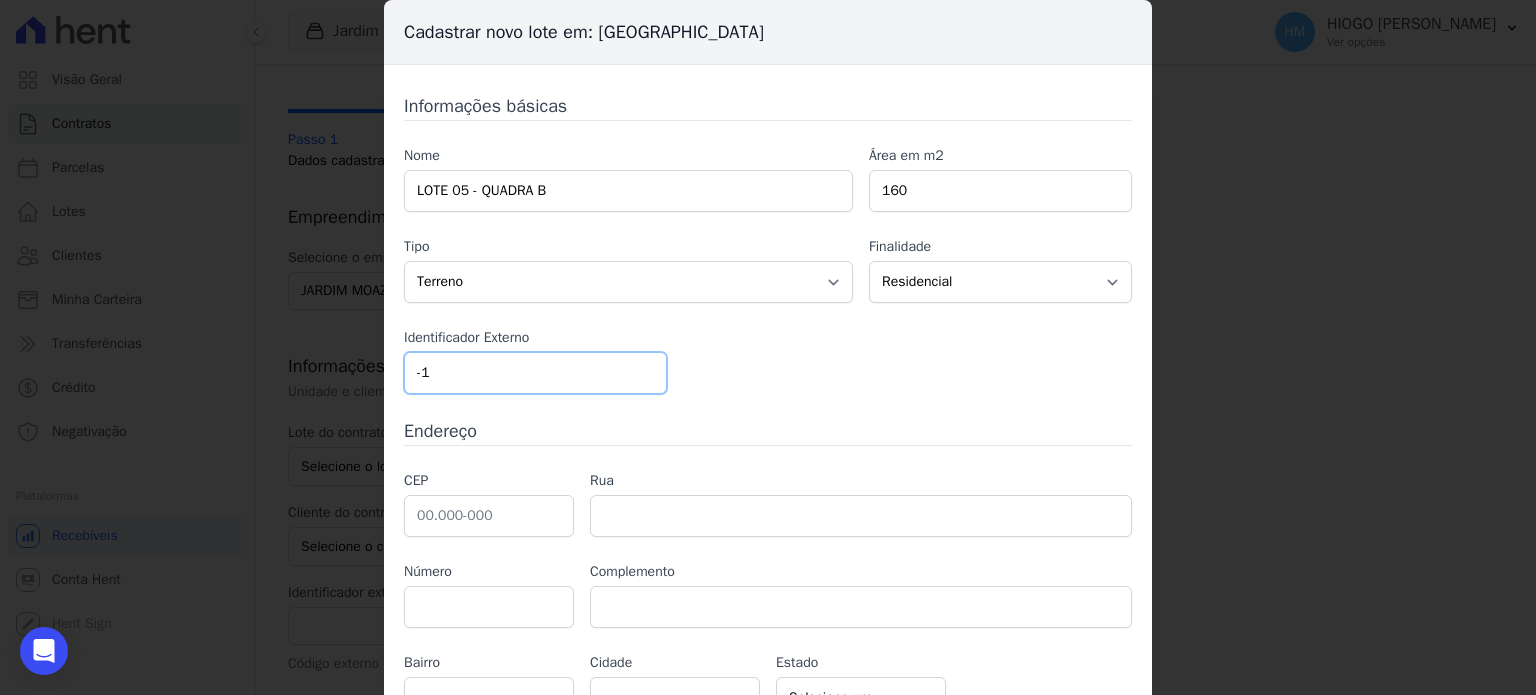 type on "-2" 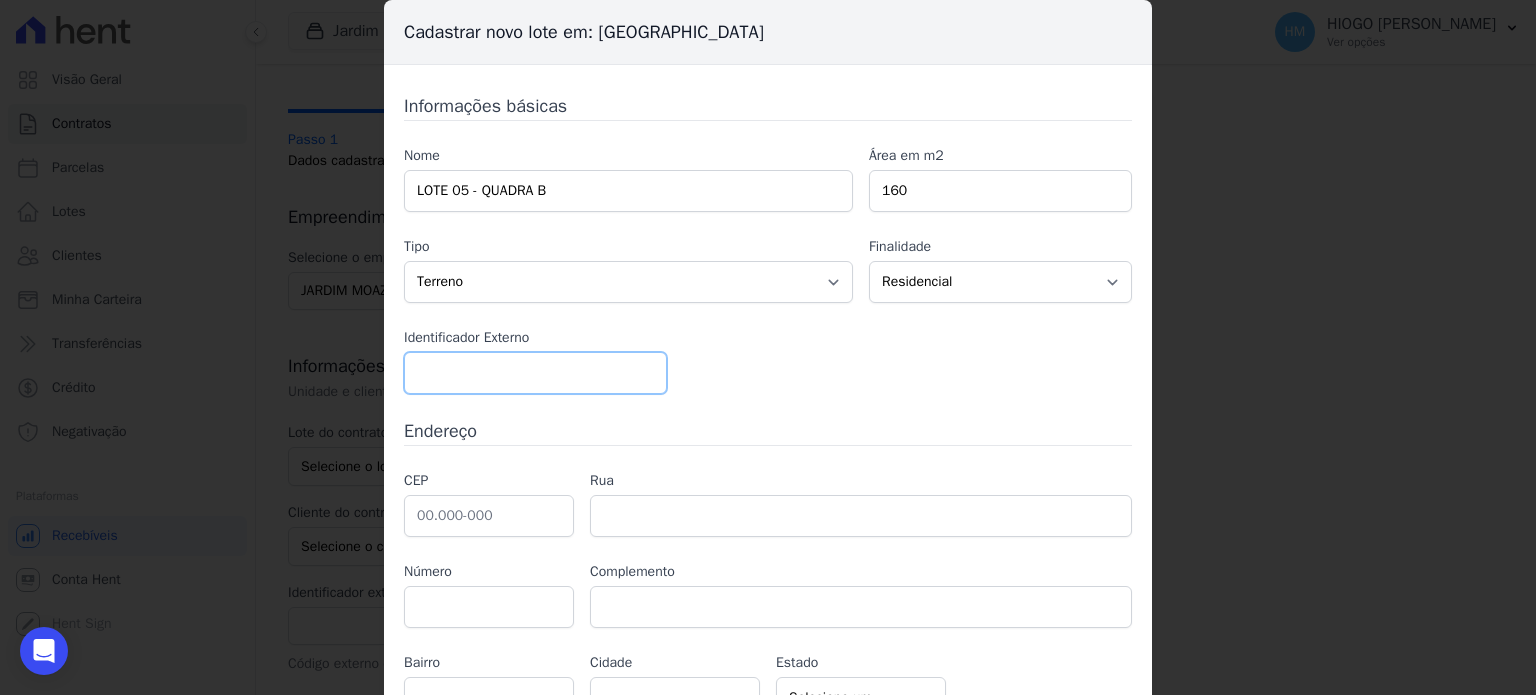 type on "-1" 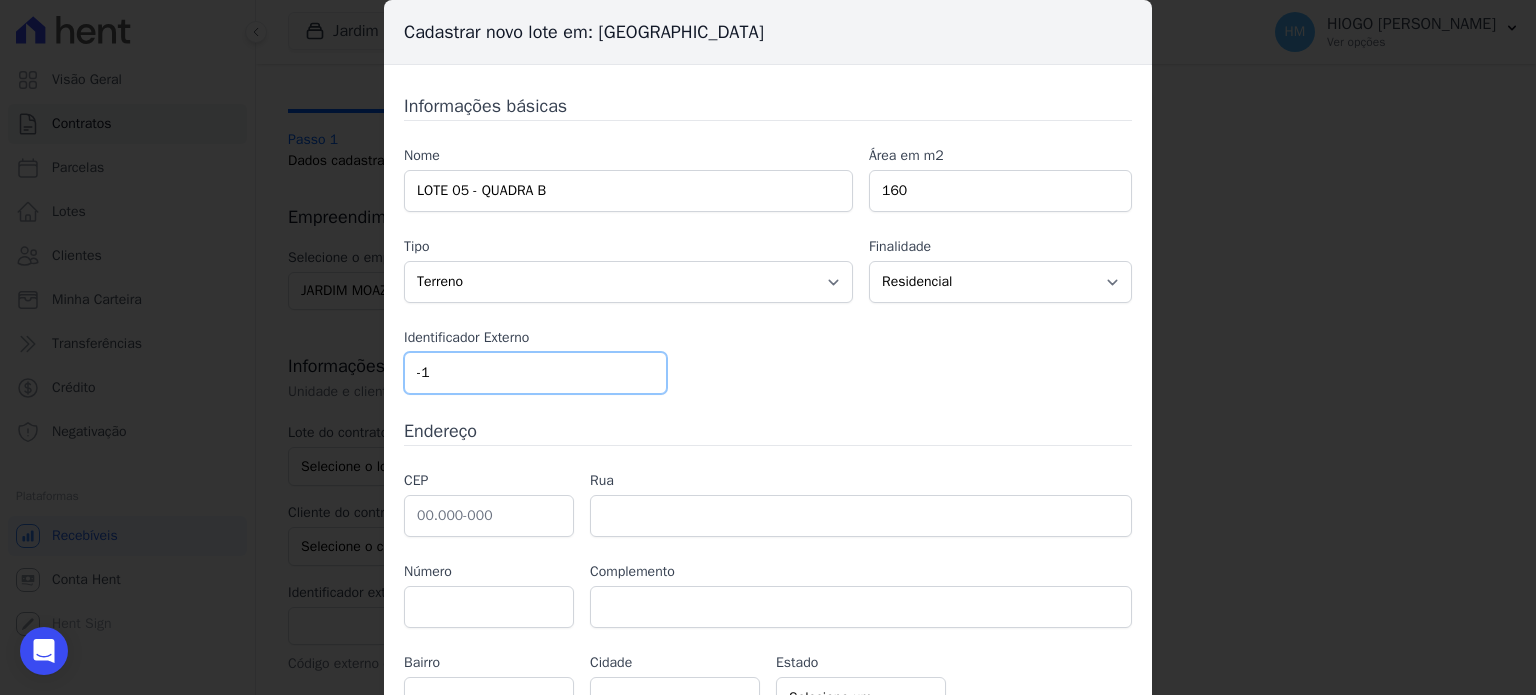 type on "1" 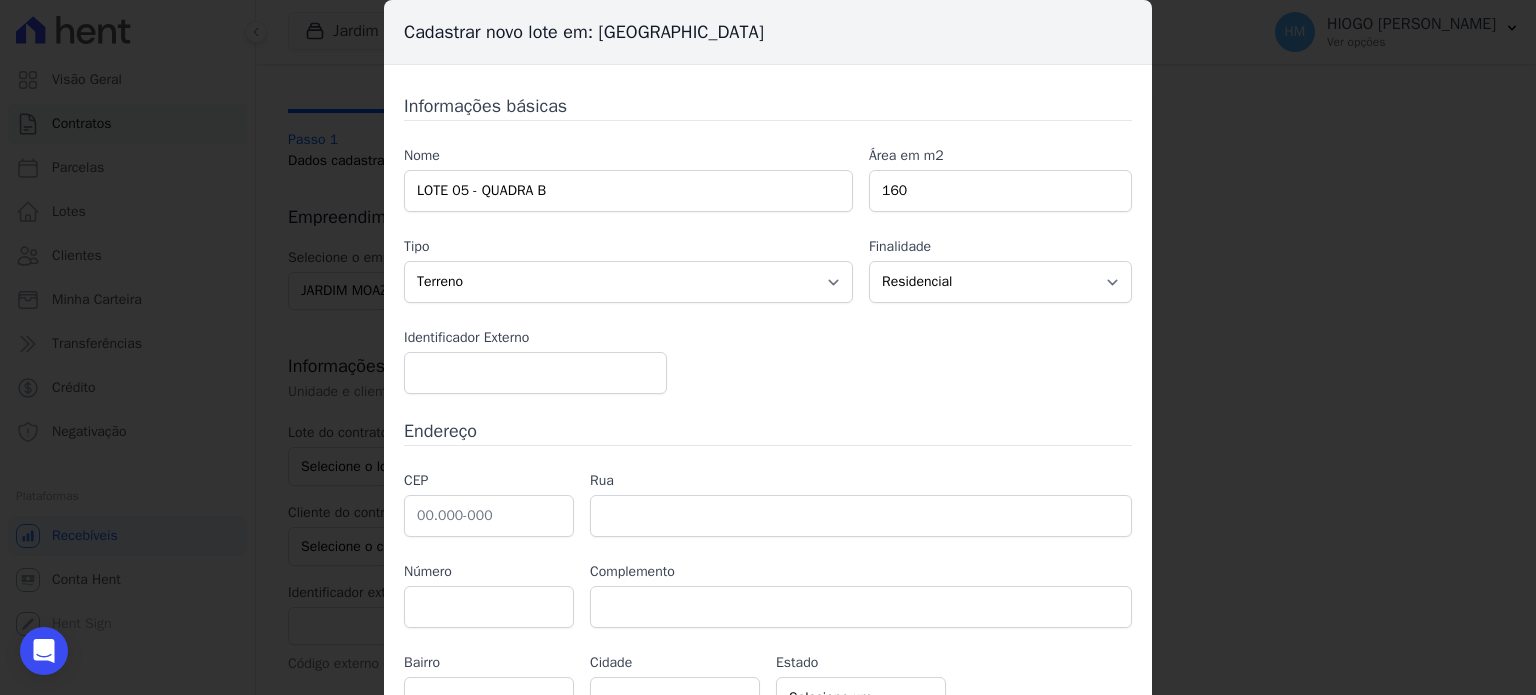 click on "Nome
LOTE 05 - QUADRA B
Área em m2
160
Tipo
Casa
Apartamento
Escritório
Flat
Loja
Espaço Comercial
Terreno
Outros
Finalidade
Residencial
Não-residencial
Comercial
Industrial
Misto
Identificador Externo" at bounding box center [768, 269] 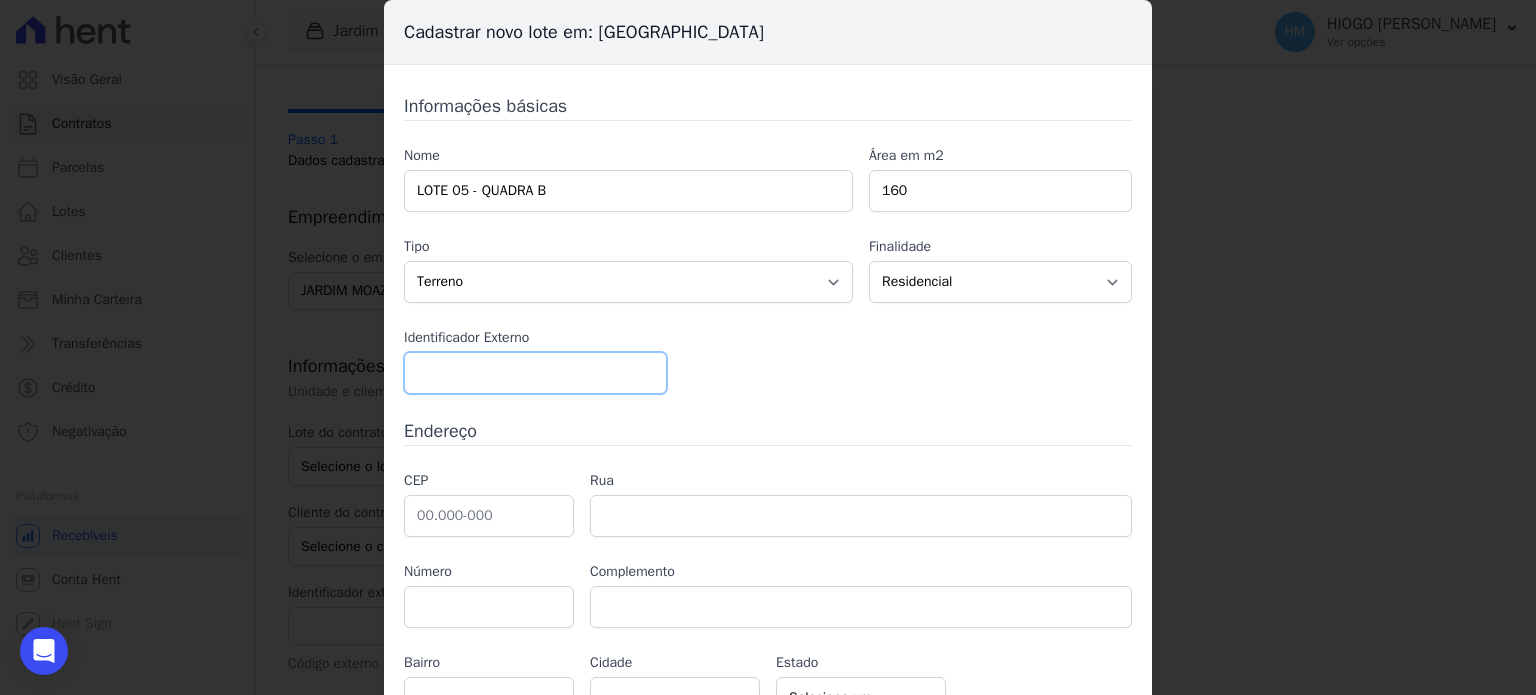 click at bounding box center (535, 373) 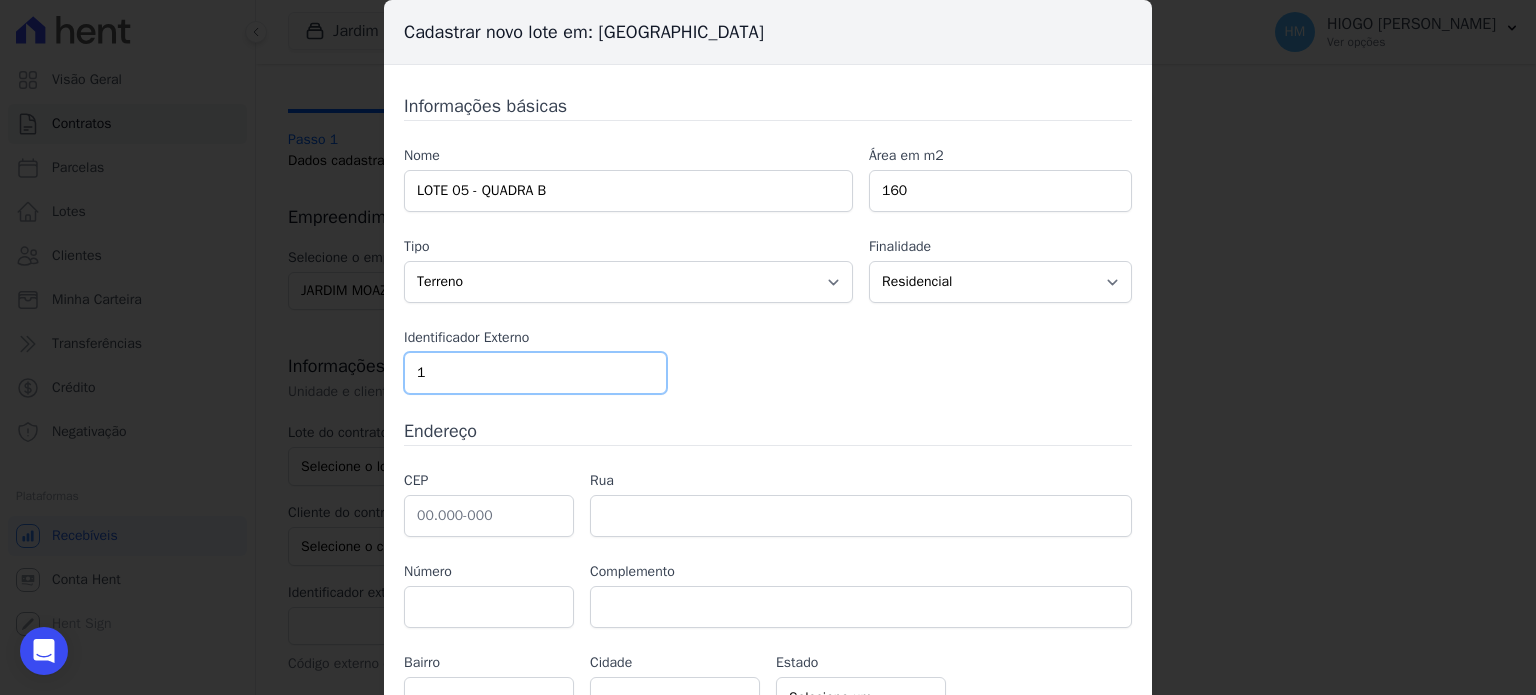 click on "1" at bounding box center (535, 373) 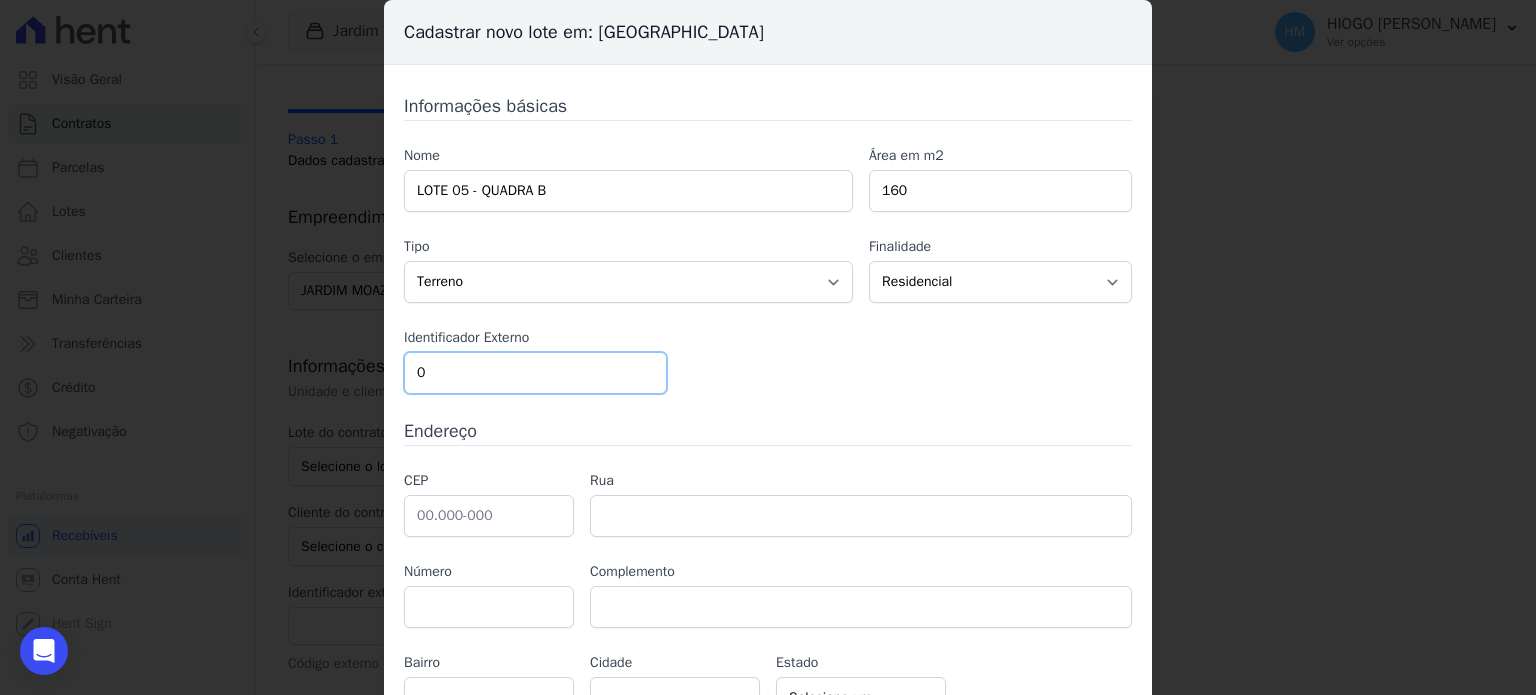 click on "0" at bounding box center (535, 373) 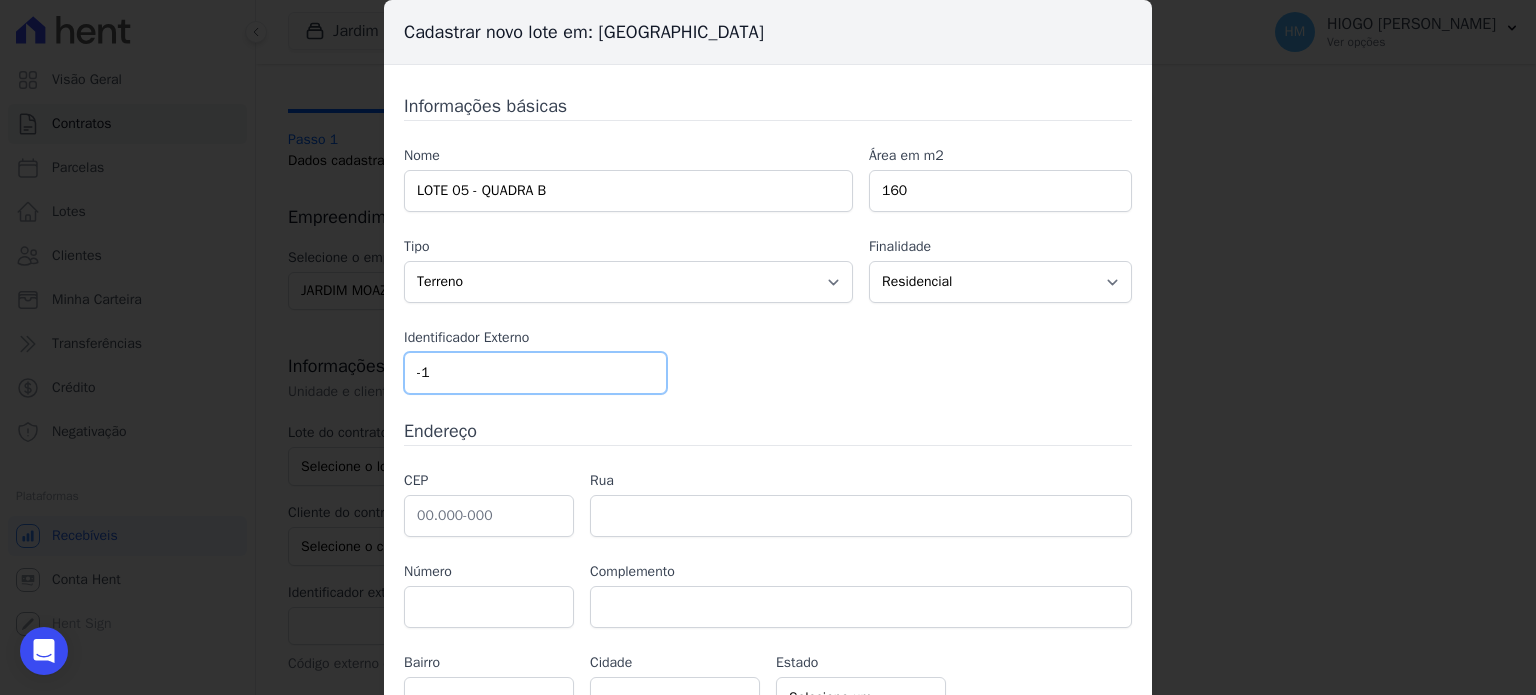 click on "-1" at bounding box center [535, 373] 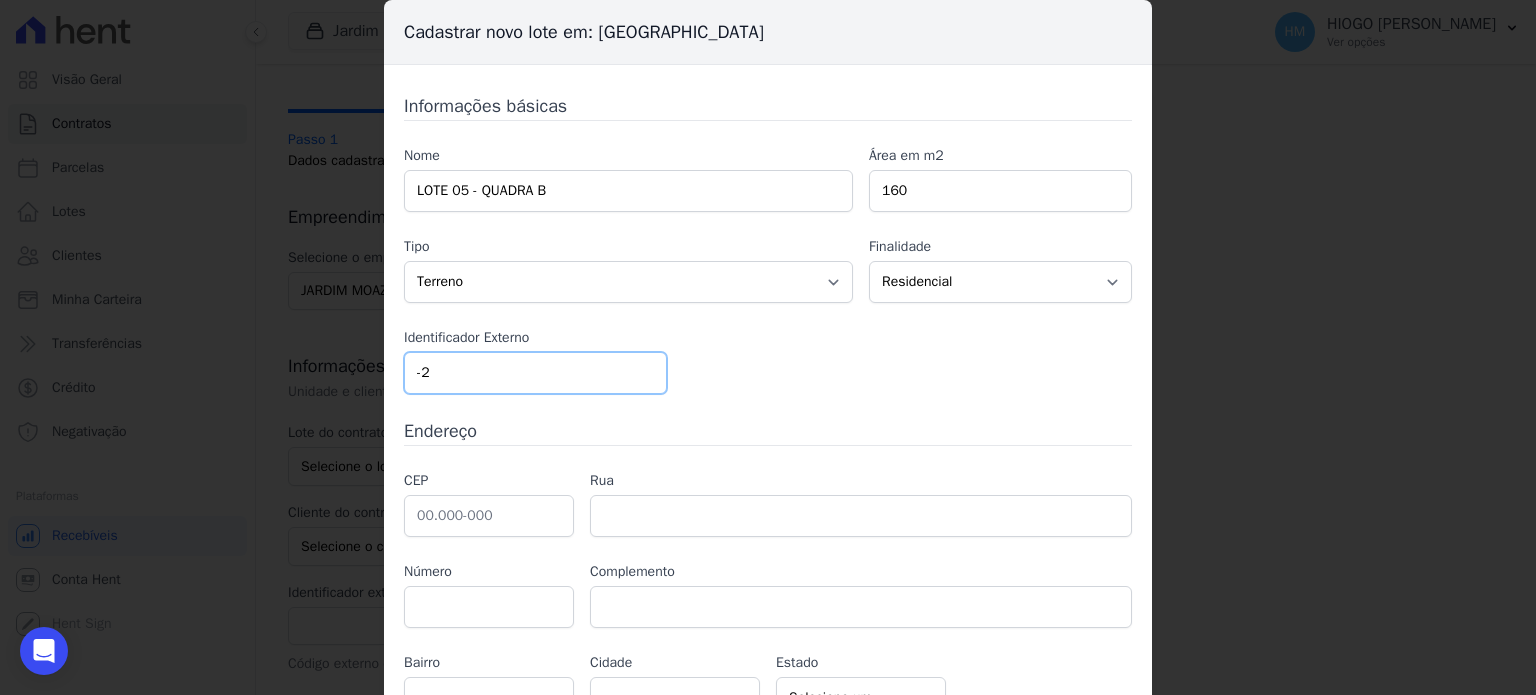 click on "-2" at bounding box center (535, 373) 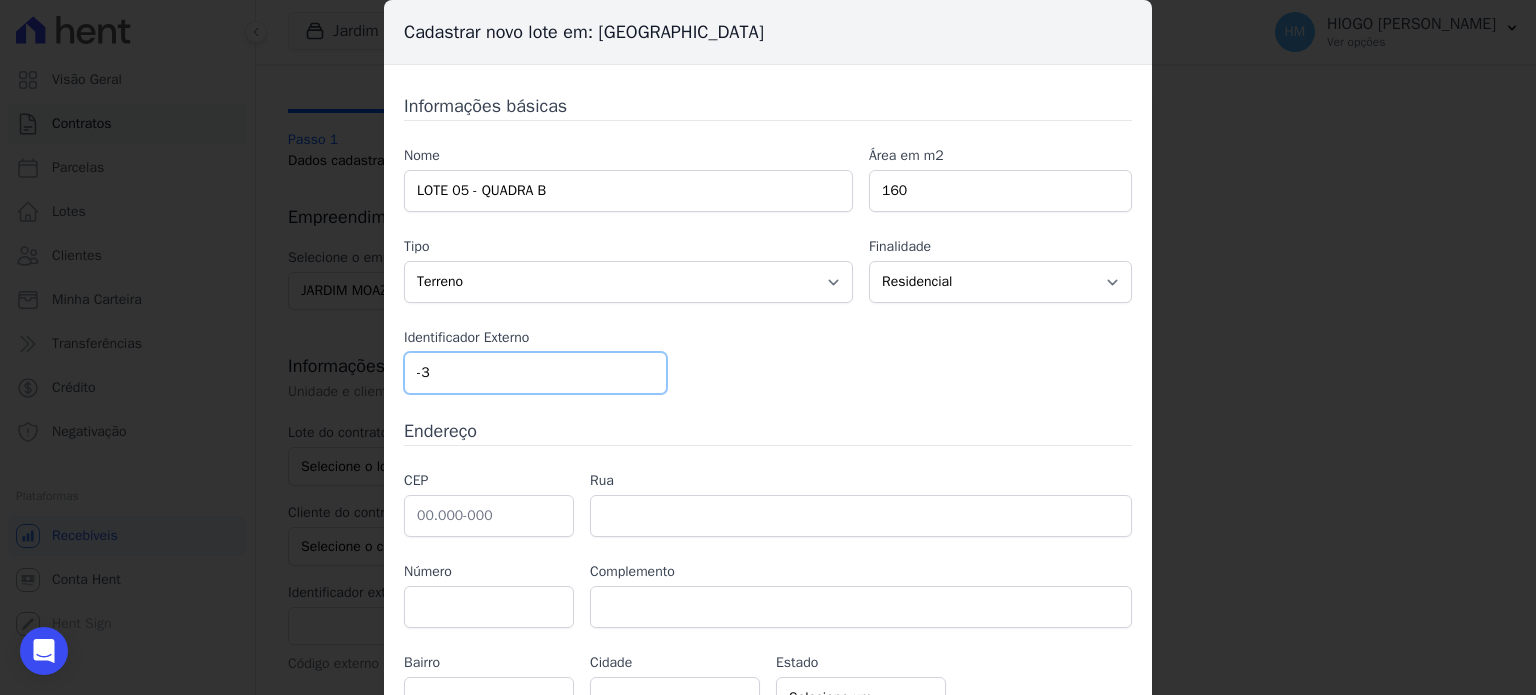 click on "-3" at bounding box center (535, 373) 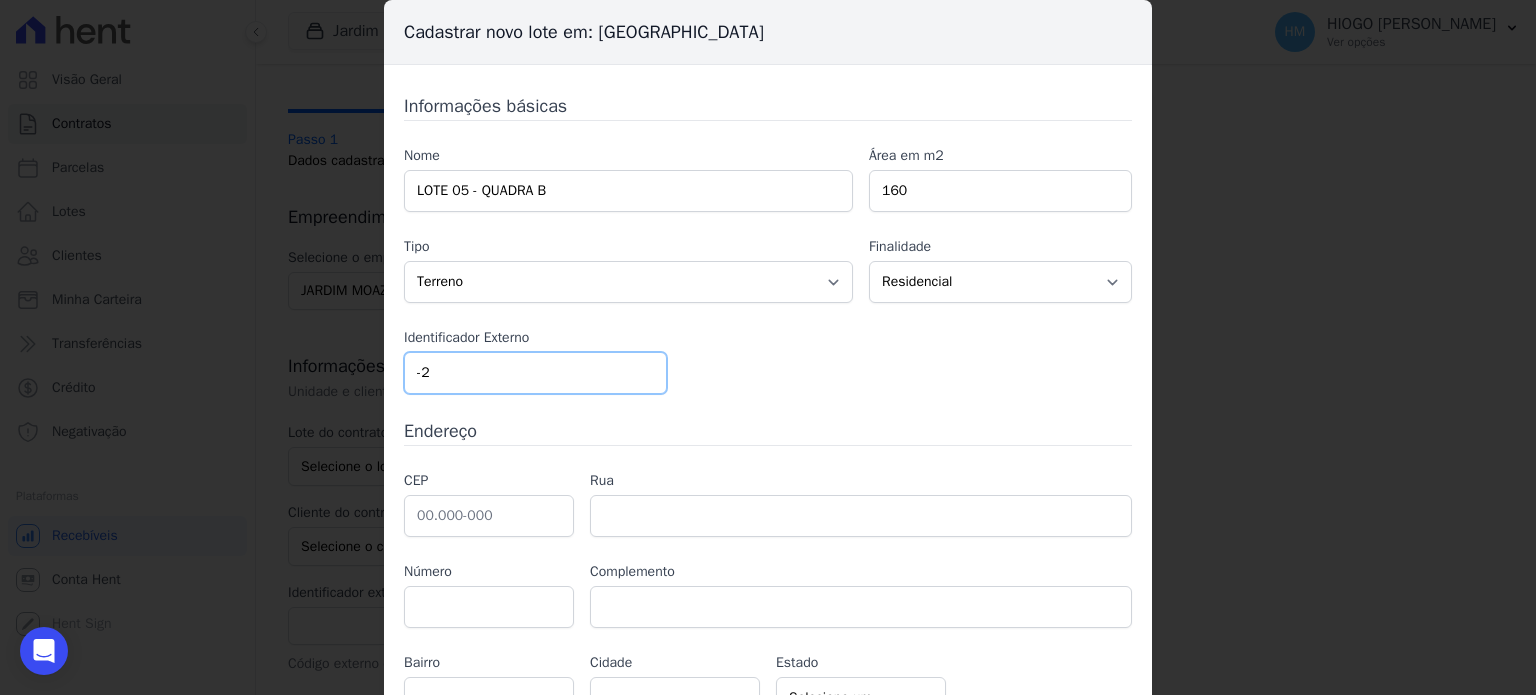 click on "-2" at bounding box center (535, 373) 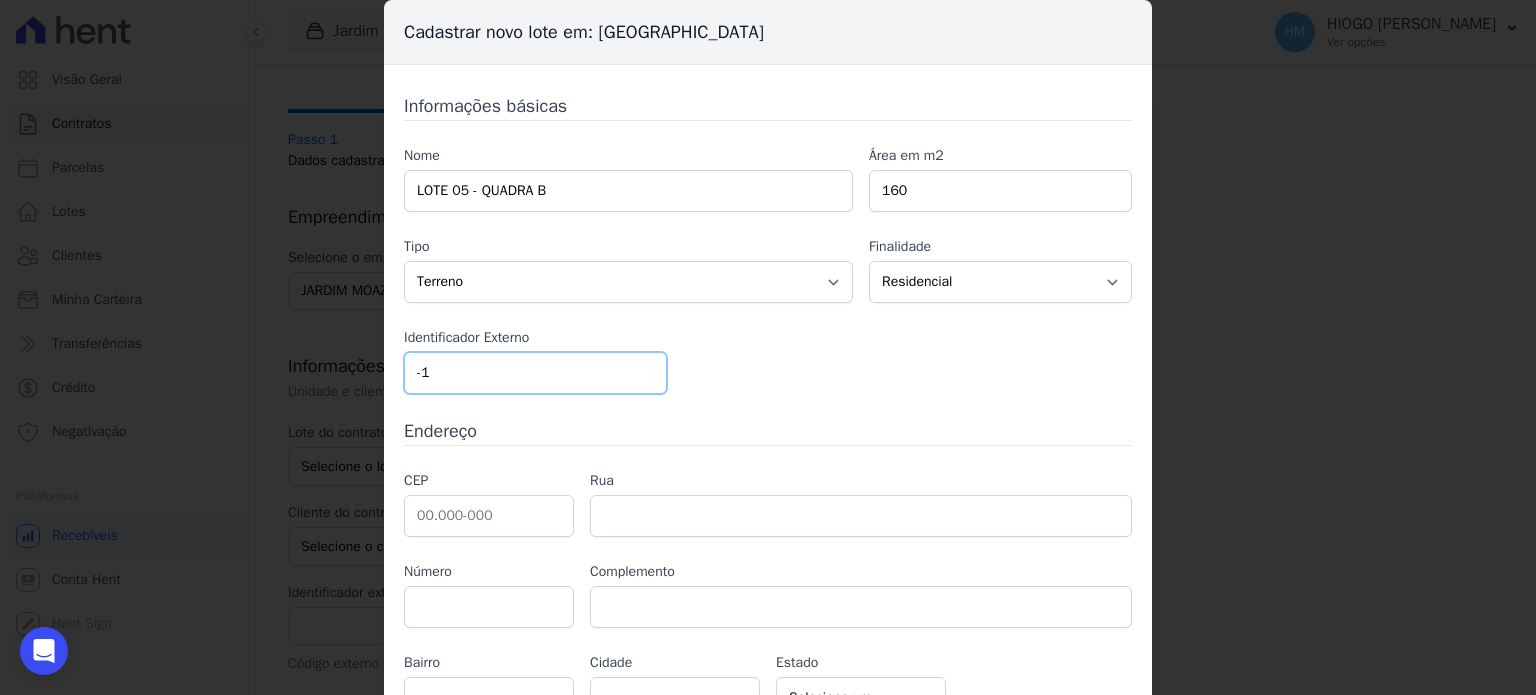 click on "-1" at bounding box center (535, 373) 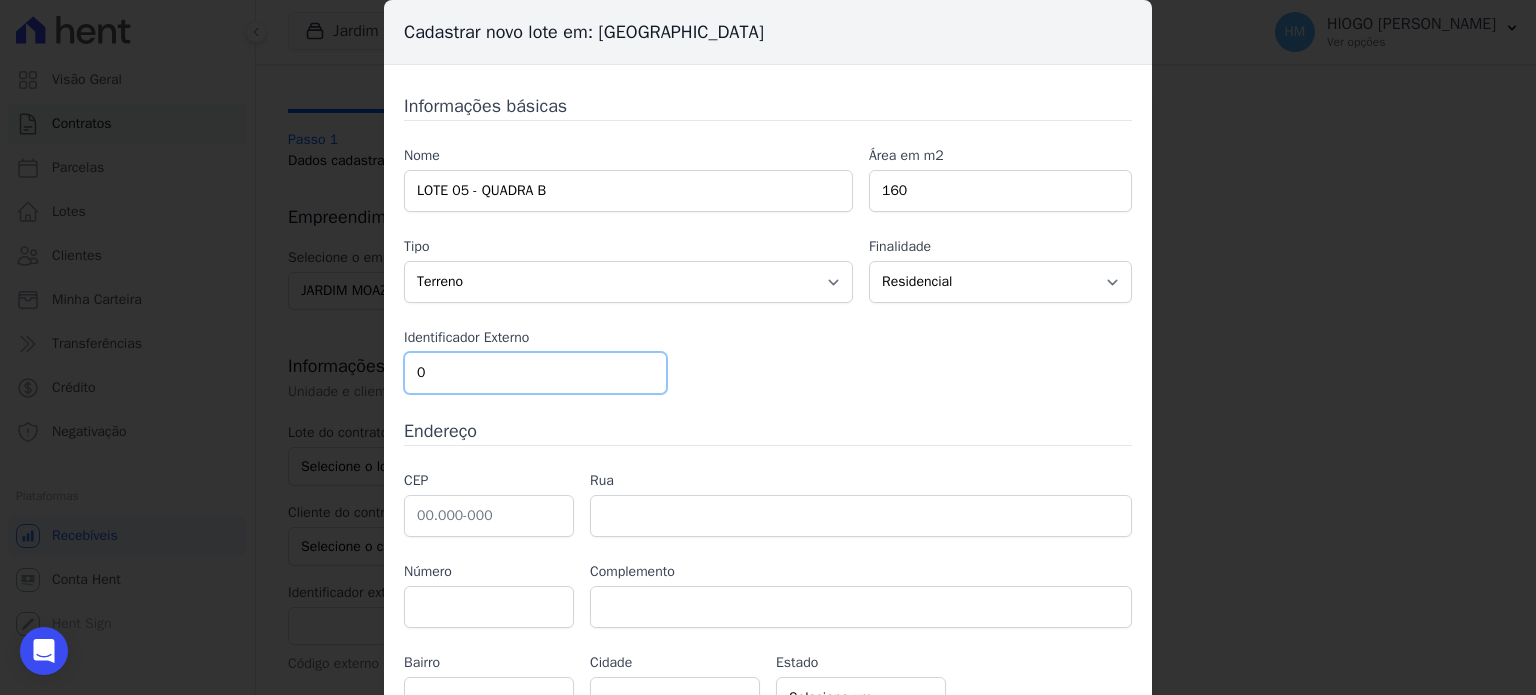 click on "0" at bounding box center [535, 373] 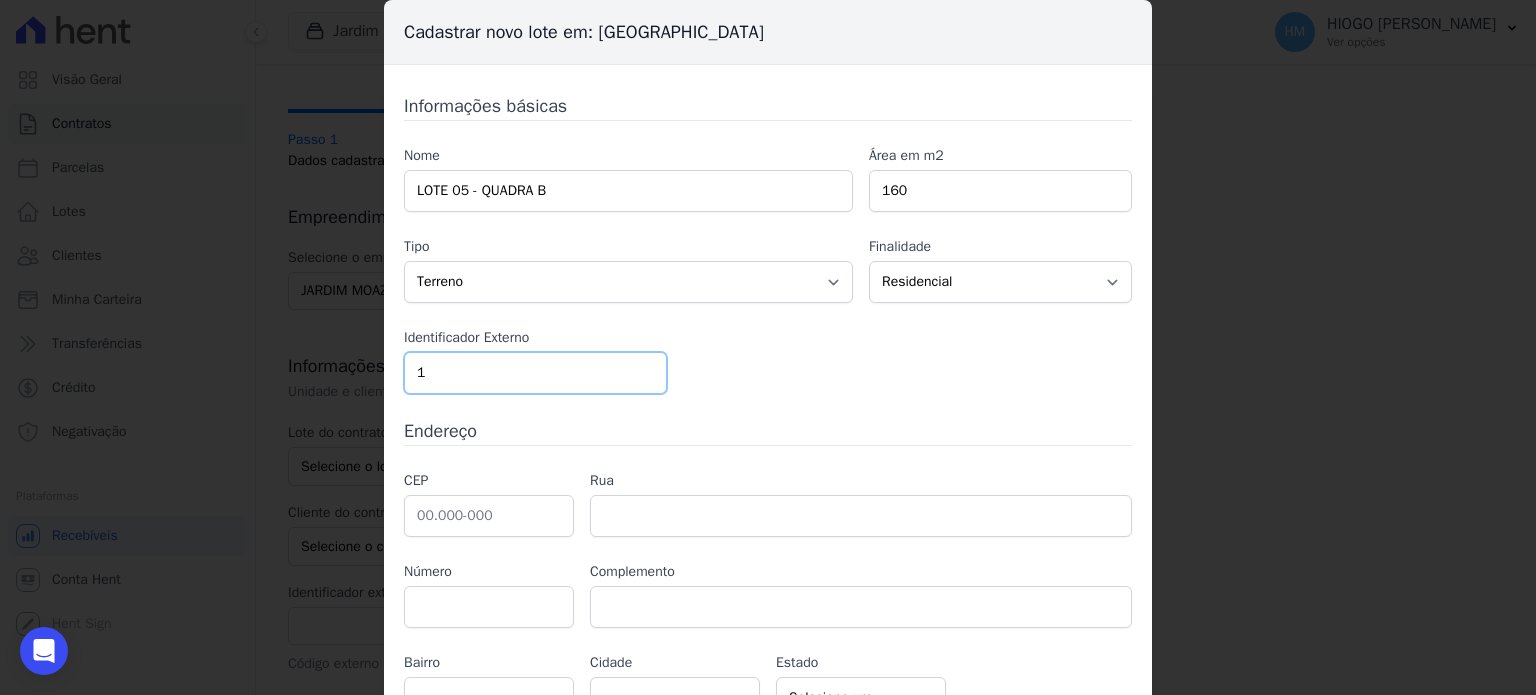 type on "1" 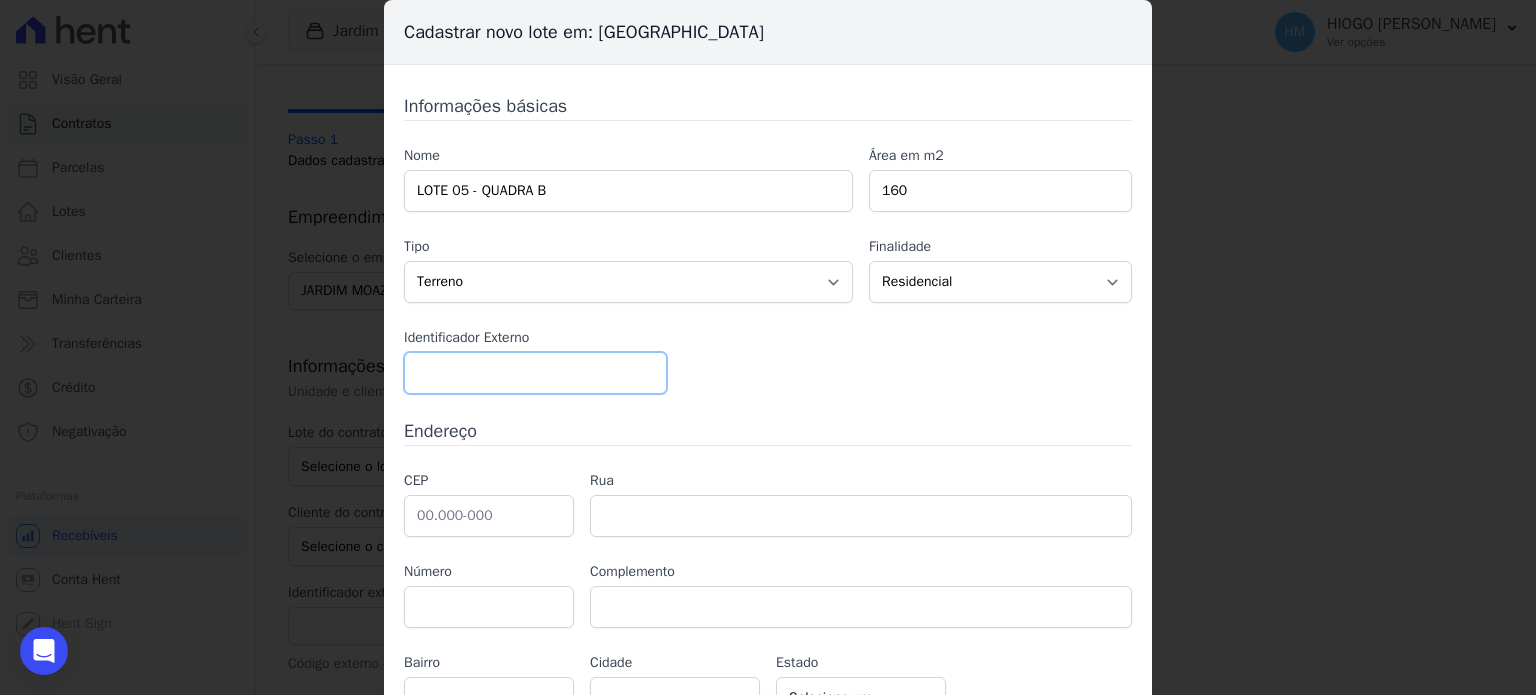 type 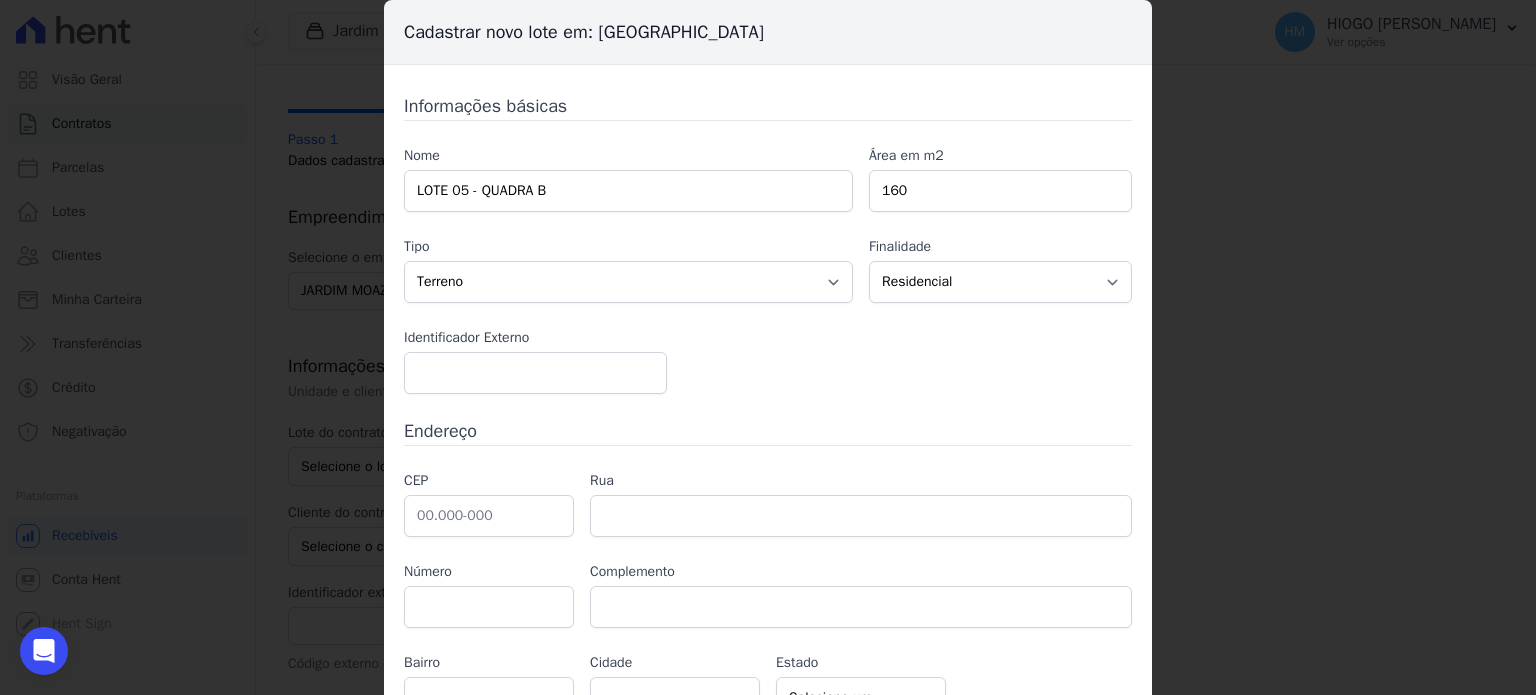 click on "Nome
LOTE 05 - QUADRA B
Área em m2
160
Tipo
Casa
Apartamento
Escritório
Flat
Loja
Espaço Comercial
Terreno
Outros
Finalidade
Residencial
Não-residencial
Comercial
Industrial
Misto
Identificador Externo" at bounding box center (768, 269) 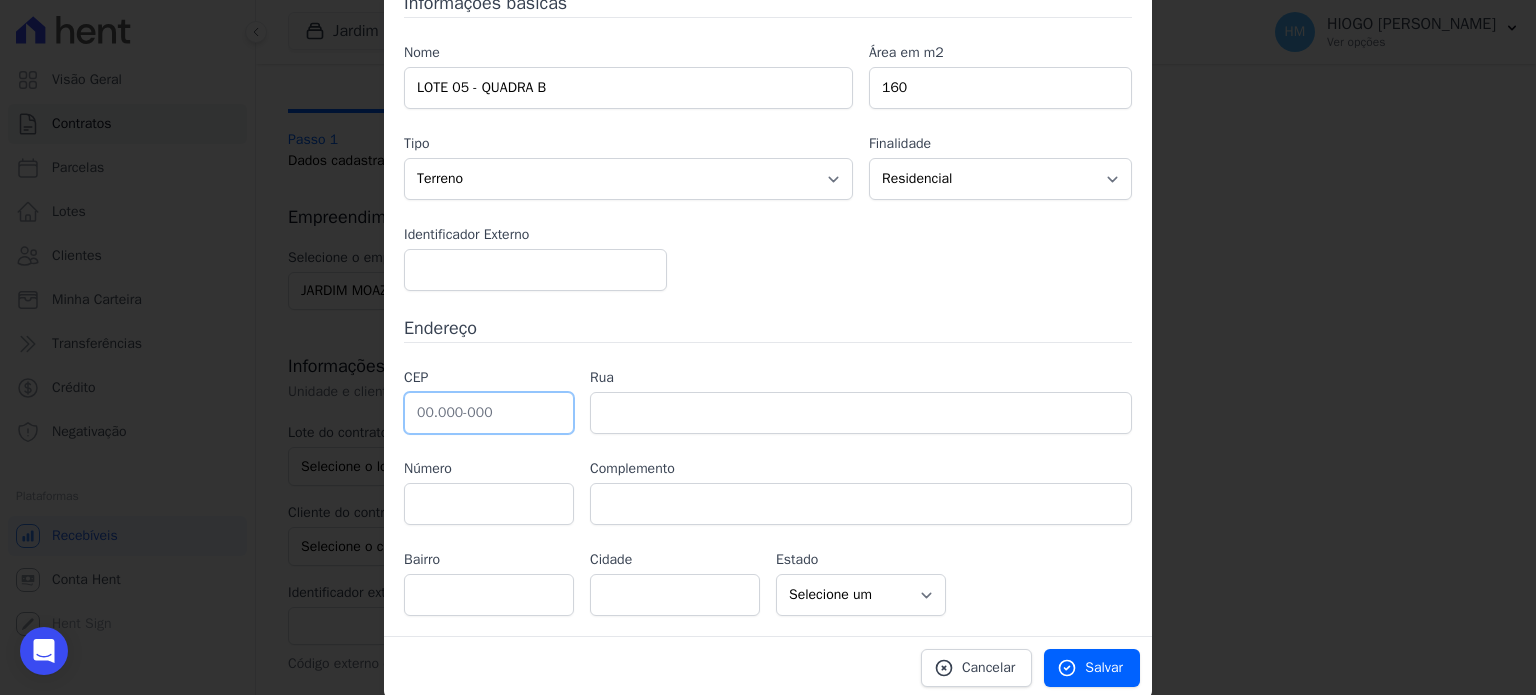 click at bounding box center (489, 413) 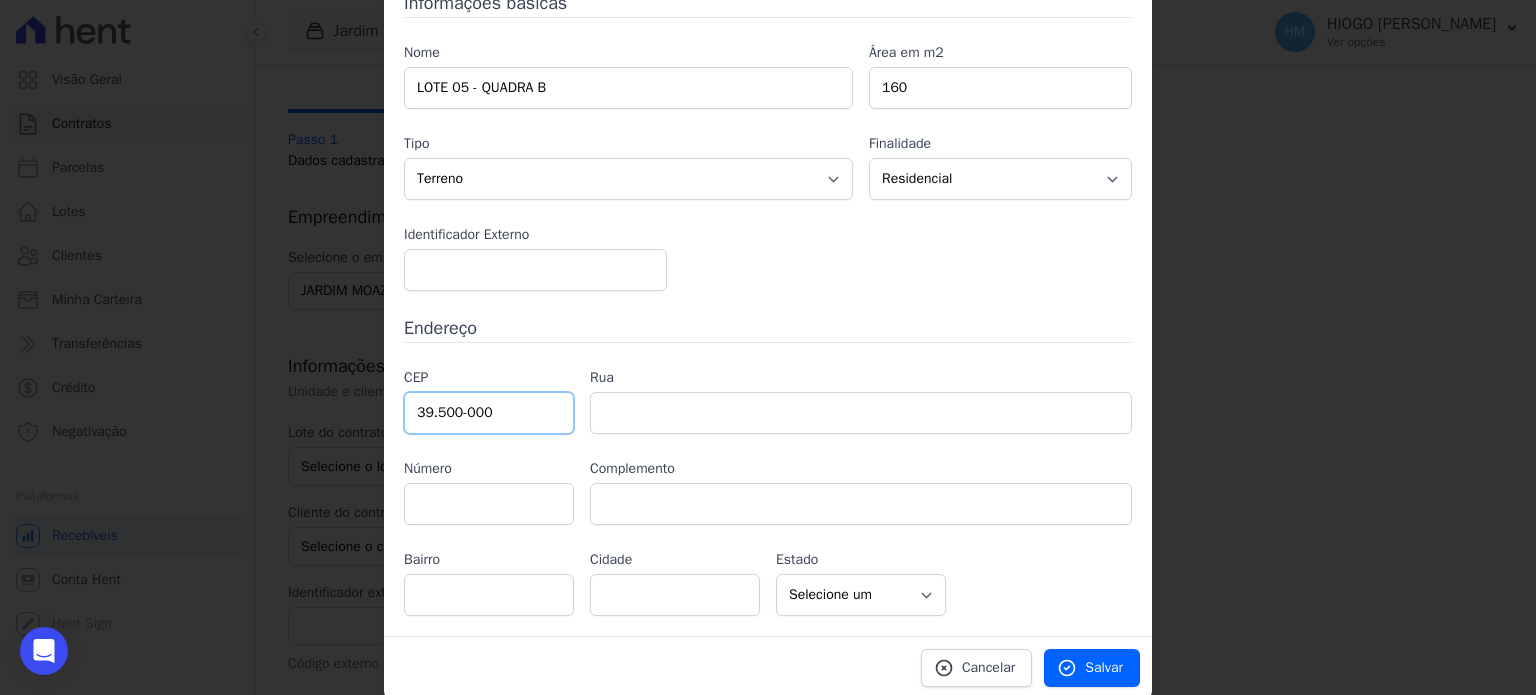 type on "39.500-000" 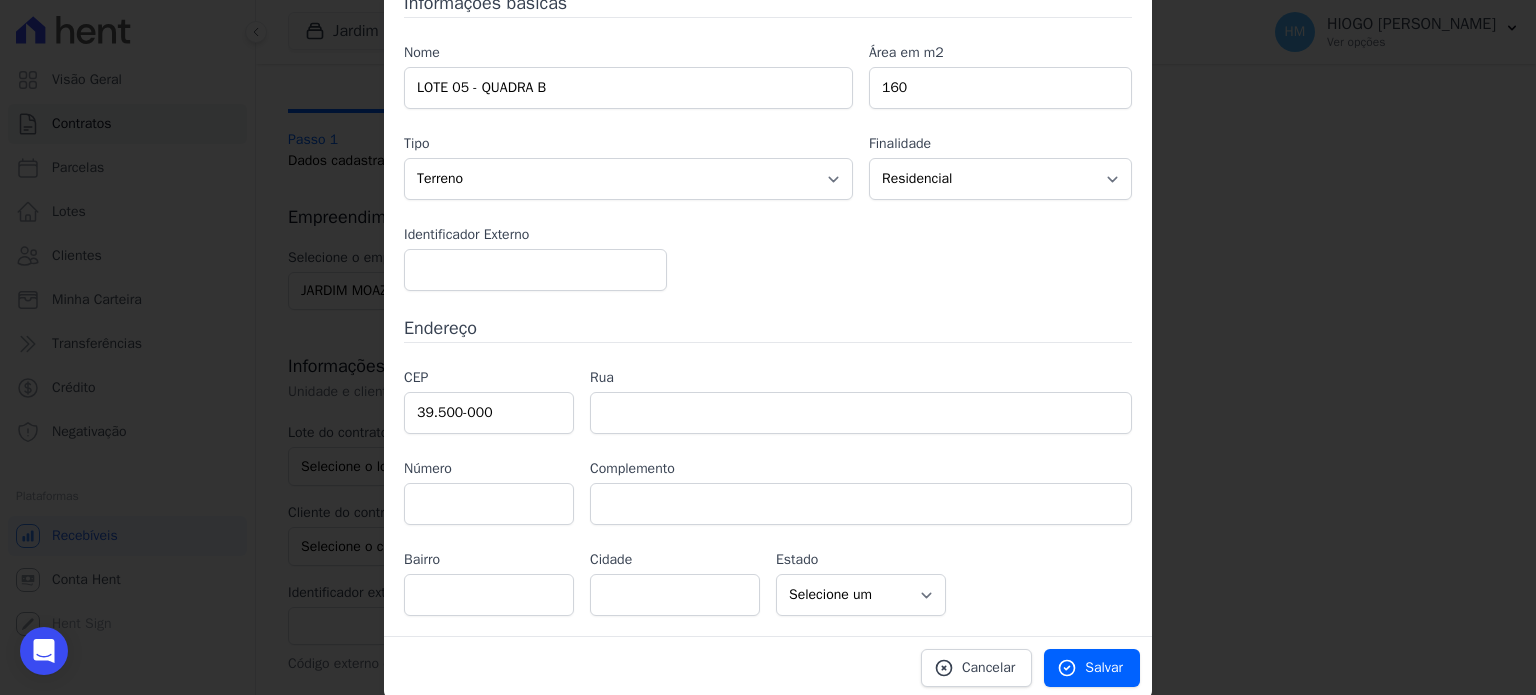 click on "Informações básicas
Nome
LOTE 05 - QUADRA B
Área em m2
160
Tipo
Casa
Apartamento
Escritório
Flat
Loja
Espaço Comercial
Terreno
Outros
Finalidade
Residencial
Não-residencial
Comercial
Industrial
Misto" at bounding box center [768, 303] 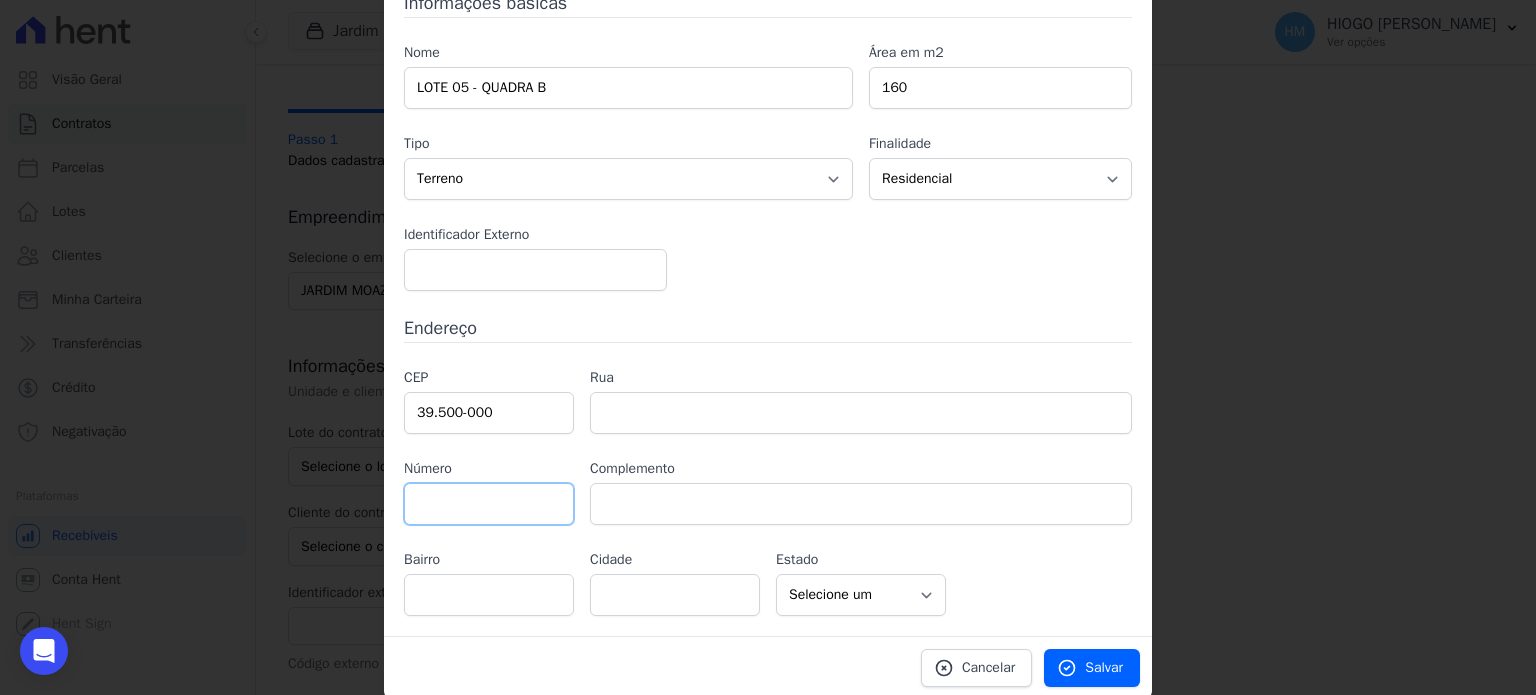 type 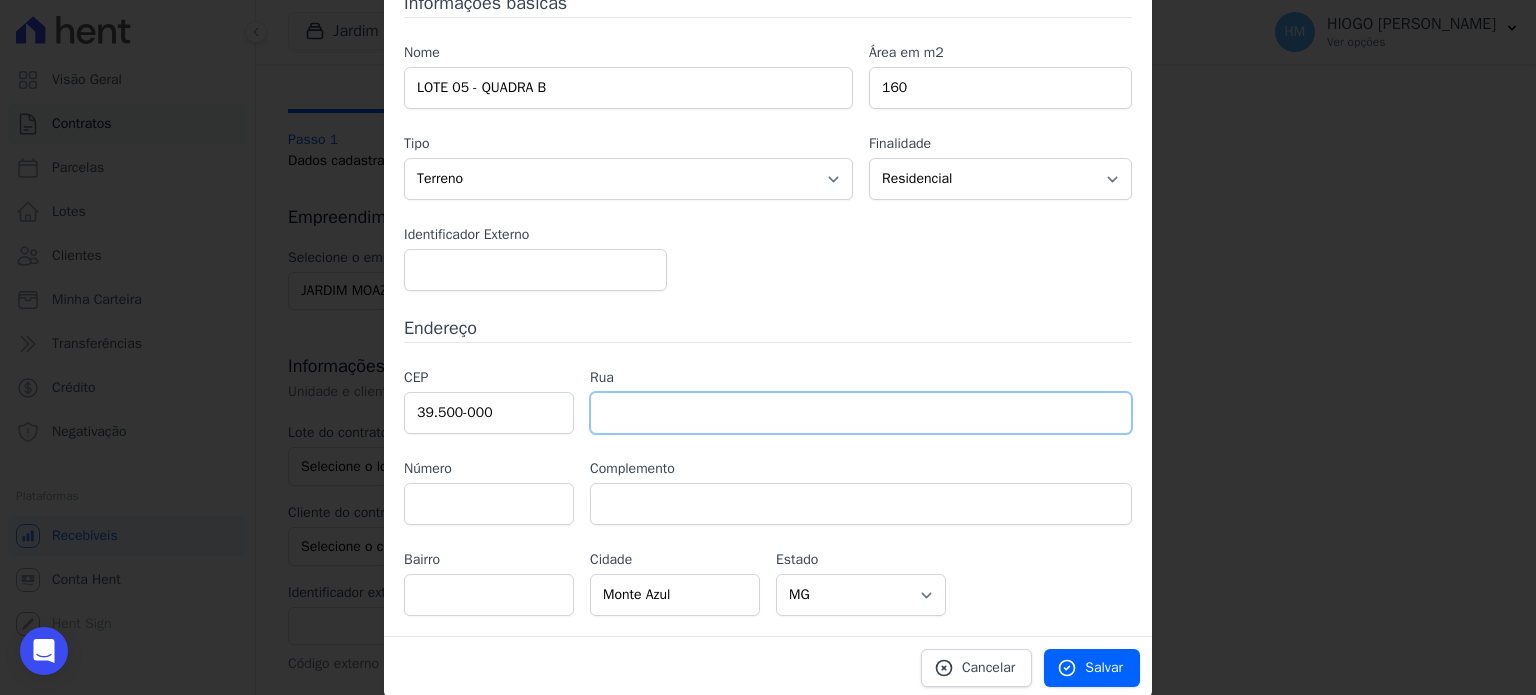 click at bounding box center (861, 413) 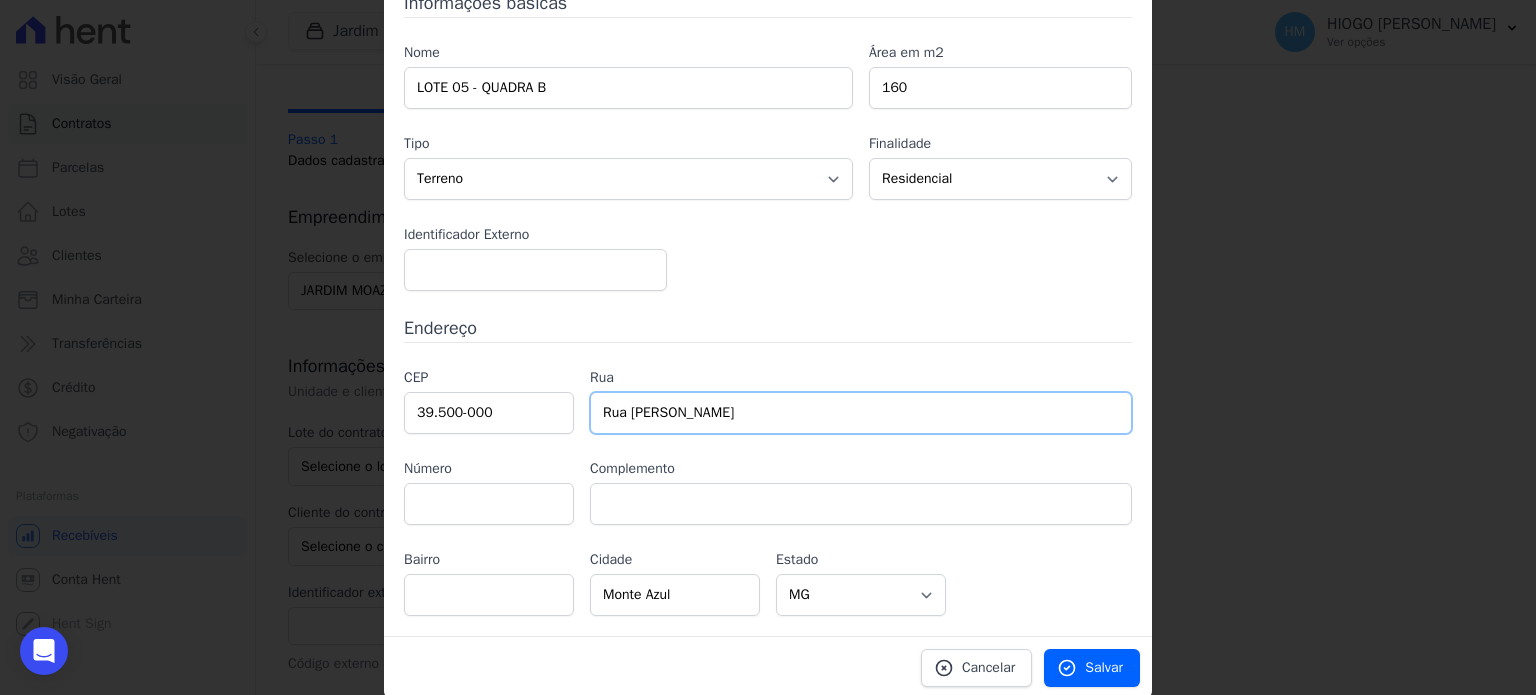 type on "Rua [PERSON_NAME] dos [PERSON_NAME]" 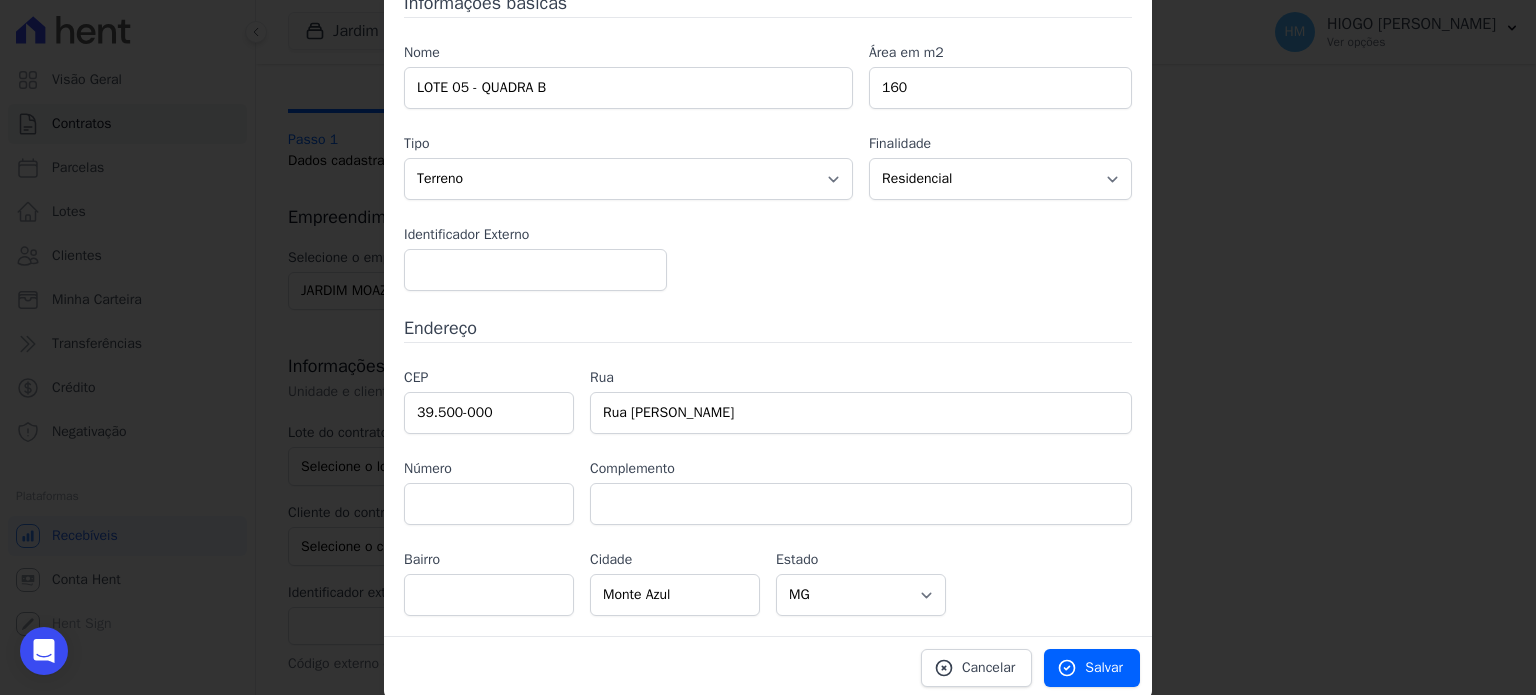 click on "CEP
39.500-000
Rua
Rua Guilherme Vieira dos Santos
Número
Complemento
Bairro
Cidade
AC" at bounding box center [768, 491] 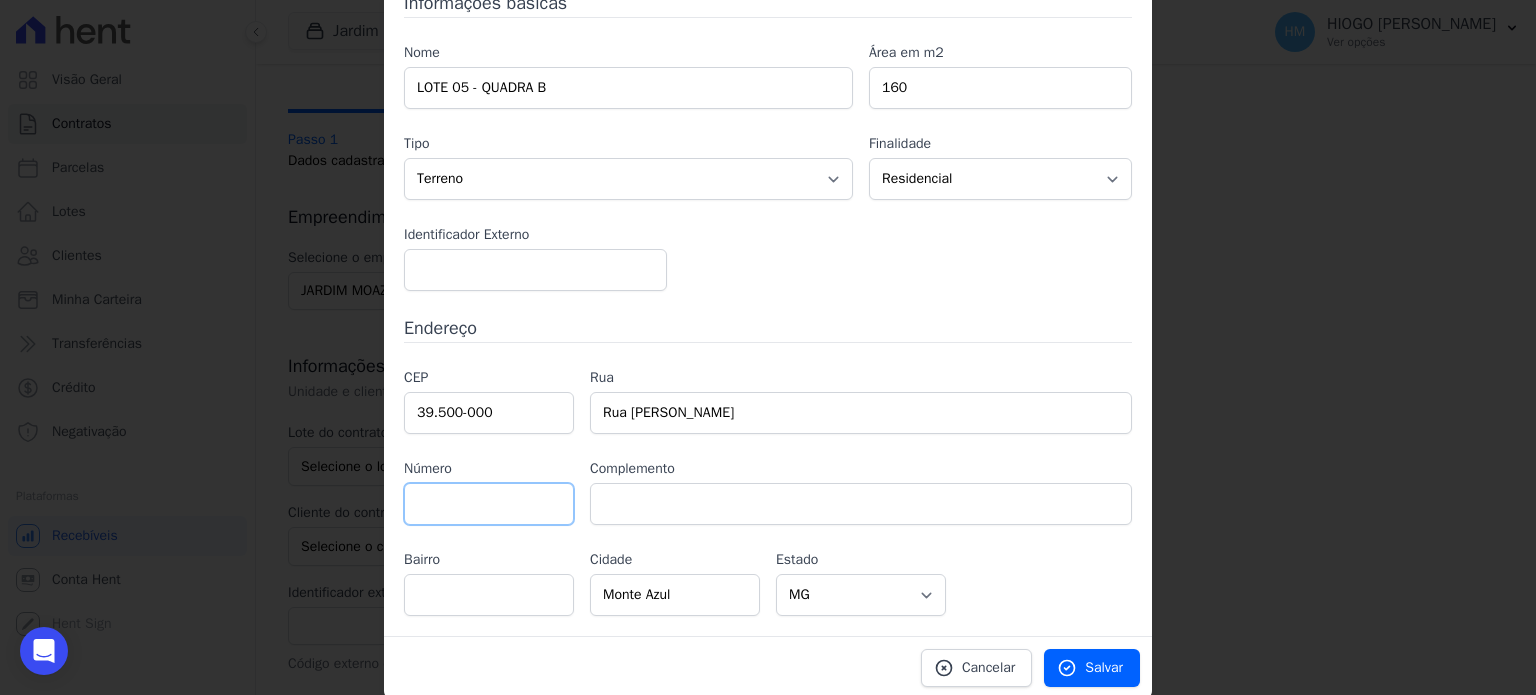 click at bounding box center (489, 504) 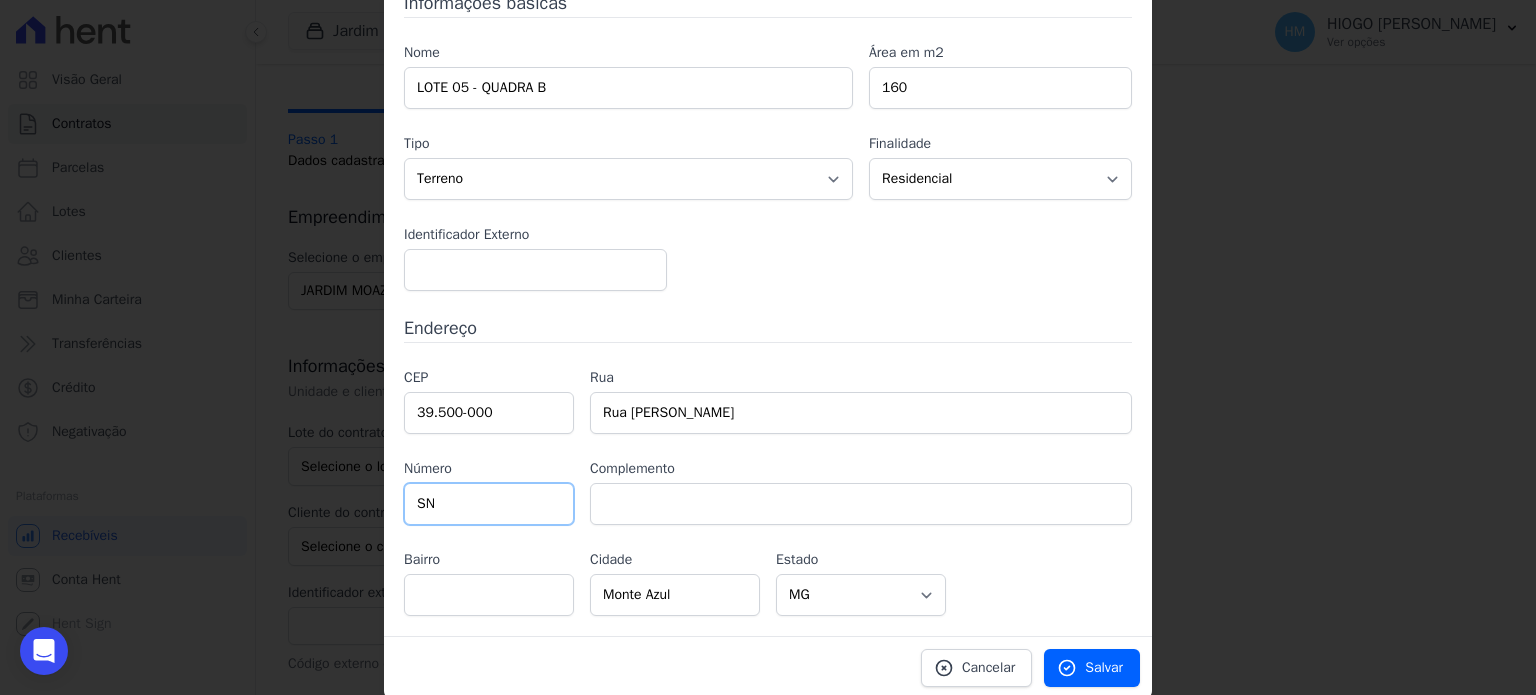 type on "SN" 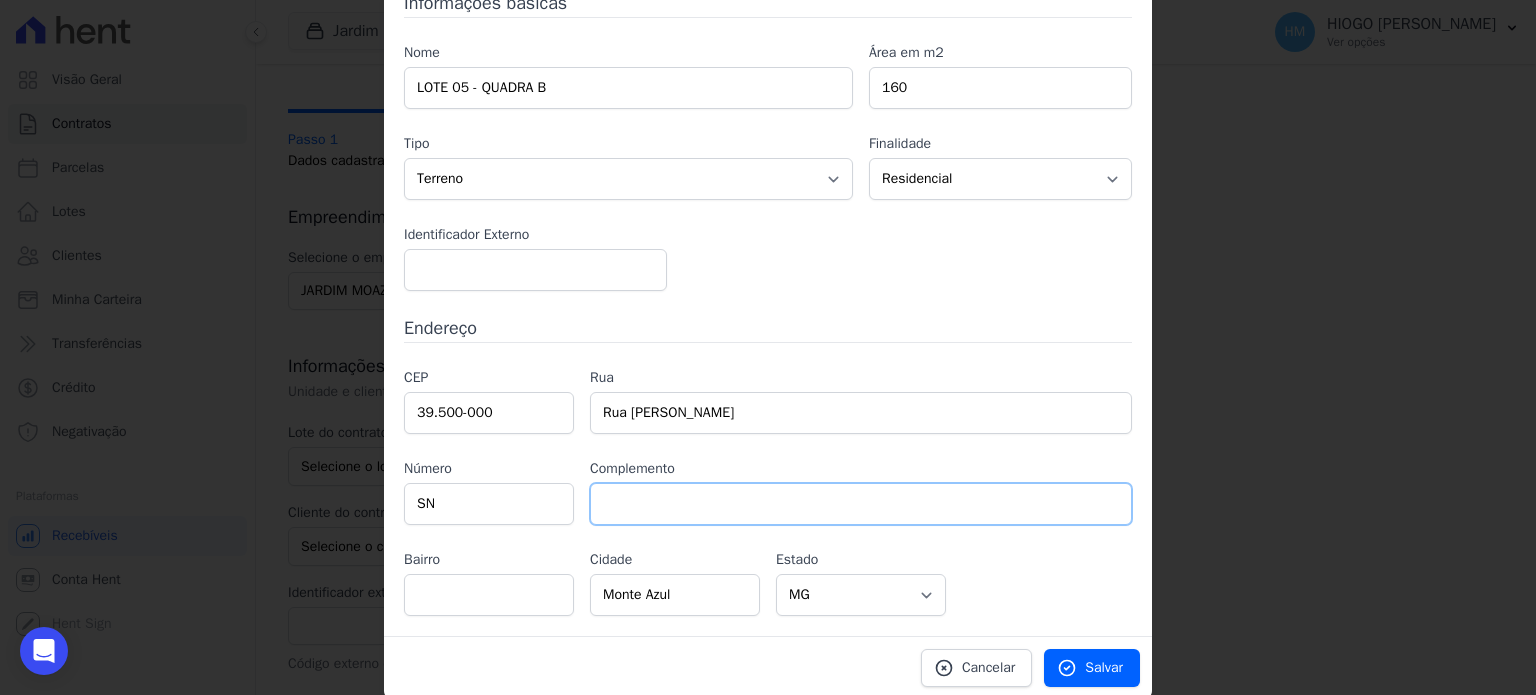 click at bounding box center [861, 504] 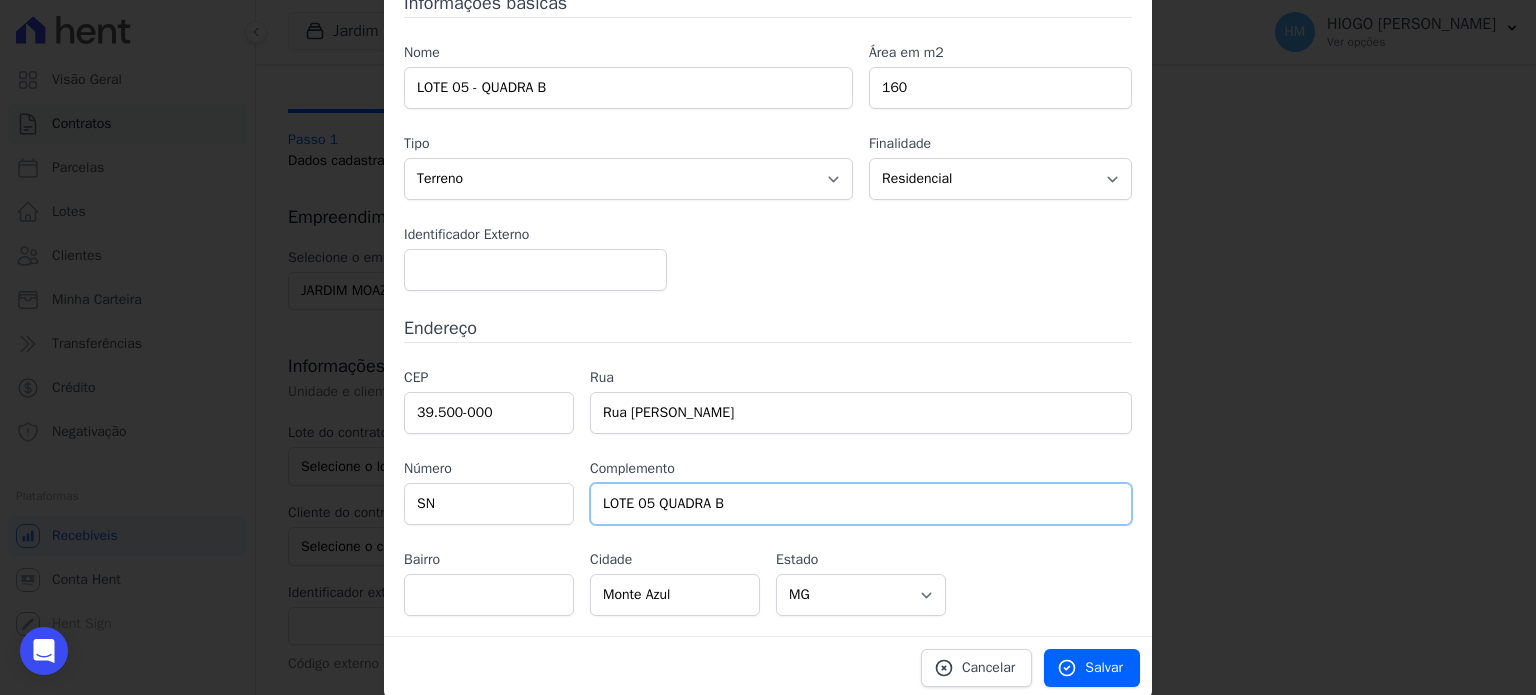 type on "LOTE 05 QUADRA B" 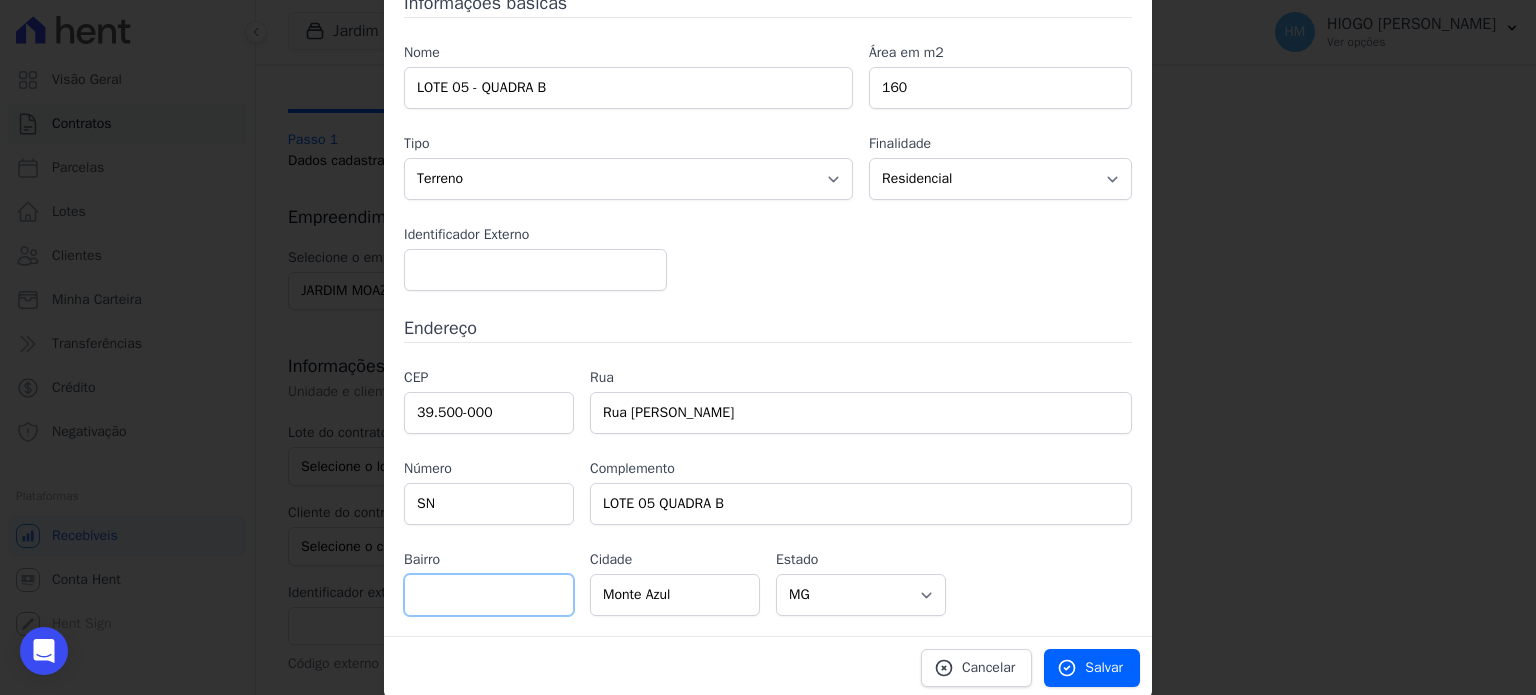 click at bounding box center (489, 595) 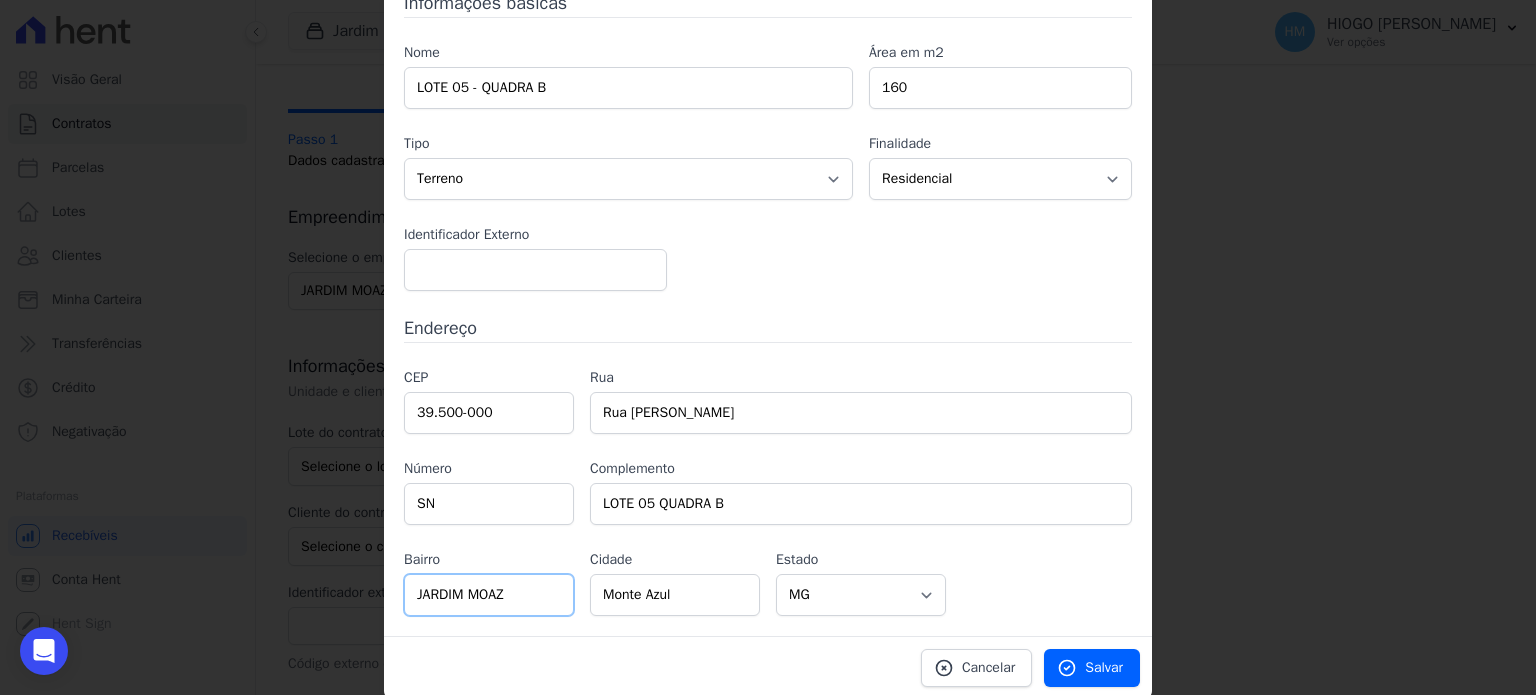 type on "JARDIM MOAZ" 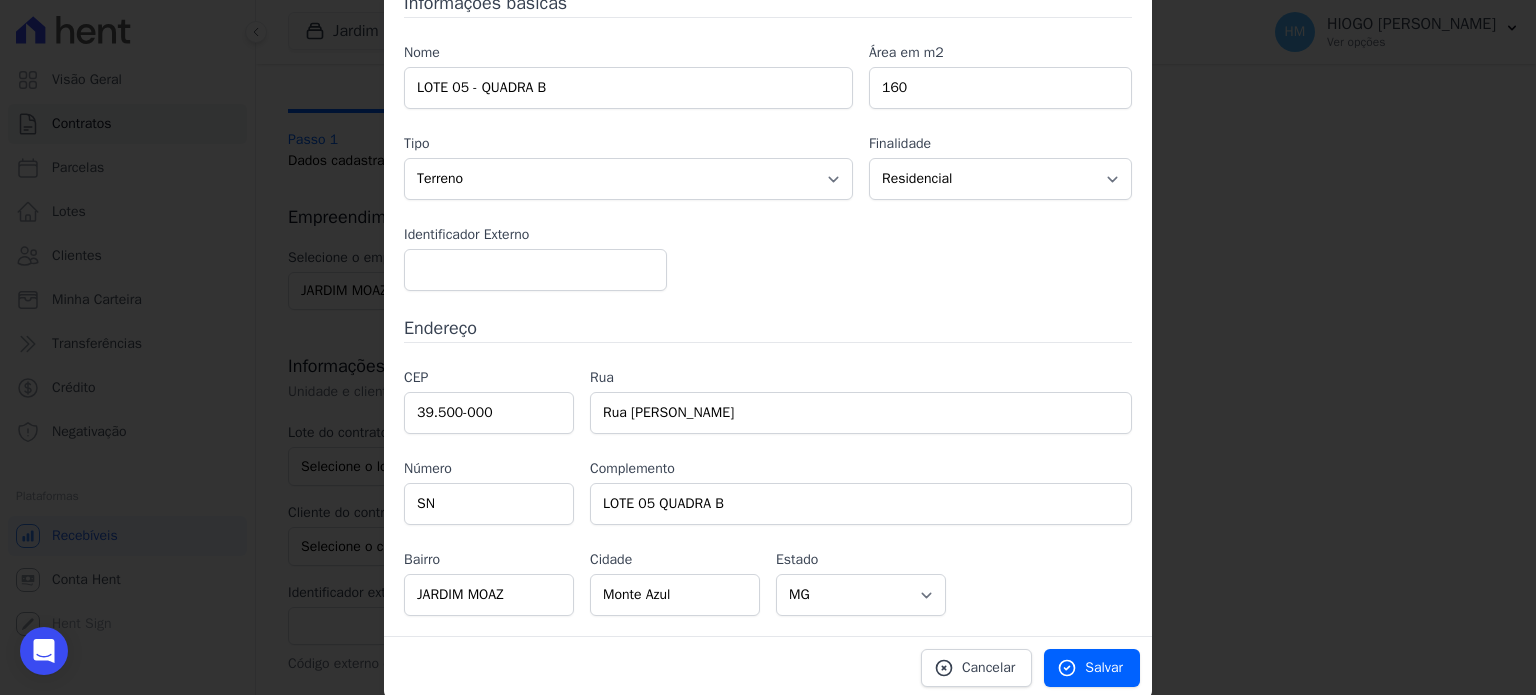 click on "CEP
39.500-000
Rua
Rua Guilherme Vieira dos Santos
Número
SN
Complemento
LOTE 05 QUADRA B
Bairro
JARDIM MOAZ
Cidade
Monte Azul" at bounding box center (768, 491) 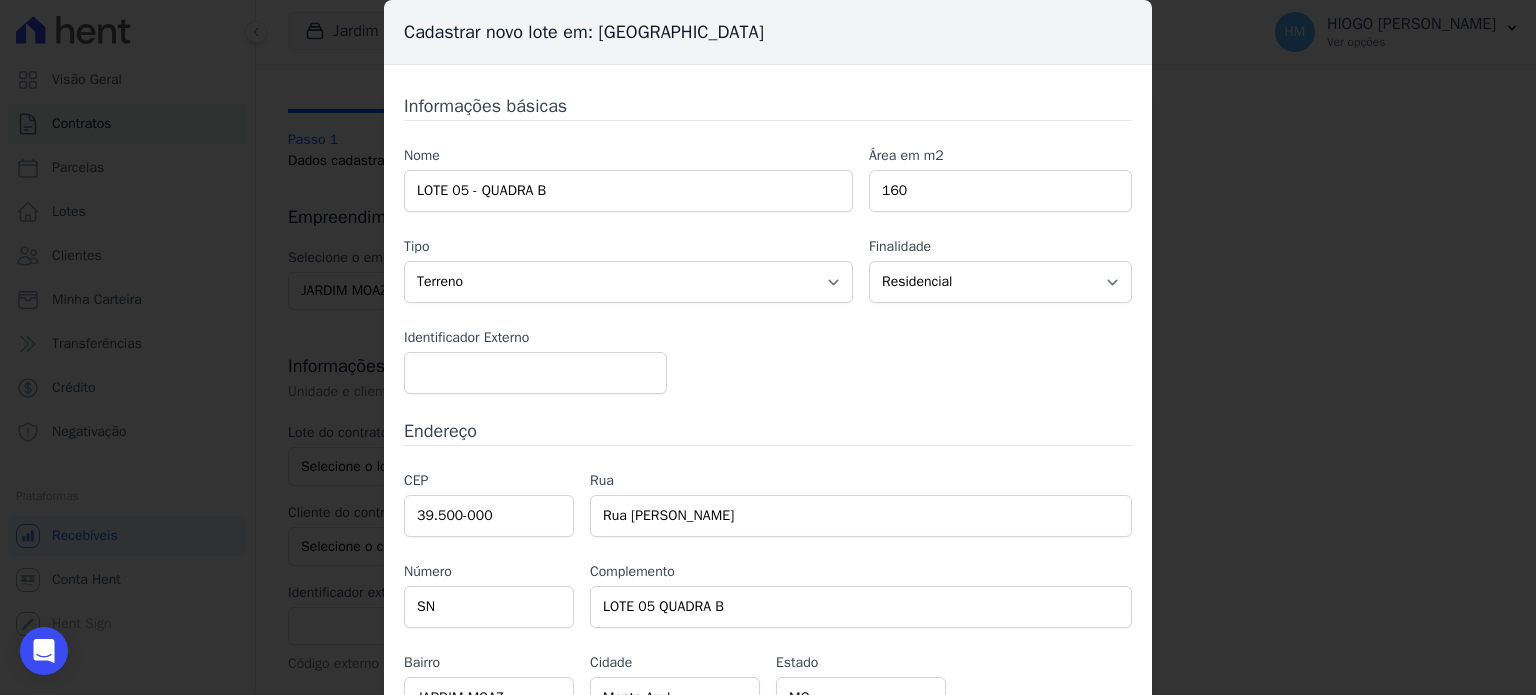 scroll, scrollTop: 103, scrollLeft: 0, axis: vertical 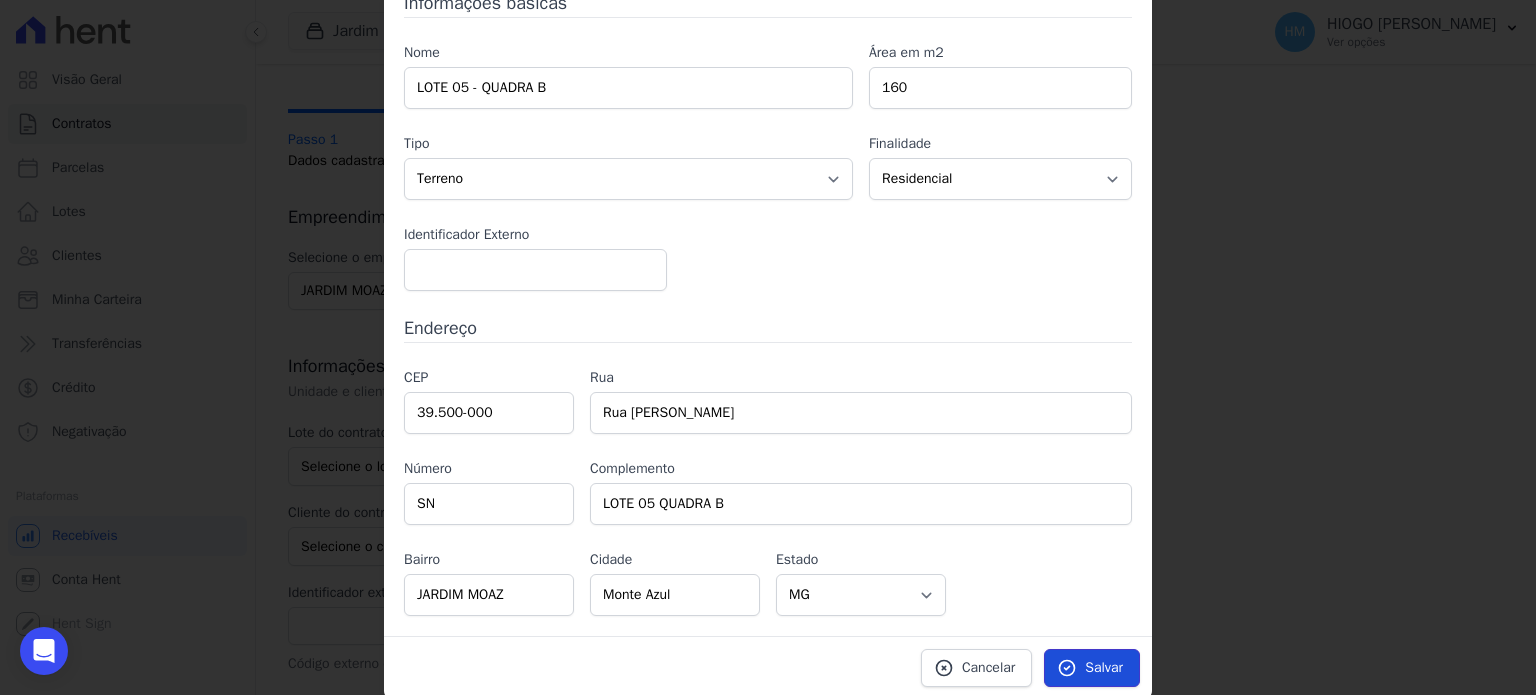 click on "Salvar" at bounding box center (1104, 668) 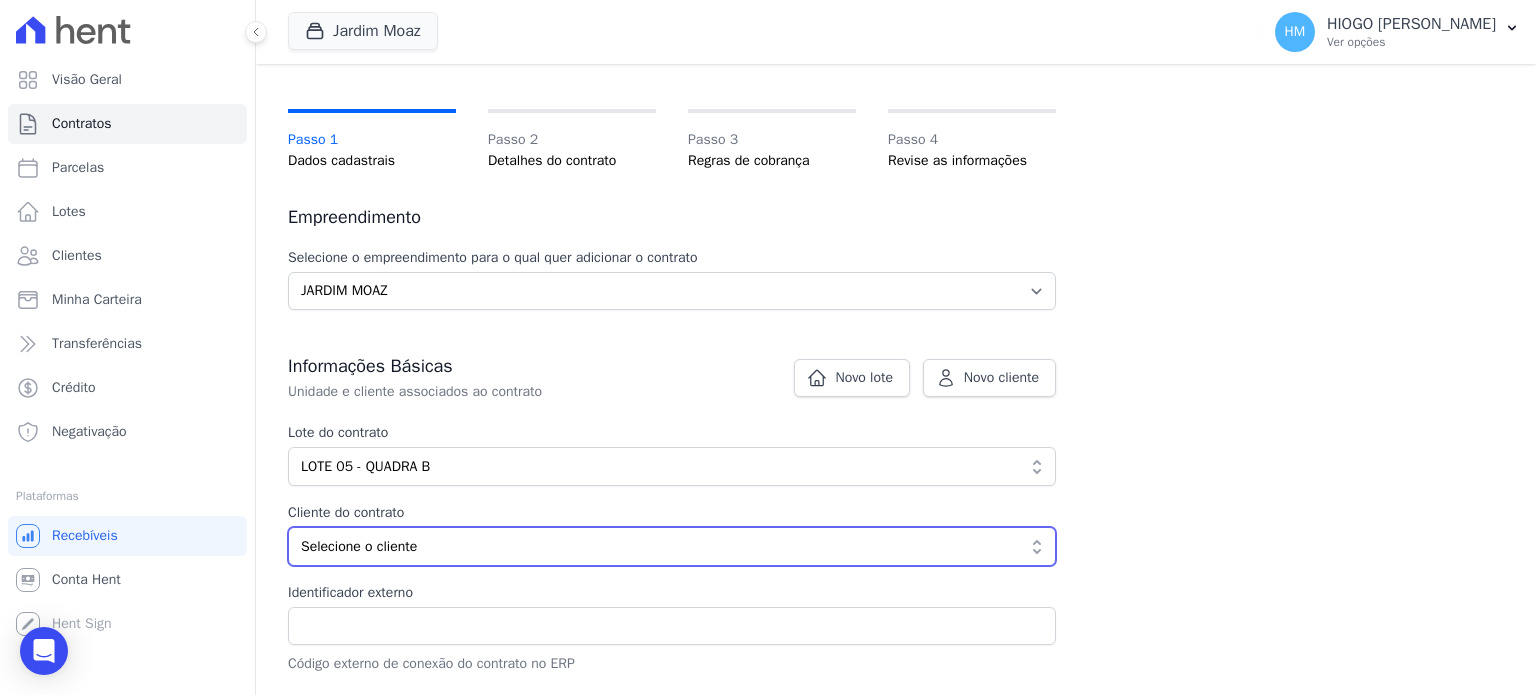 click on "Selecione o cliente" at bounding box center [658, 546] 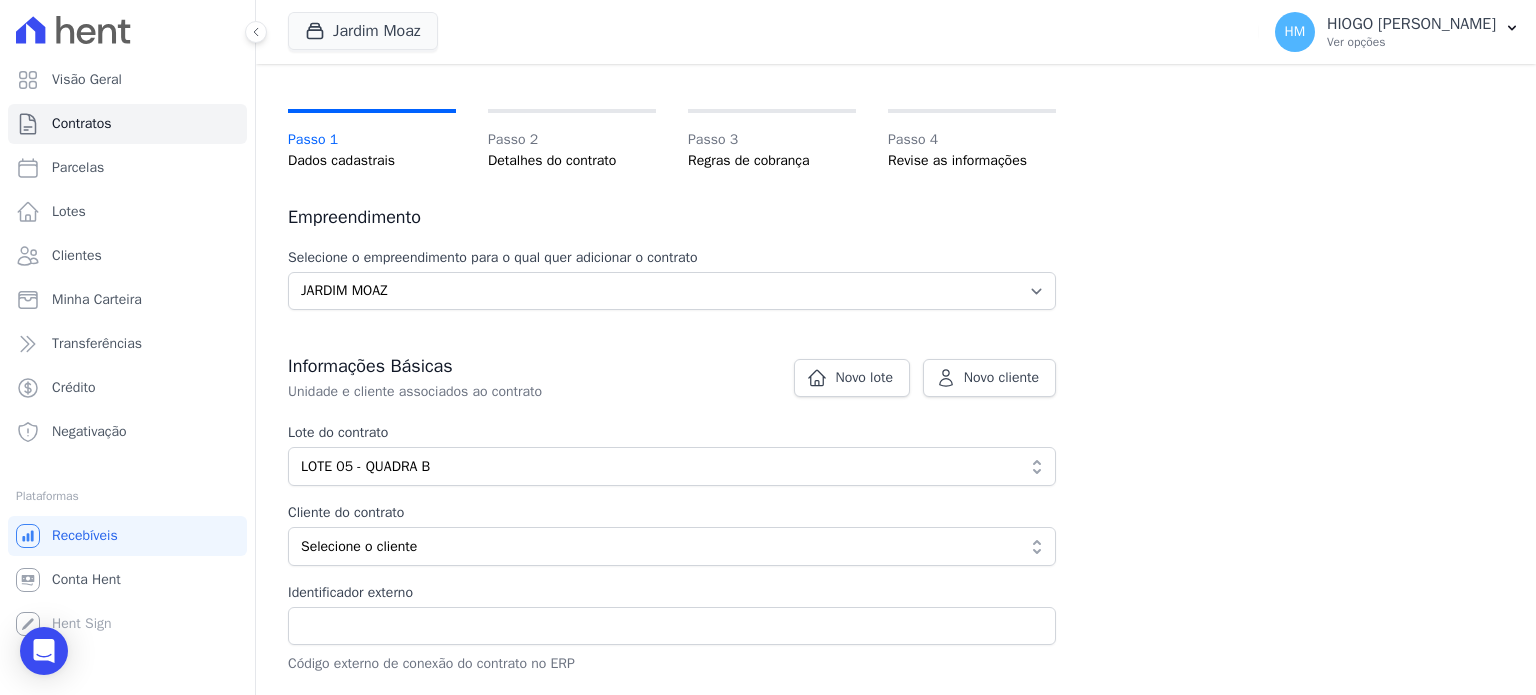 click on "Contratos
Adicionar Contrato
Adicionar Contrato
Passo 1
Dados cadastrais
Passo 2
Detalhes do contrato
Passo 3
Regras de cobrança
Passo 4
Revise as informações
Empreendimento
Selecione o empreendimento para o qual quer adicionar o contrato
Selecione o empreendimento JARDIM MOAZ
Novo lote
Novo cliente
Cadastrar novo lote em: JARDIM MOAZ" at bounding box center (896, 366) 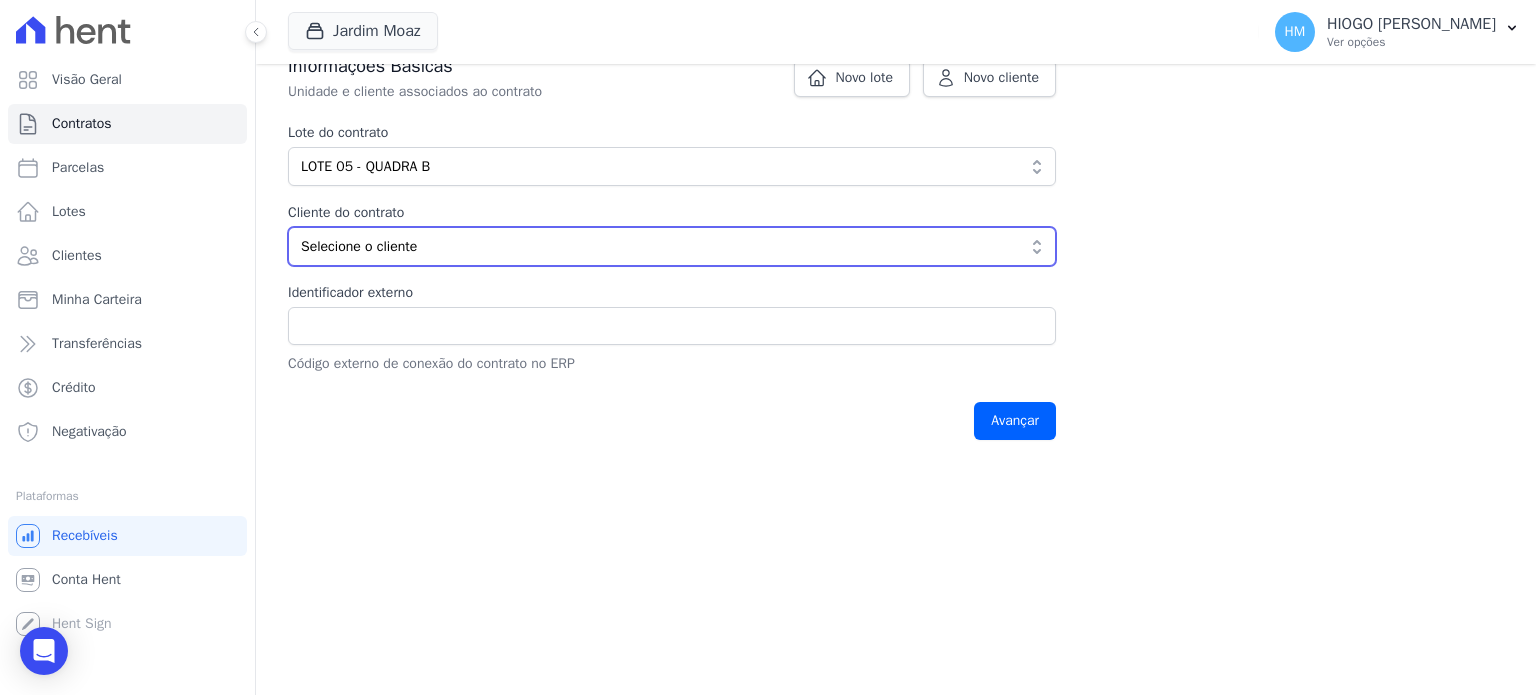click on "Selecione o cliente" at bounding box center [658, 246] 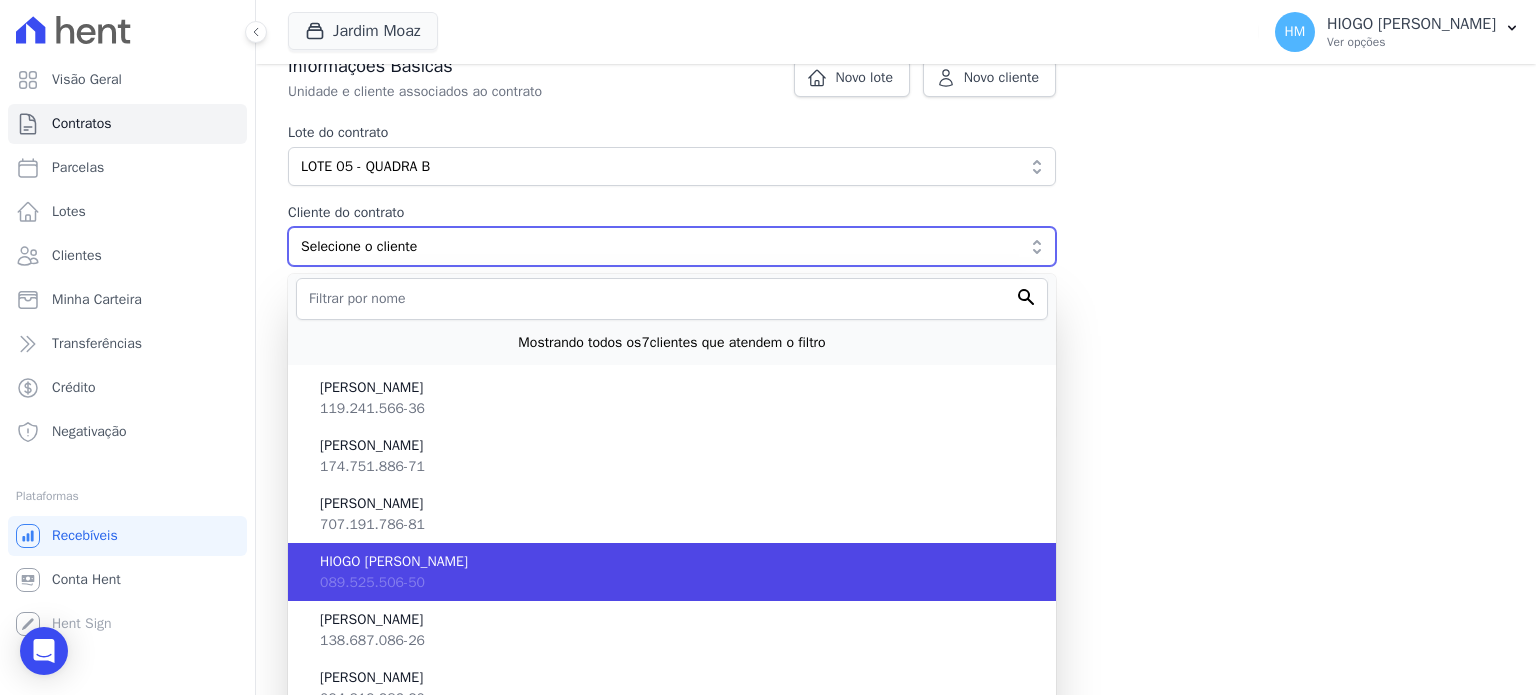 scroll, scrollTop: 30, scrollLeft: 0, axis: vertical 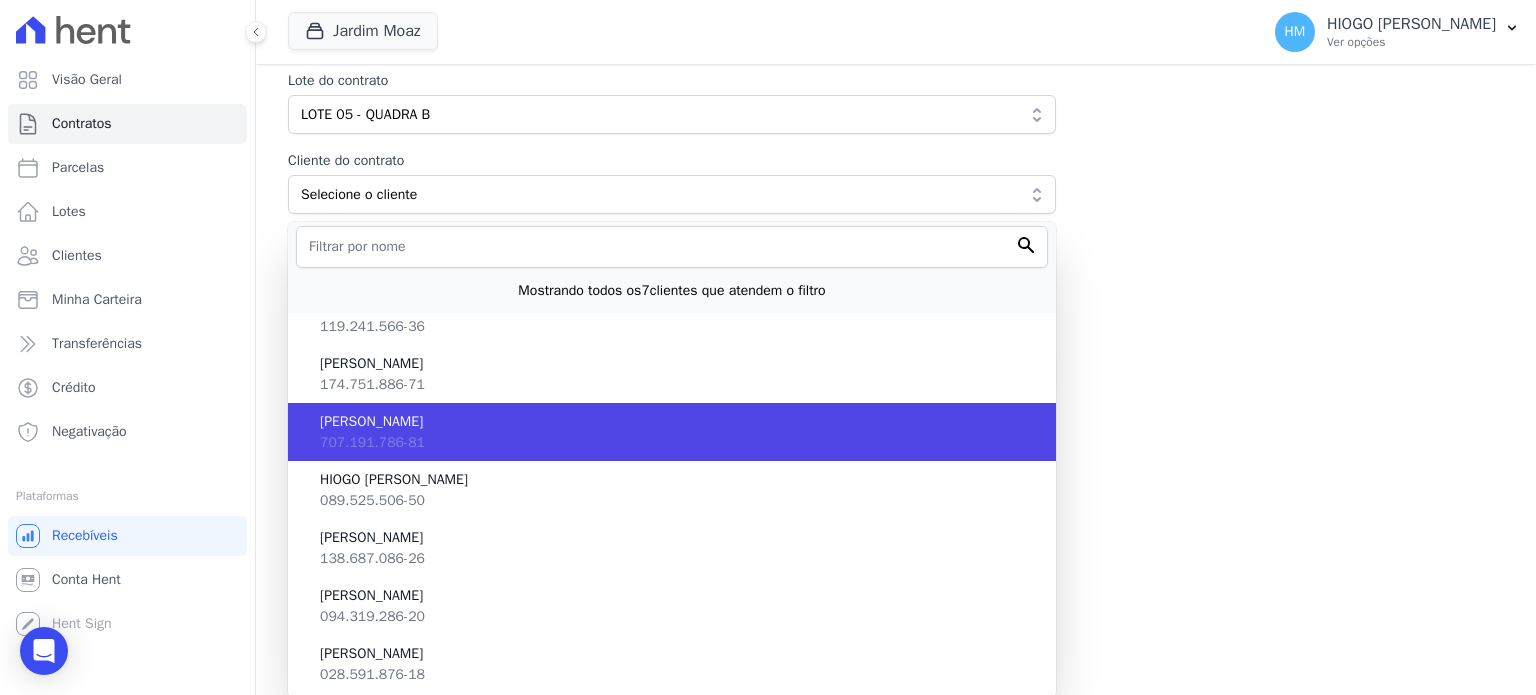 click on "GUSTAVO GABRIEL ANTUNES DOS SANTOS
707.191.786-81" at bounding box center [672, 432] 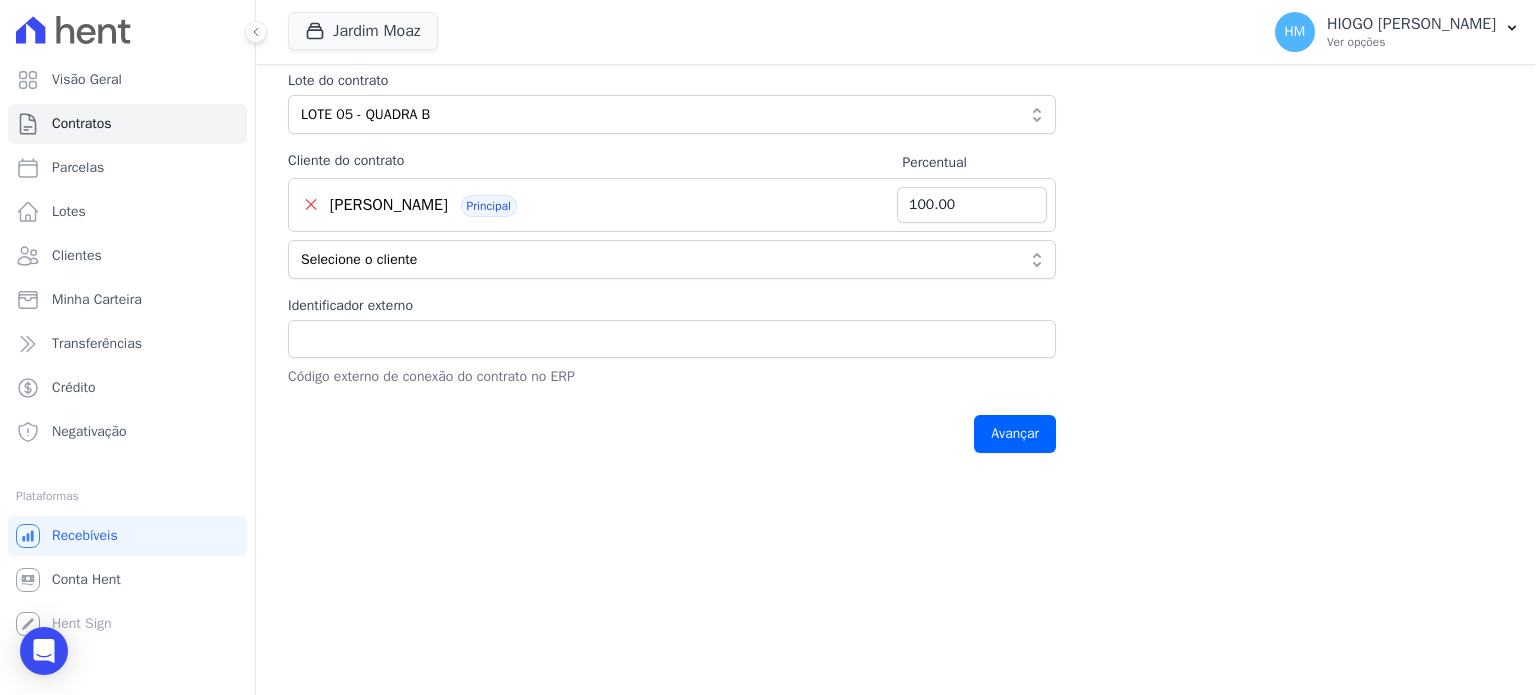 scroll, scrollTop: 0, scrollLeft: 0, axis: both 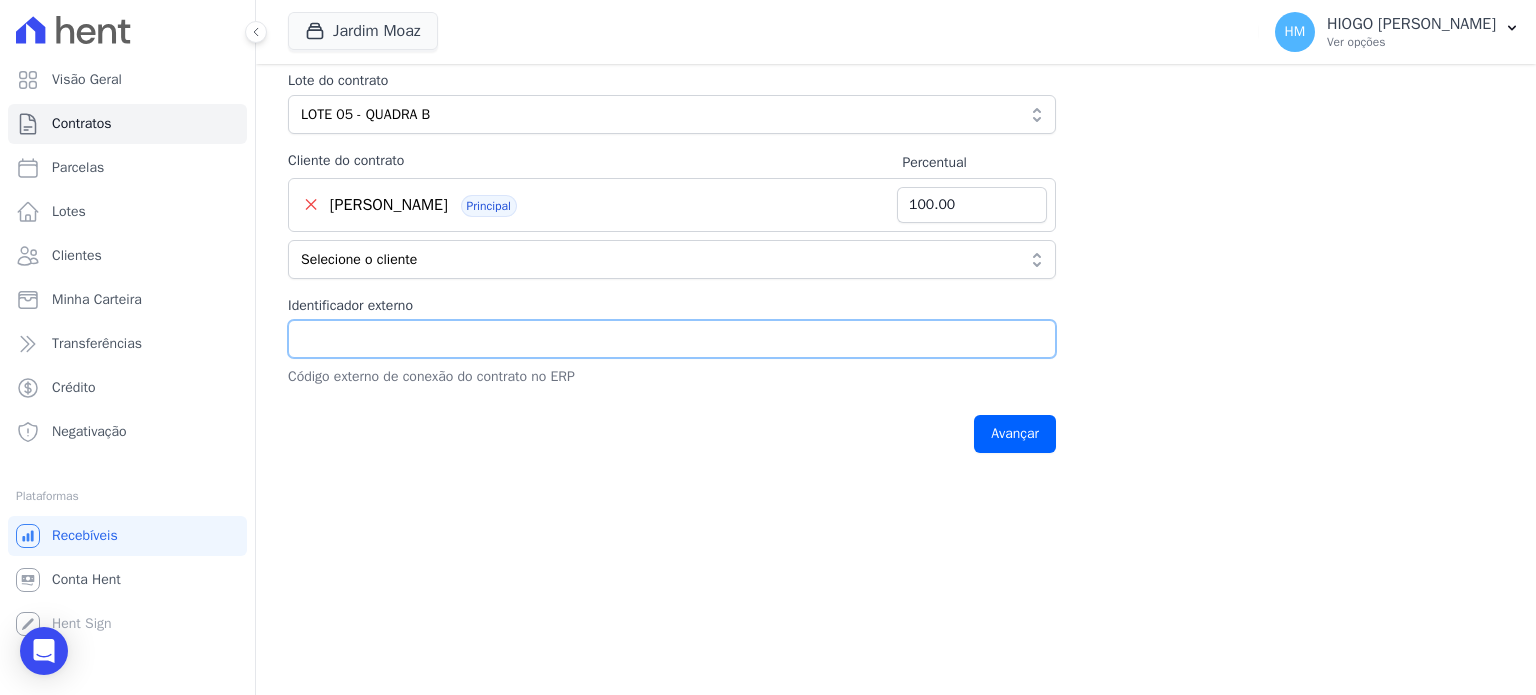 click on "Identificador externo" at bounding box center (672, 339) 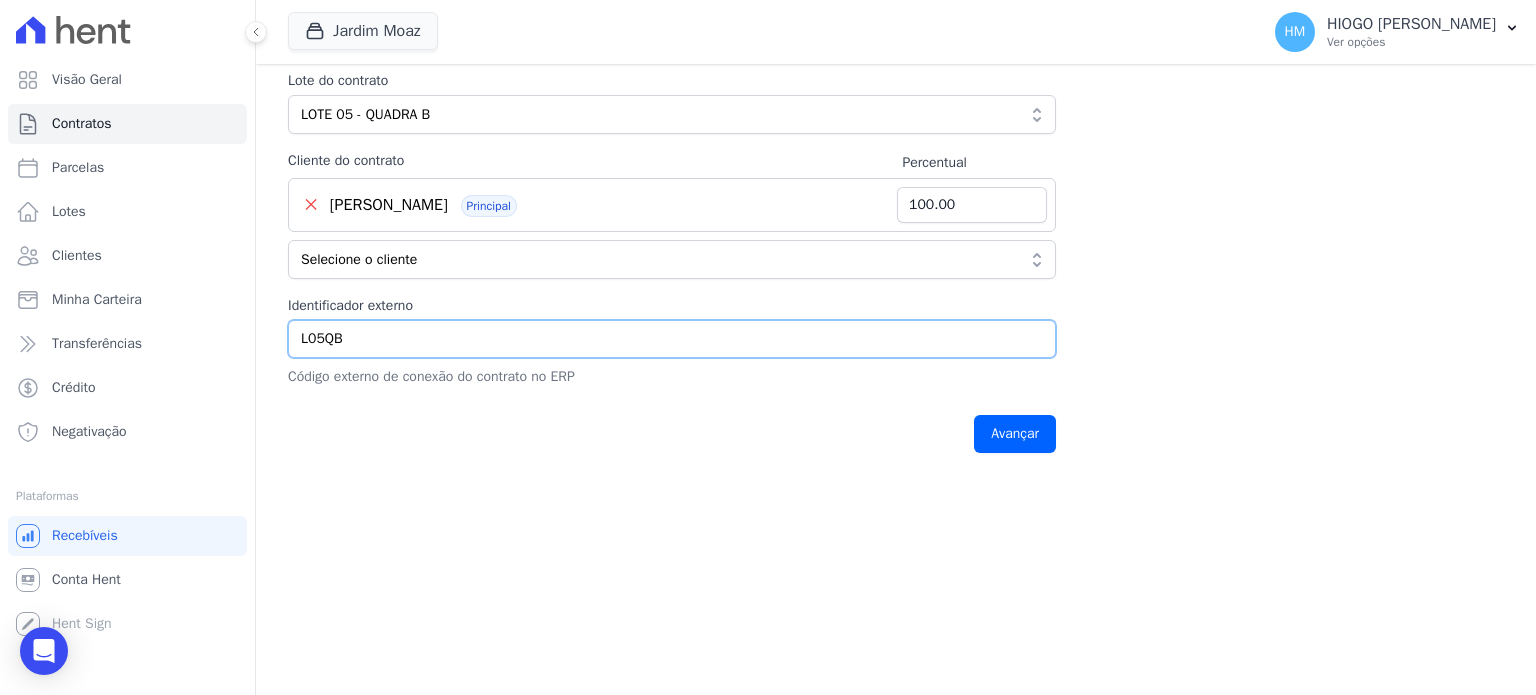 type on "L05QB" 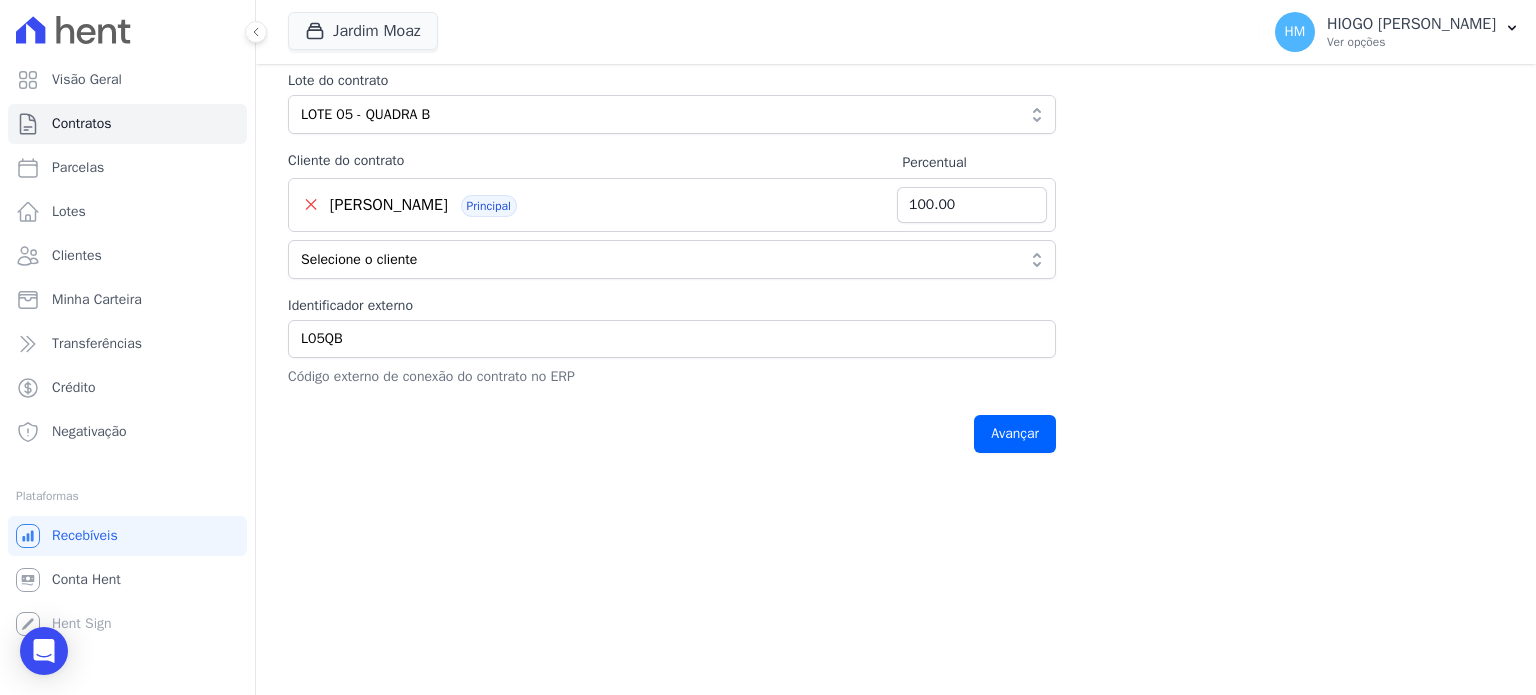 click on "Contratos
Adicionar Contrato
Adicionar Contrato
Passo 1
Dados cadastrais
Passo 2
Detalhes do contrato
Passo 3
Regras de cobrança
Passo 4
Revise as informações
Empreendimento
Selecione o empreendimento para o qual quer adicionar o contrato
Selecione o empreendimento JARDIM MOAZ
Novo lote
Novo cliente
Casa" at bounding box center [896, 379] 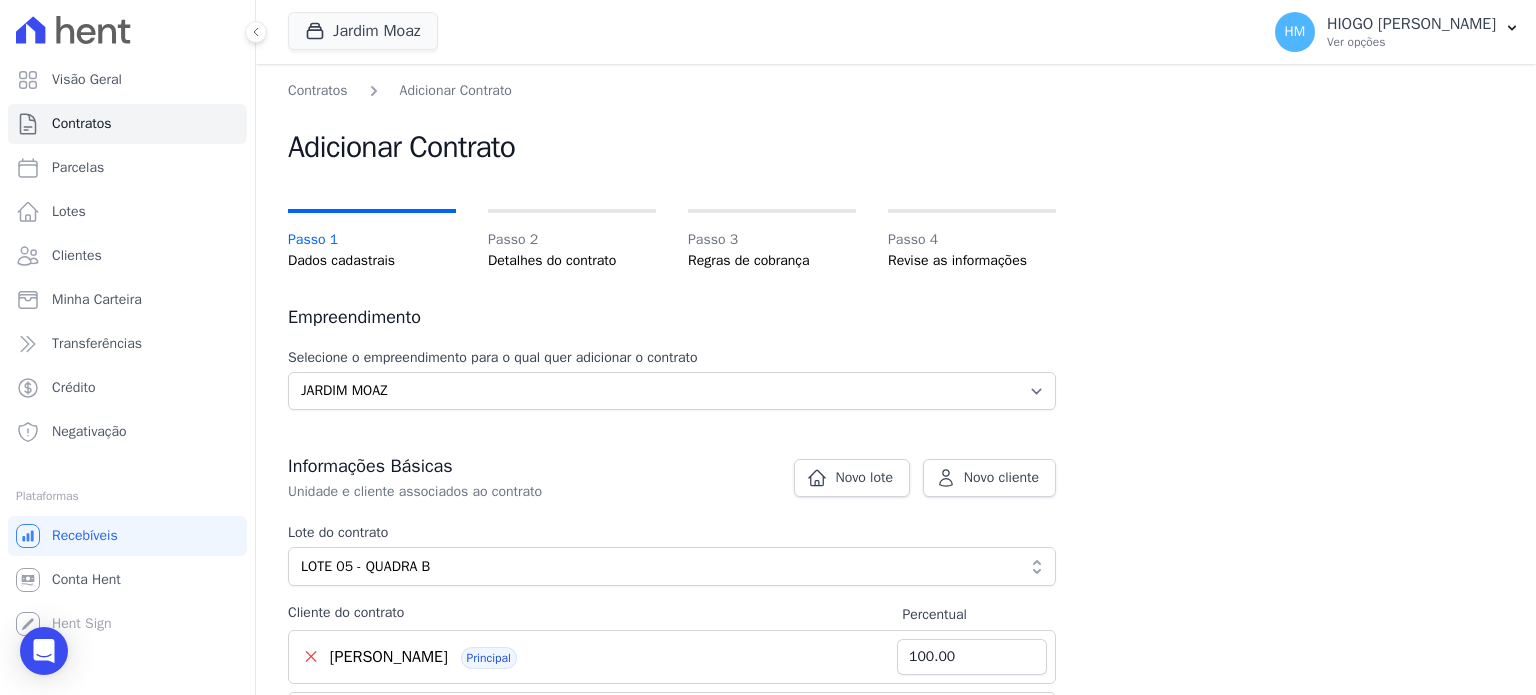 scroll, scrollTop: 488, scrollLeft: 0, axis: vertical 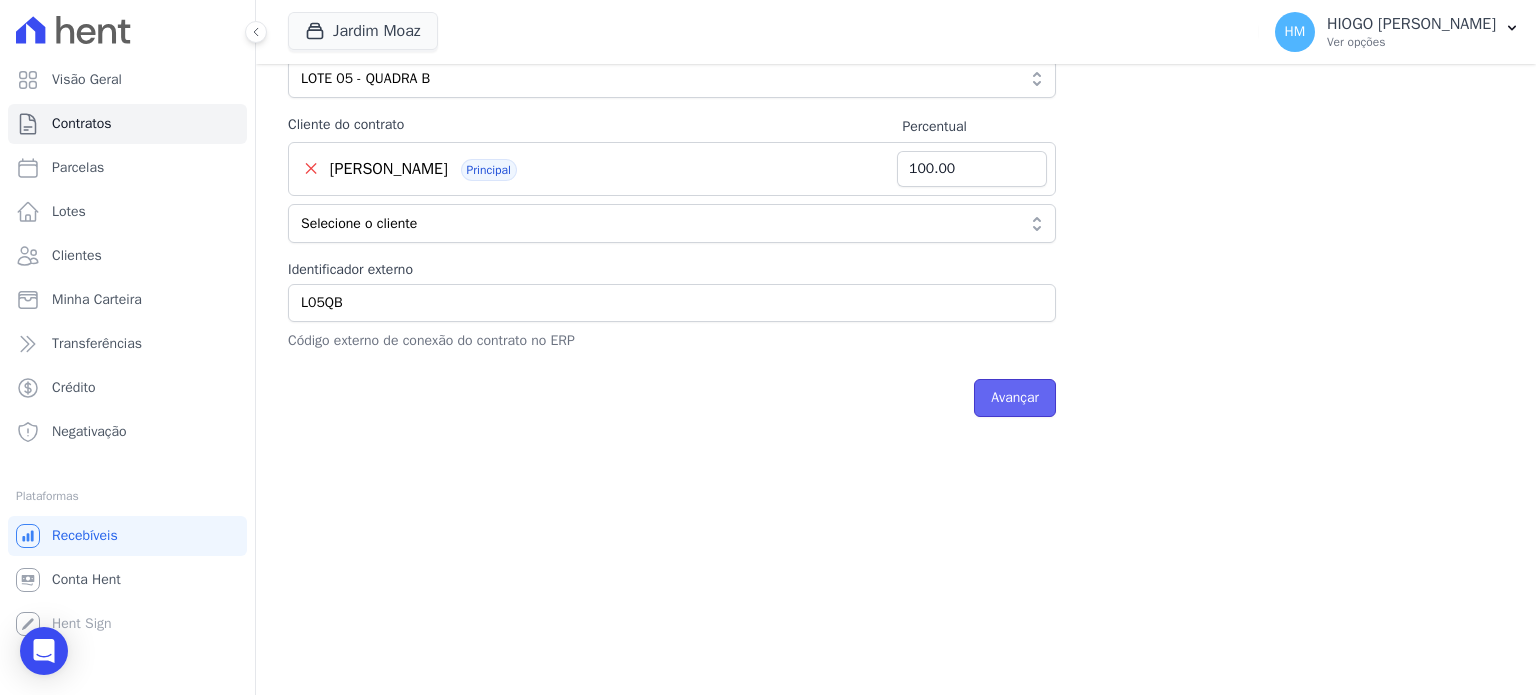 click on "Avançar" at bounding box center [1015, 398] 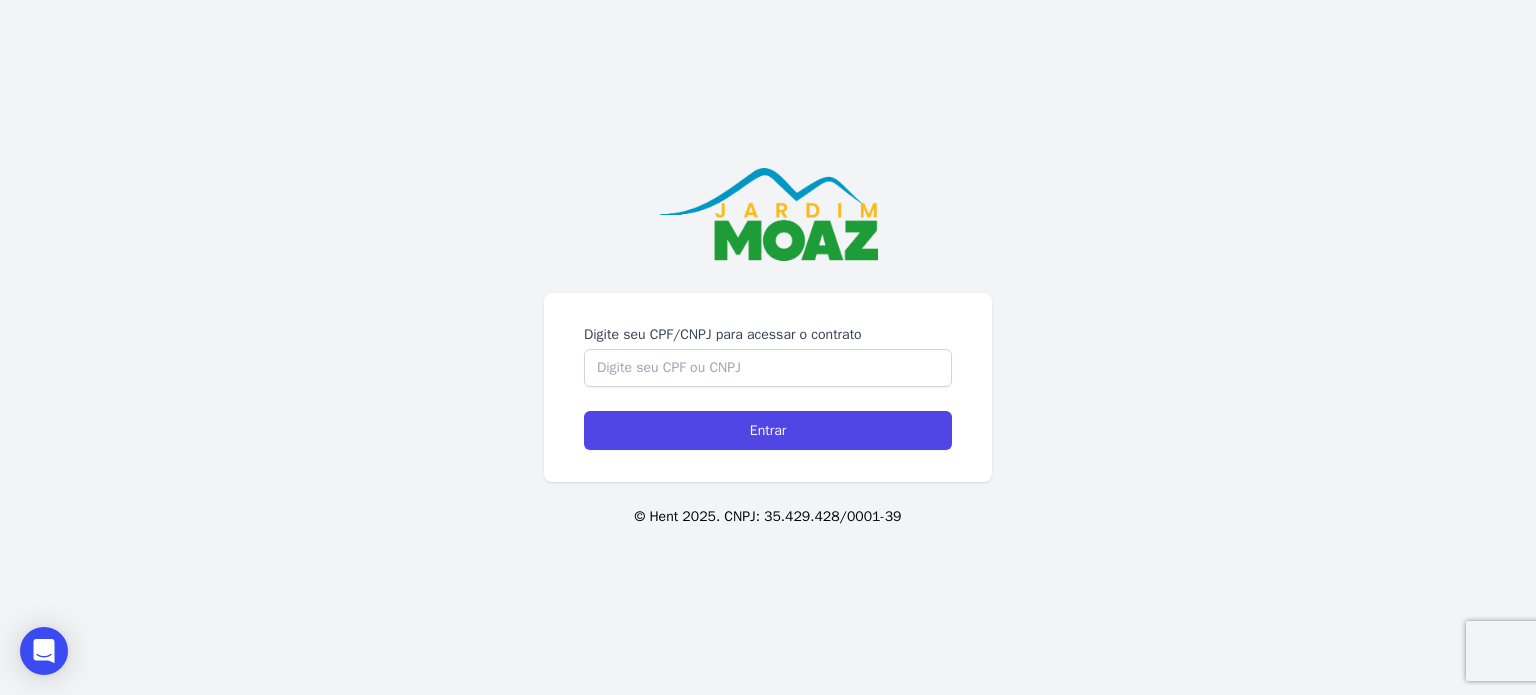 scroll, scrollTop: 0, scrollLeft: 0, axis: both 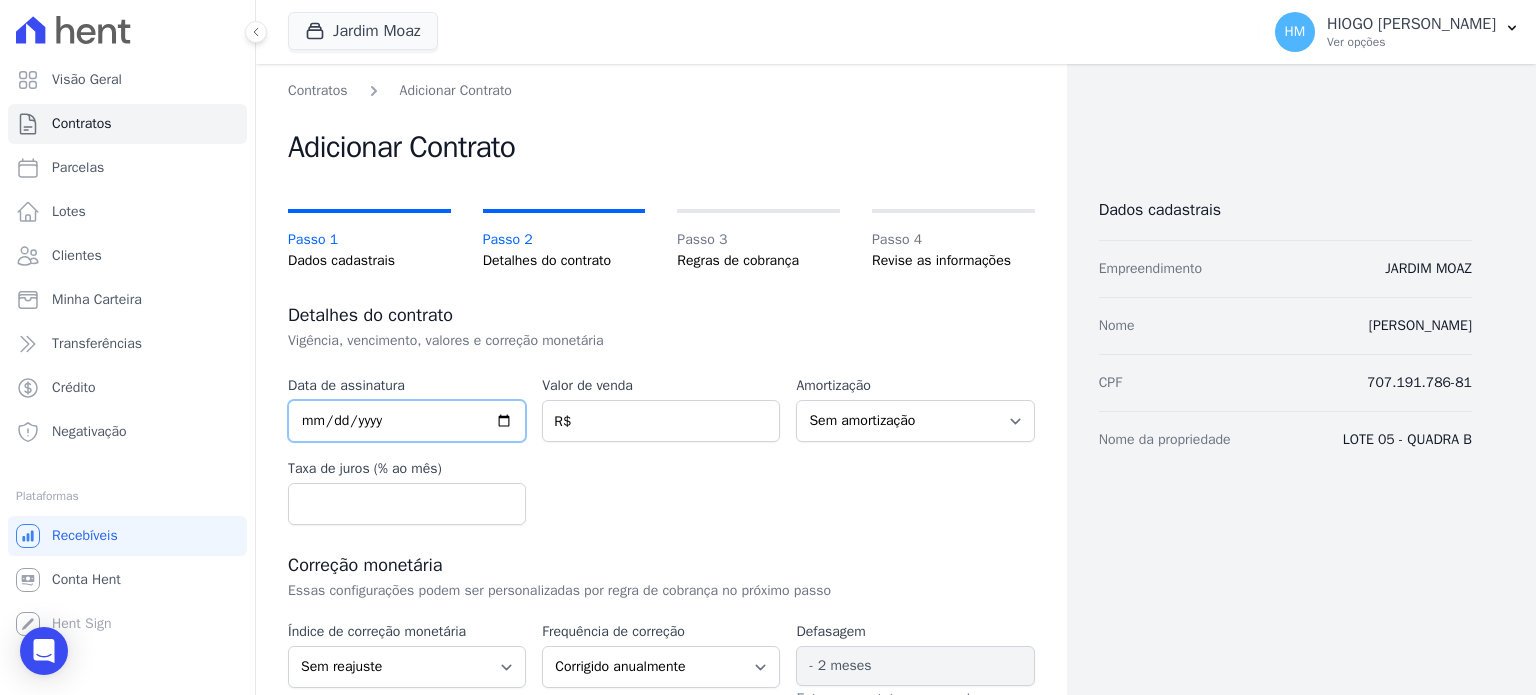 click at bounding box center [407, 421] 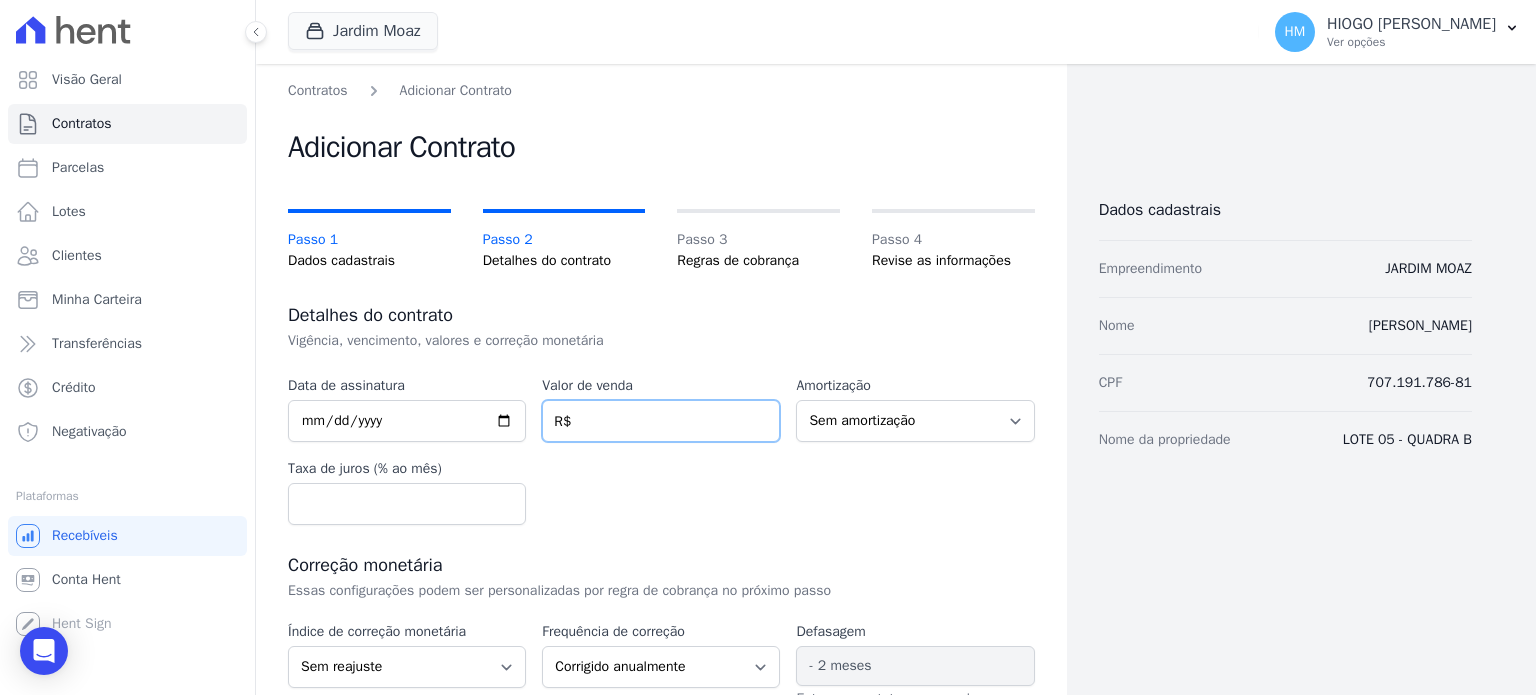click at bounding box center (661, 421) 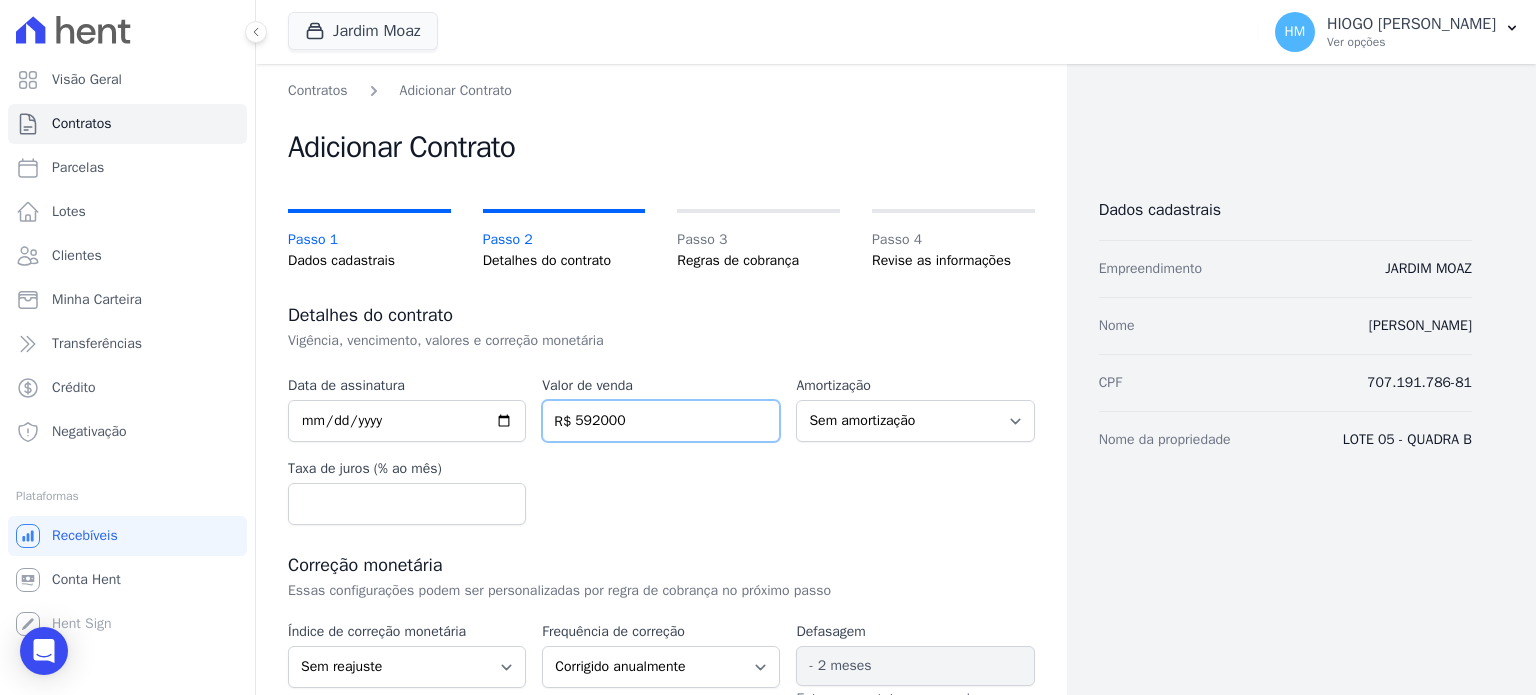 type on "592000" 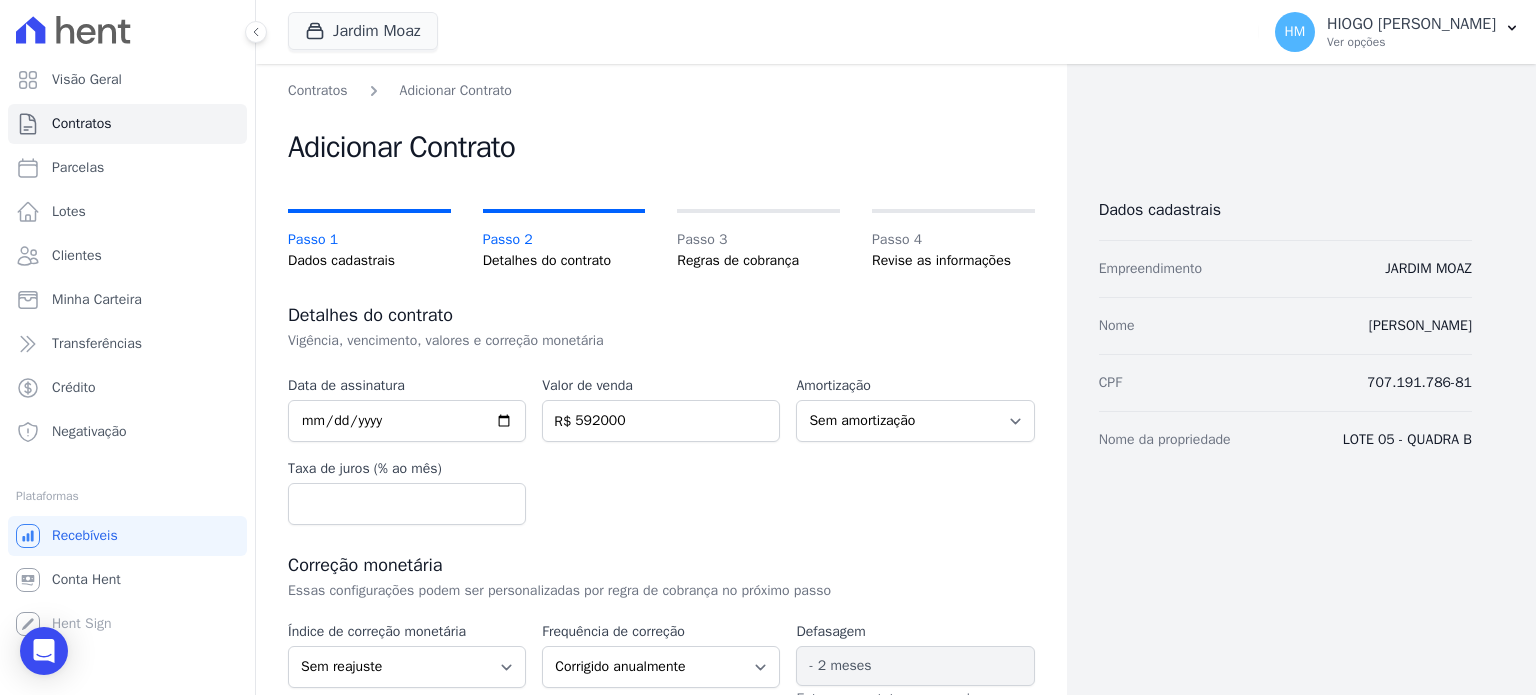 click on "Data de assinatura
[DATE]
Valor de venda
592000
R$
Amortização
Sem amortização
Price
Sac
Taxa de juros (% ao mês)" at bounding box center (661, 450) 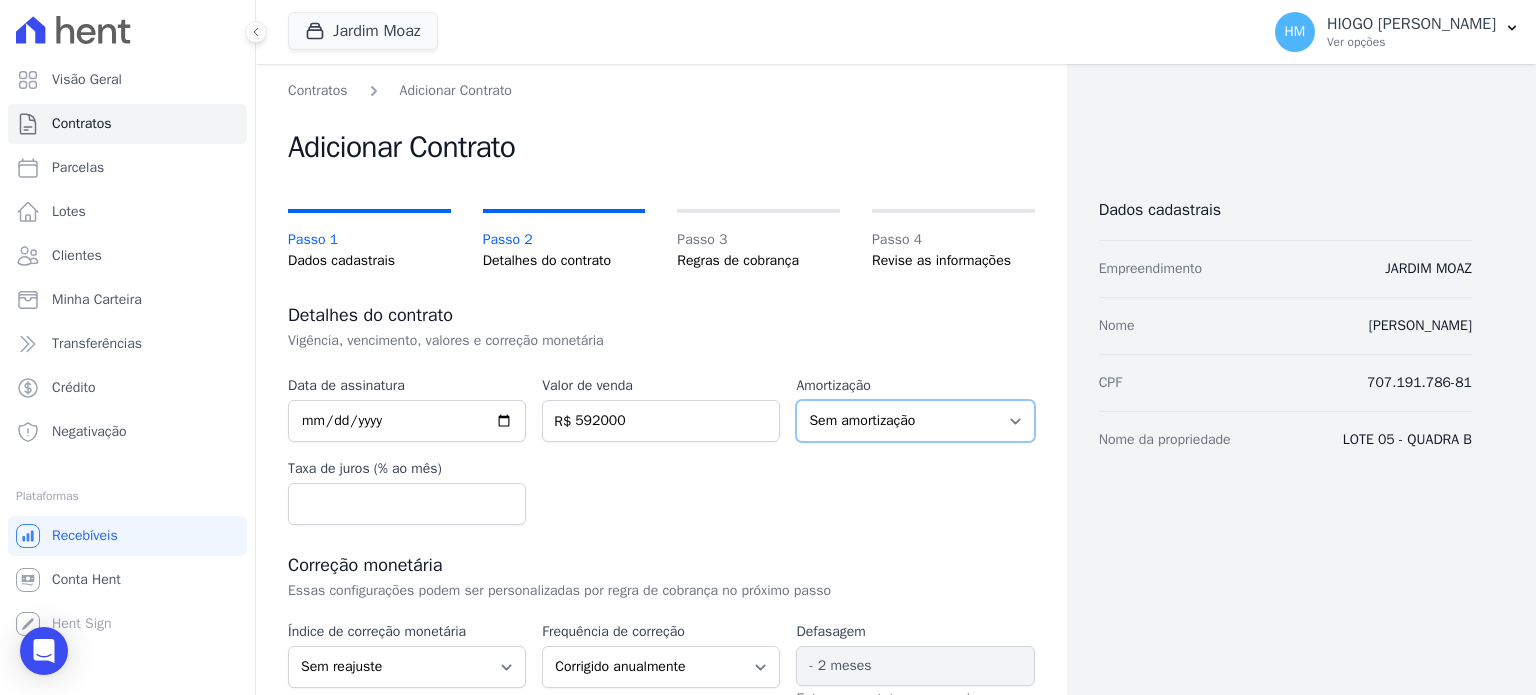 click on "Sem amortização
Price
Sac" at bounding box center (915, 421) 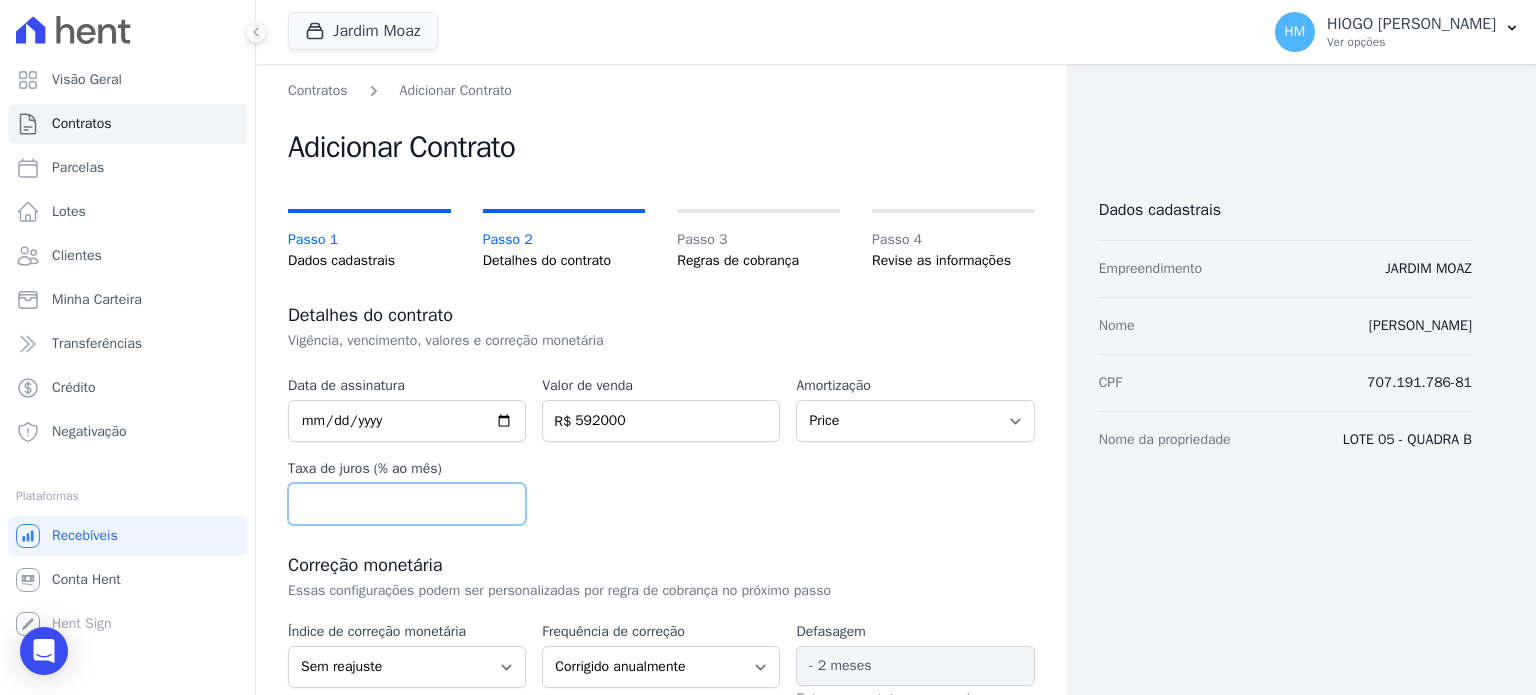click at bounding box center (407, 504) 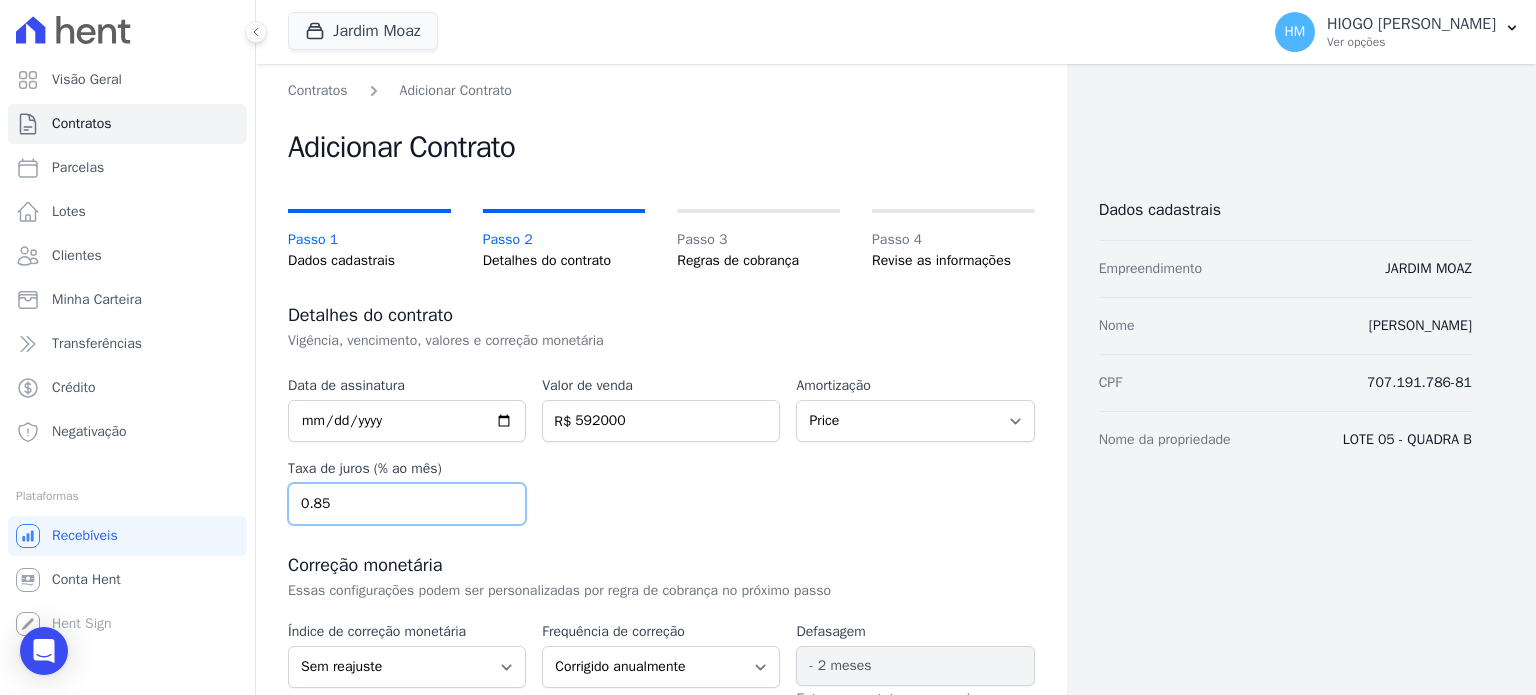 type on "0.85" 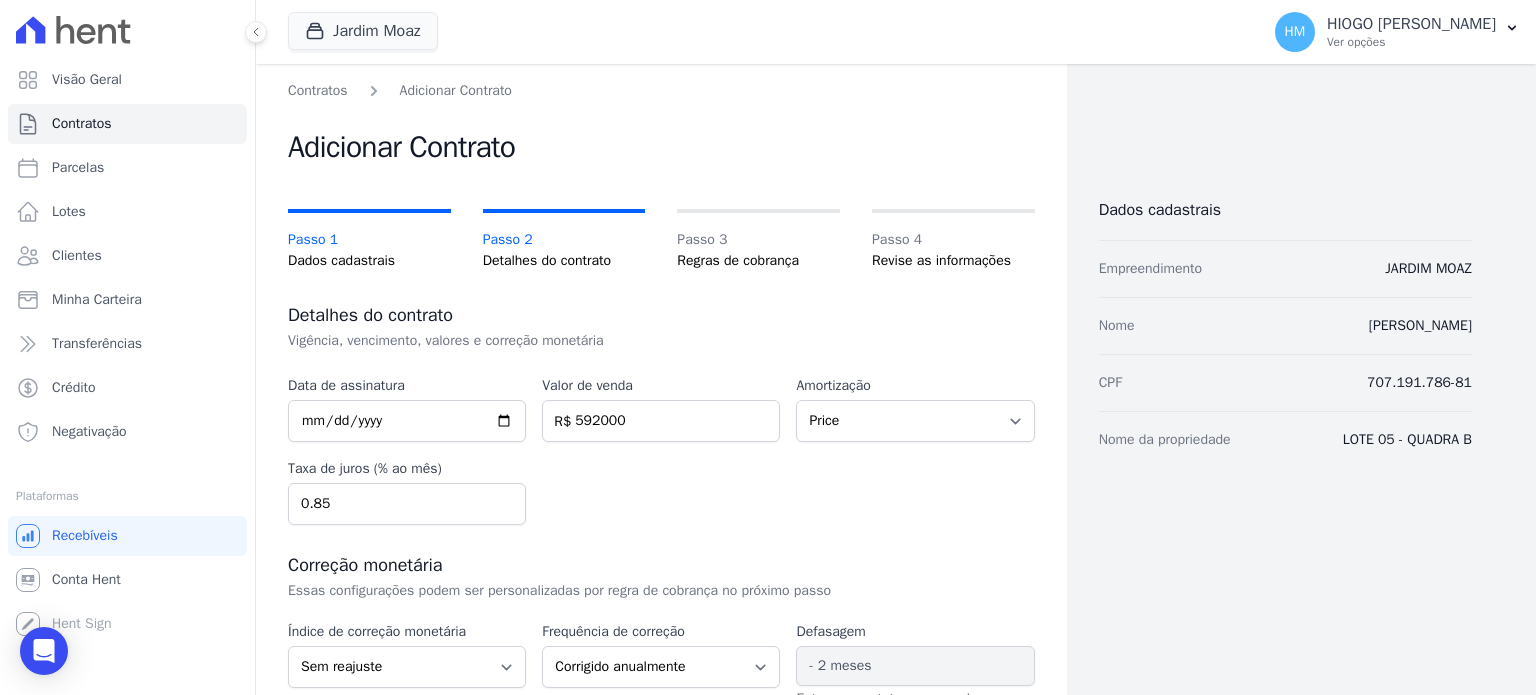 click on "Data de assinatura
2025-07-01
Valor de venda
592000
R$
Amortização
Sem amortização
Price
Sac
Taxa de juros (% ao mês)
0.85" at bounding box center [661, 450] 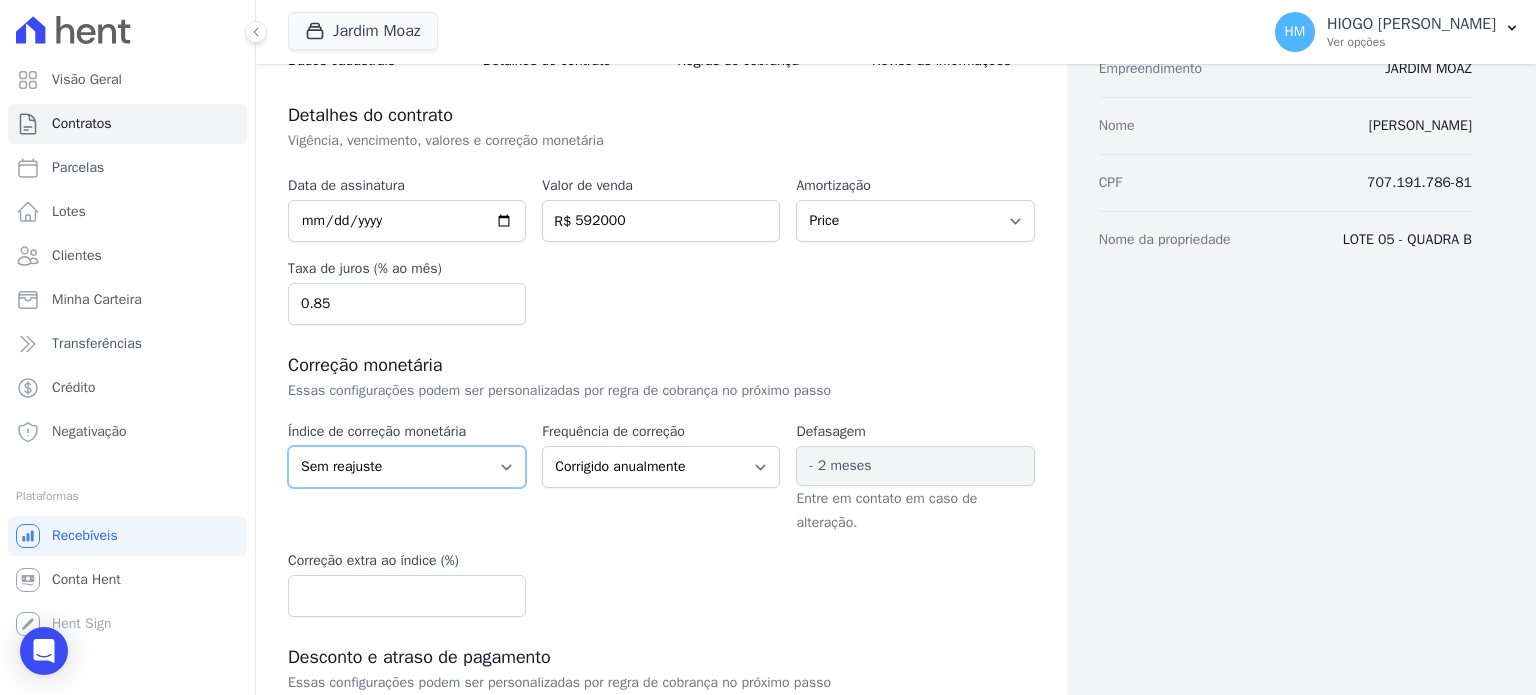 click on "Sem reajuste
Média dos últimos 12 meses acumulado de INCCM
Média dos últimos 12 meses acumulado de IPCA
DI
Reajuste fixo
ICCRJ
IGPDI
IGPM
INCCDI
INCCM
INPC
IPCA
TR" at bounding box center [407, 467] 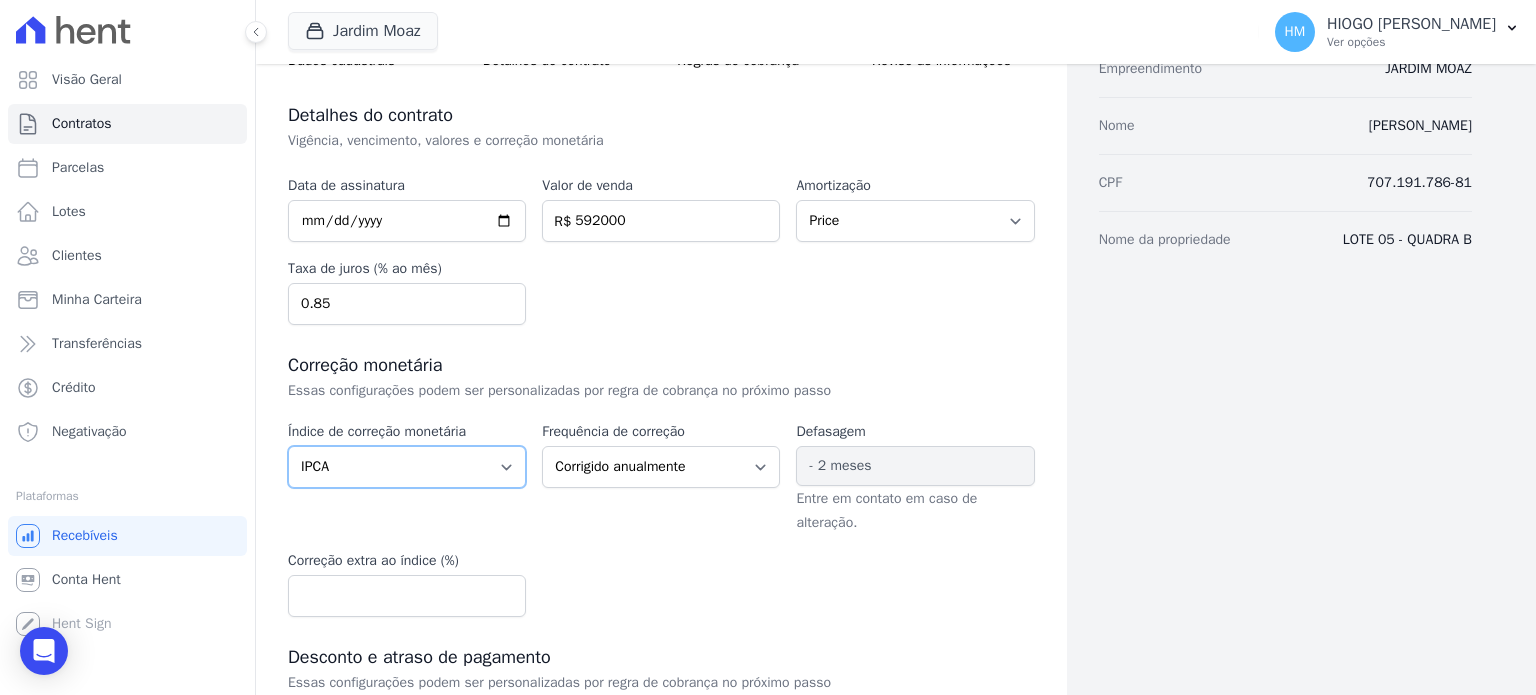 click on "Sem reajuste
Média dos últimos 12 meses acumulado de INCCM
Média dos últimos 12 meses acumulado de IPCA
DI
Reajuste fixo
ICCRJ
IGPDI
IGPM
INCCDI
INCCM
INPC
IPCA
TR" at bounding box center [407, 467] 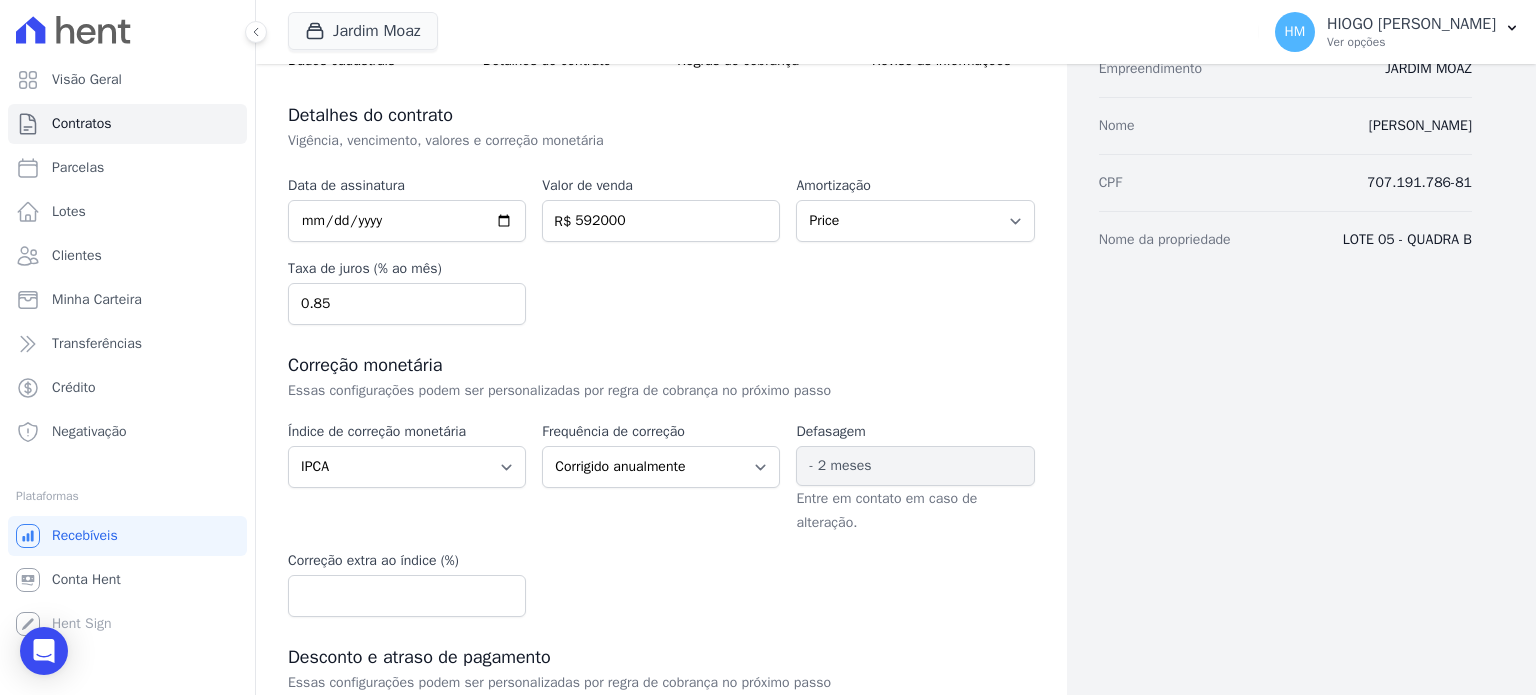 click on "Índice de correção monetária
Sem reajuste
Média dos últimos 12 meses acumulado de INCCM
Média dos últimos 12 meses acumulado de IPCA
DI
Reajuste fixo
ICCRJ
IGPDI
IGPM
INCCDI
INCCM
INPC
IPCA
TR
Frequência de correção
Corrigido semestralmente
Corrigido mensalmente
Corrigido anualmente
Defasagem
- 2 meses
Entre em contato em caso de alteração.
Correção extra ao índice (%)" at bounding box center (661, 519) 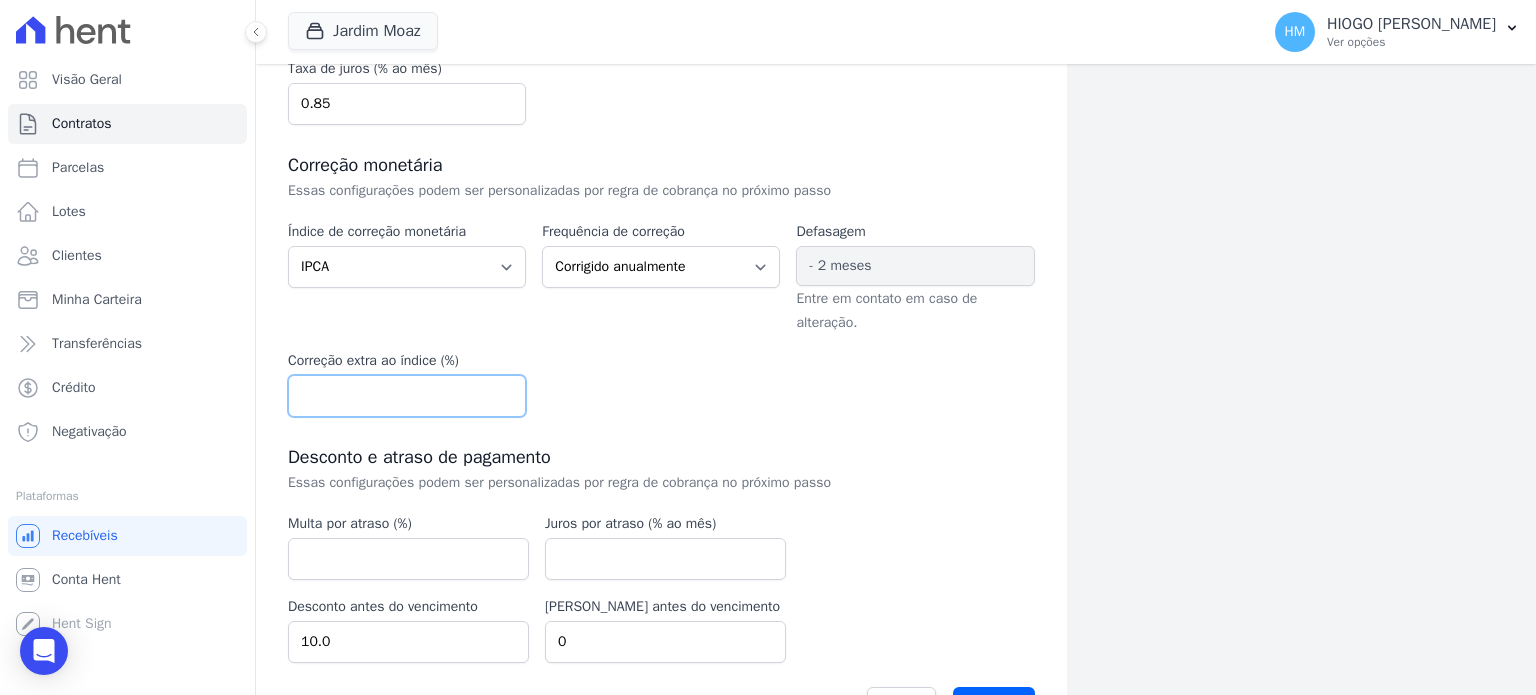 click at bounding box center [407, 396] 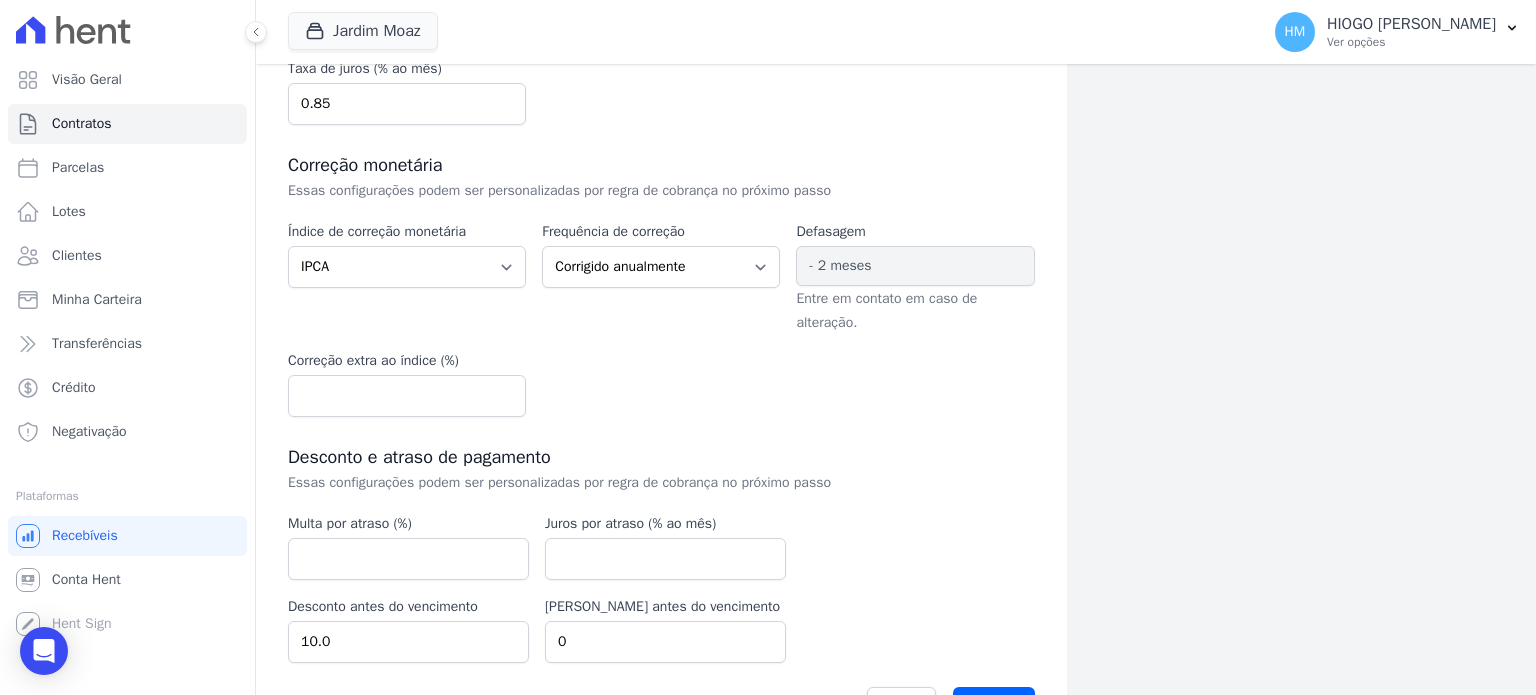 click on "Índice de correção monetária
Sem reajuste
Média dos últimos 12 meses acumulado de INCCM
Média dos últimos 12 meses acumulado de IPCA
DI
Reajuste fixo
ICCRJ
IGPDI
IGPM
INCCDI
INCCM
INPC
IPCA
TR
Frequência de correção
Corrigido semestralmente
Corrigido mensalmente
Corrigido anualmente
Defasagem
- 2 meses
Entre em contato em caso de alteração.
Correção extra ao índice (%)" at bounding box center (661, 319) 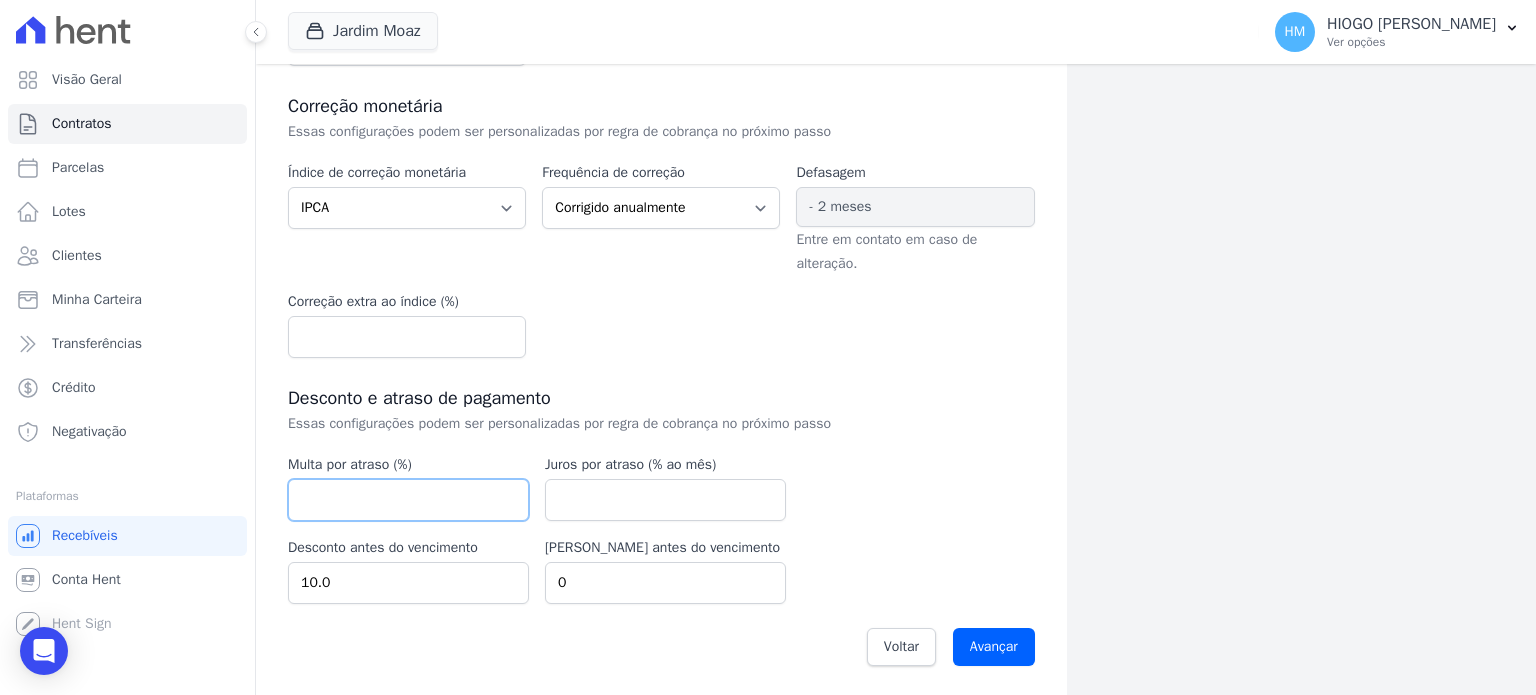 click at bounding box center (408, 500) 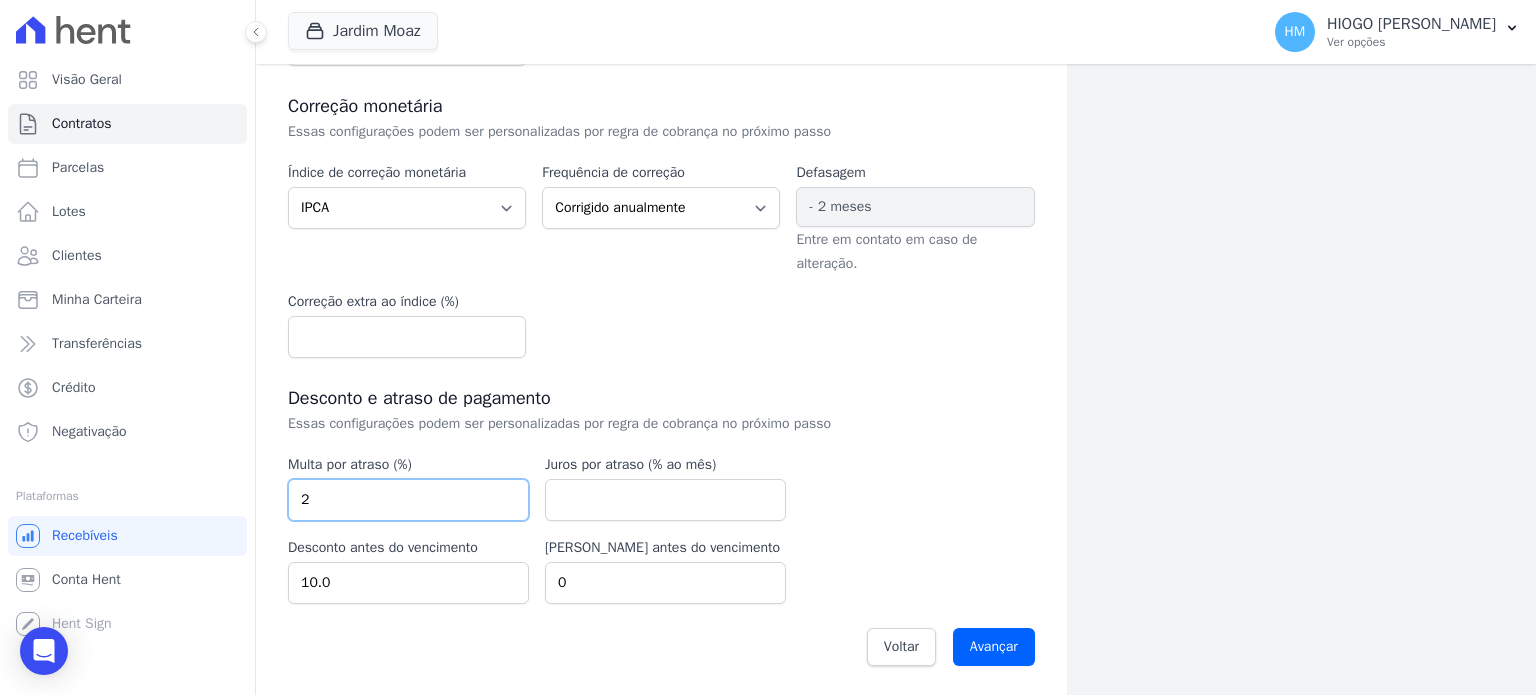 type on "2" 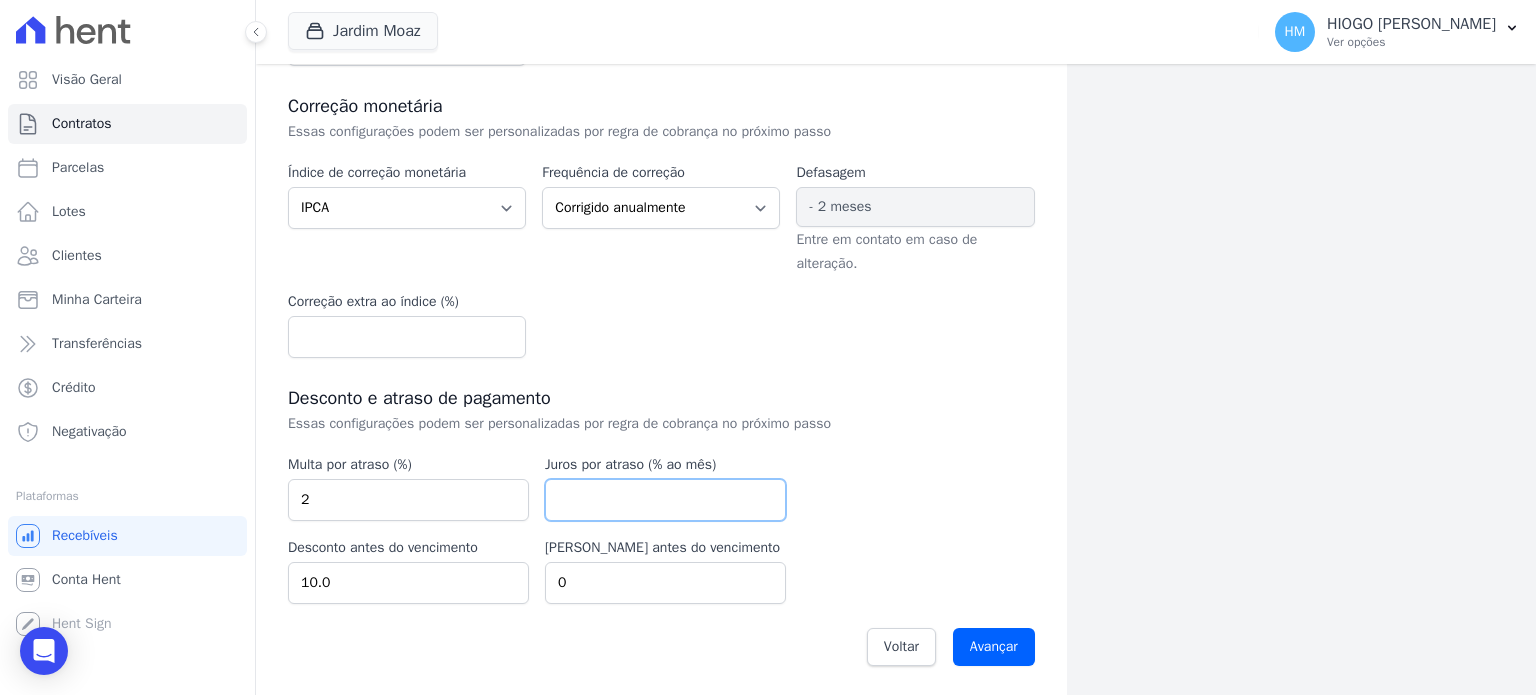 click at bounding box center [665, 500] 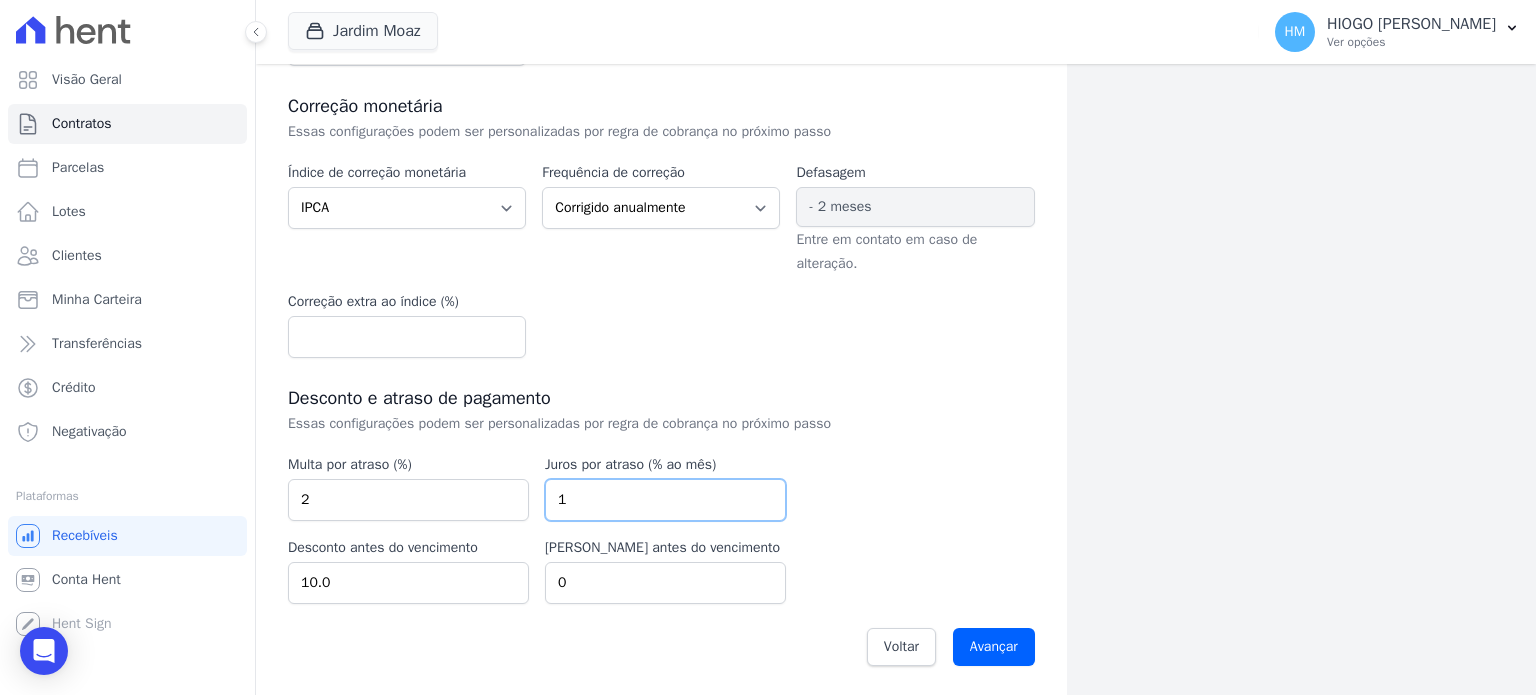 type on "1" 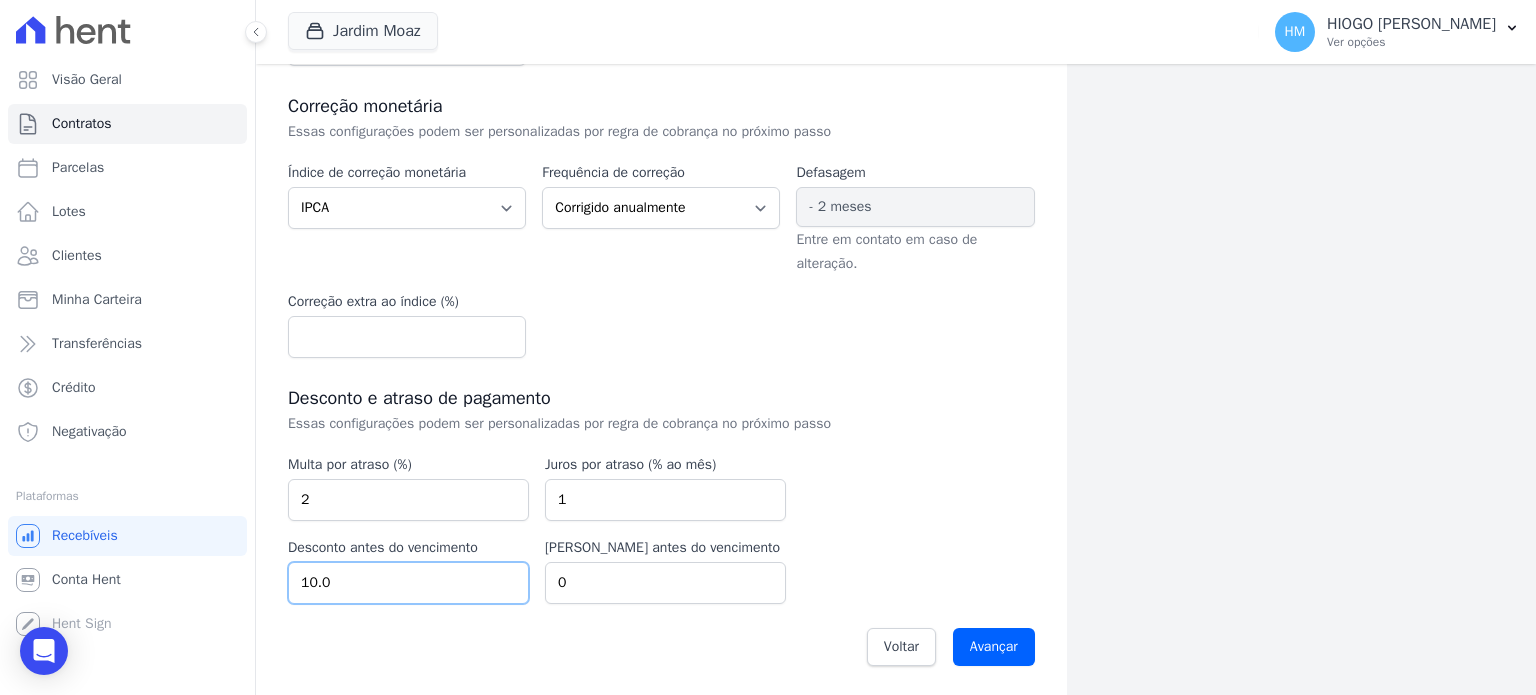 click on "10.0" at bounding box center [408, 583] 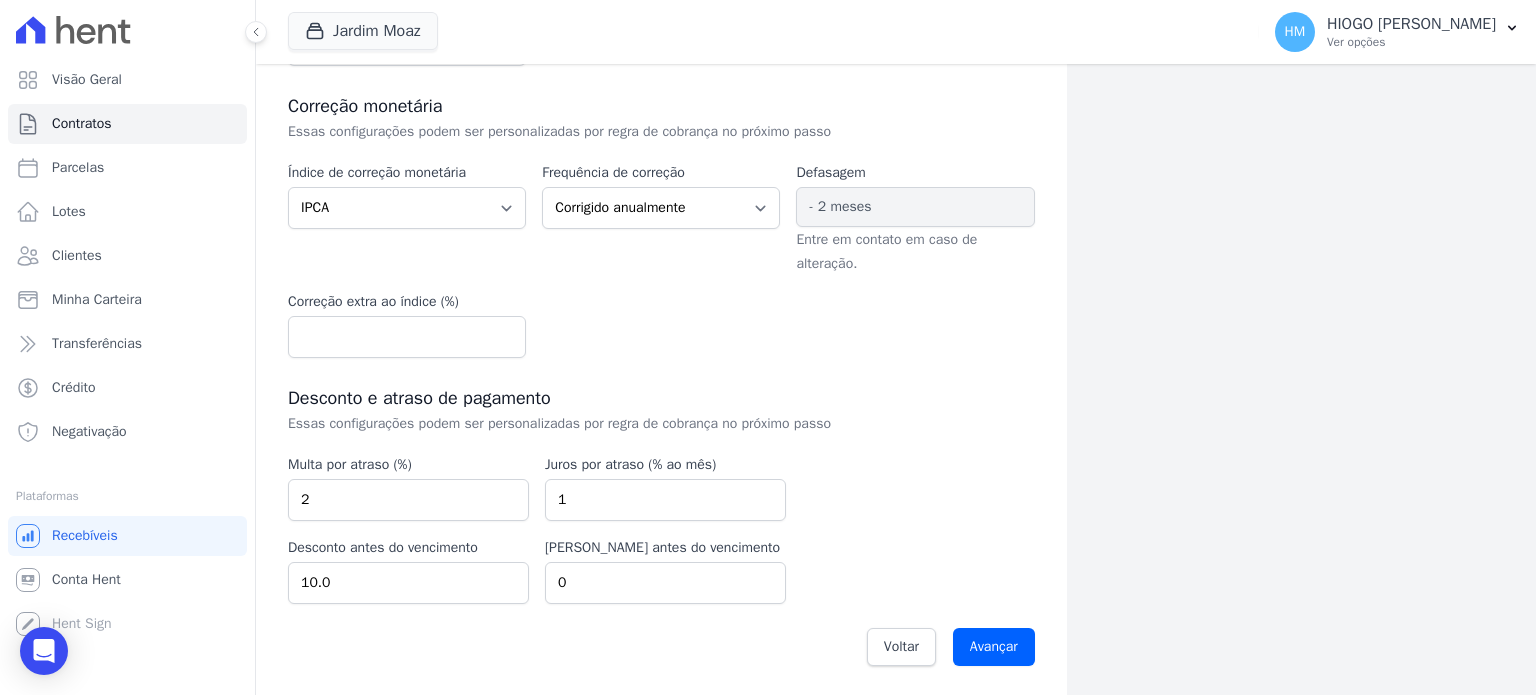 click on "Data de assinatura
2025-07-01
Valor de venda
592000
R$
Amortização
Sem amortização
Price
Sac
Taxa de juros (% ao mês)
0.85
Correção monetária
Sem reajuste" at bounding box center [661, 297] 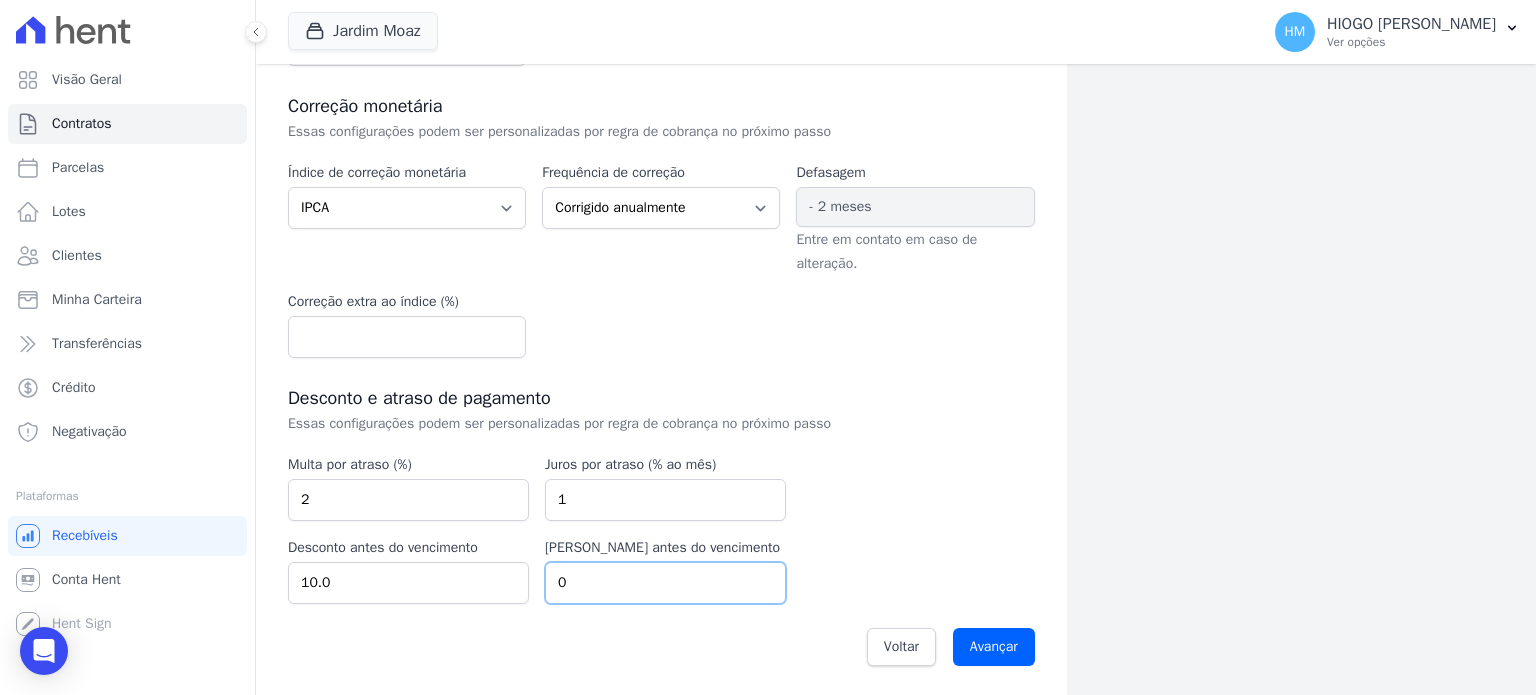 drag, startPoint x: 582, startPoint y: 583, endPoint x: 559, endPoint y: 585, distance: 23.086792 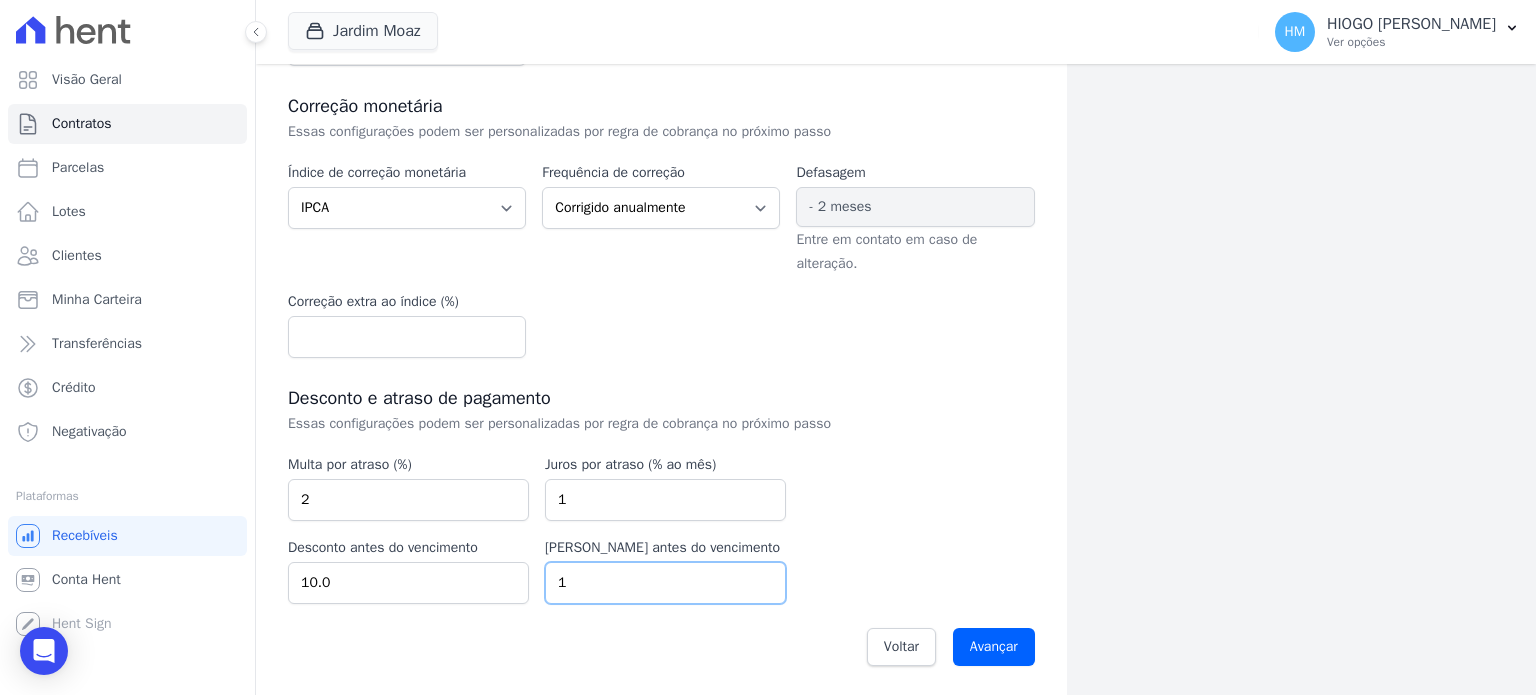 type on "1" 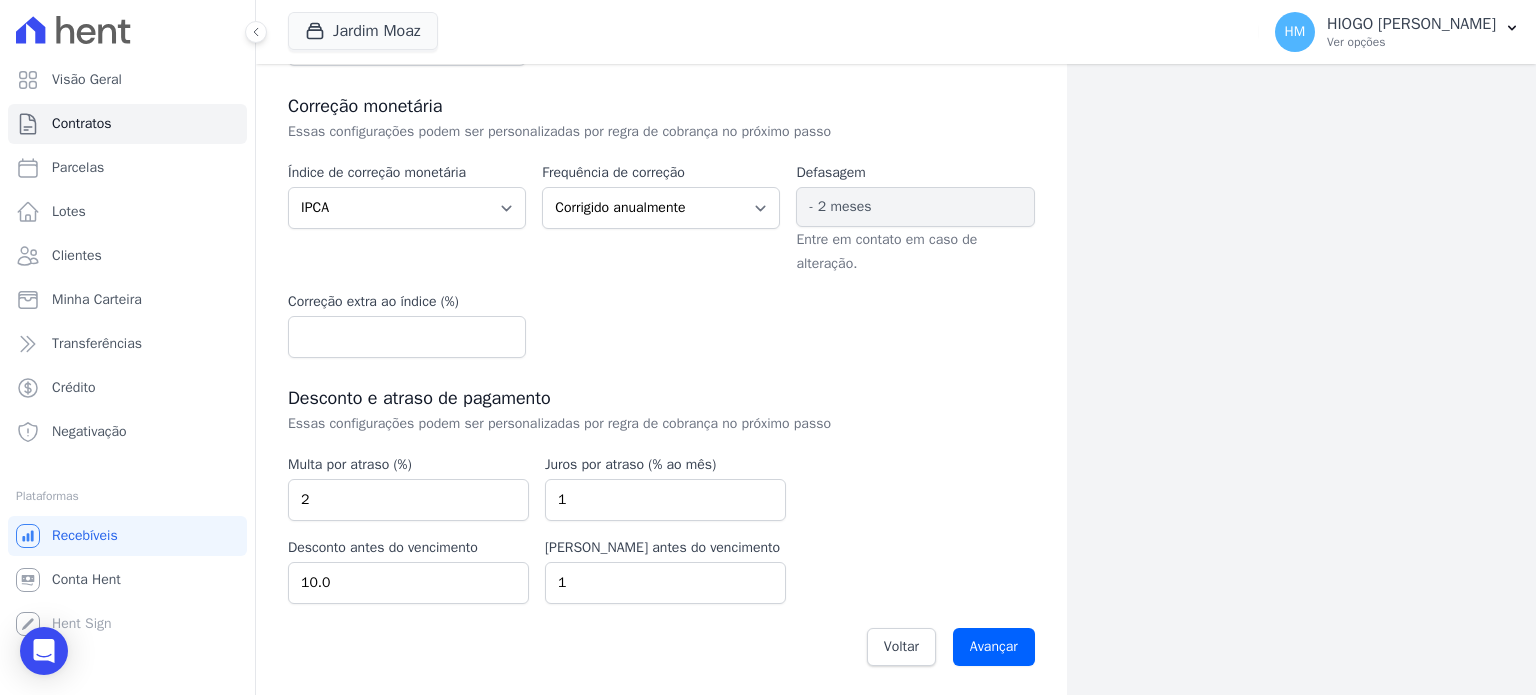 click on "Data de assinatura
2025-07-01
Valor de venda
592000
R$
Amortização
Sem amortização
Price
Sac
Taxa de juros (% ao mês)
0.85
Correção monetária
Sem reajuste" at bounding box center (661, 297) 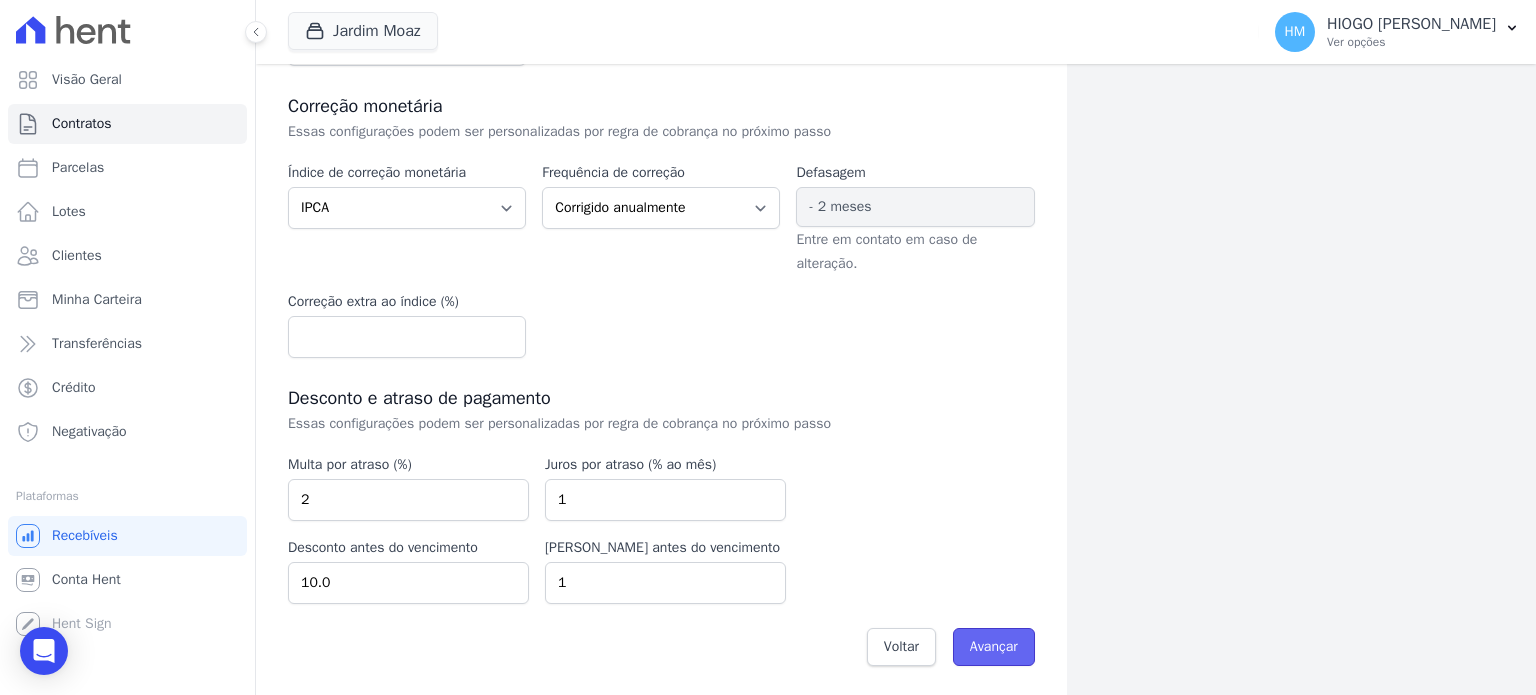 click on "Avançar" at bounding box center [994, 647] 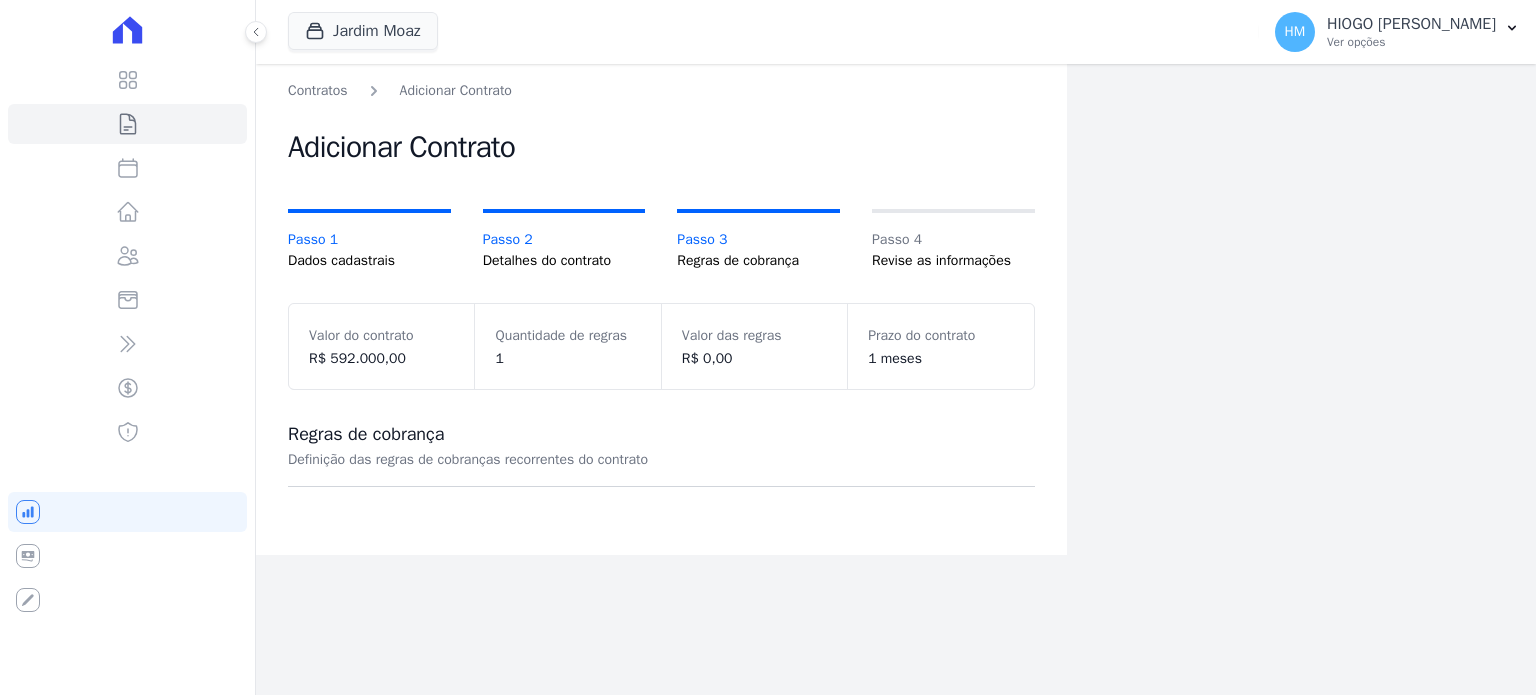 scroll, scrollTop: 0, scrollLeft: 0, axis: both 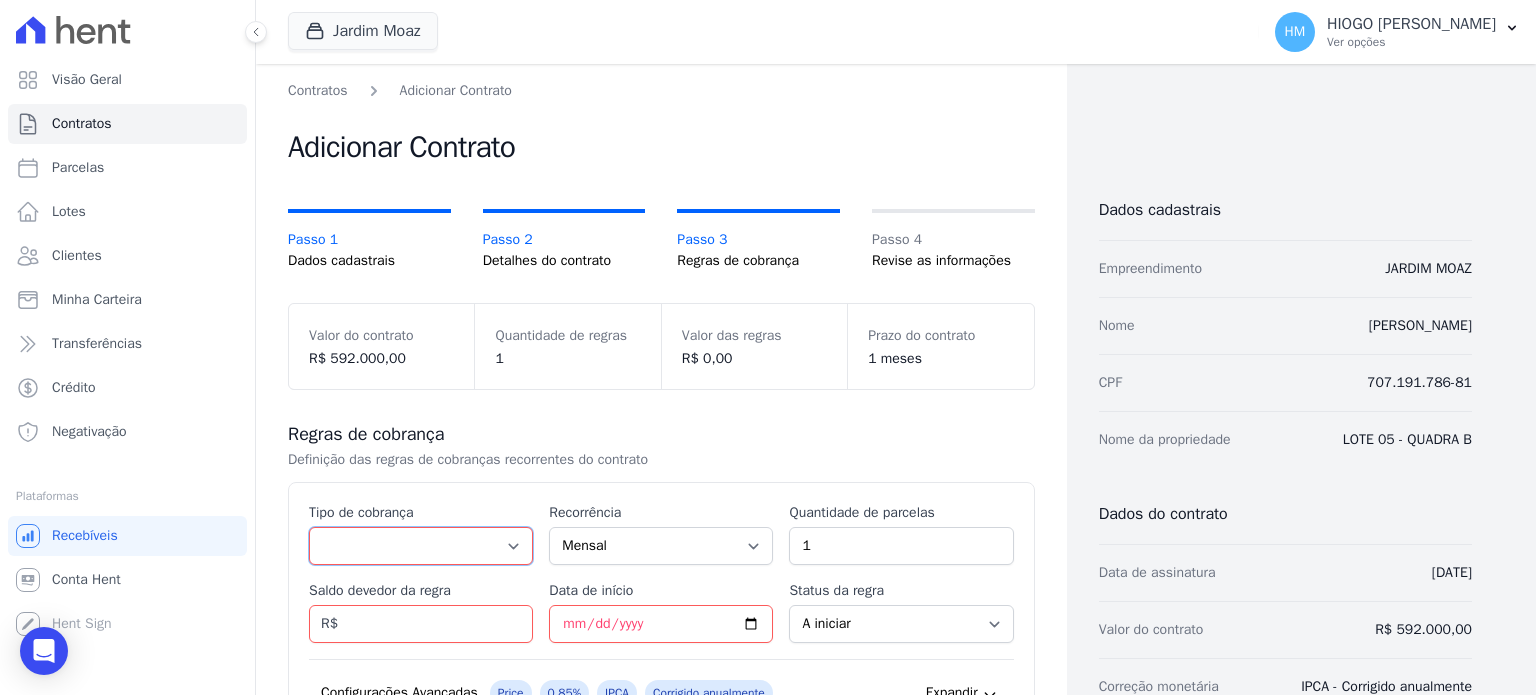 click on "Parcela Normal
Entrada
Sinal
Intercalada
Chaves
Pré-chaves
Pós-chaves
Impostos
Quitação
Outro
Financiamento Bancário" at bounding box center [421, 546] 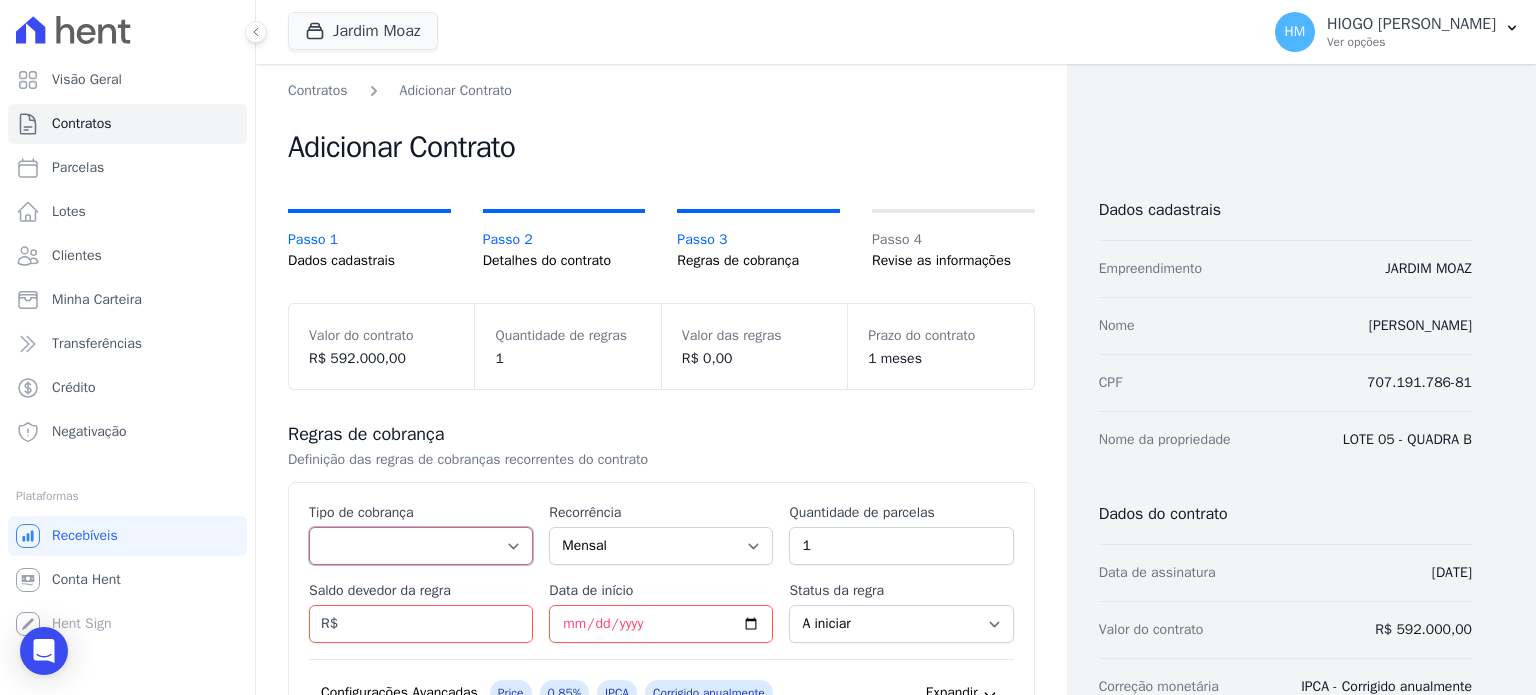 select on "down_payment" 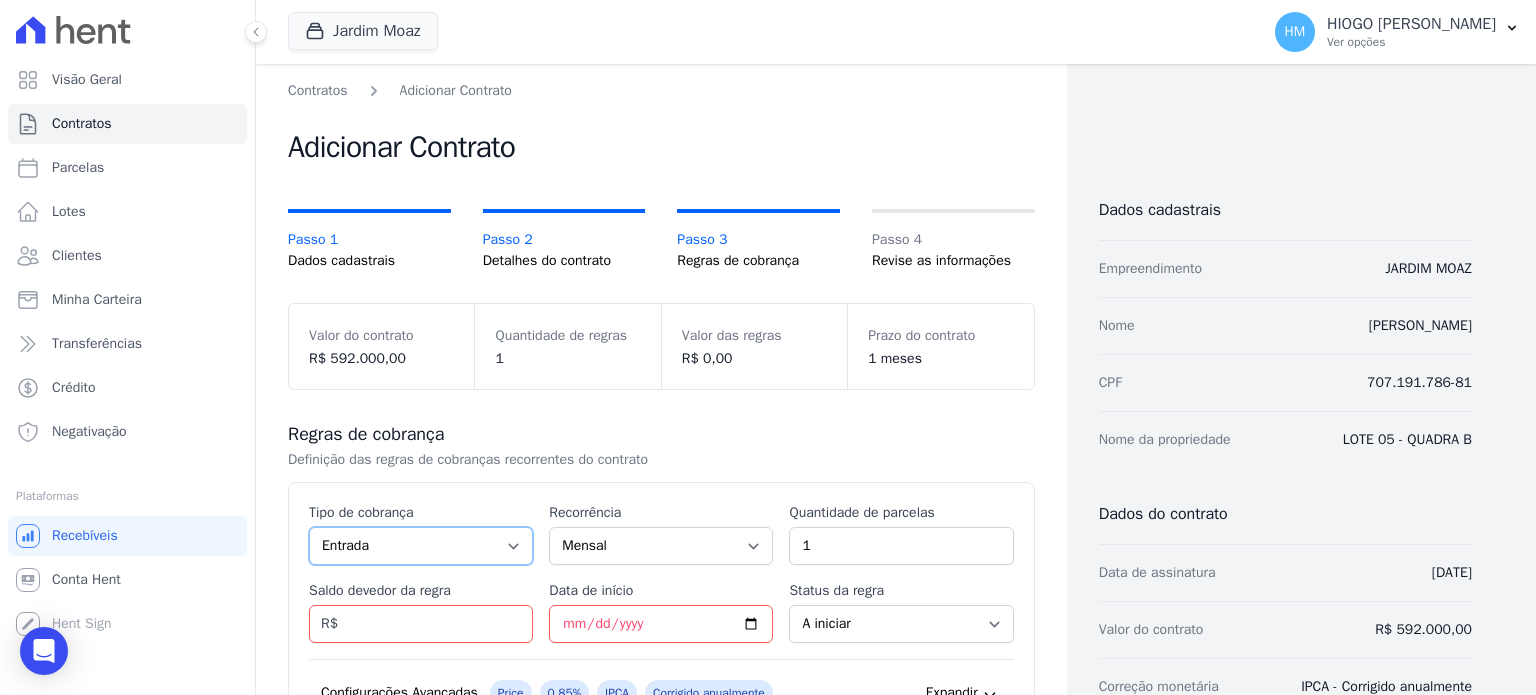 click on "Parcela Normal
Entrada
Sinal
Intercalada
Chaves
Pré-chaves
Pós-chaves
Impostos
Quitação
Outro
Financiamento Bancário" at bounding box center [421, 546] 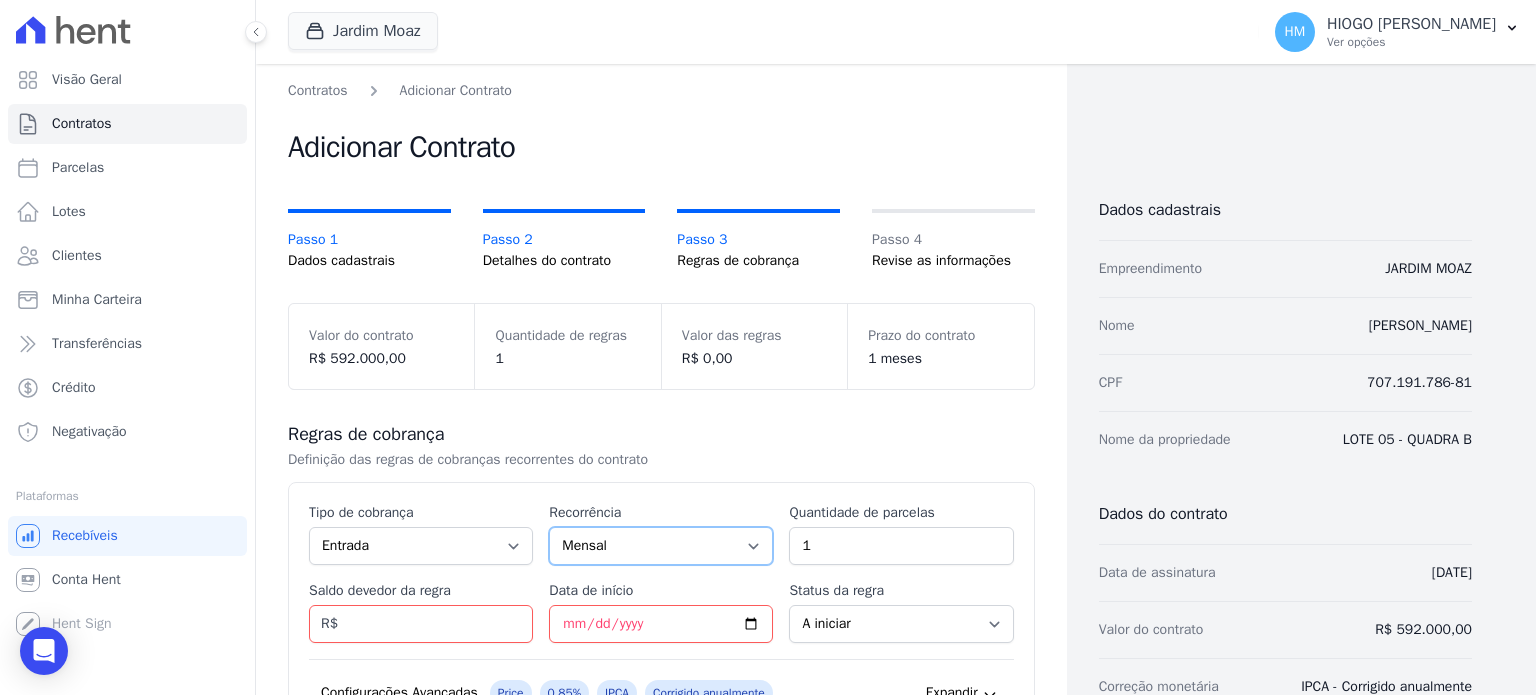 click on "Mensal
Bimestral
Trimestral
Semestral
Anual" at bounding box center (661, 546) 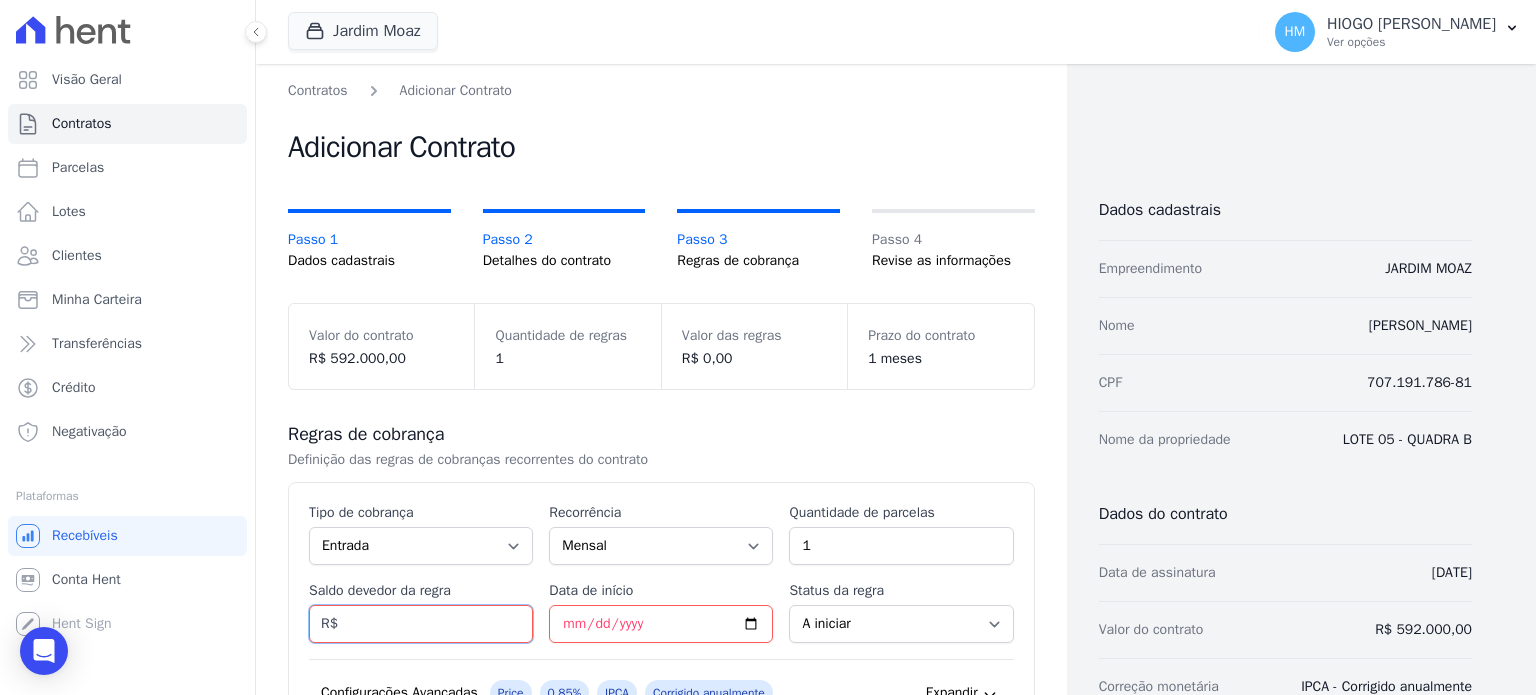 click on "Saldo devedor da regra" at bounding box center [421, 624] 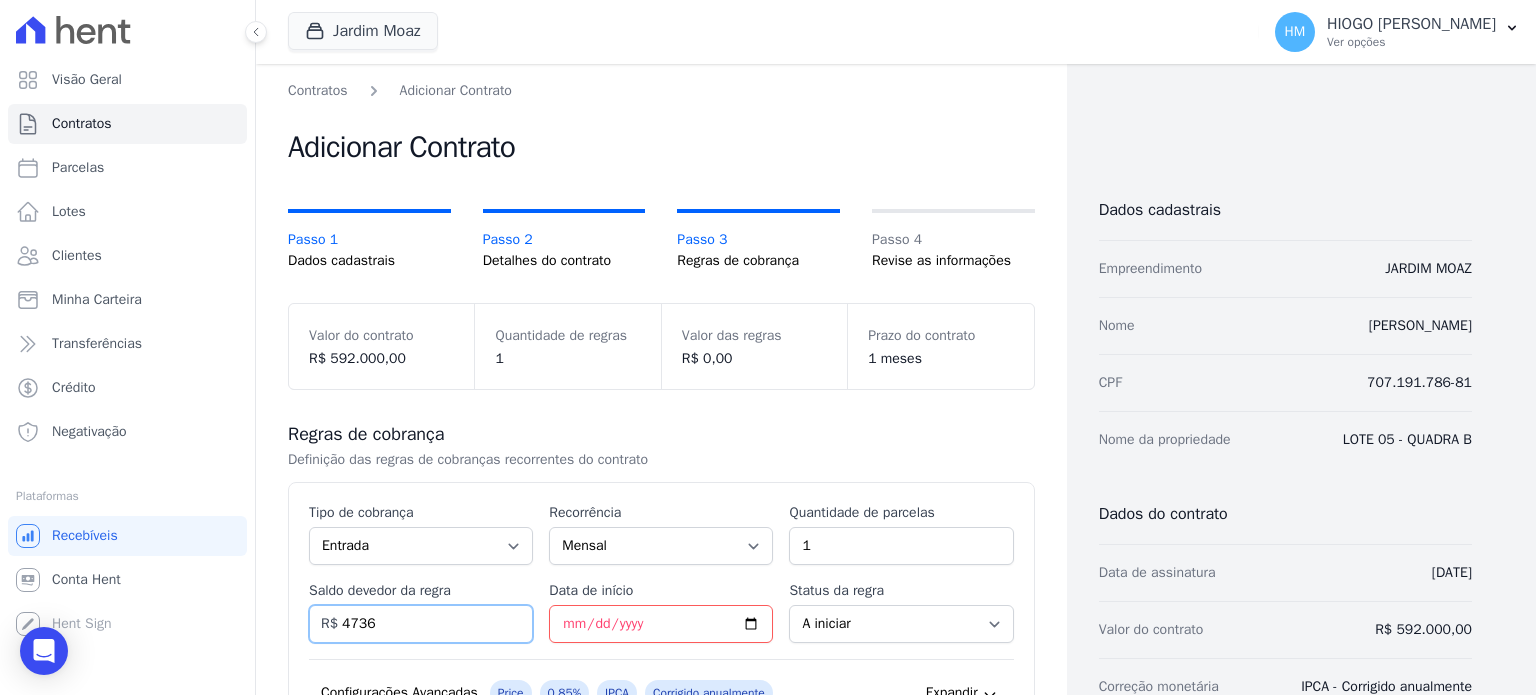 type on "4736" 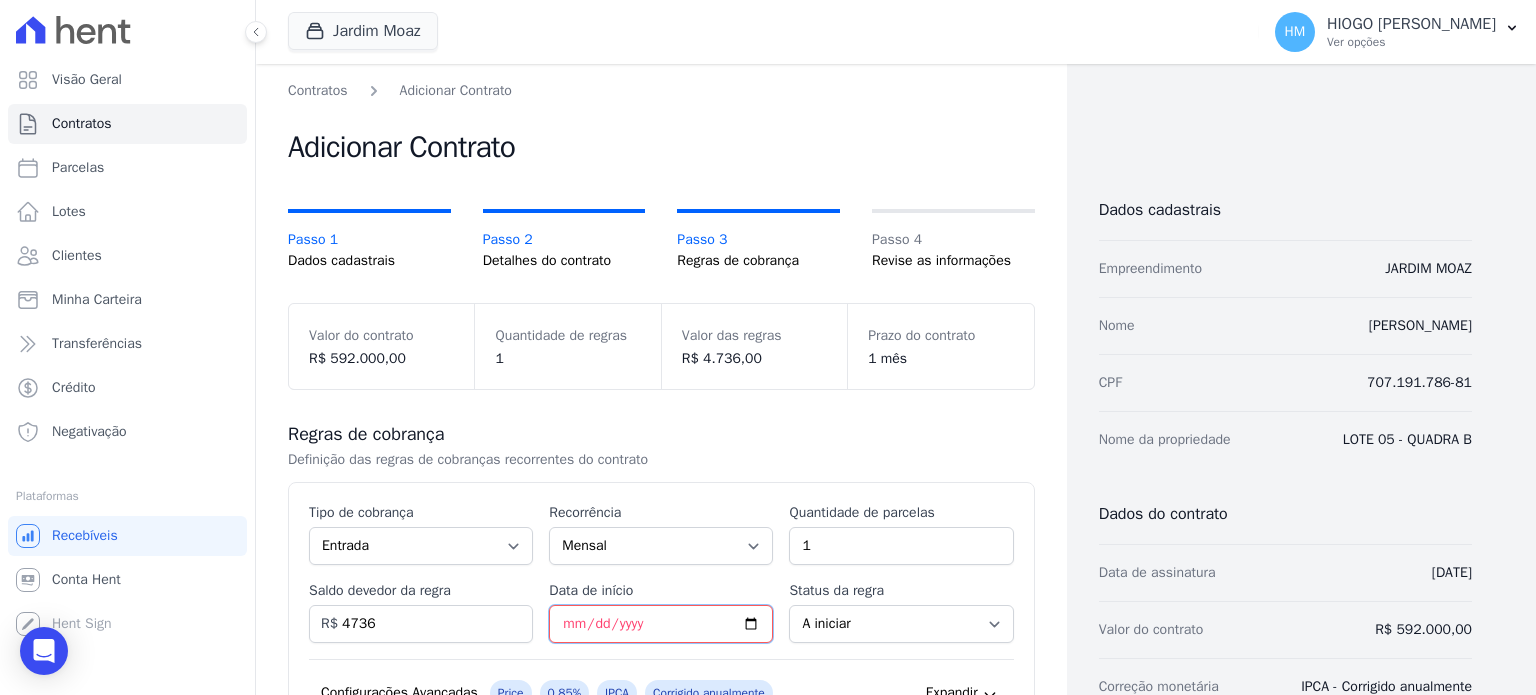 click on "Data de início" at bounding box center [661, 624] 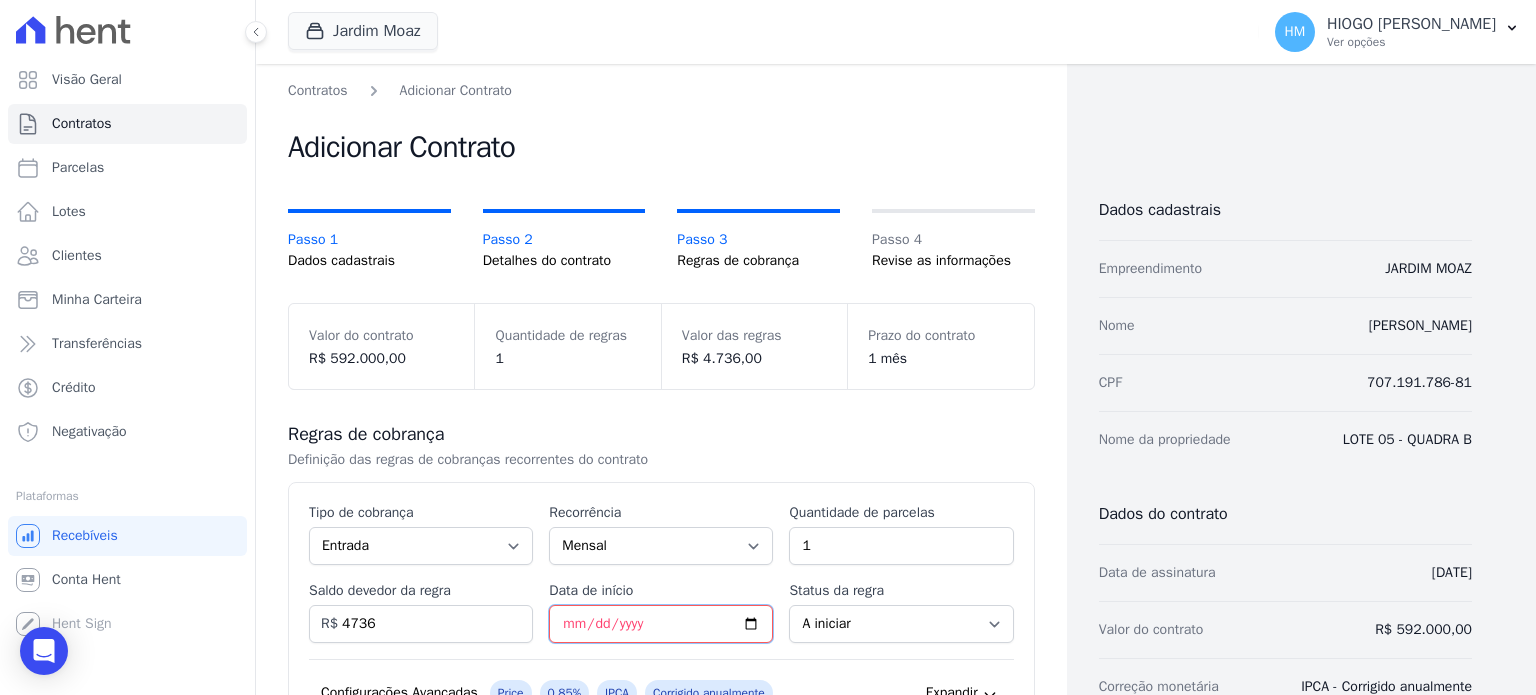type on "[DATE]" 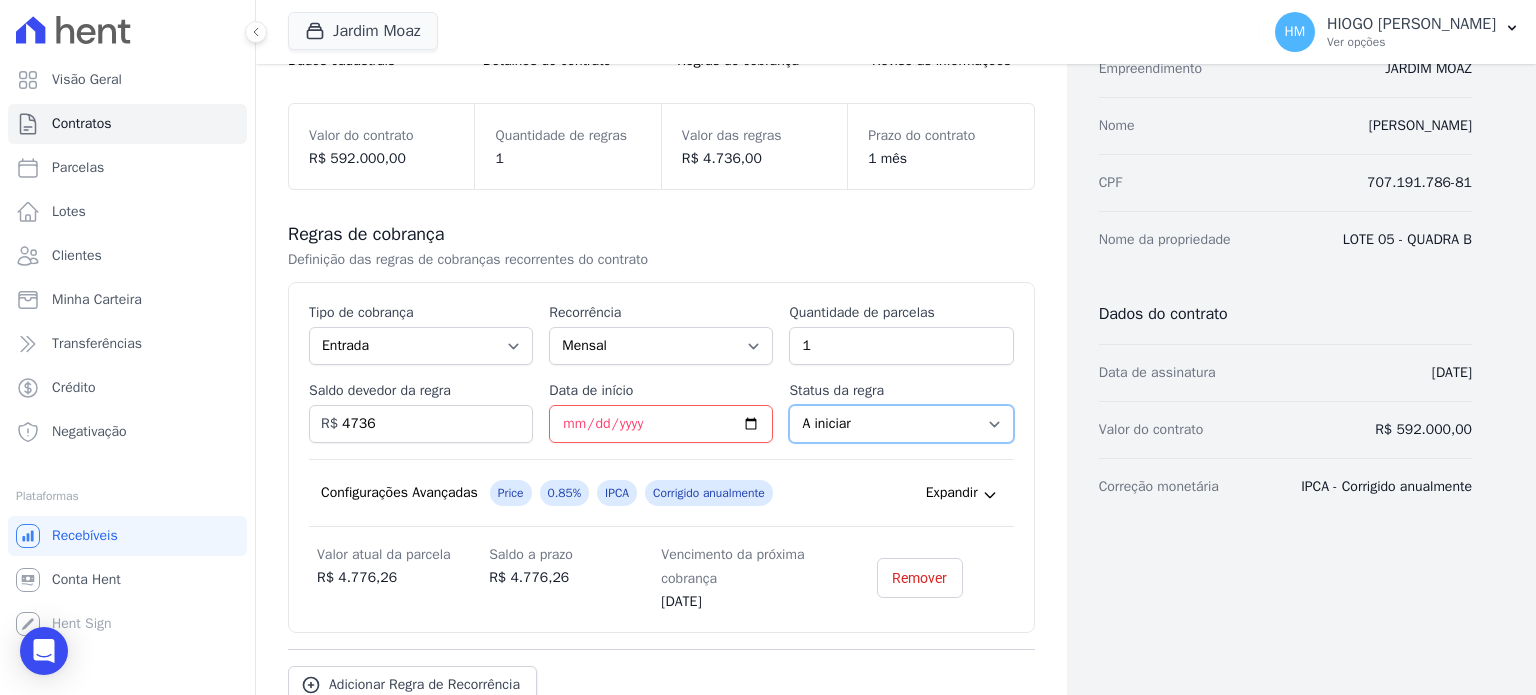 click on "A iniciar
Em aberto" at bounding box center [901, 424] 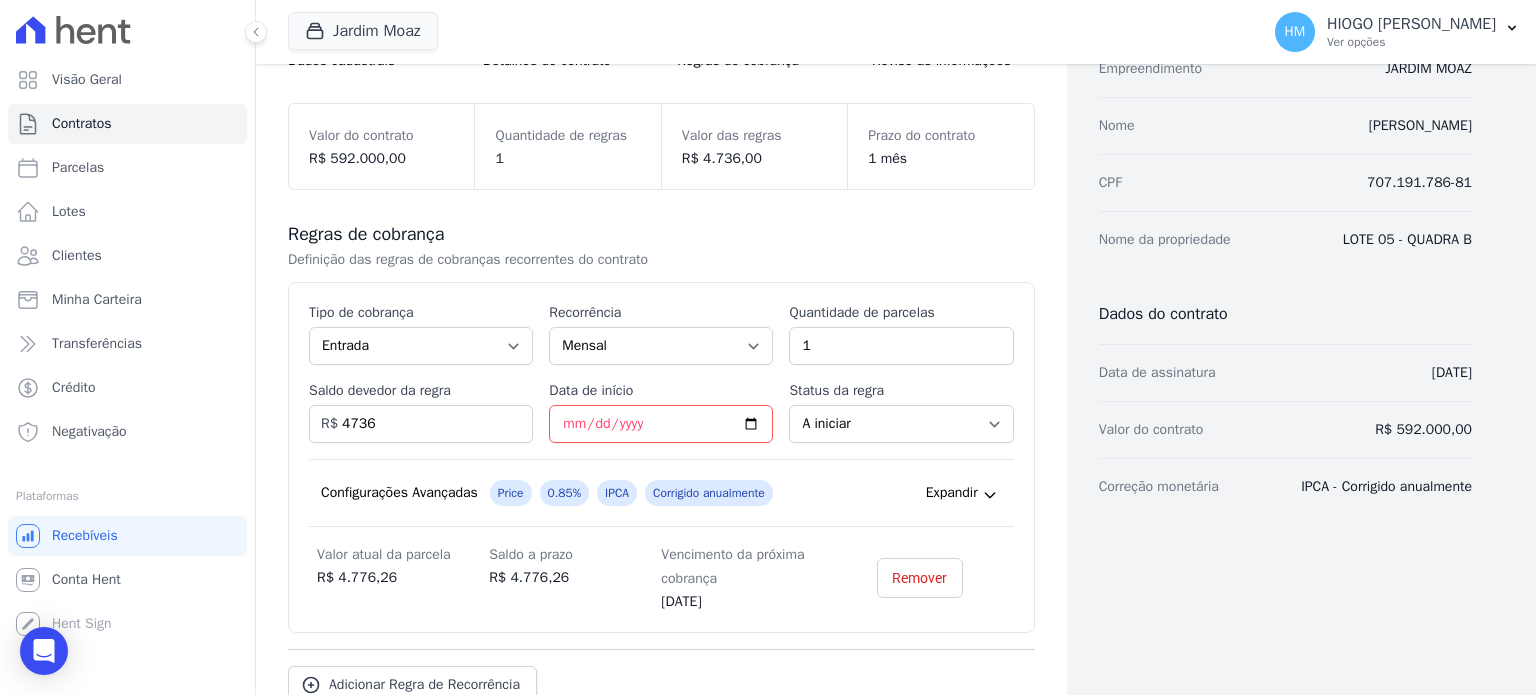 click on "Configurações Avançadas
Price
0.85%
IPCA
Corrigido anualmente
Expandir" at bounding box center (661, 493) 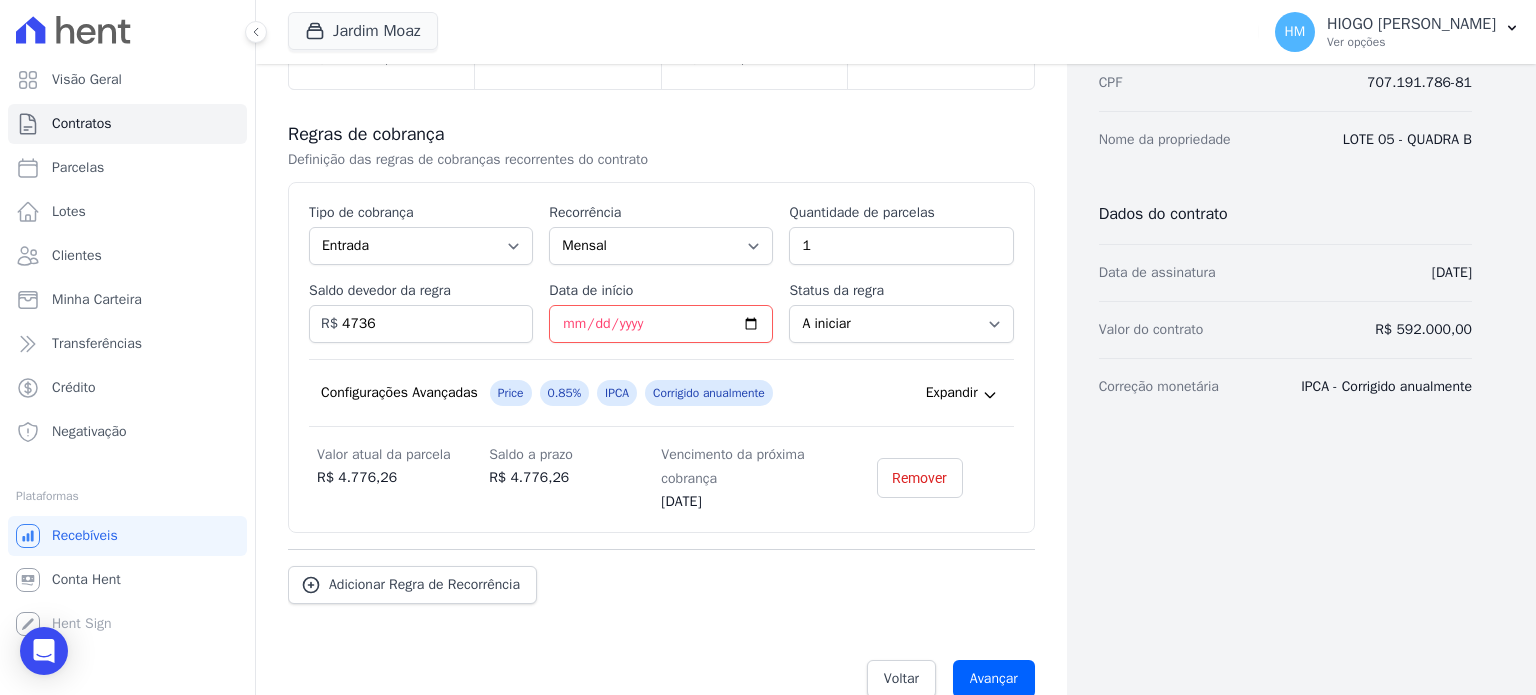click on "Expandir" at bounding box center (952, 393) 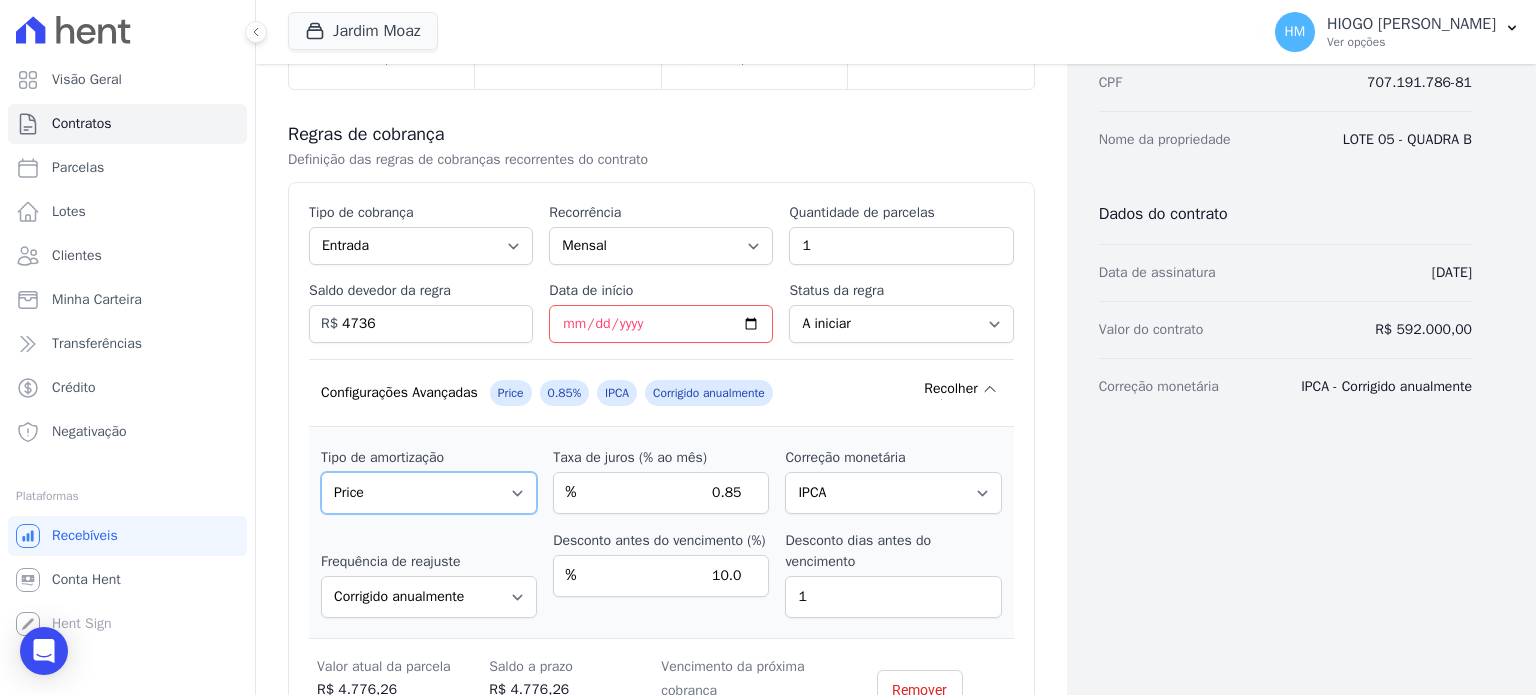 click on "Sem amortização
Price
Sac" at bounding box center [429, 493] 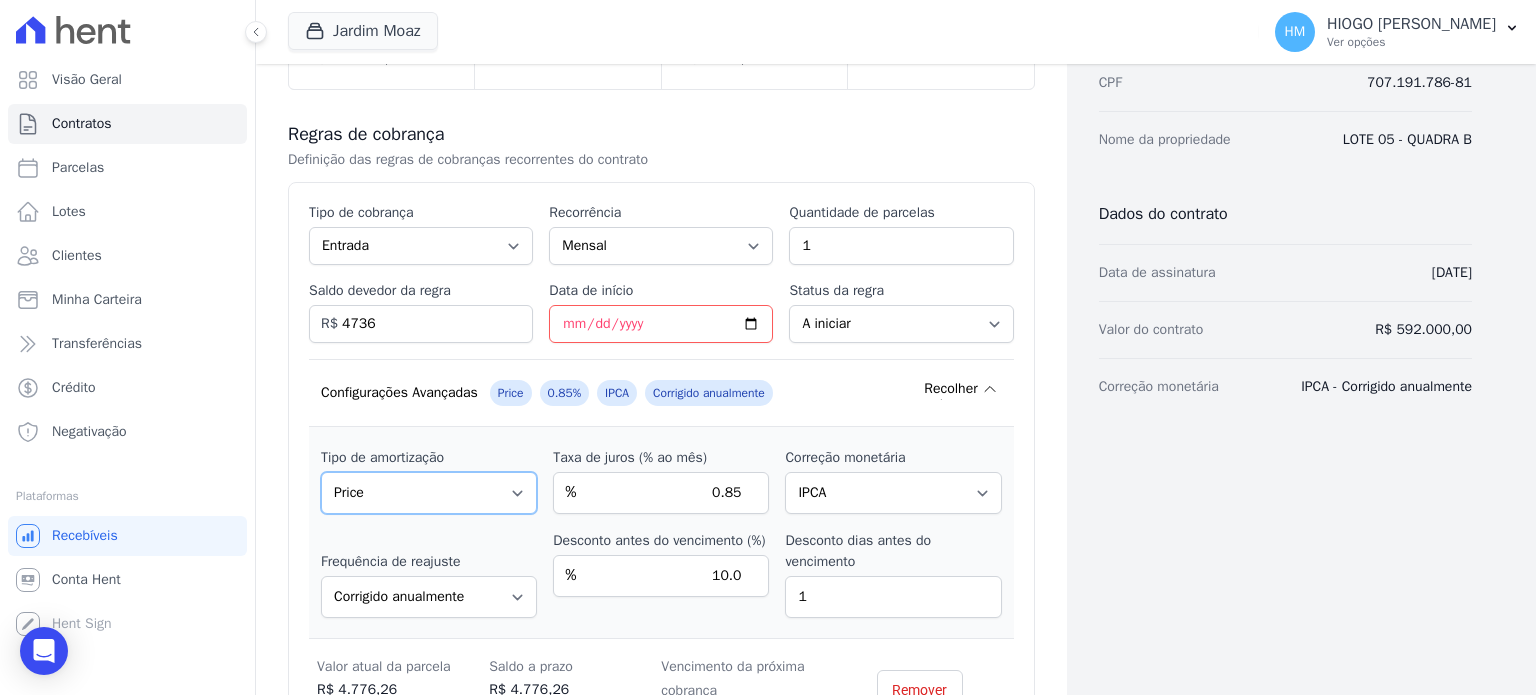 select on "no_interest" 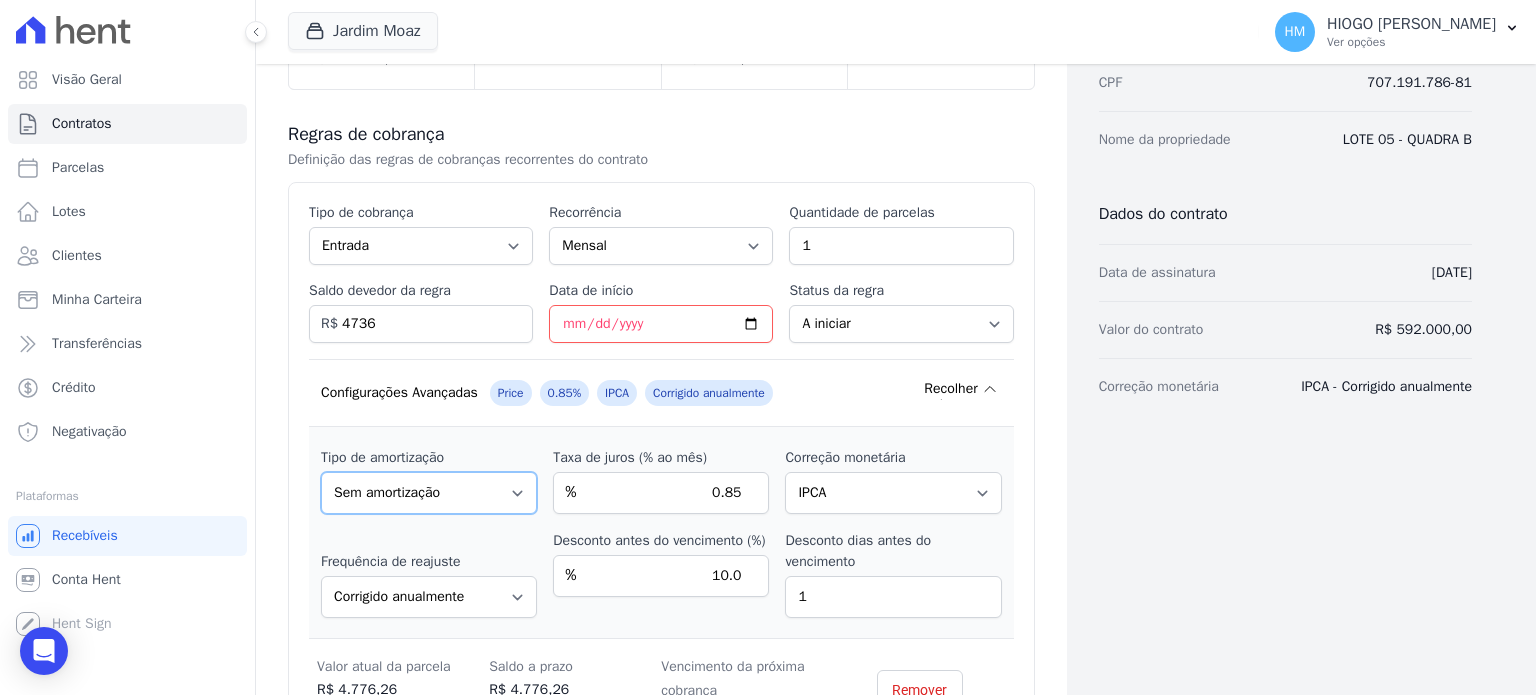 click on "Sem amortização
Price
Sac" at bounding box center [429, 493] 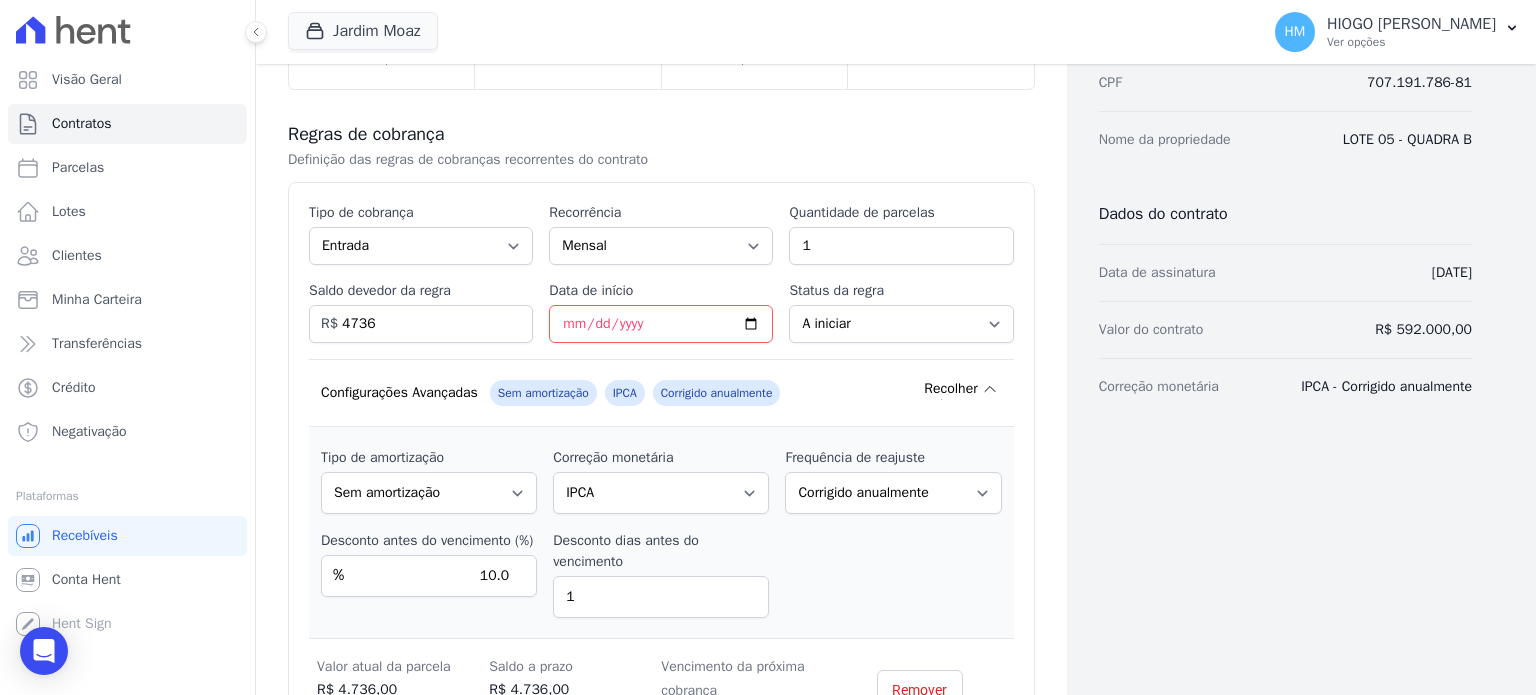 click on "Tipo de amortização
Sem amortização
Price
Sac
Taxa de juros (% ao mês)
%
0.85
Correção monetária
Sem reajuste
Média dos últimos 12 meses acumulado de INCCM
Média dos últimos 12 meses acumulado de IPCA
DI
Reajuste fixo
ICCRJ
IGPDI
IGPM
INCCDI
INCCM
INPC
IPCA
TR
Frequência de reajuste
Corrigido semestralmente
Corrigido mensalmente
Corrigido anualmente
Desconto antes do vencimento (%)
%
10.0
Desconto dias antes do vencimento
1" at bounding box center [661, 533] 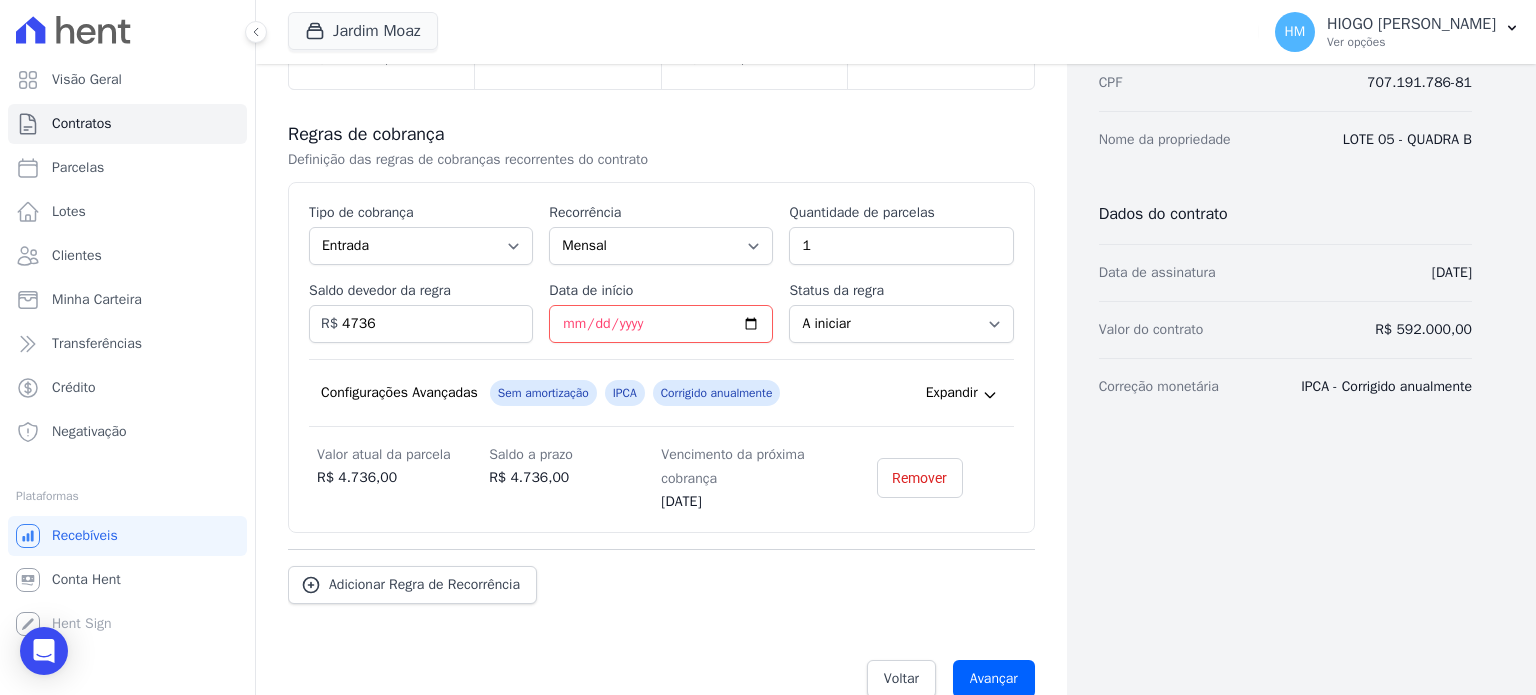 scroll, scrollTop: 332, scrollLeft: 0, axis: vertical 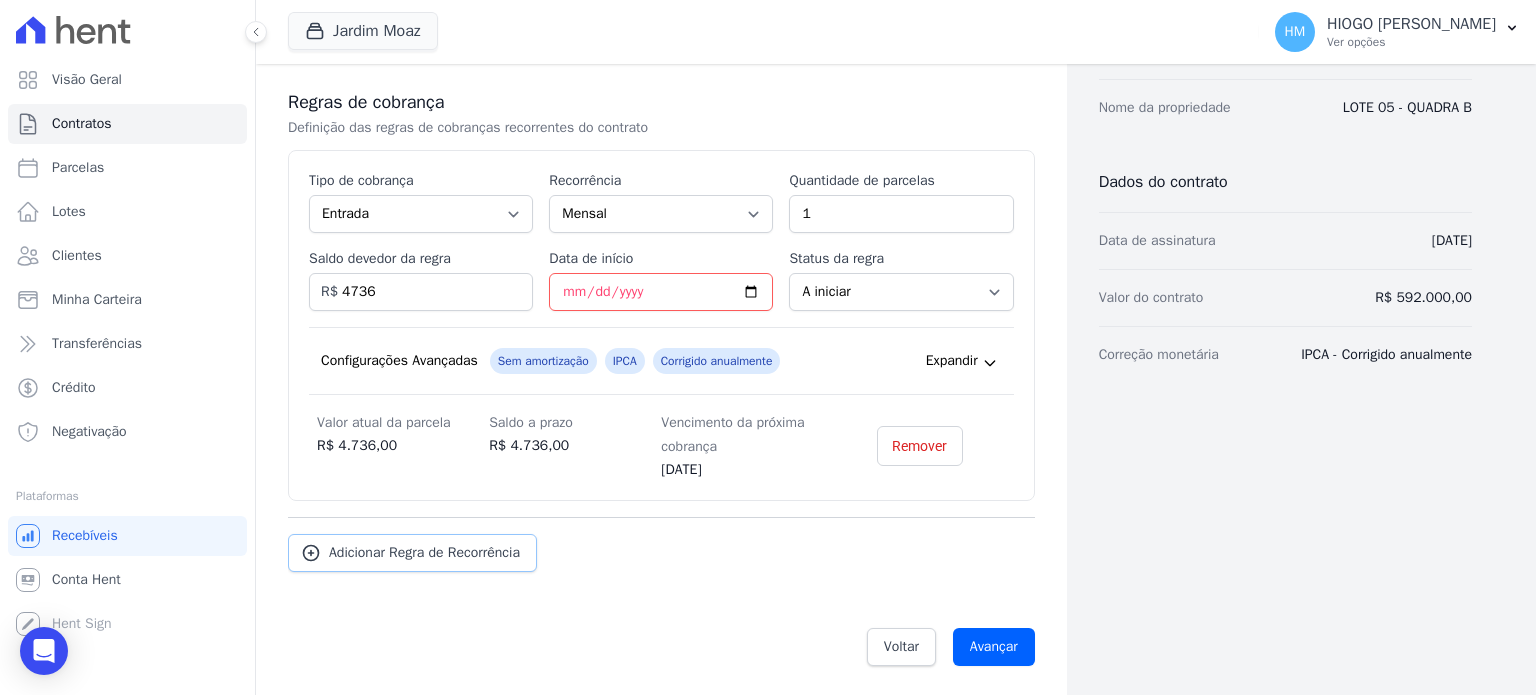 click on "Adicionar Regra de Recorrência" at bounding box center (424, 553) 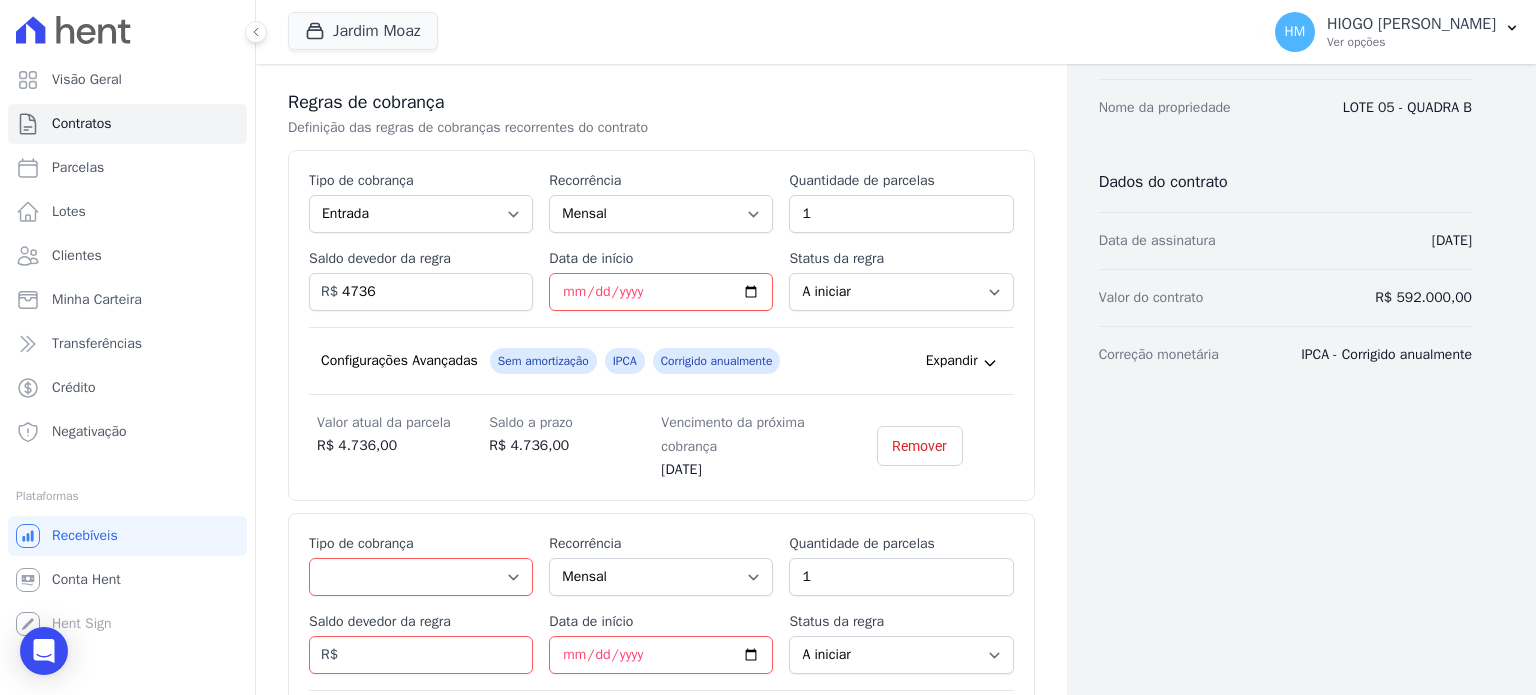 scroll, scrollTop: 432, scrollLeft: 0, axis: vertical 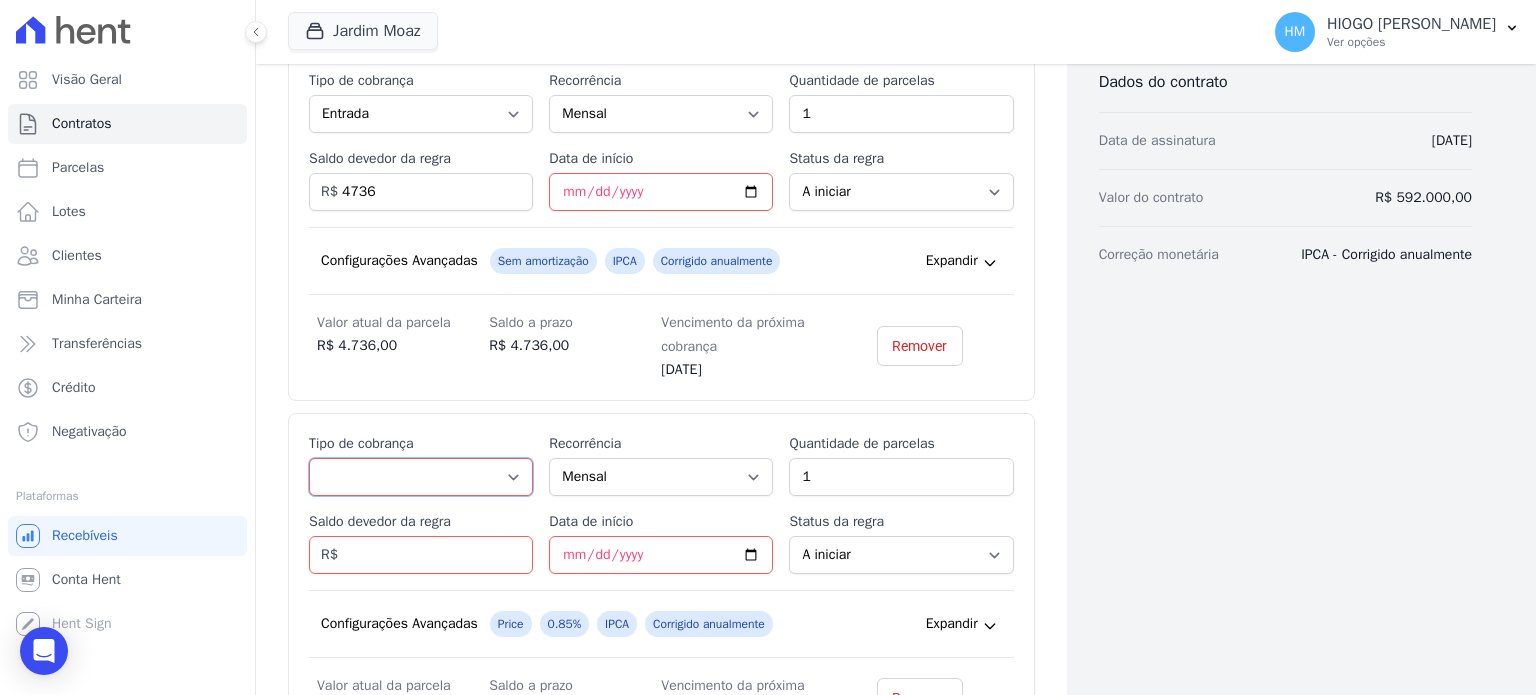 click on "Parcela Normal
Entrada
Sinal
Intercalada
Chaves
Pré-chaves
Pós-chaves
Impostos
Quitação
Outro
Financiamento Bancário" at bounding box center (421, 477) 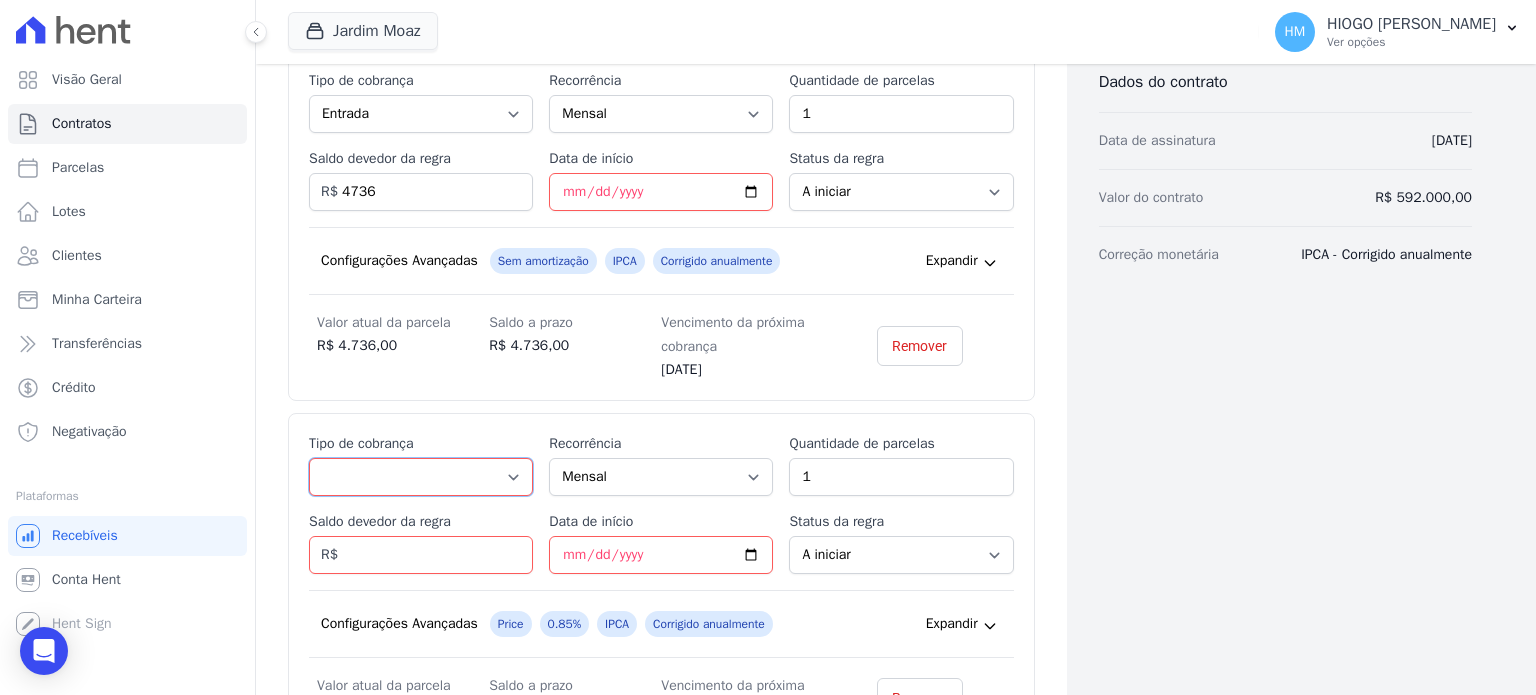 select on "standard" 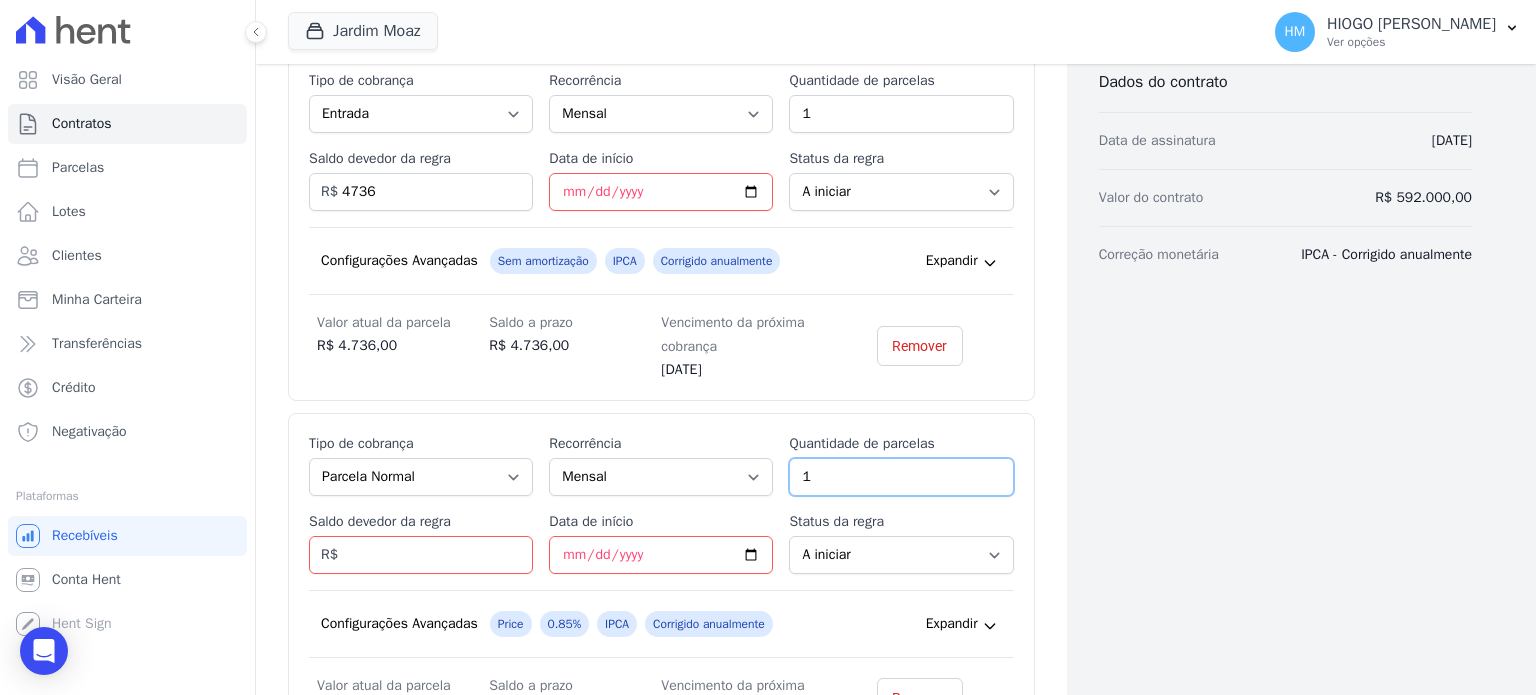 drag, startPoint x: 857, startPoint y: 470, endPoint x: 756, endPoint y: 471, distance: 101.00495 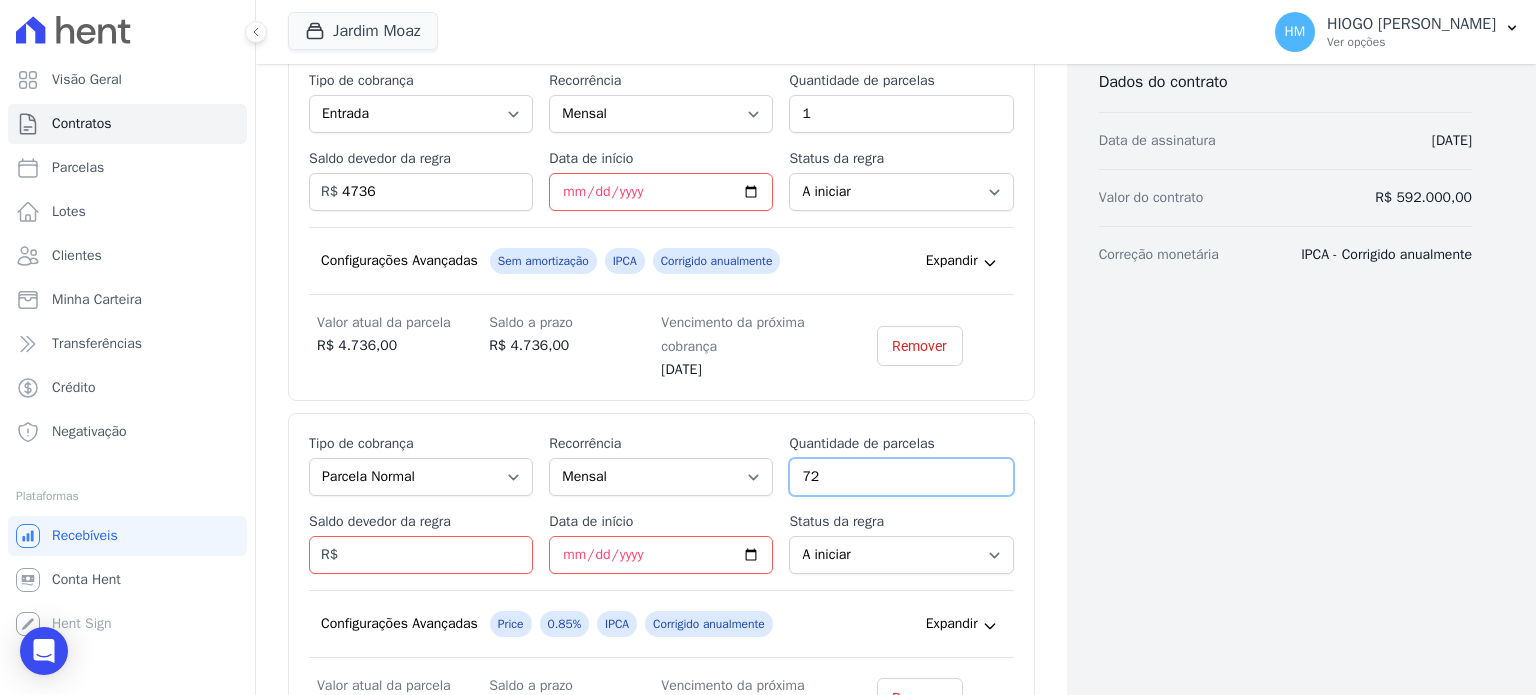 type on "72" 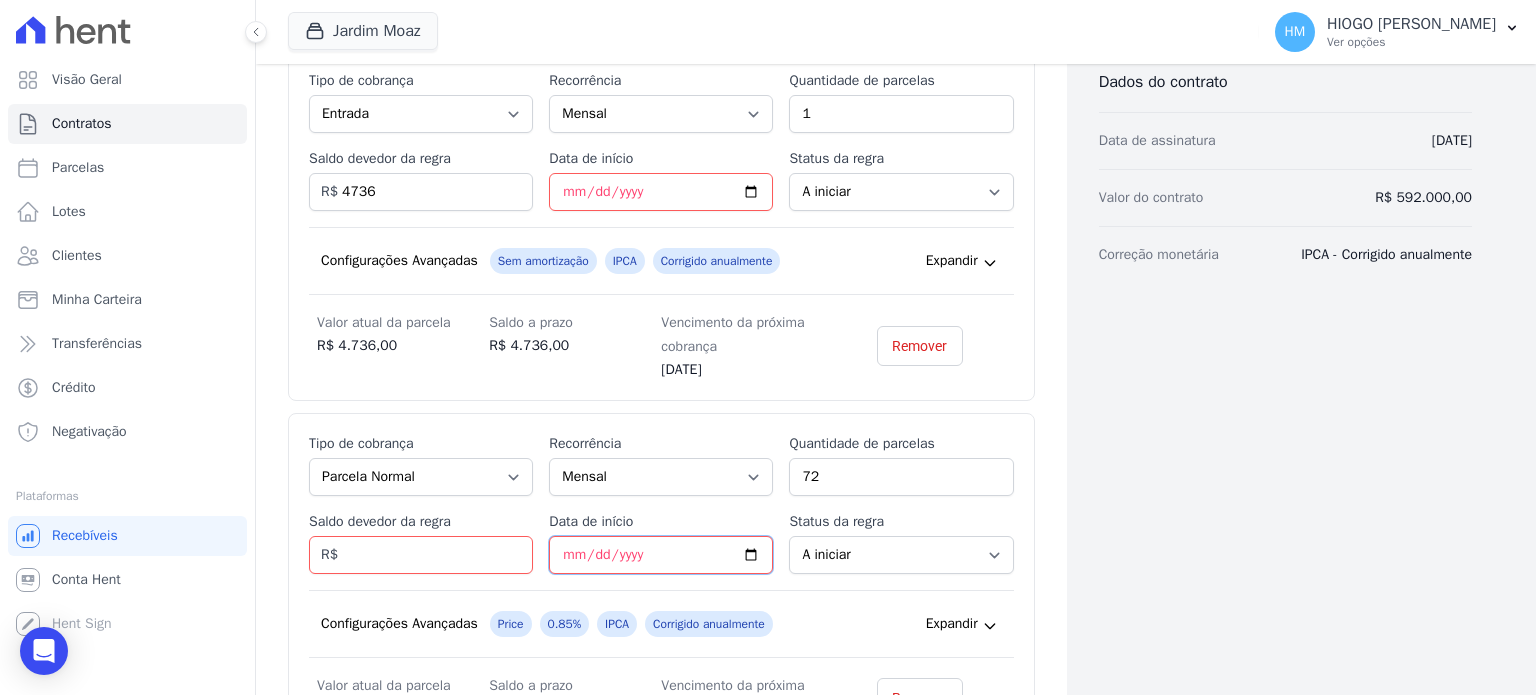 click on "Data de início" at bounding box center (661, 555) 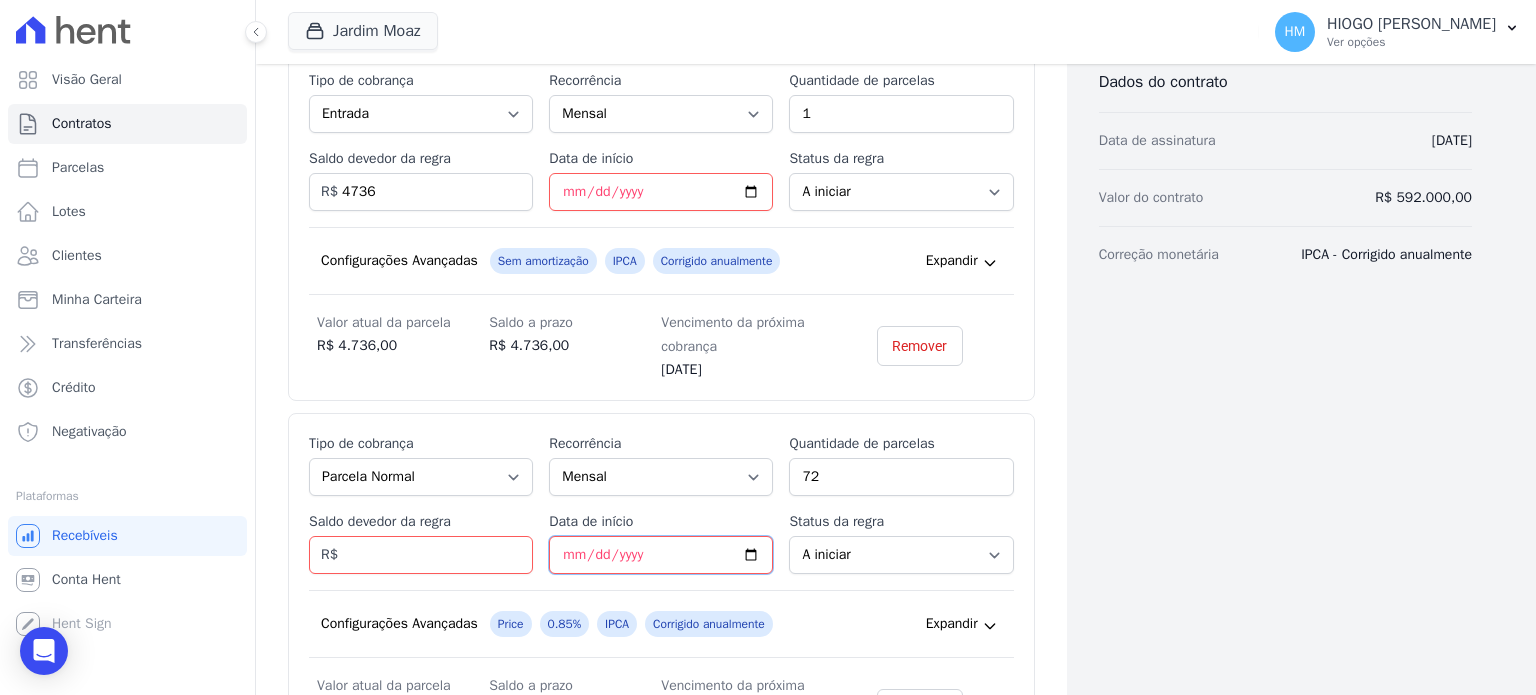 type on "2025-08-10" 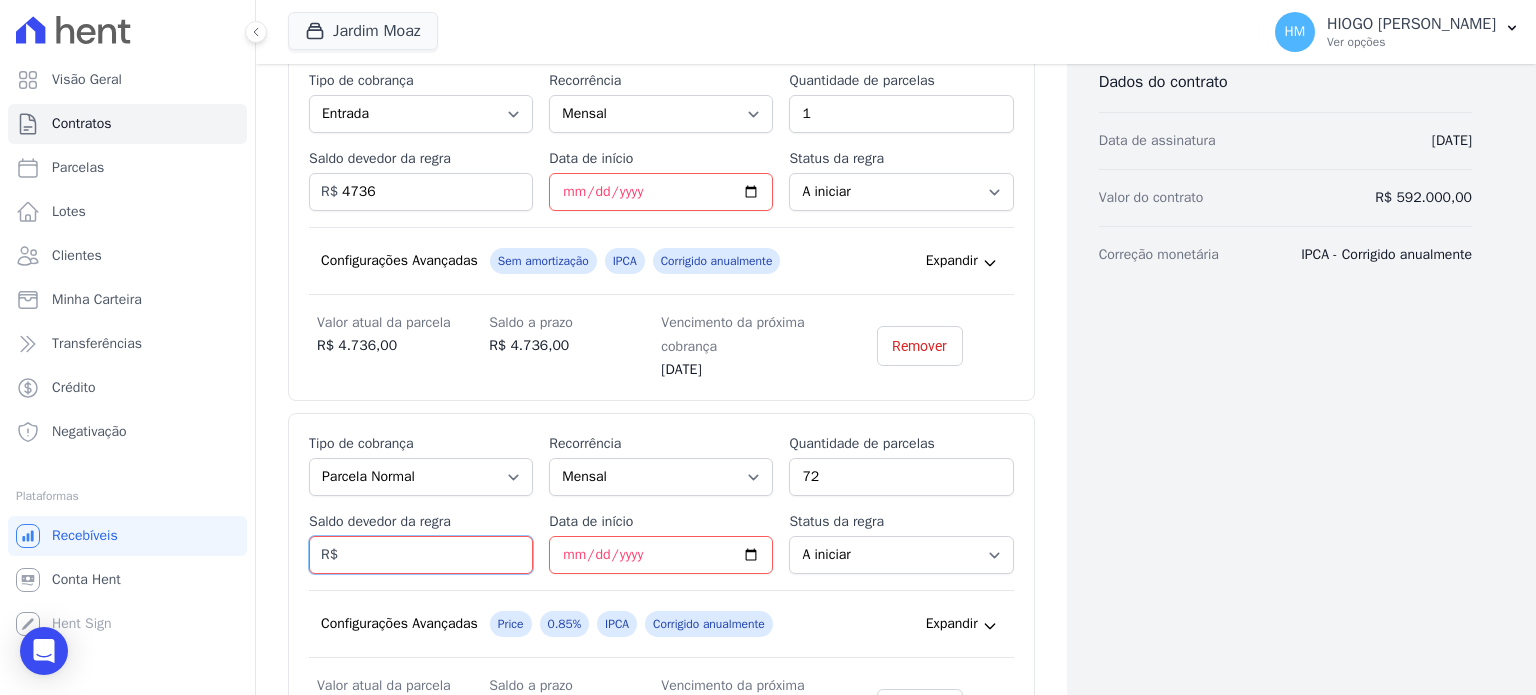 click on "Saldo devedor da regra" at bounding box center [421, 555] 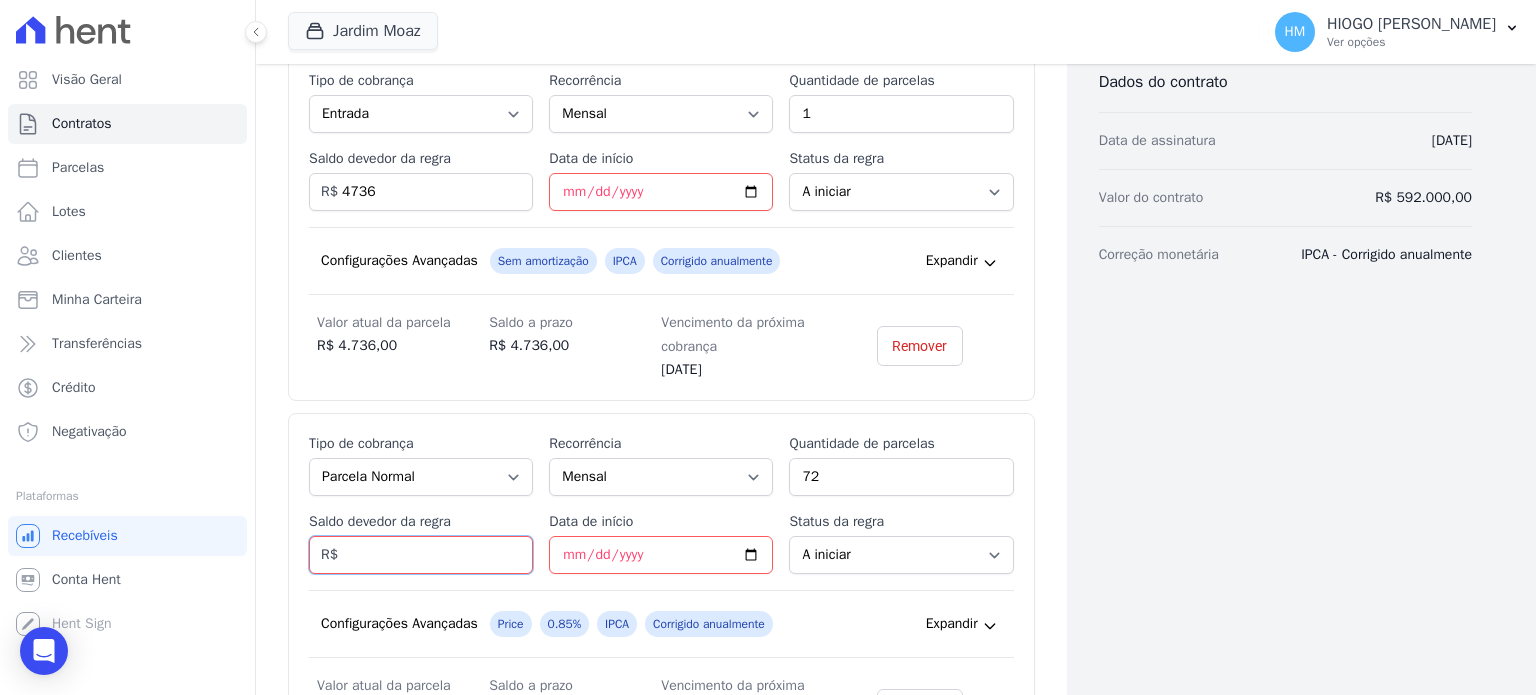 click on "Saldo devedor da regra" at bounding box center [421, 555] 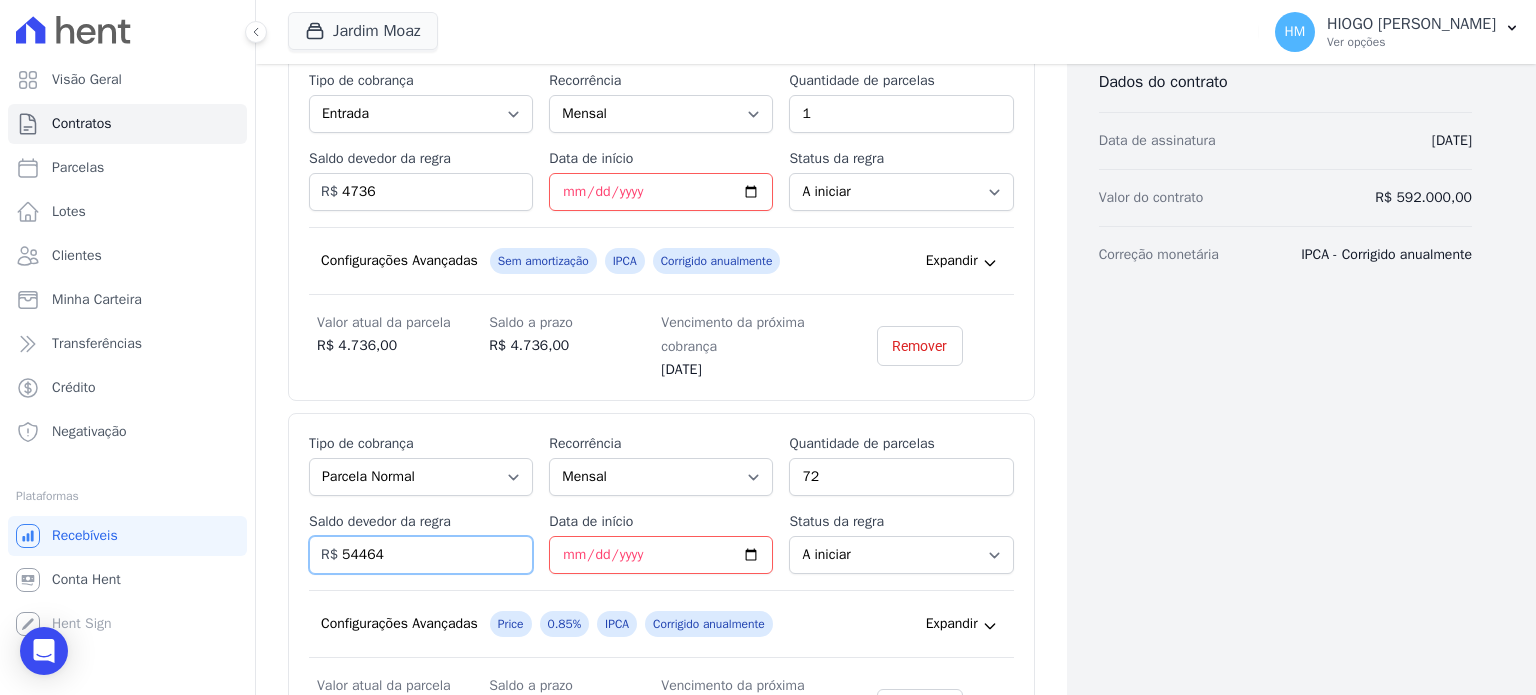 type on "54464" 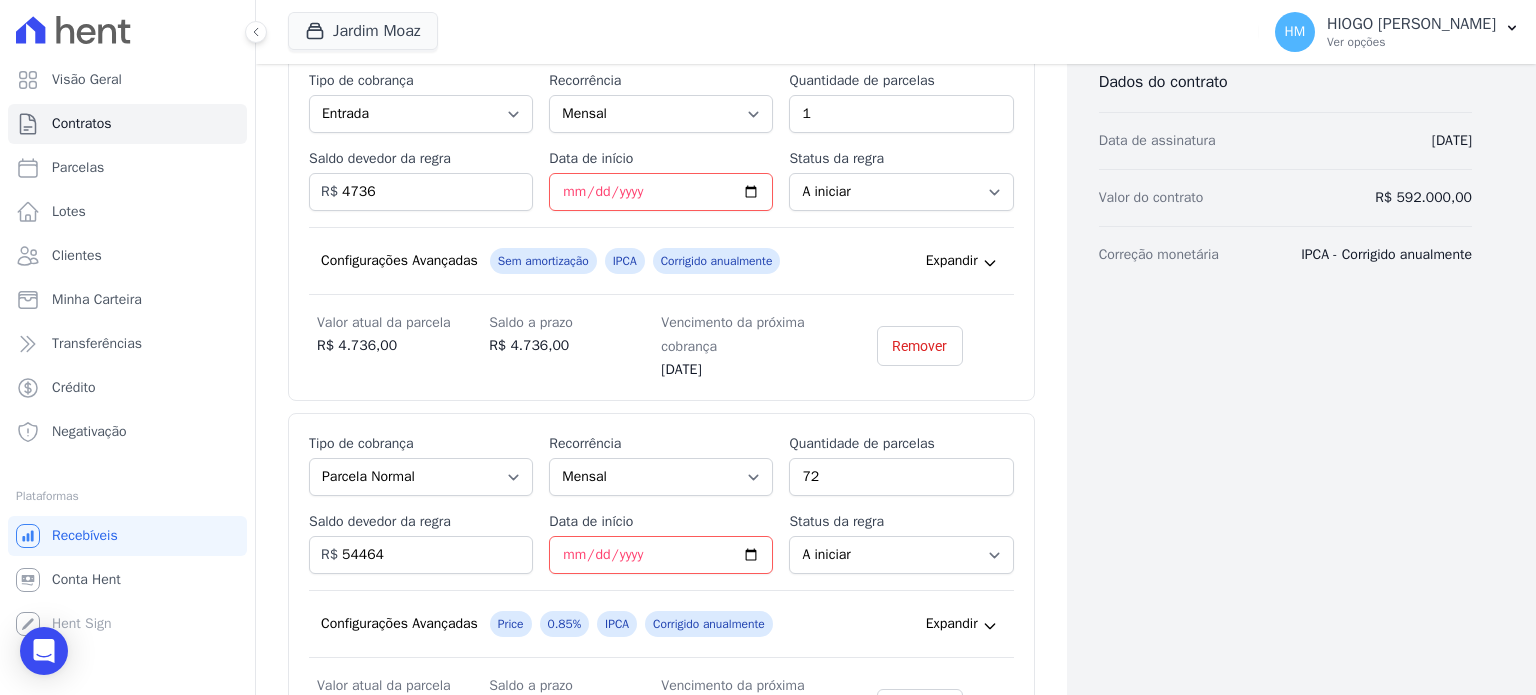click on "Dados cadastrais
Empreendimento
JARDIM MOAZ
Nome
GUSTAVO GABRIEL ANTUNES DOS SANTOS
CPF
707.191.786-81
Nome da propriedade
LOTE 05 - QUADRA B
Dados do contrato
Data de assinatura
01/07/2025
Valor do contrato
R$ 592.000,00
Correção monetária
IPCA - Corrigido anualmente" at bounding box center [1269, 296] 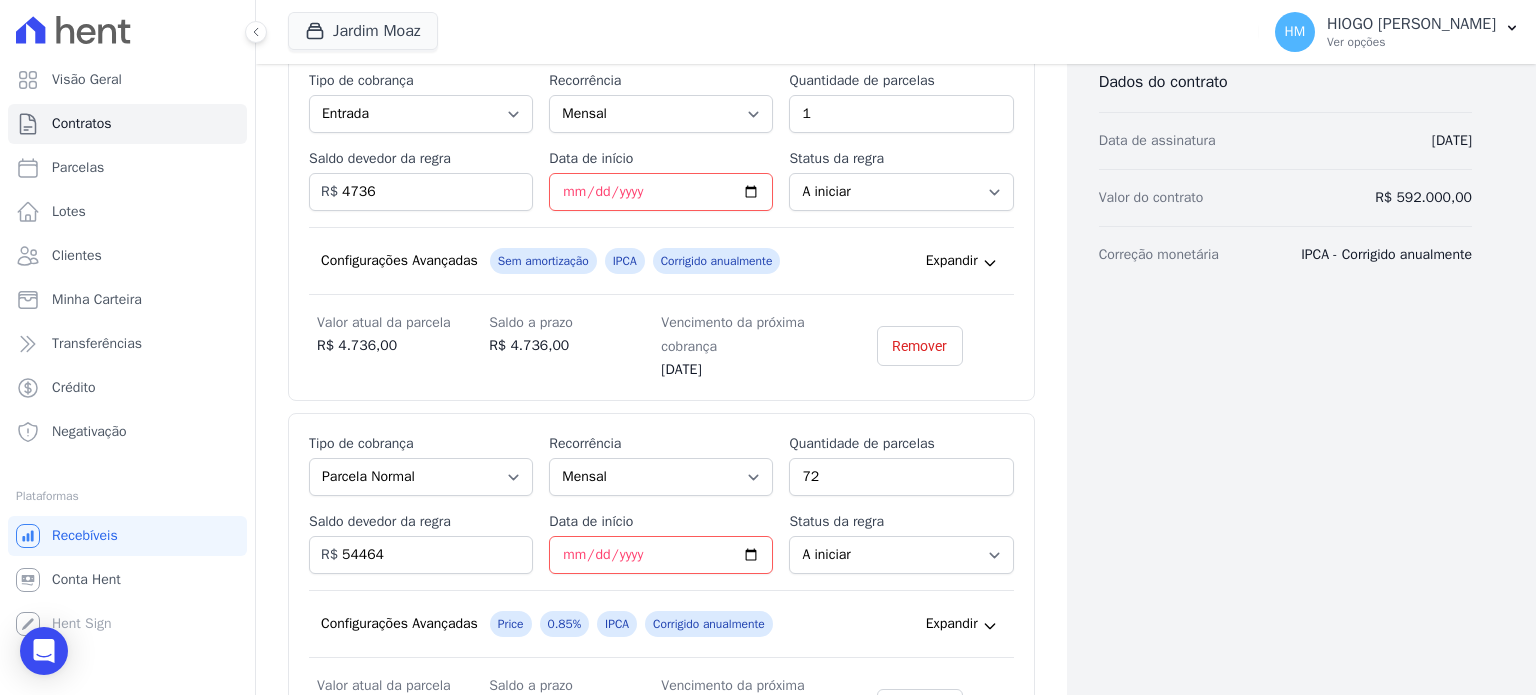 scroll, scrollTop: 632, scrollLeft: 0, axis: vertical 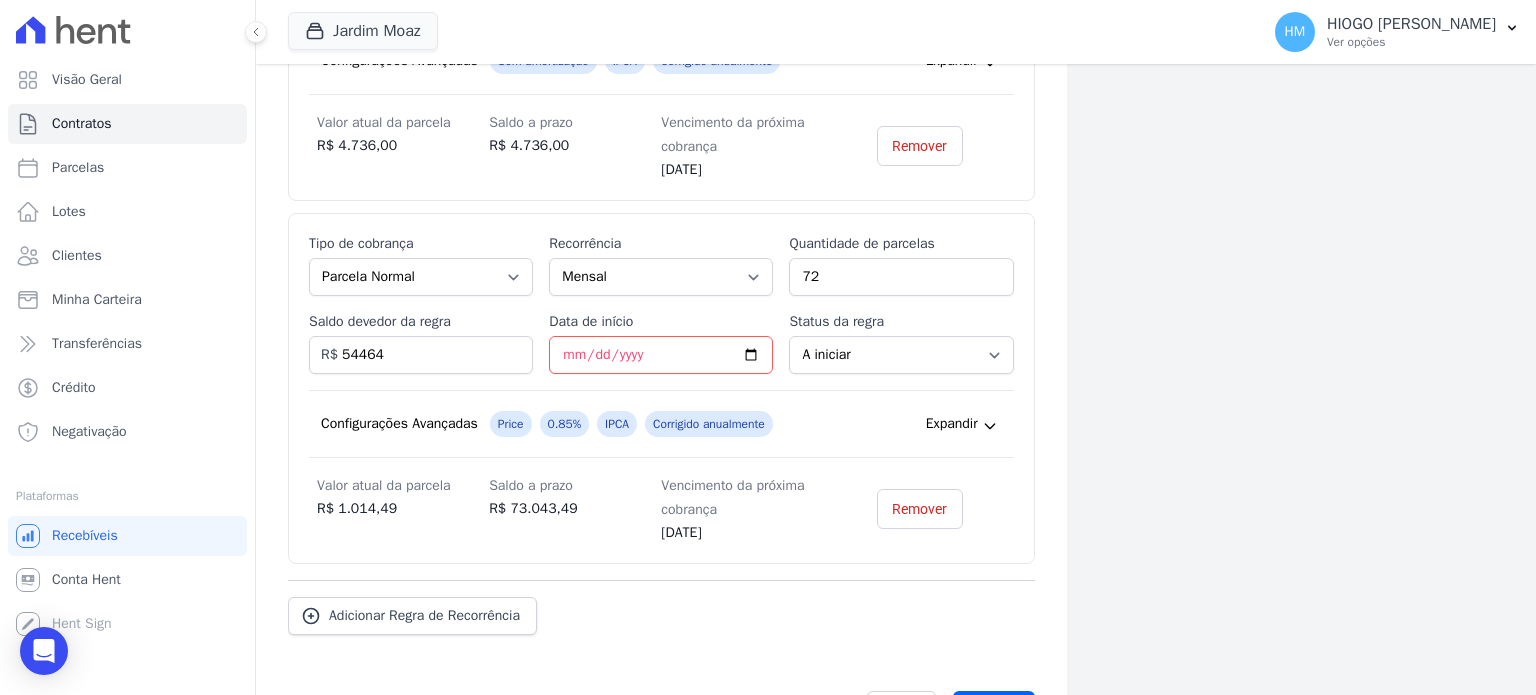 click on "Dados cadastrais
Empreendimento
JARDIM MOAZ
Nome
GUSTAVO GABRIEL ANTUNES DOS SANTOS
CPF
707.191.786-81
Nome da propriedade
LOTE 05 - QUADRA B
Dados do contrato
Data de assinatura
01/07/2025
Valor do contrato
R$ 592.000,00
Correção monetária
IPCA - Corrigido anualmente" at bounding box center (1269, 96) 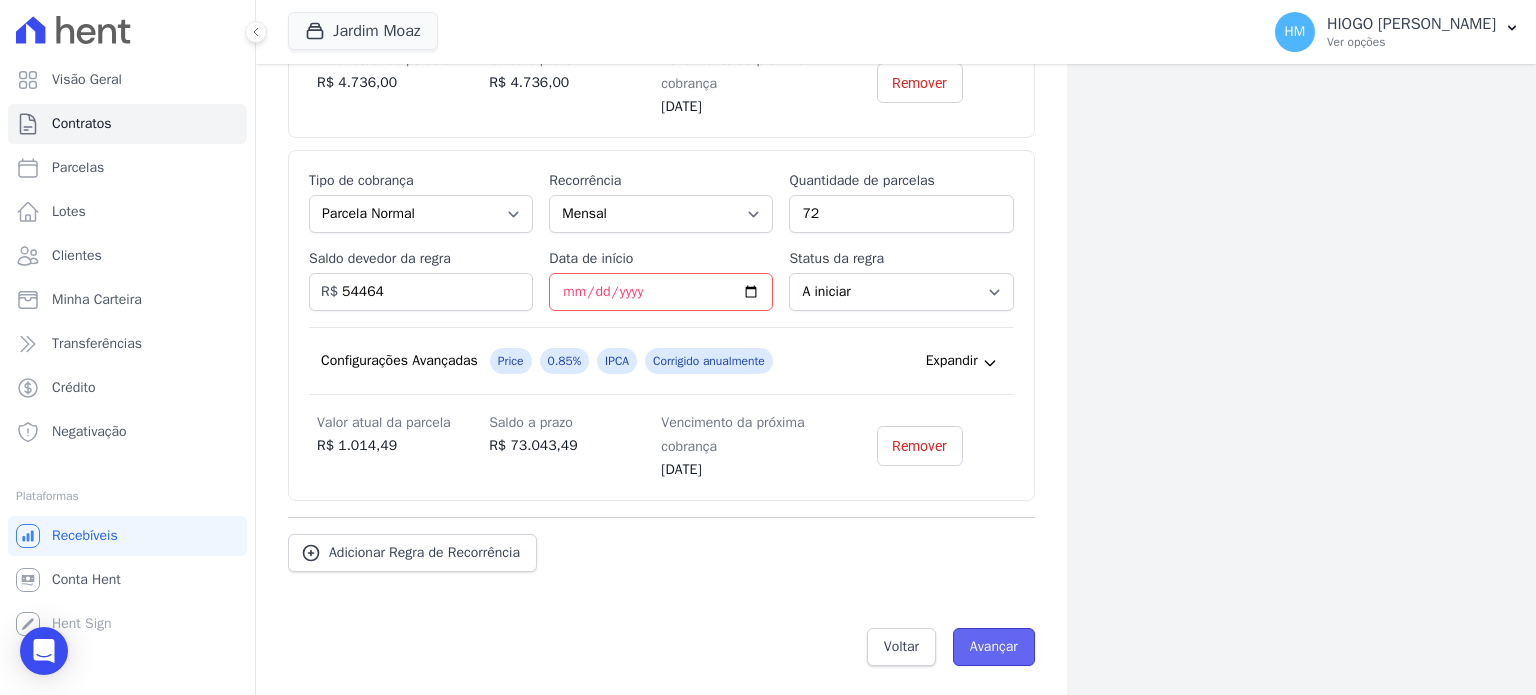 click on "Avançar" at bounding box center [994, 647] 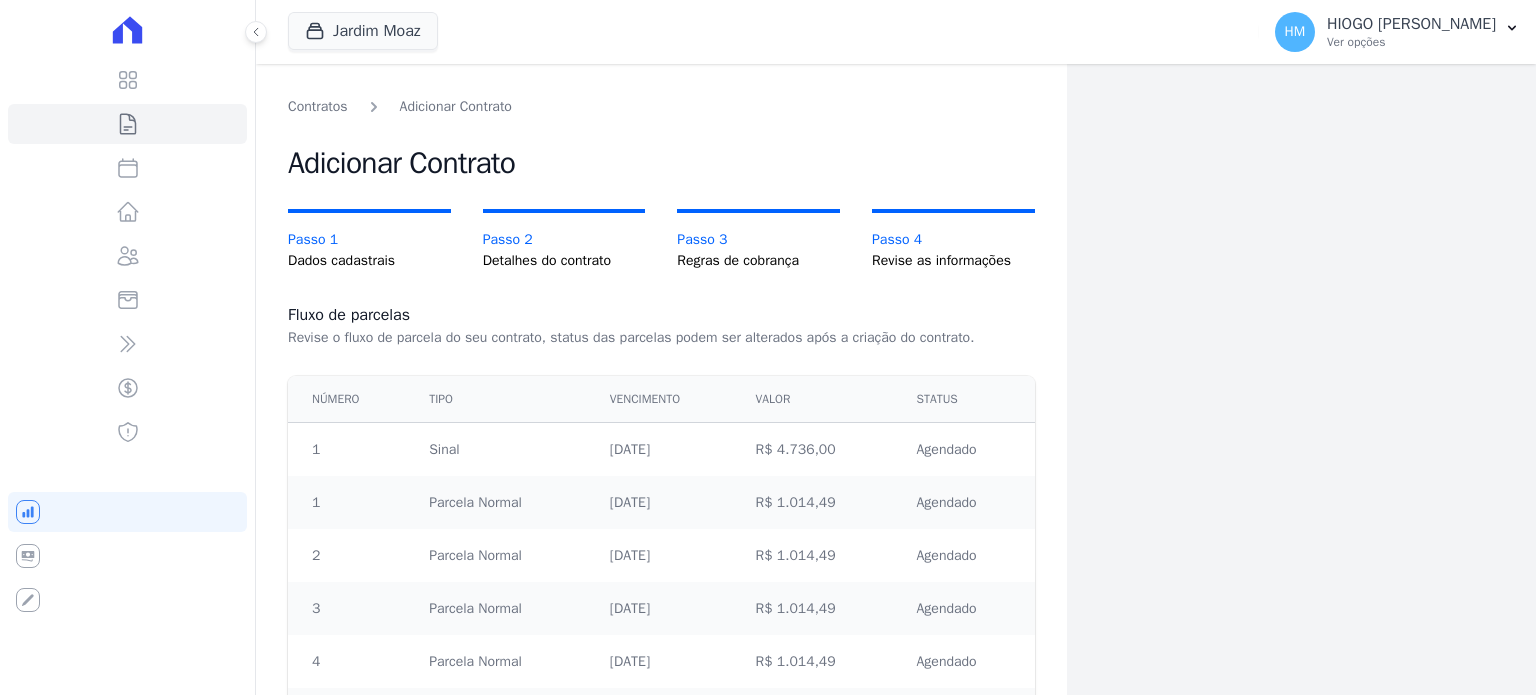 scroll, scrollTop: 0, scrollLeft: 0, axis: both 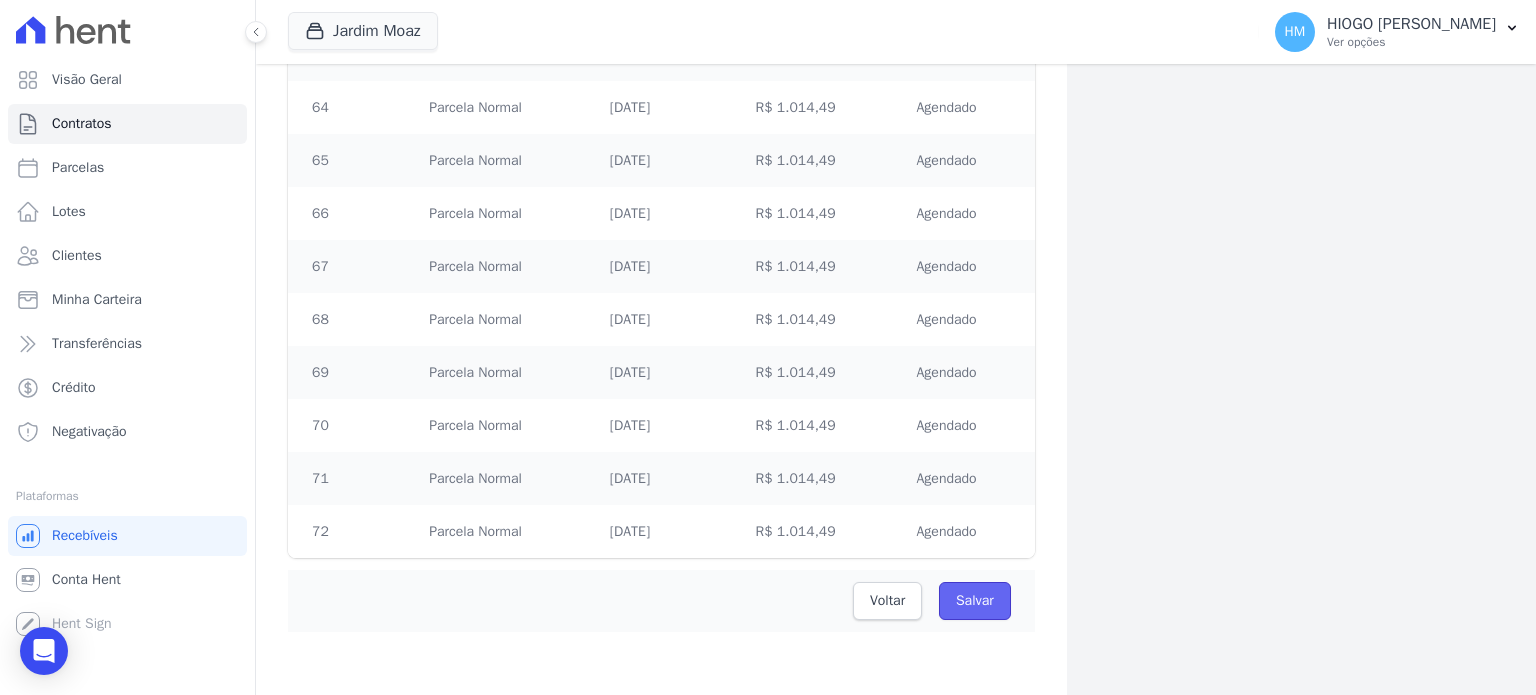 click on "Salvar" at bounding box center (975, 601) 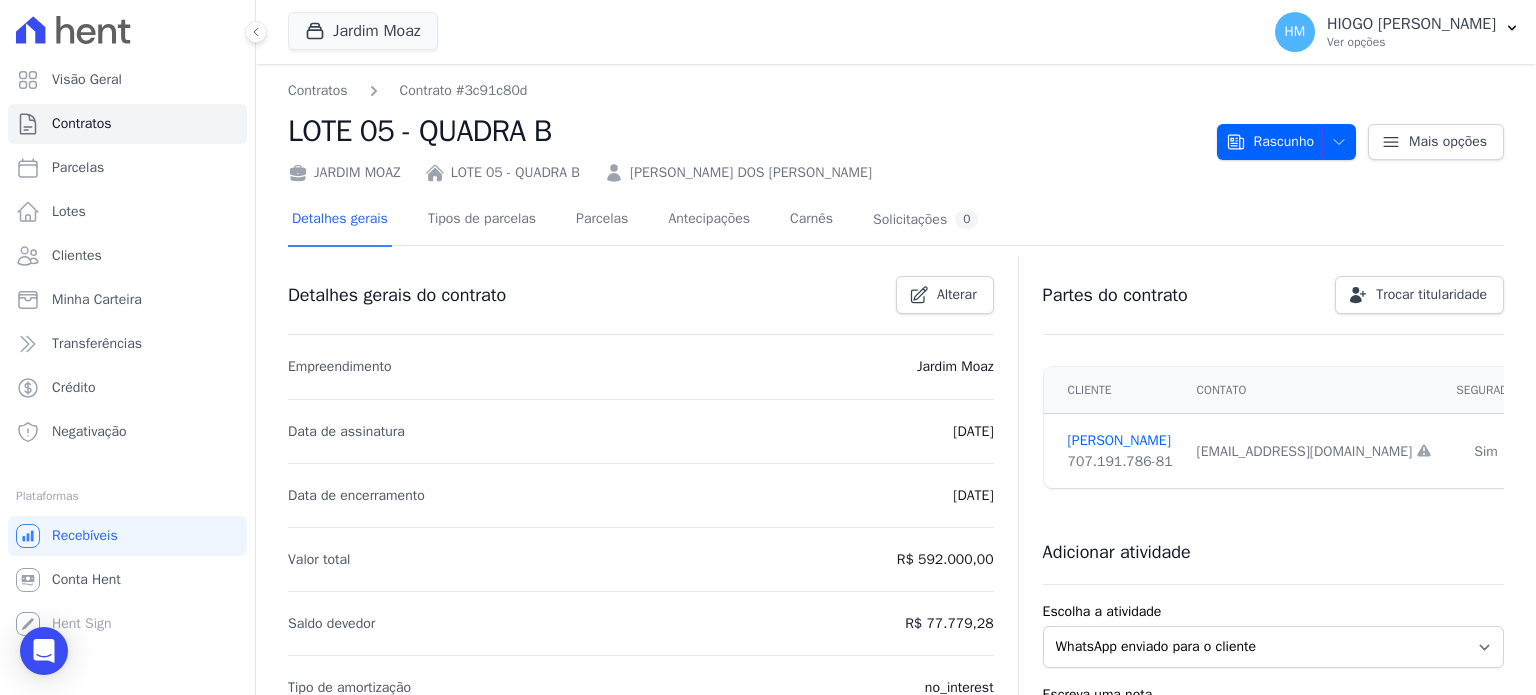 scroll, scrollTop: 0, scrollLeft: 0, axis: both 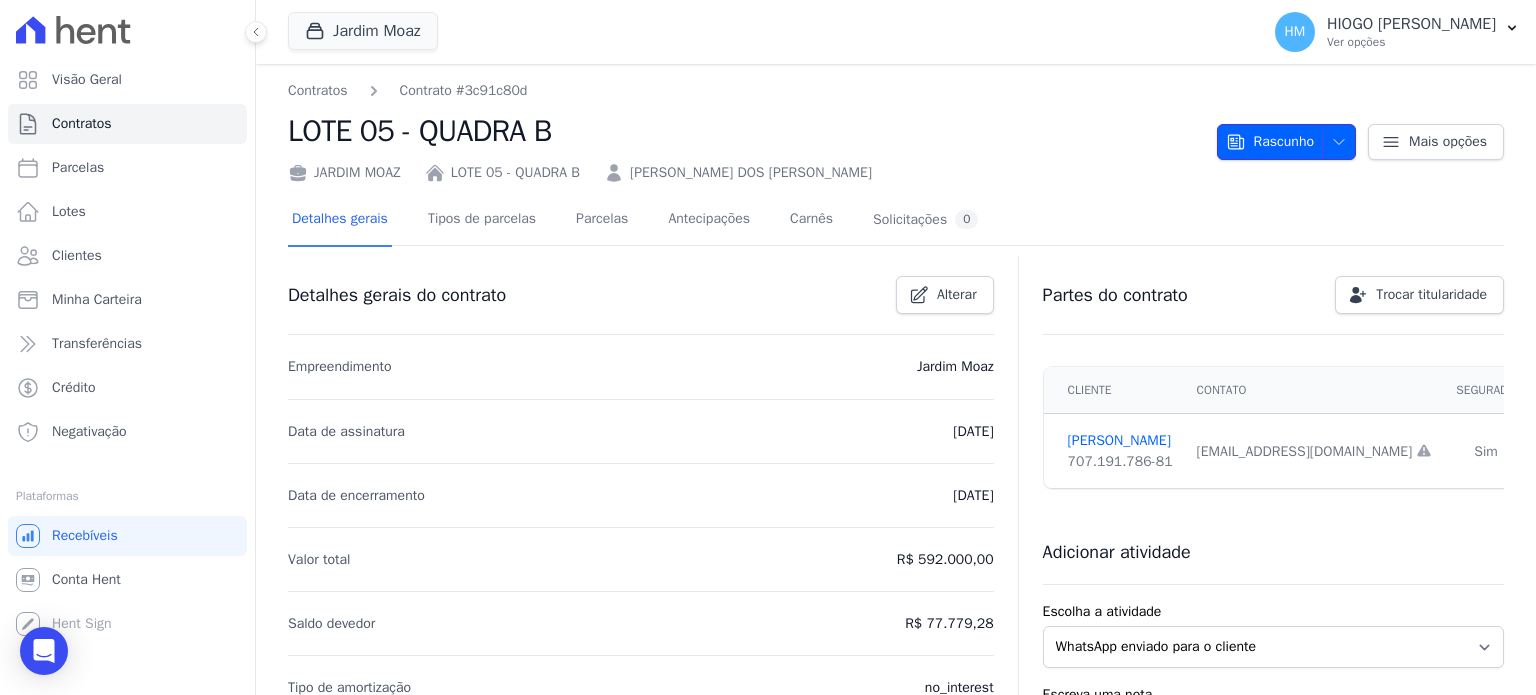 click 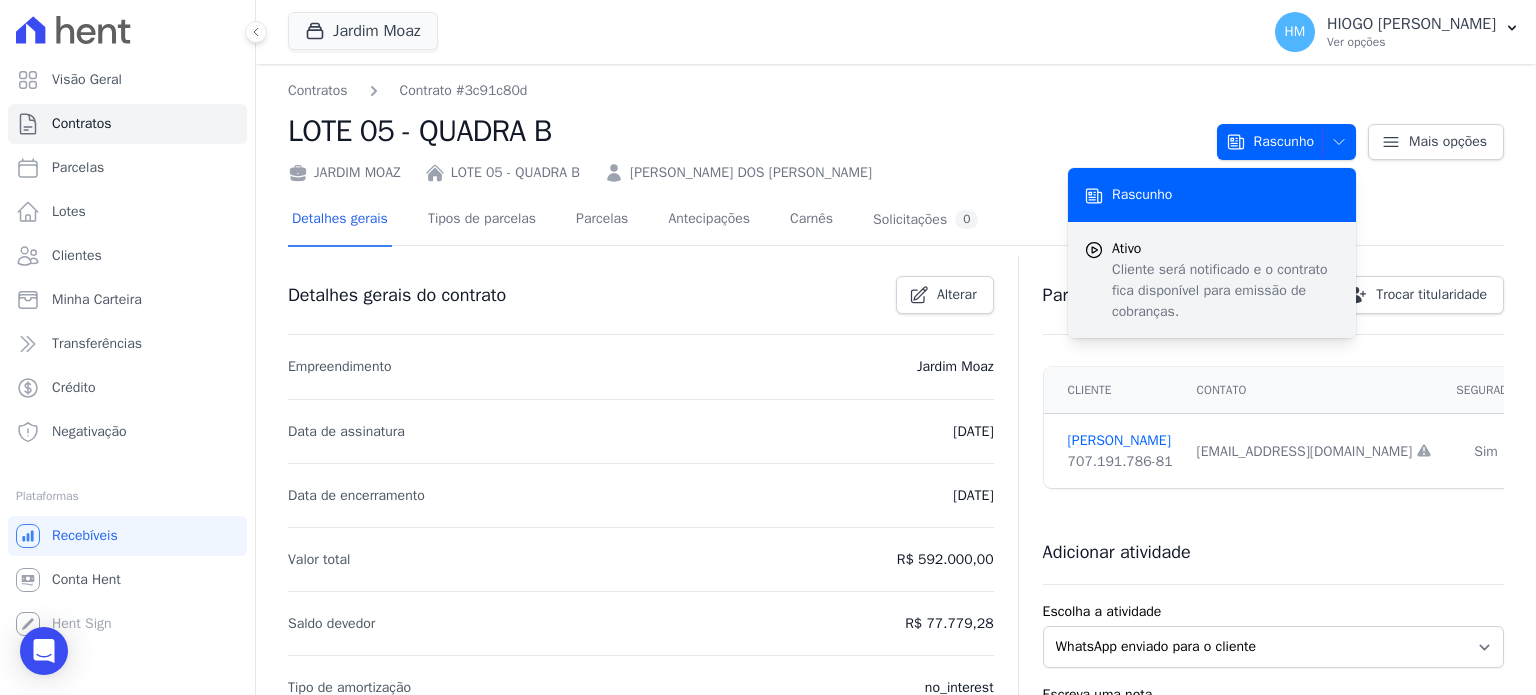 click on "Cliente será notificado e o contrato fica disponível para emissão de cobranças." at bounding box center [1226, 290] 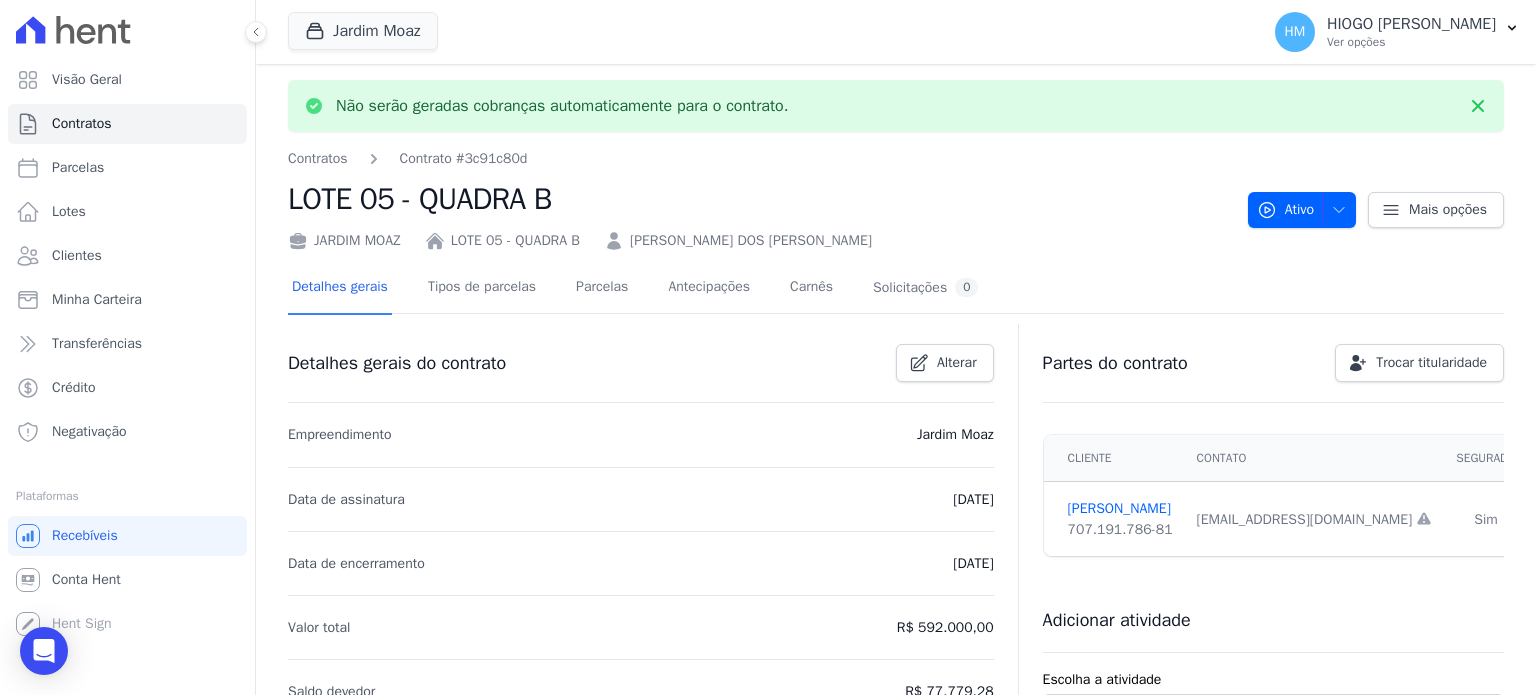 scroll, scrollTop: 200, scrollLeft: 0, axis: vertical 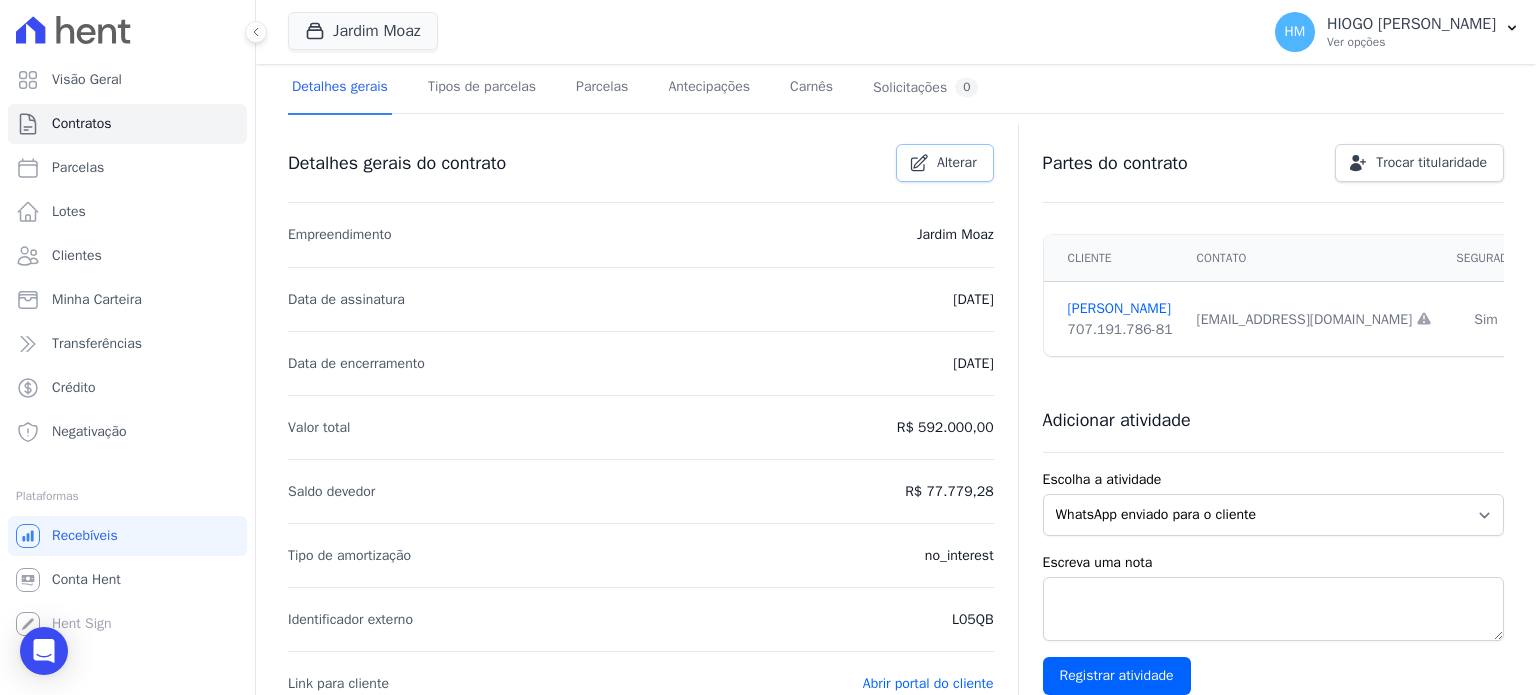 click on "Alterar" at bounding box center (957, 163) 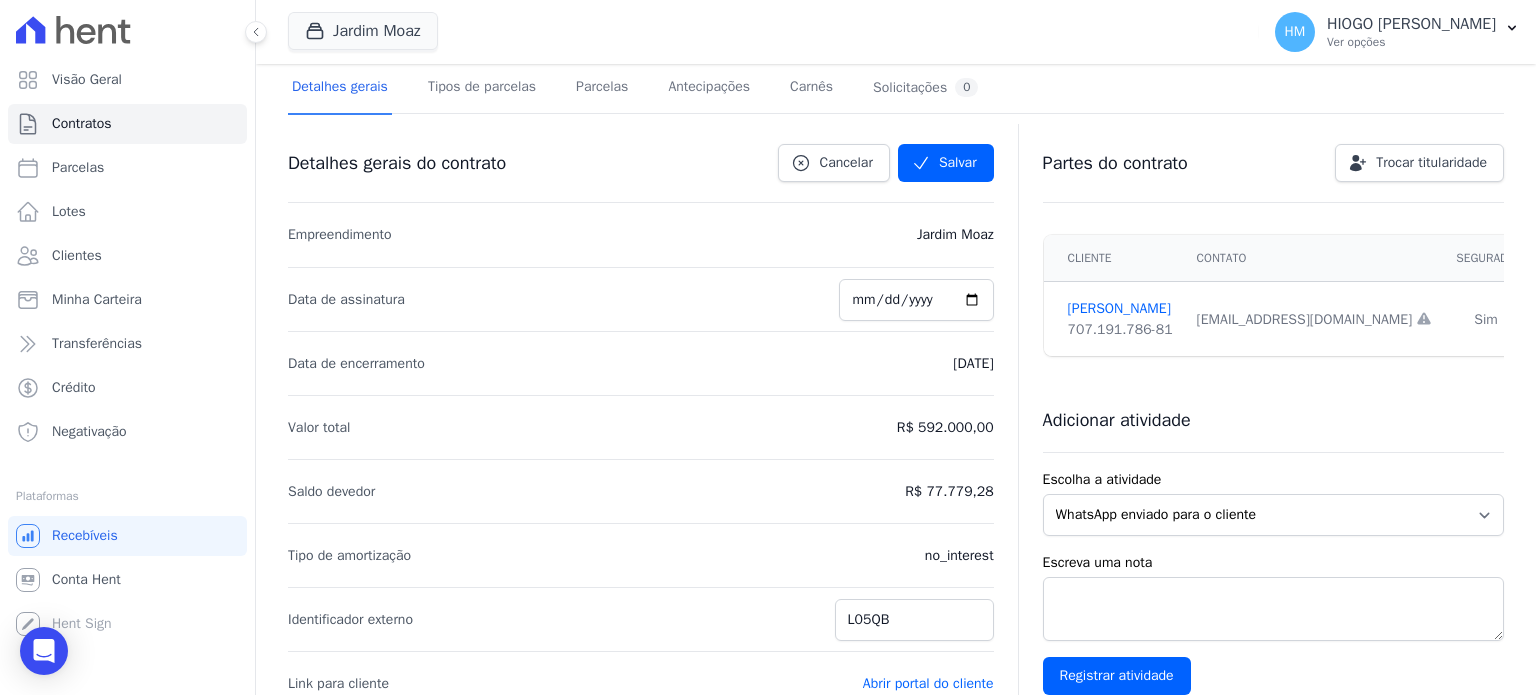 click on "R$ 592.000,00" at bounding box center (945, 428) 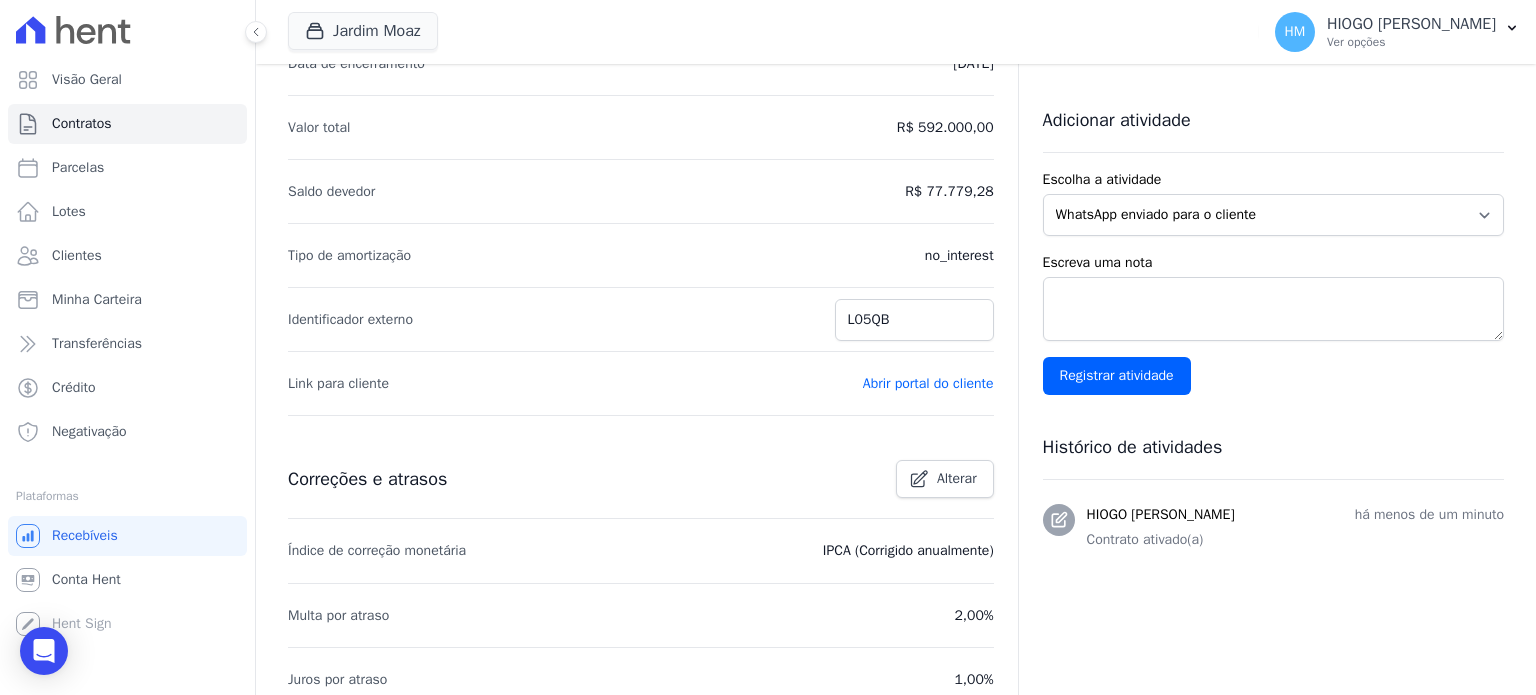 click on "Detalhes gerais do contrato
Cancelar
[GEOGRAPHIC_DATA]
Empreendimento
[PERSON_NAME]
Data de assinatura
[DATE]
Data de encerramento
[DATE]
Valor total
R$ 592.000,00
Saldo devedor
R$ 77.779,28
Tipo de amortização
no_interest
Identificador externo
L05QB
Link para cliente" at bounding box center (641, 319) 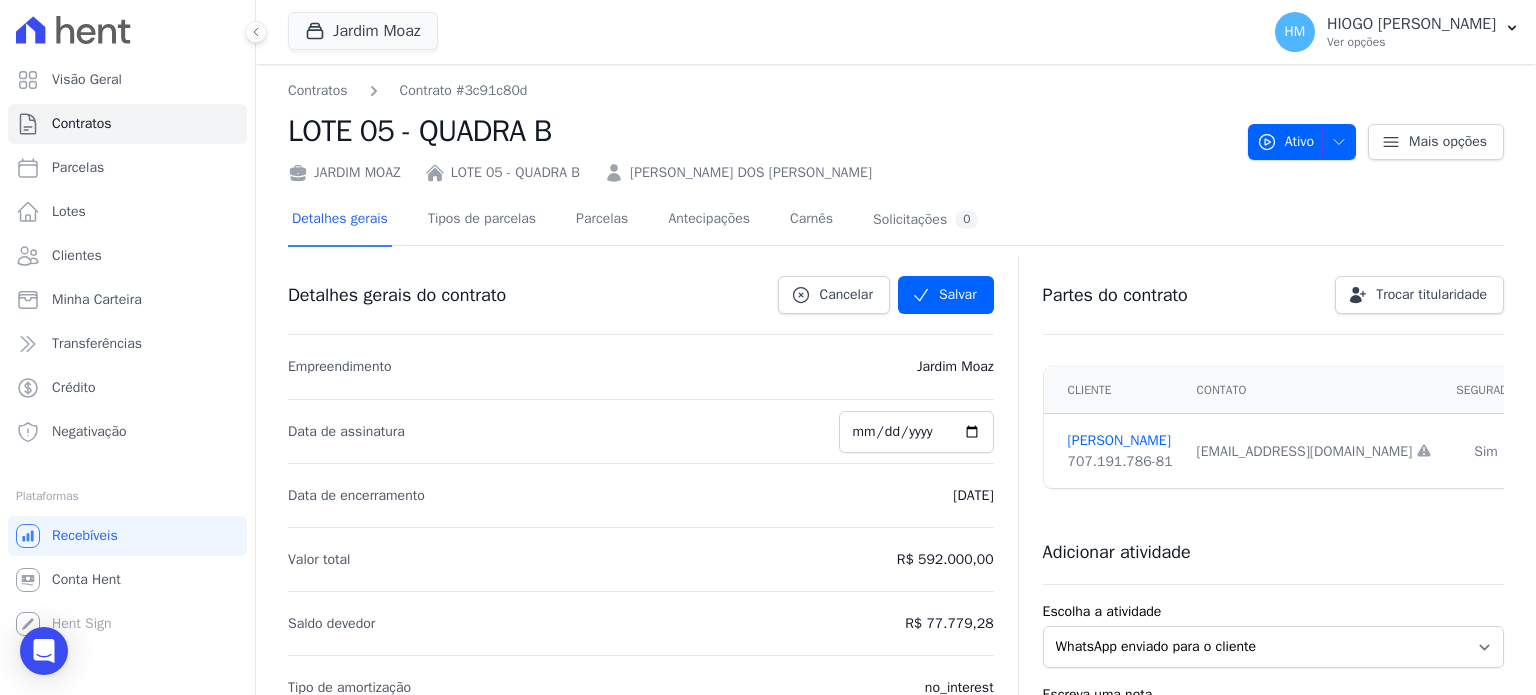 scroll, scrollTop: 300, scrollLeft: 0, axis: vertical 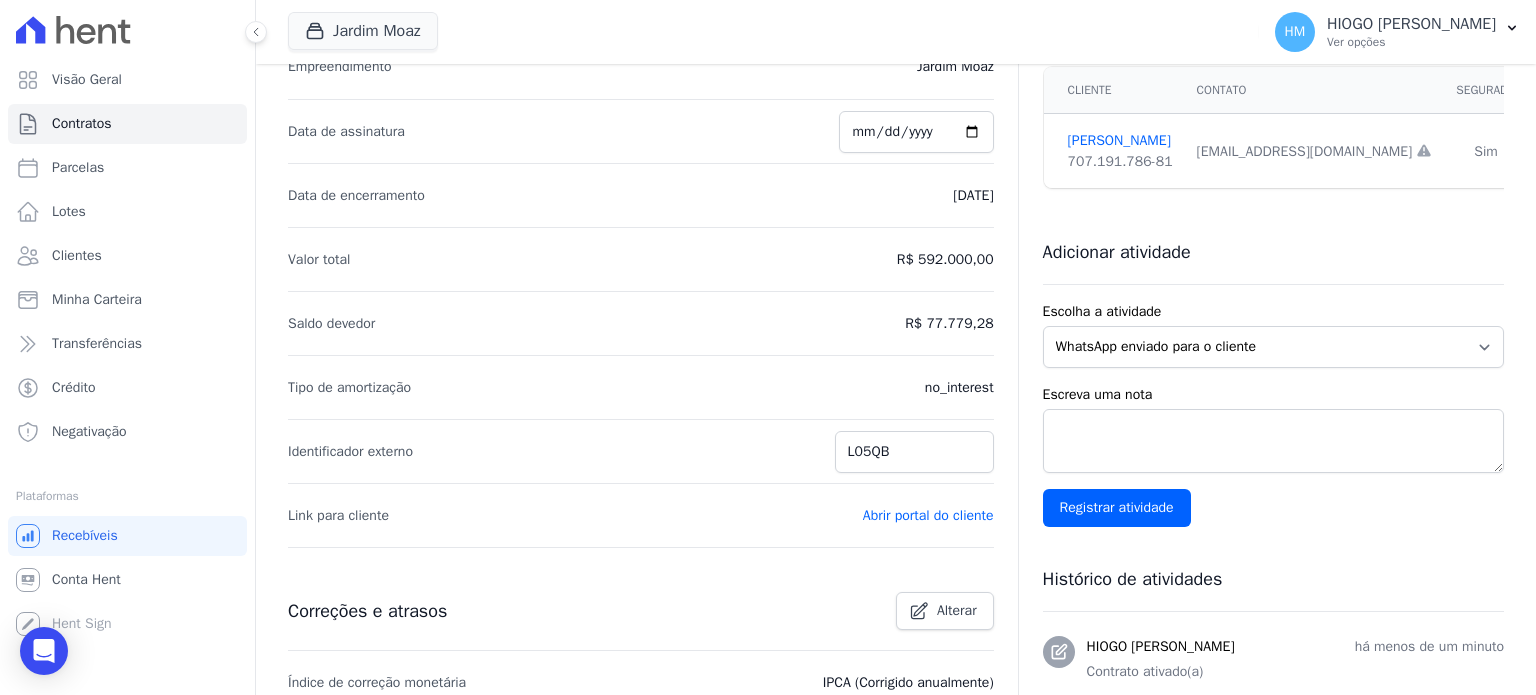 click on "R$ 592.000,00" at bounding box center (945, 260) 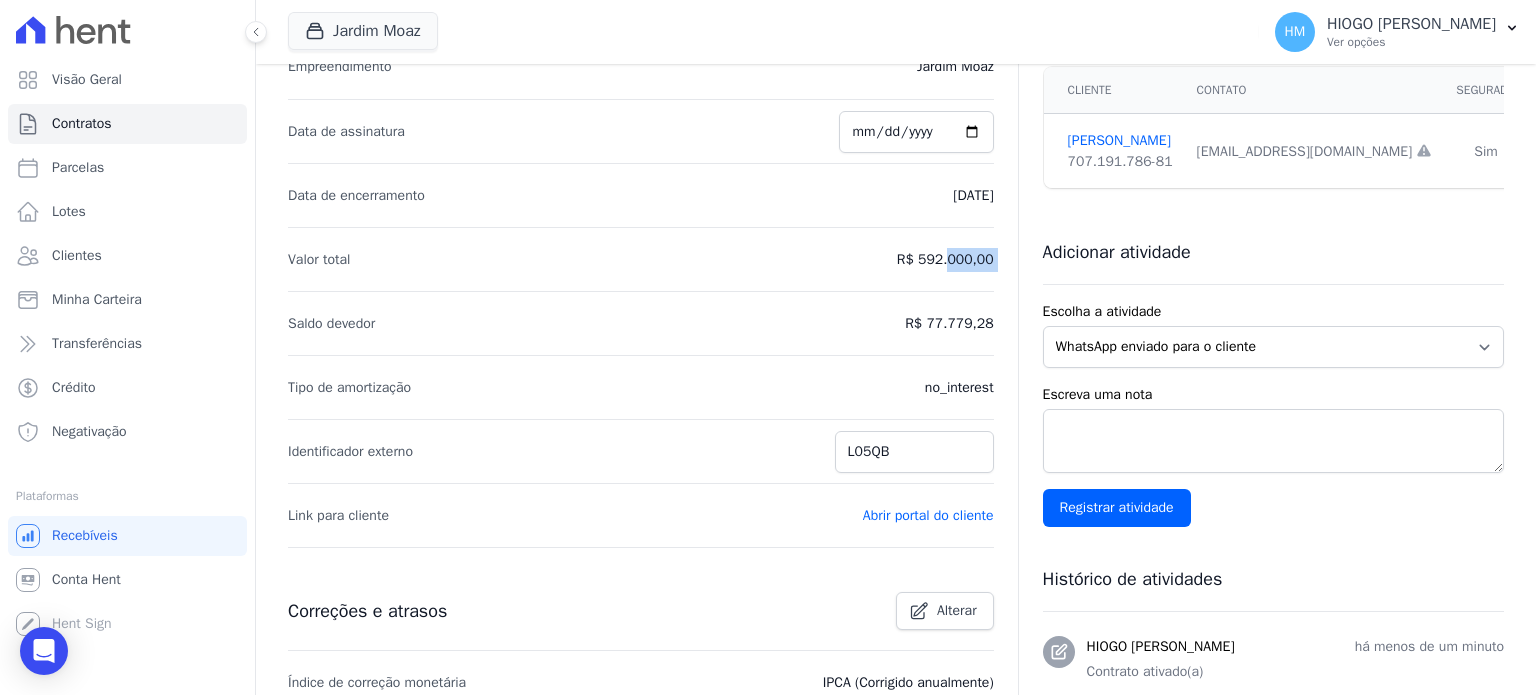 click on "R$ 592.000,00" at bounding box center (945, 260) 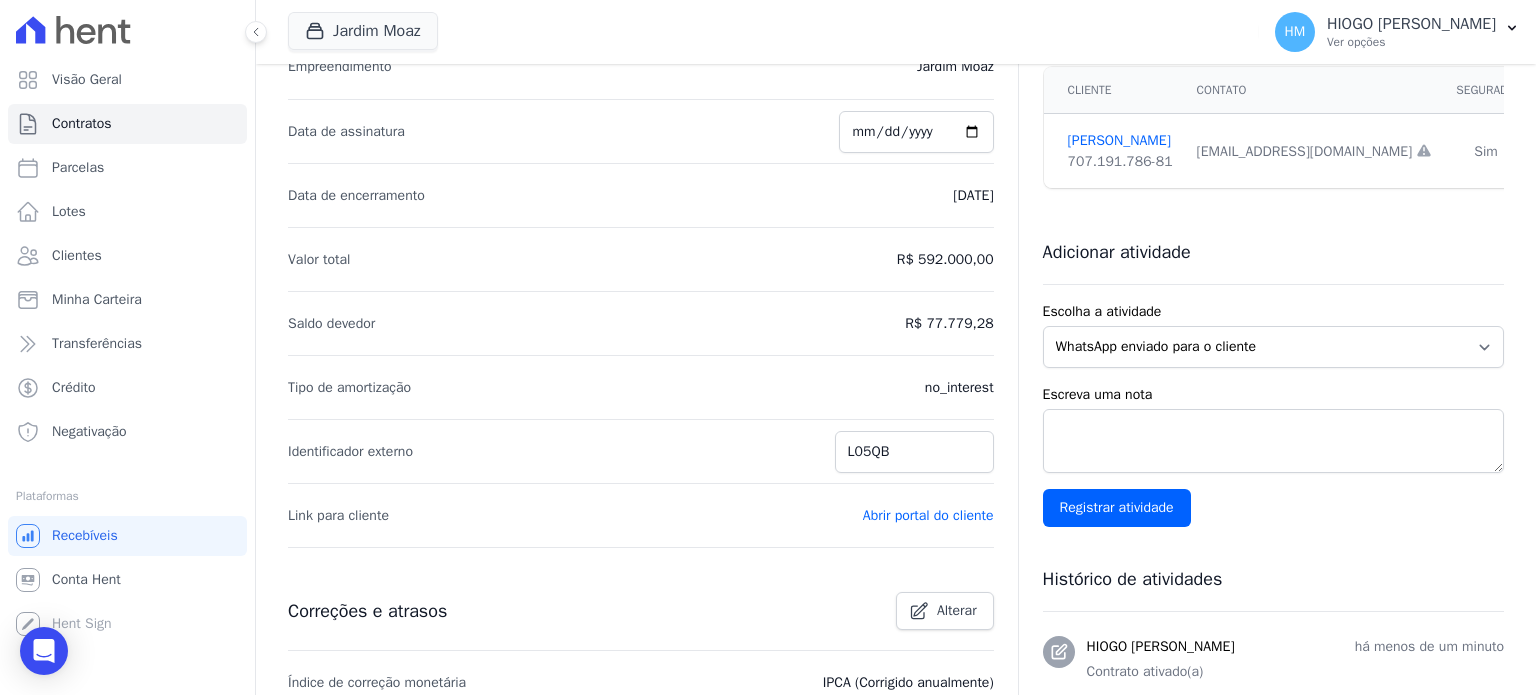 click on "Adicionar atividade
Escolha a atividade
WhatsApp enviado para o cliente
Adicionar um comentário
Ligação feita para o cliente
E-mail enviado para o cliente
Cobrança criada
Negativação solicitada
Correção monetária realizada
Cliente atualizado
Translation missing: pt-BR.views.activity.kind.file
Escreva [PERSON_NAME]
Registrar atividade
Histórico de atividades
HIOGO [PERSON_NAME] [PERSON_NAME] menos de um minuto
Contrato ativado(a)" at bounding box center (1273, 465) 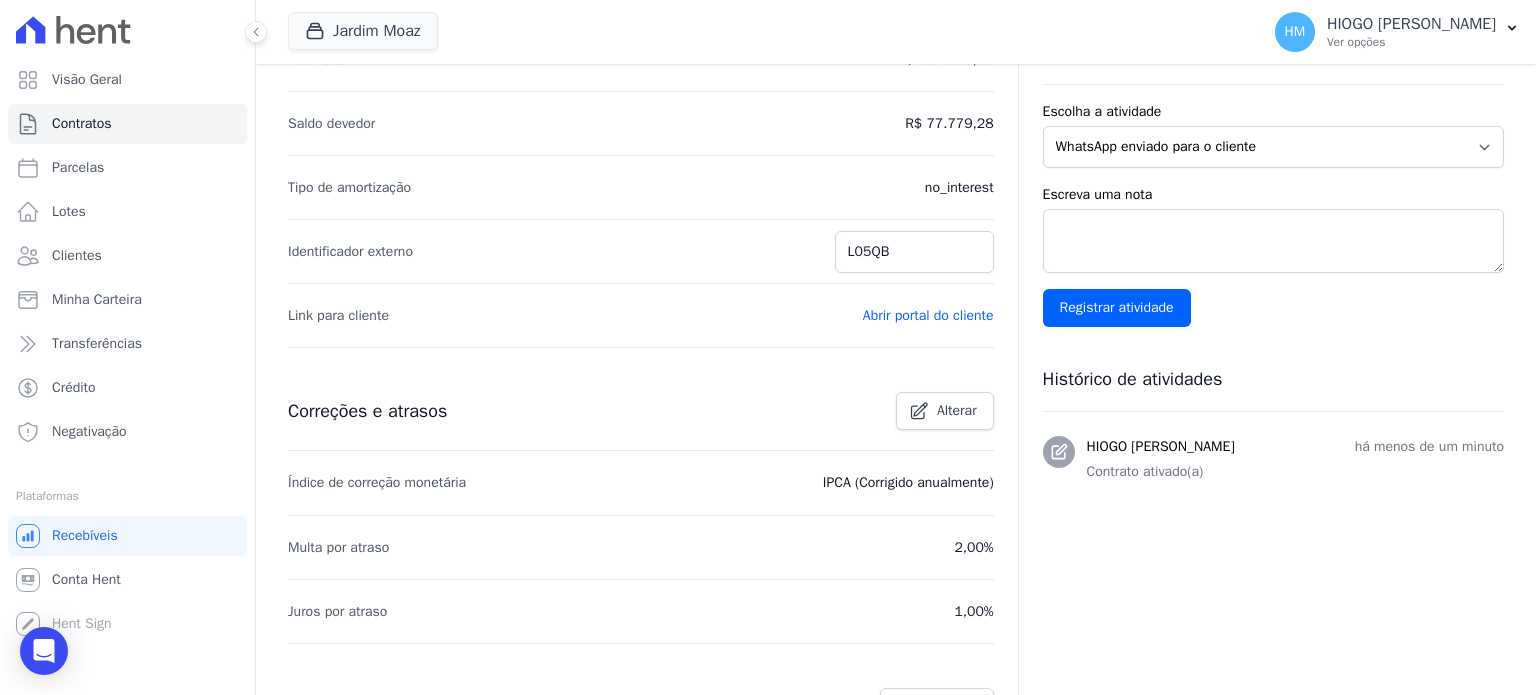 scroll, scrollTop: 100, scrollLeft: 0, axis: vertical 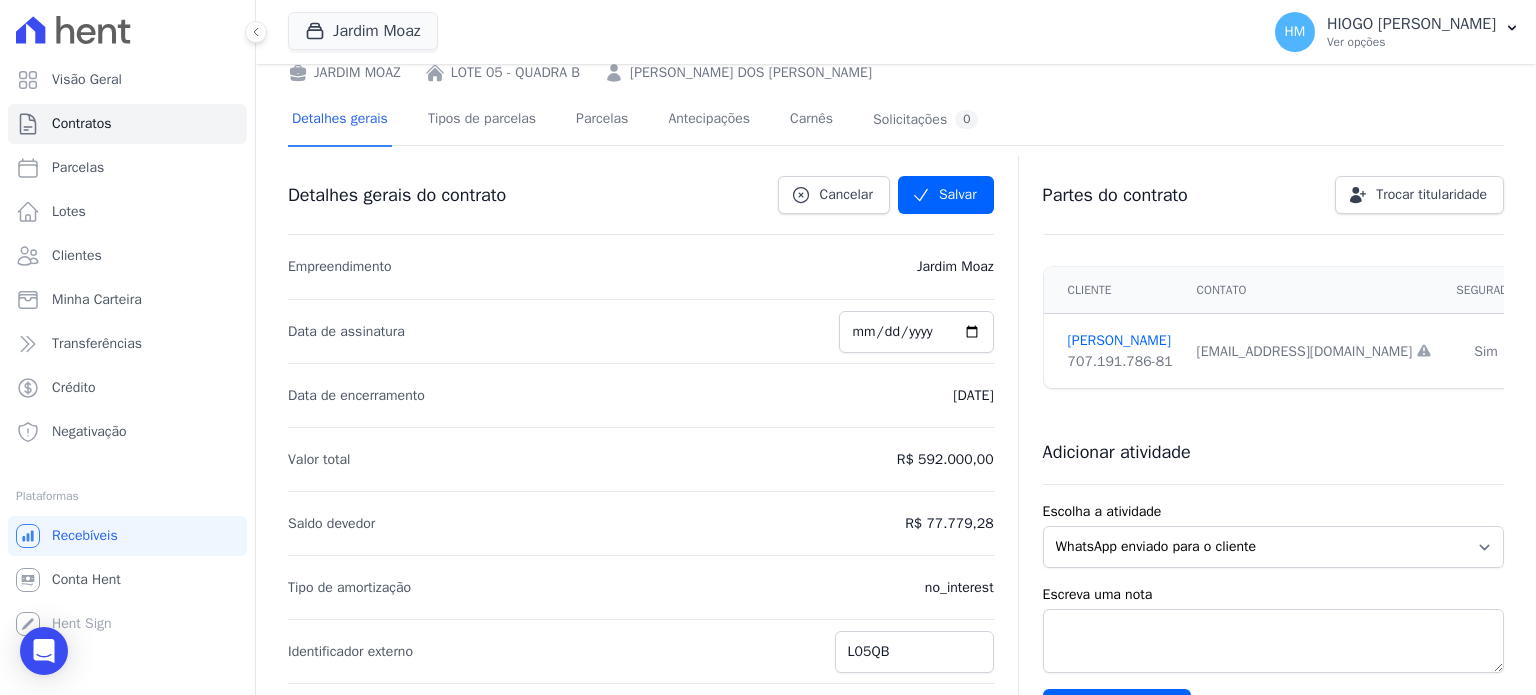 click on "R$ 592.000,00" at bounding box center [945, 460] 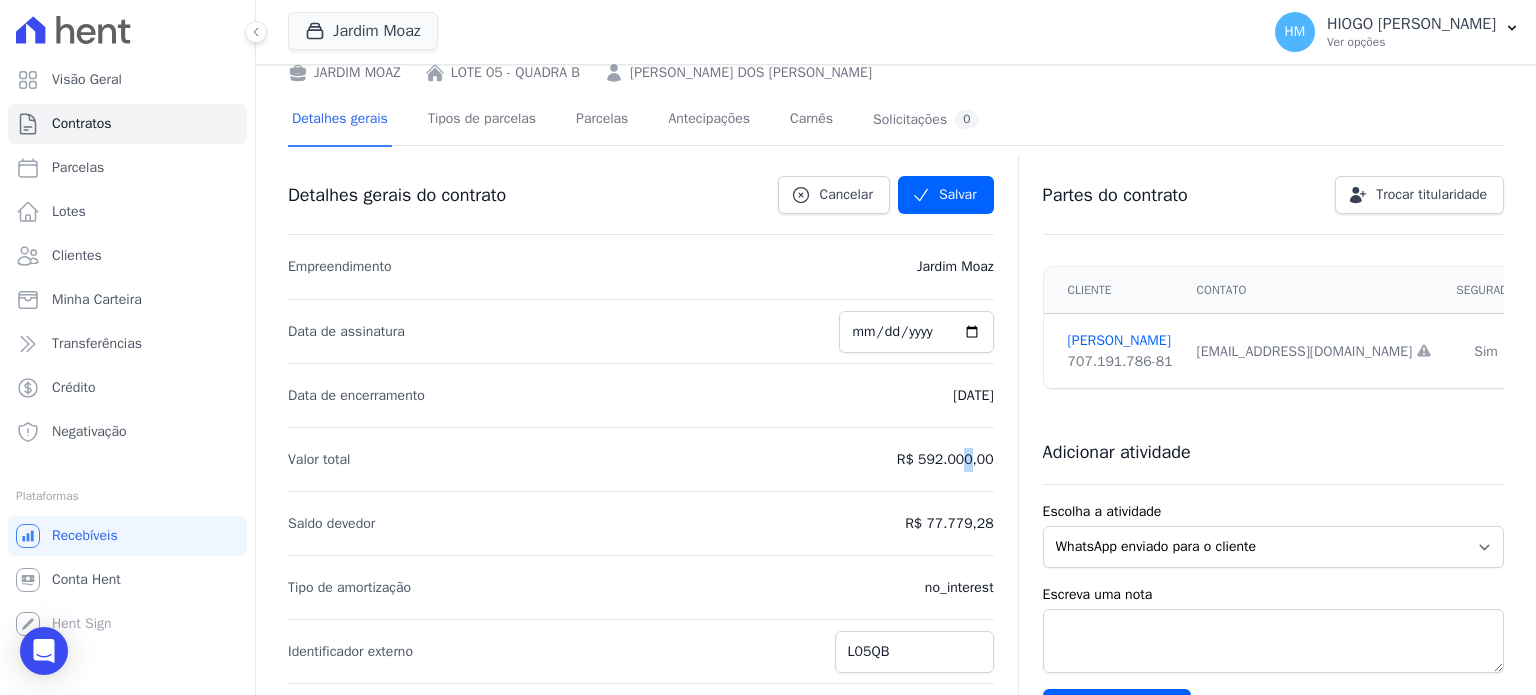 click on "R$ 592.000,00" at bounding box center (945, 460) 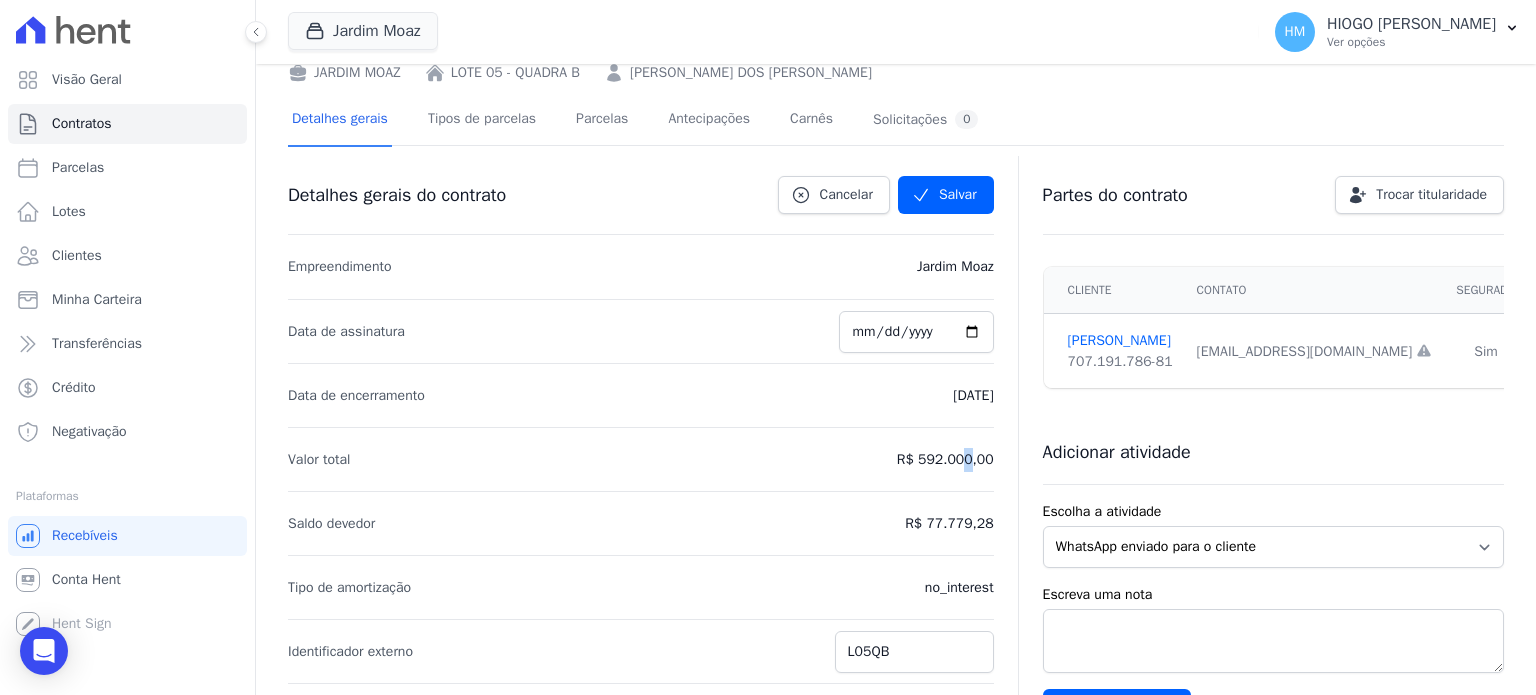 scroll, scrollTop: 0, scrollLeft: 0, axis: both 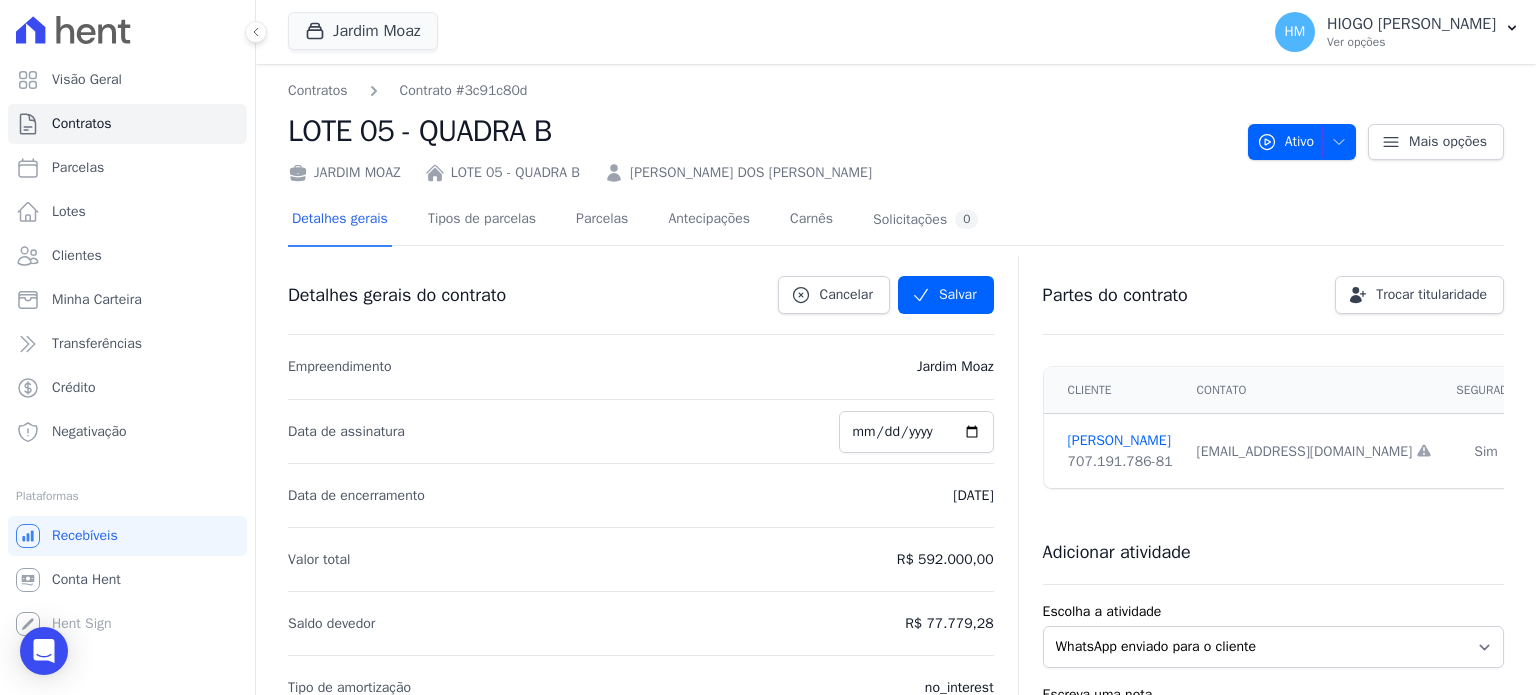 click on "[PERSON_NAME]
LOTE 05 - QUADRA B
[PERSON_NAME] DOS [PERSON_NAME]" at bounding box center [760, 168] 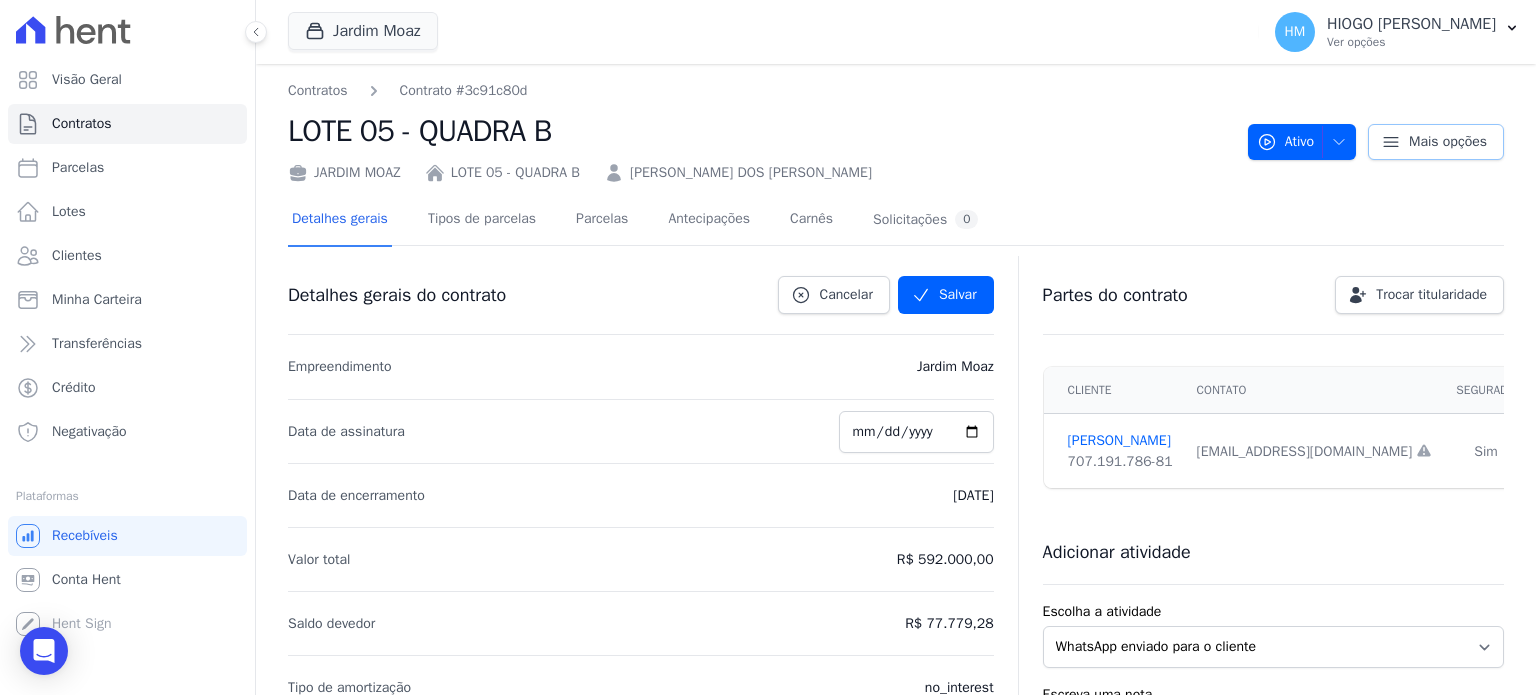click 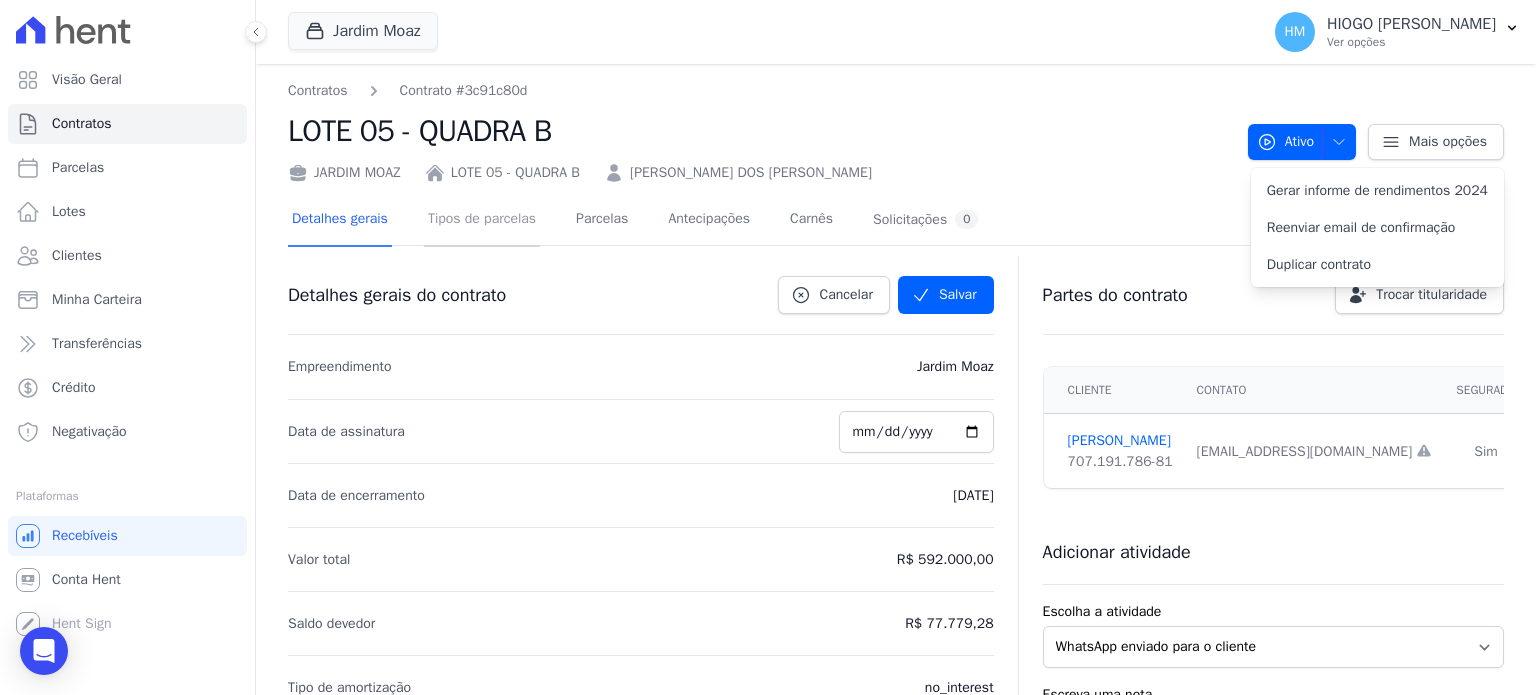 click on "Tipos de parcelas" at bounding box center [482, 220] 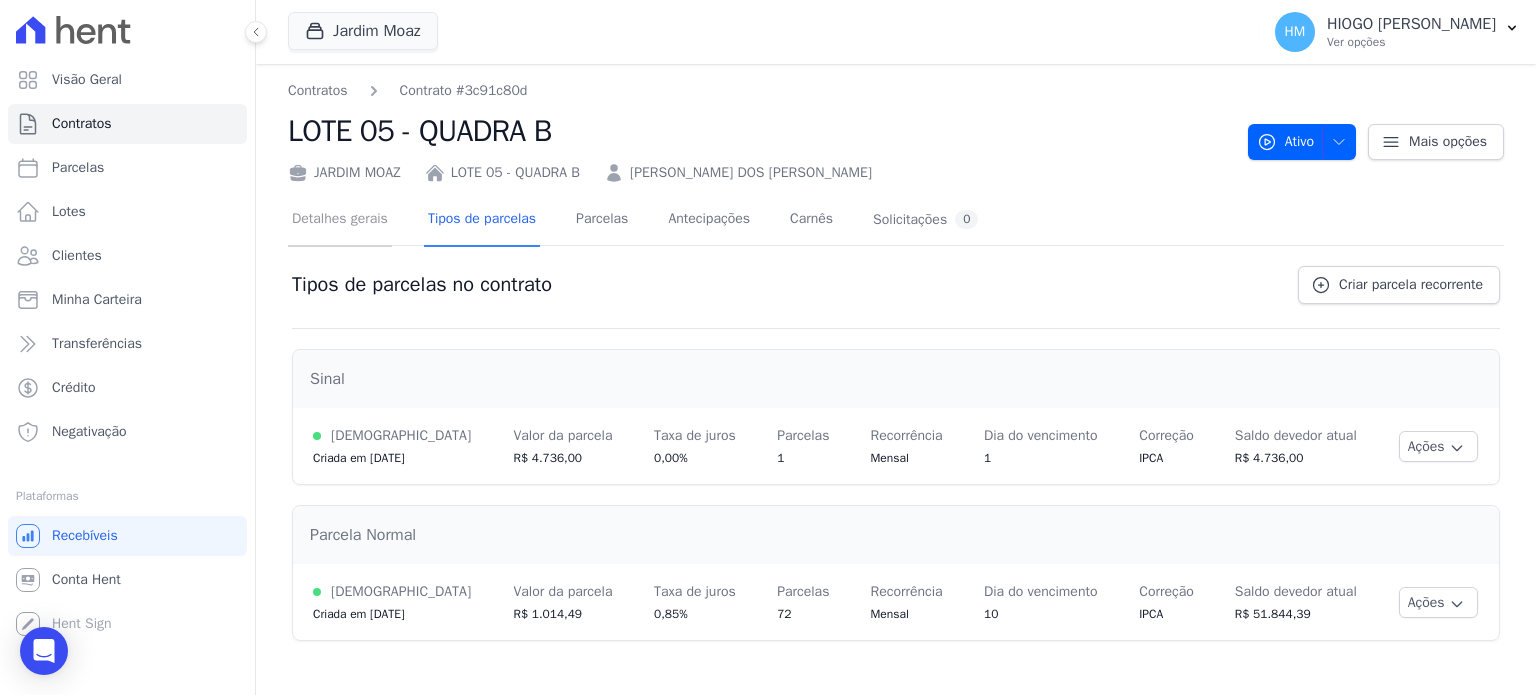 click on "Detalhes gerais" at bounding box center (340, 220) 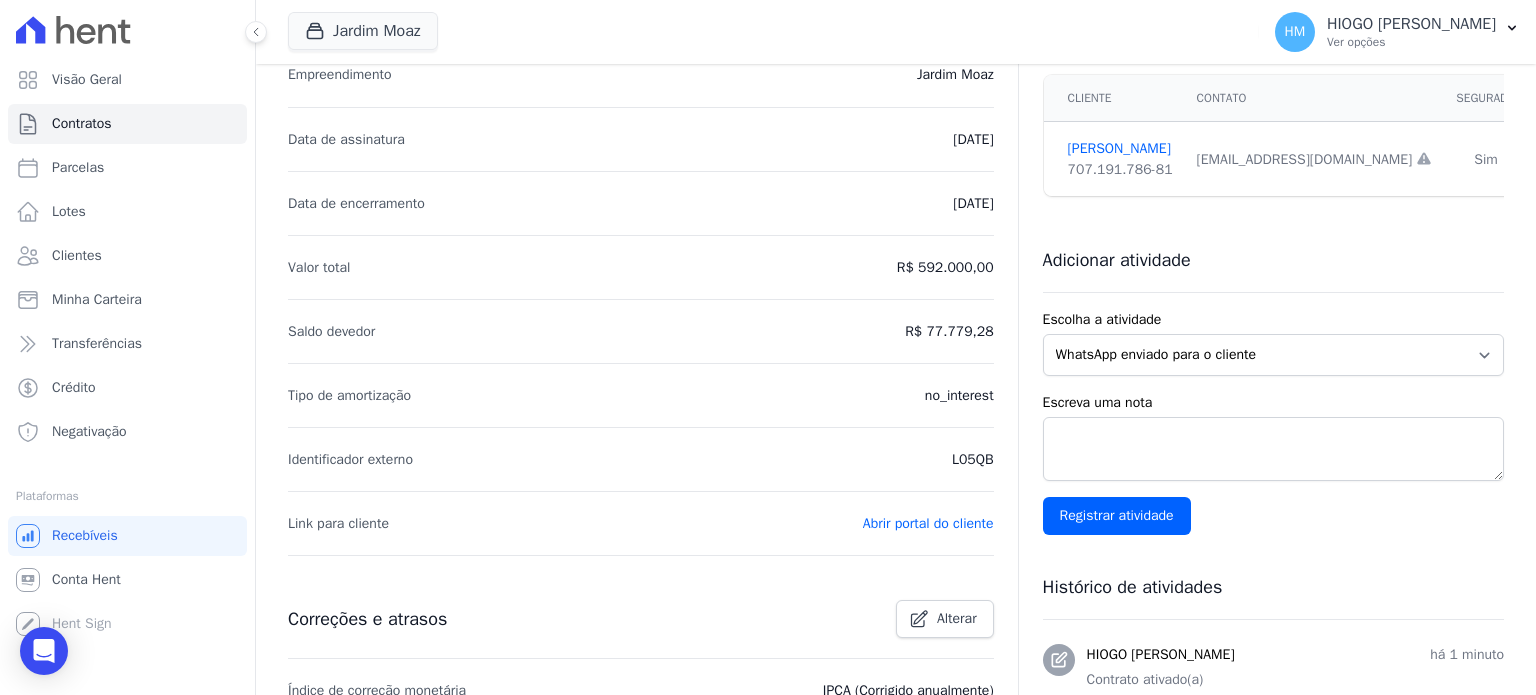 scroll, scrollTop: 0, scrollLeft: 0, axis: both 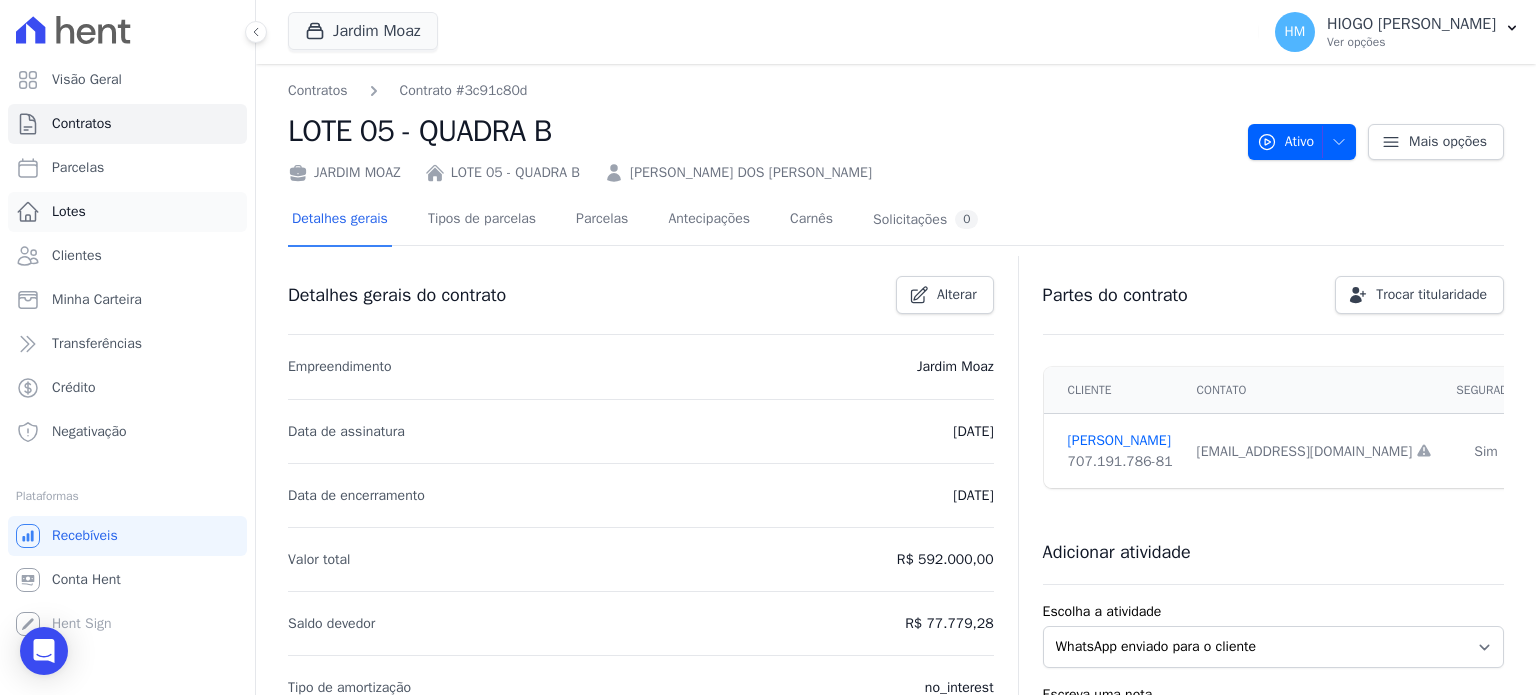 click on "Lotes" at bounding box center (69, 212) 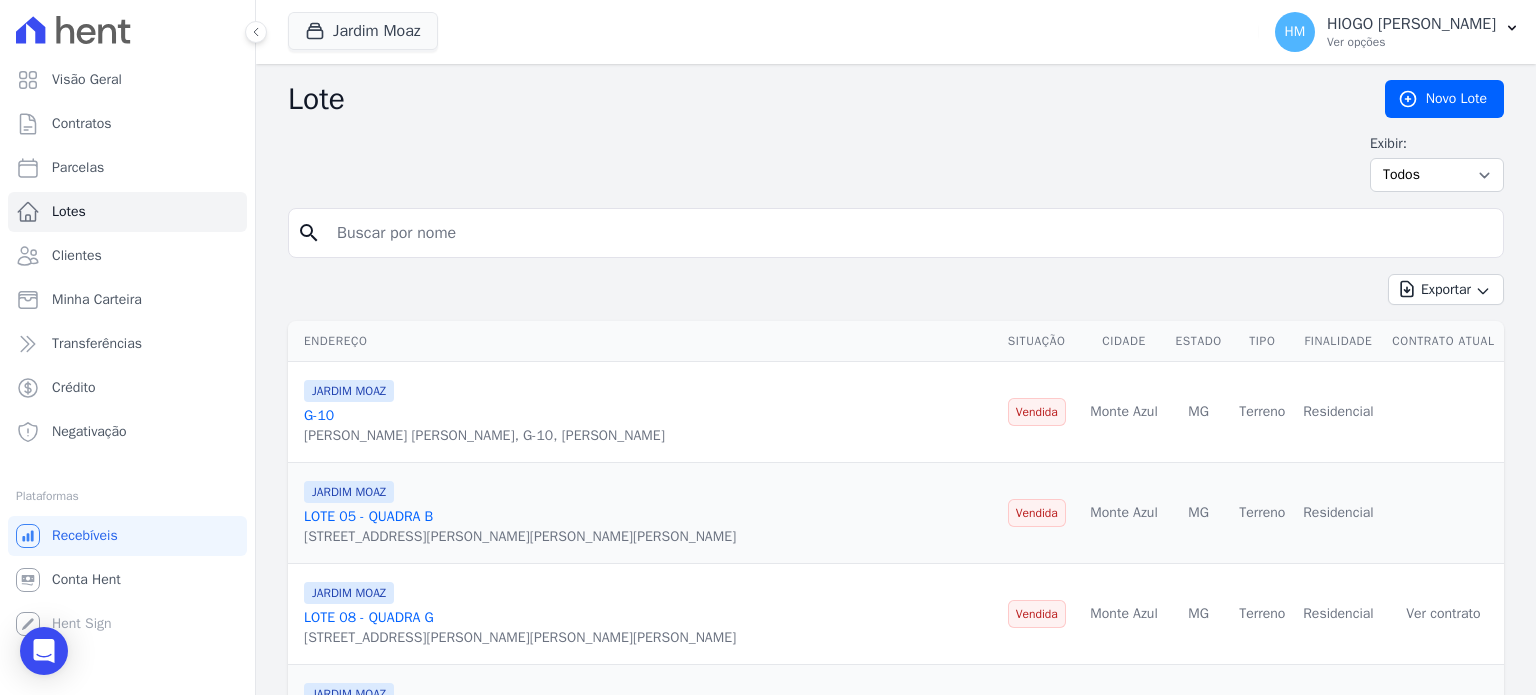 scroll, scrollTop: 200, scrollLeft: 0, axis: vertical 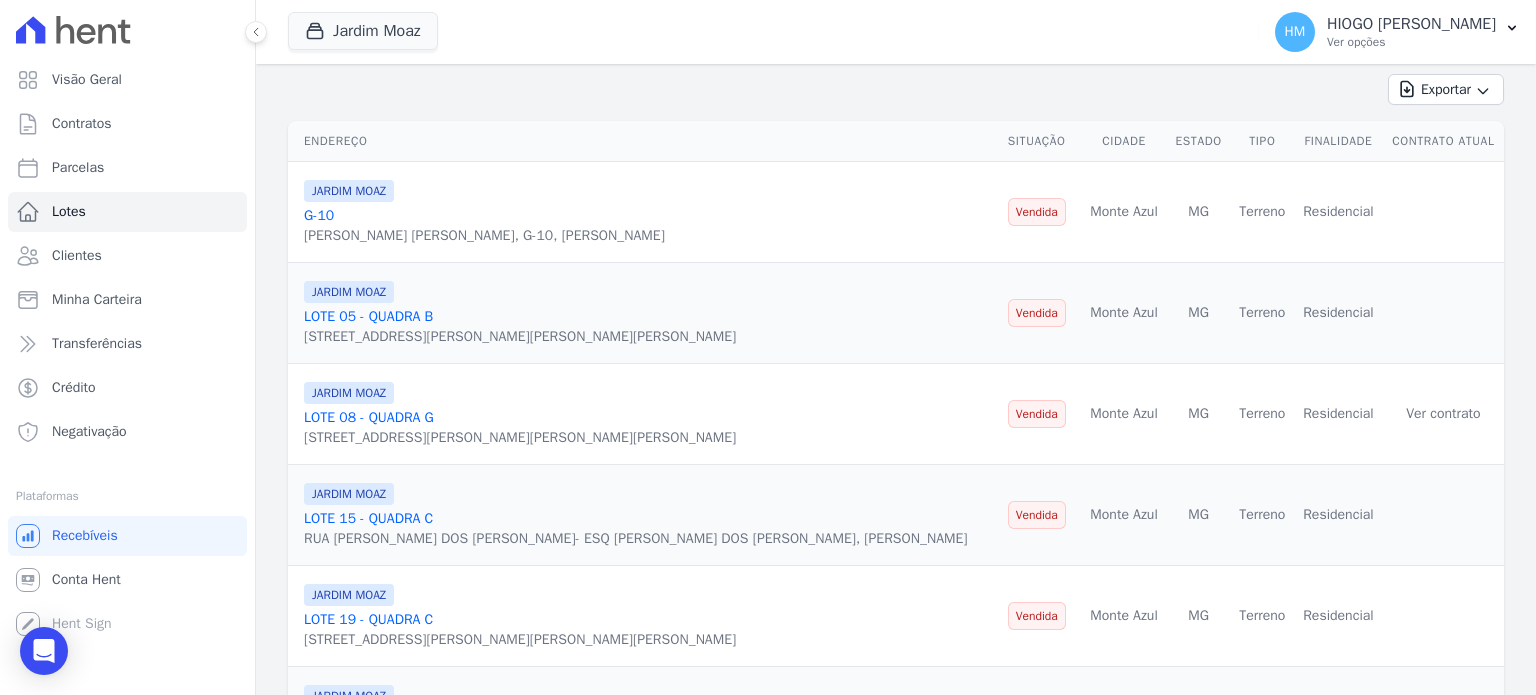 click on "LOTE 05 - QUADRA B" at bounding box center (368, 316) 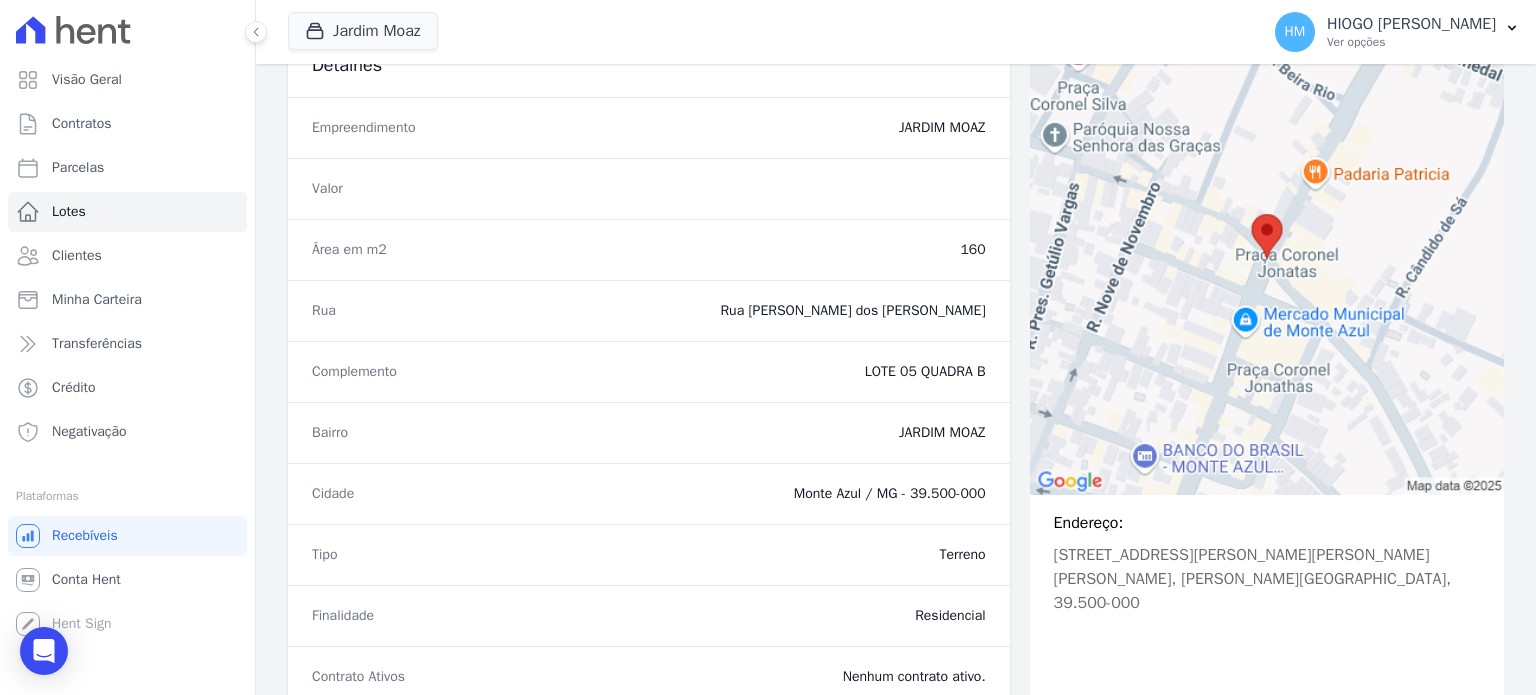 scroll, scrollTop: 382, scrollLeft: 0, axis: vertical 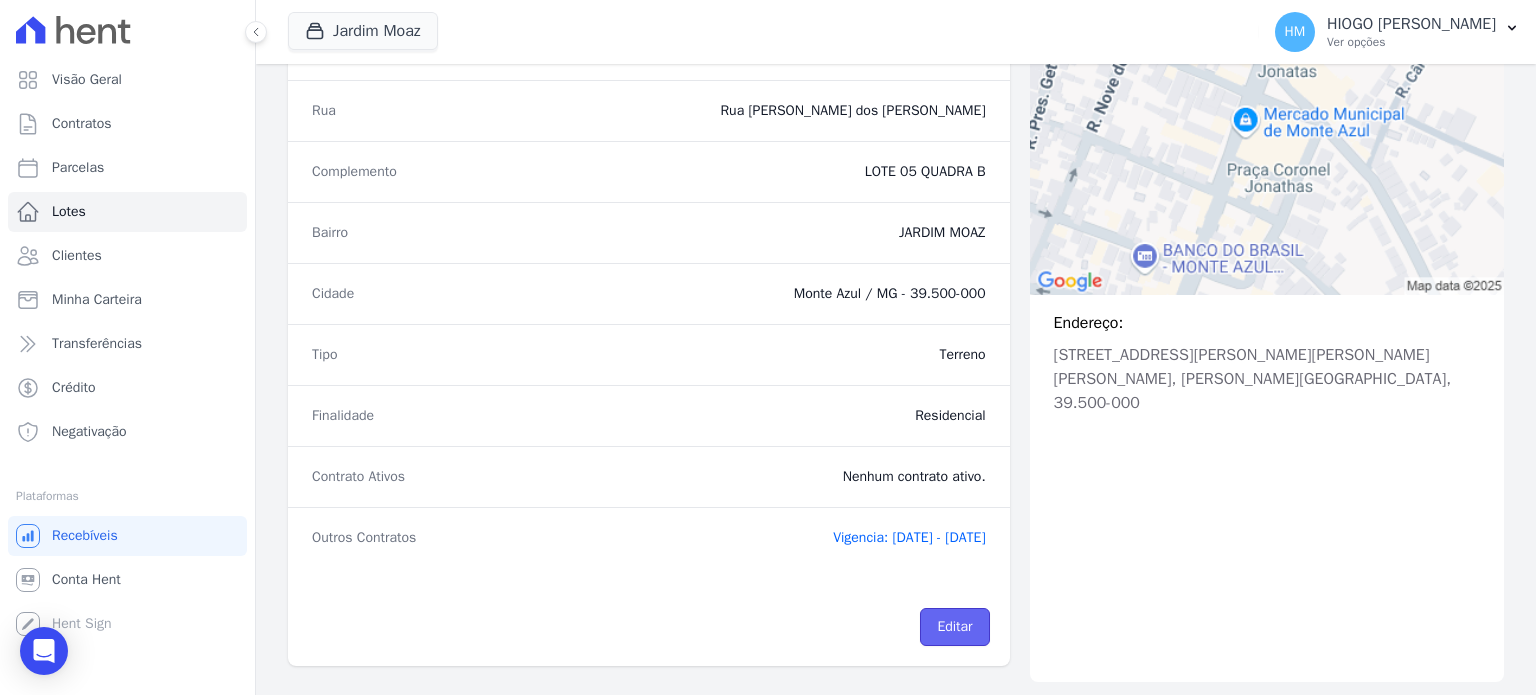 click on "Editar" at bounding box center (954, 627) 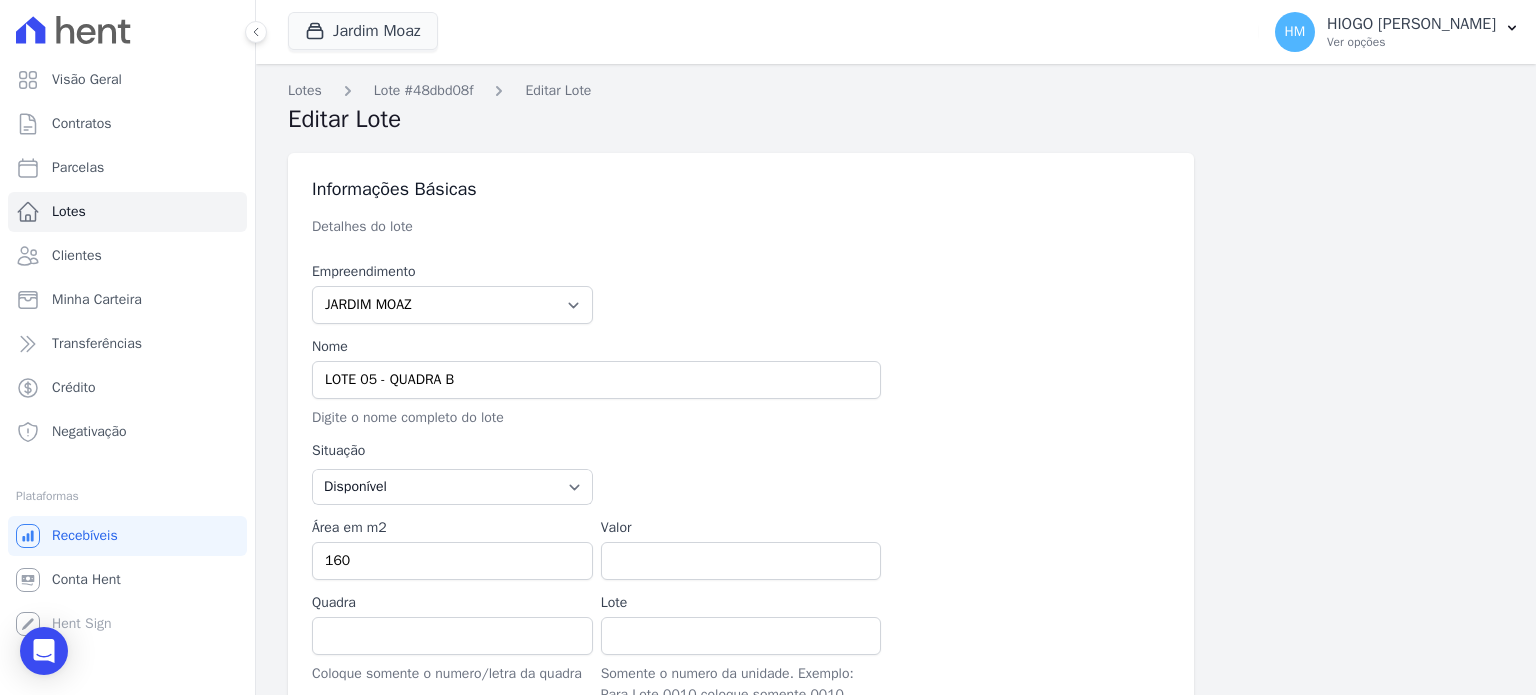 scroll, scrollTop: 200, scrollLeft: 0, axis: vertical 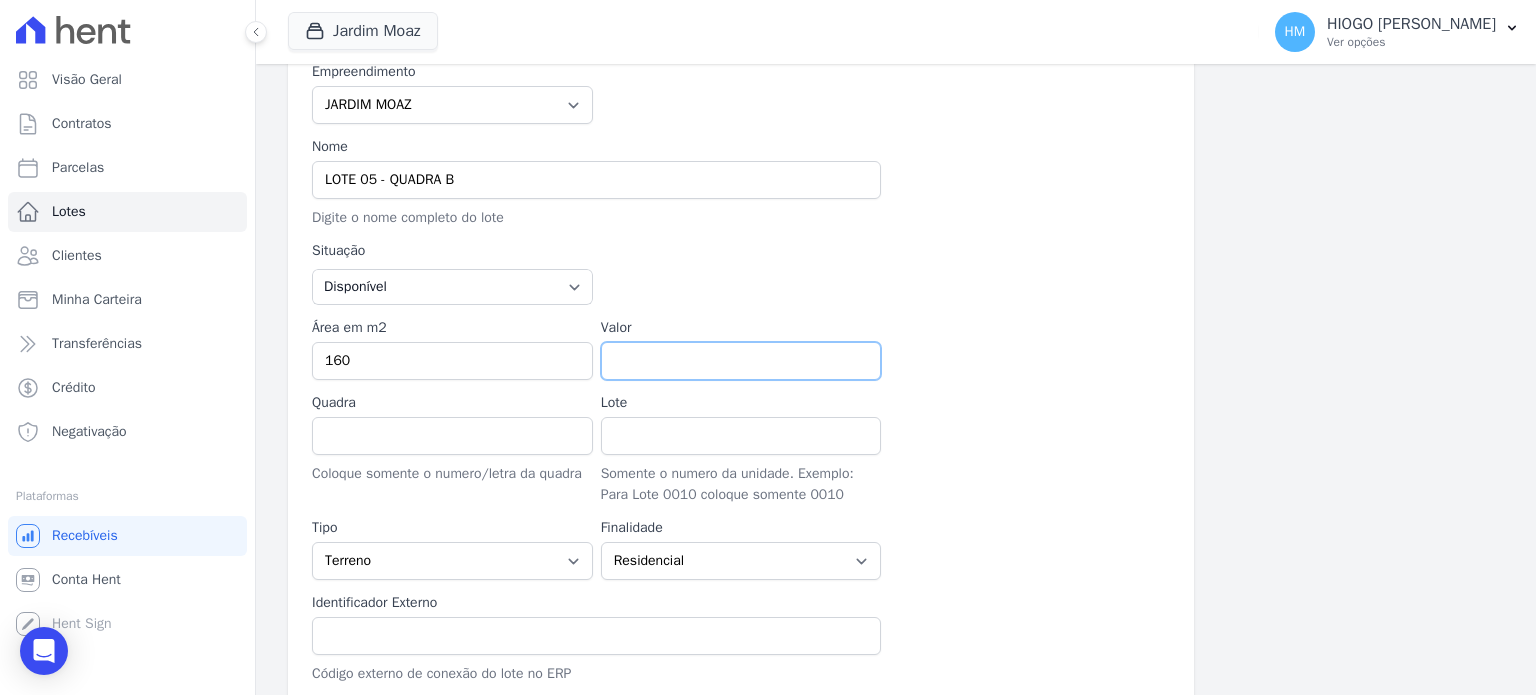 click on "Valor" at bounding box center (741, 361) 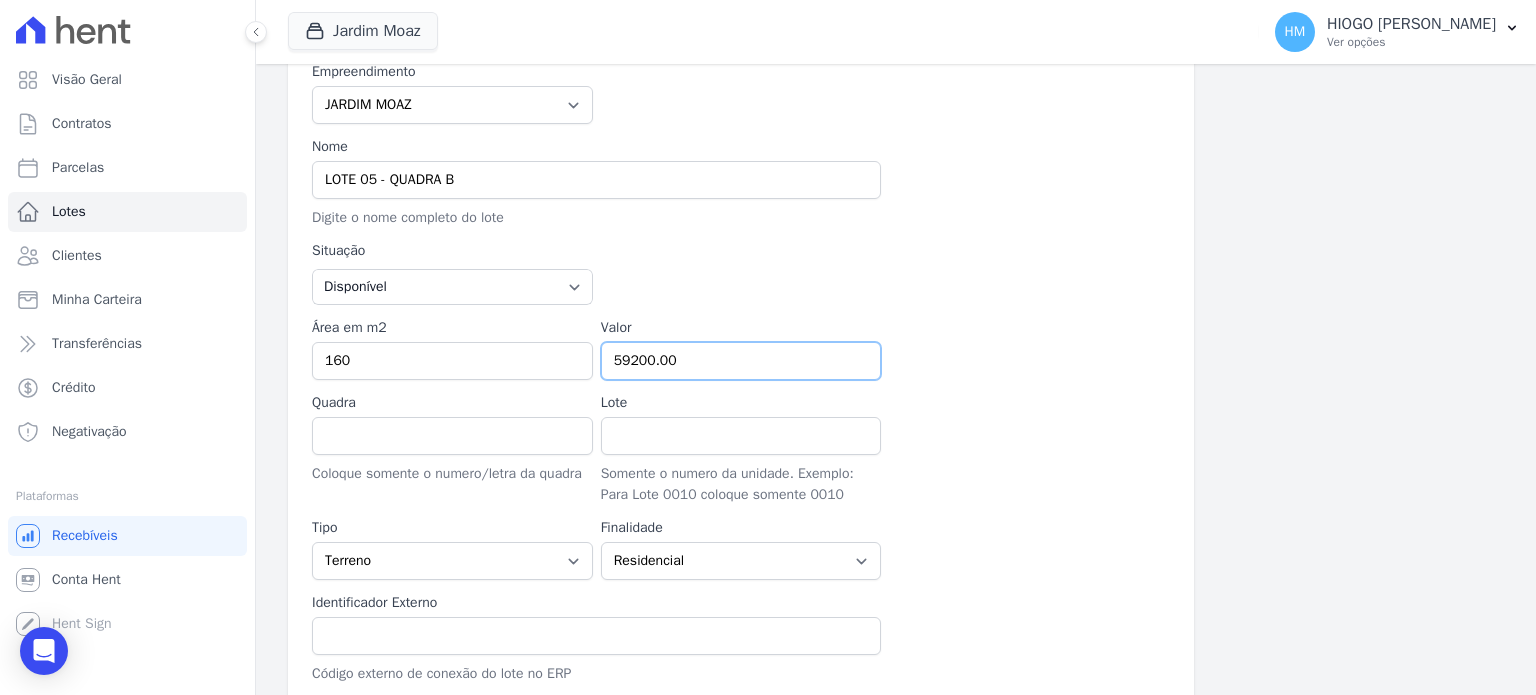 type on "59200.00" 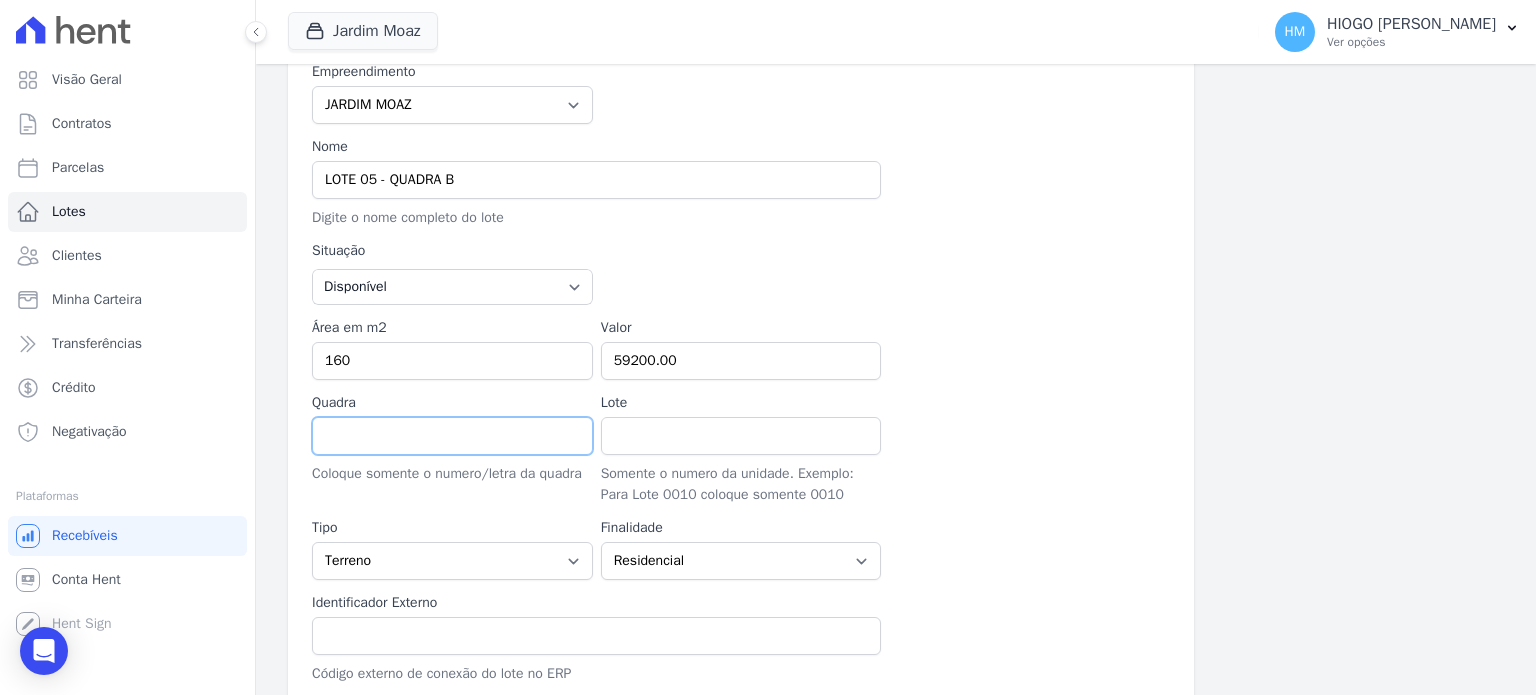 click on "Quadra" at bounding box center (452, 436) 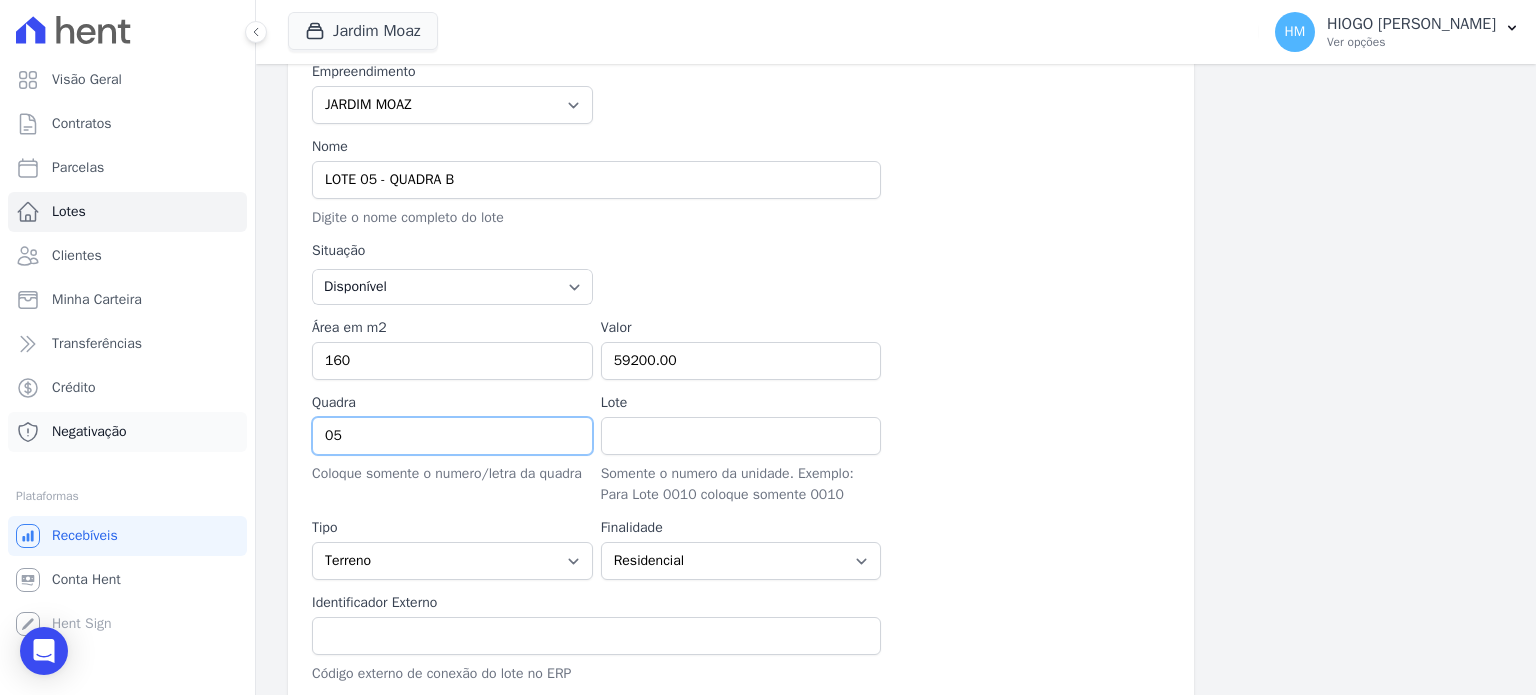 drag, startPoint x: 422, startPoint y: 435, endPoint x: 237, endPoint y: 435, distance: 185 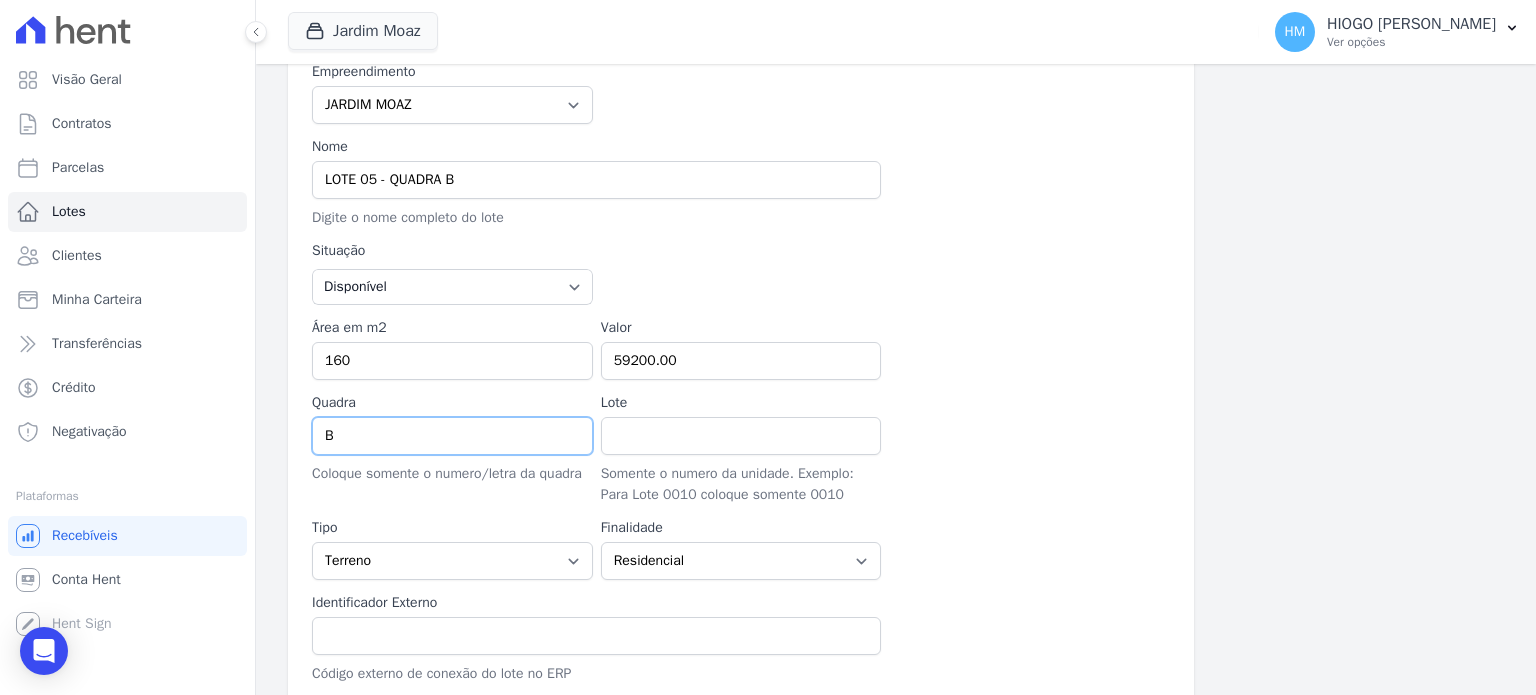 type on "B" 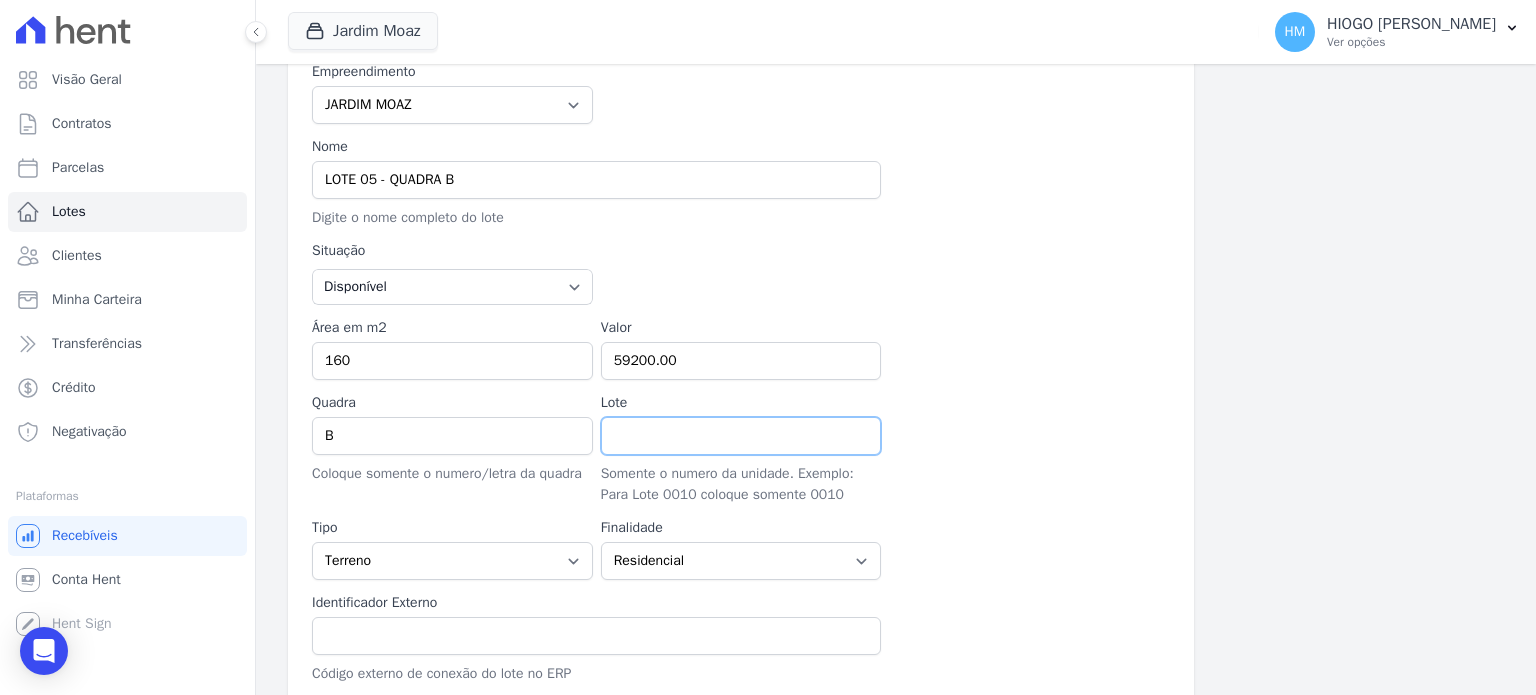 click on "Lote" at bounding box center (741, 436) 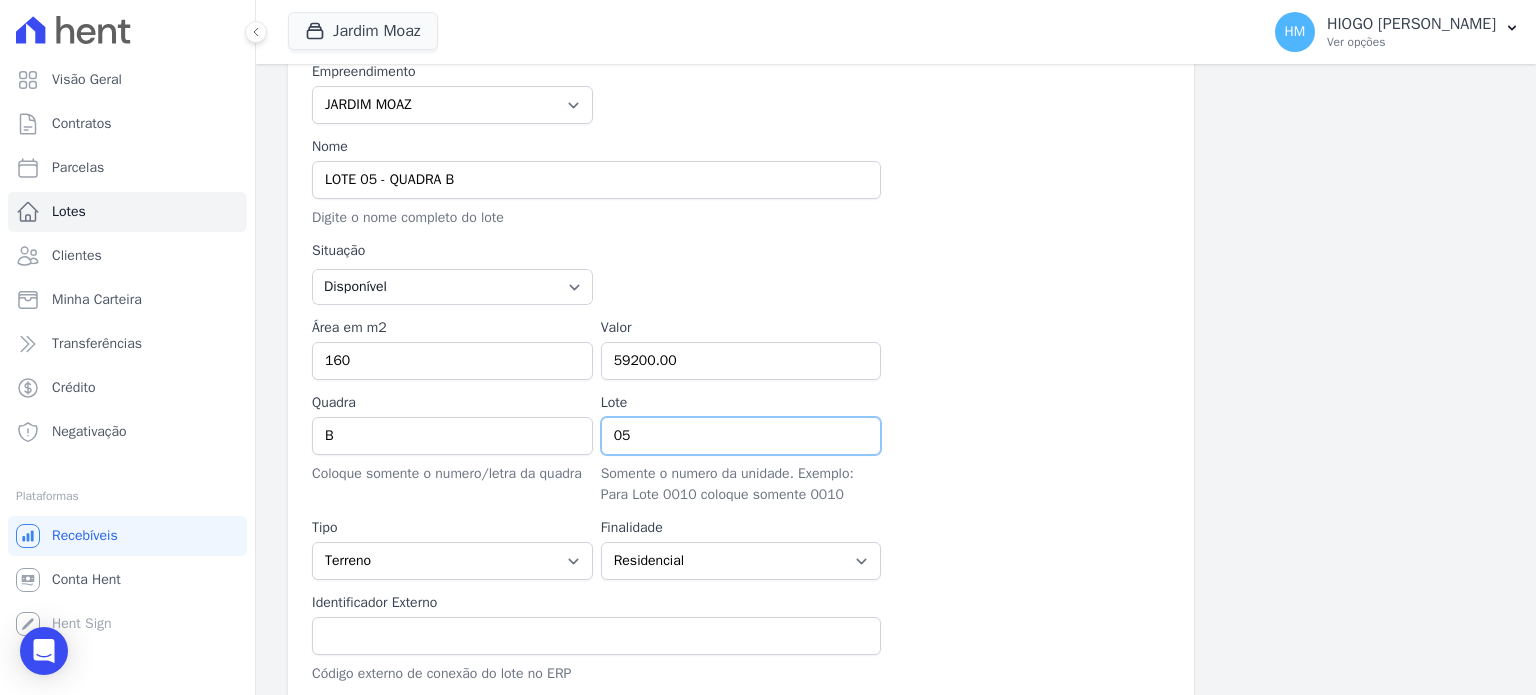 type on "05" 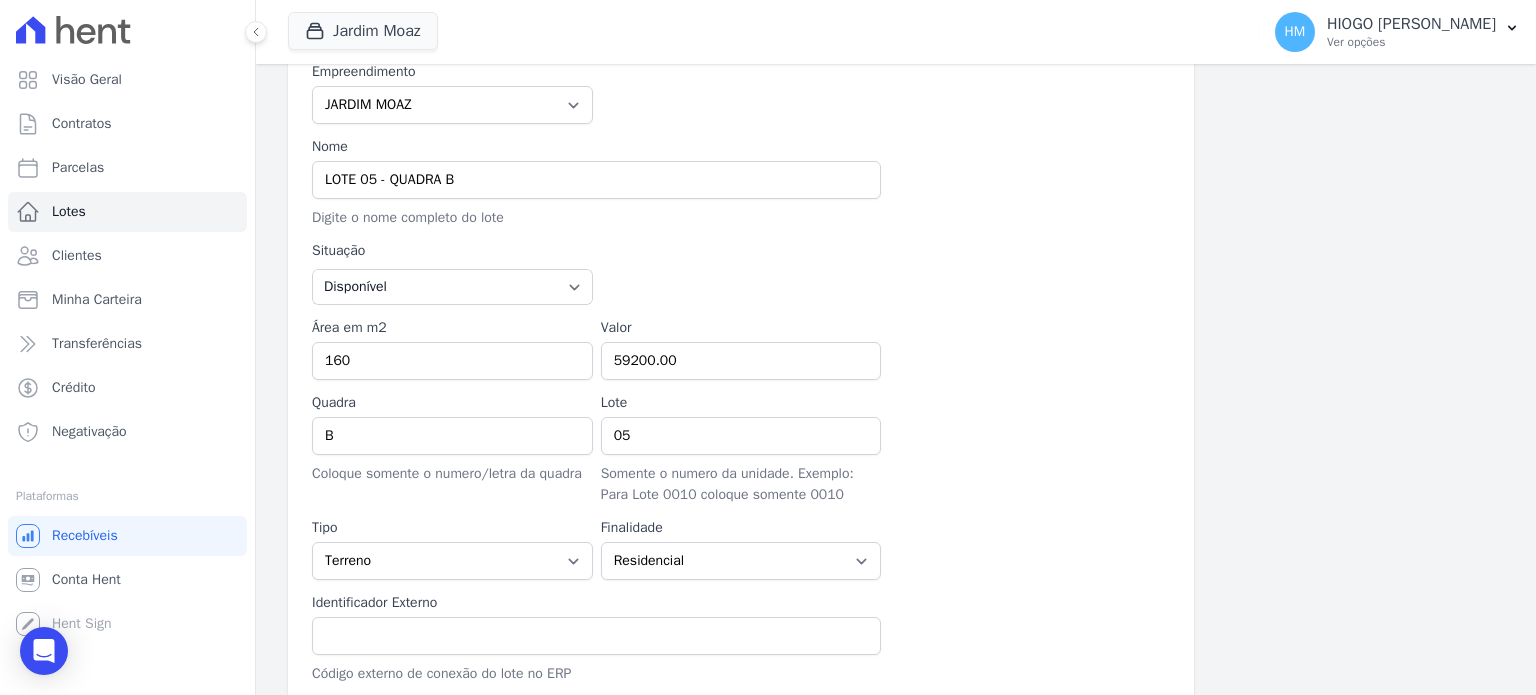 click at bounding box center (1029, 448) 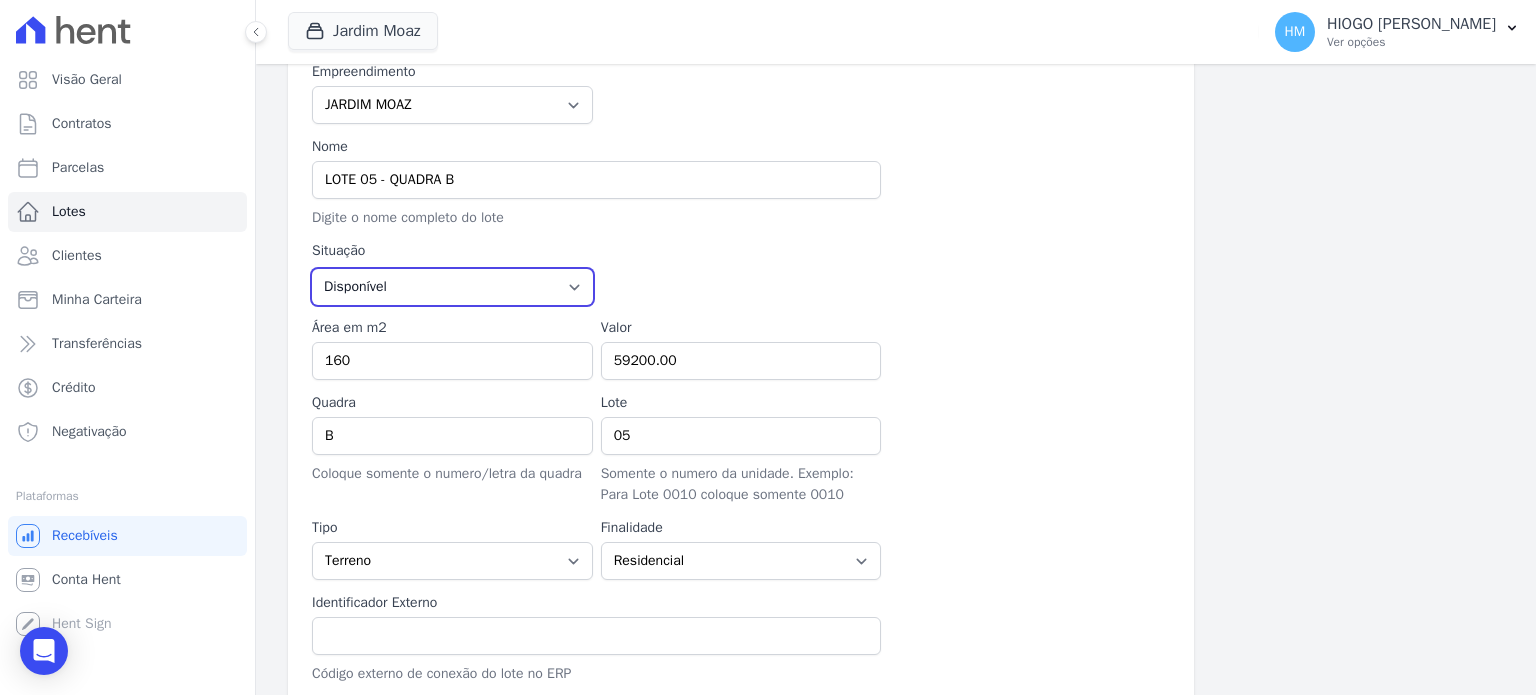 click on "Disponível
Vendida
Reservada
Indisponível" at bounding box center (452, 287) 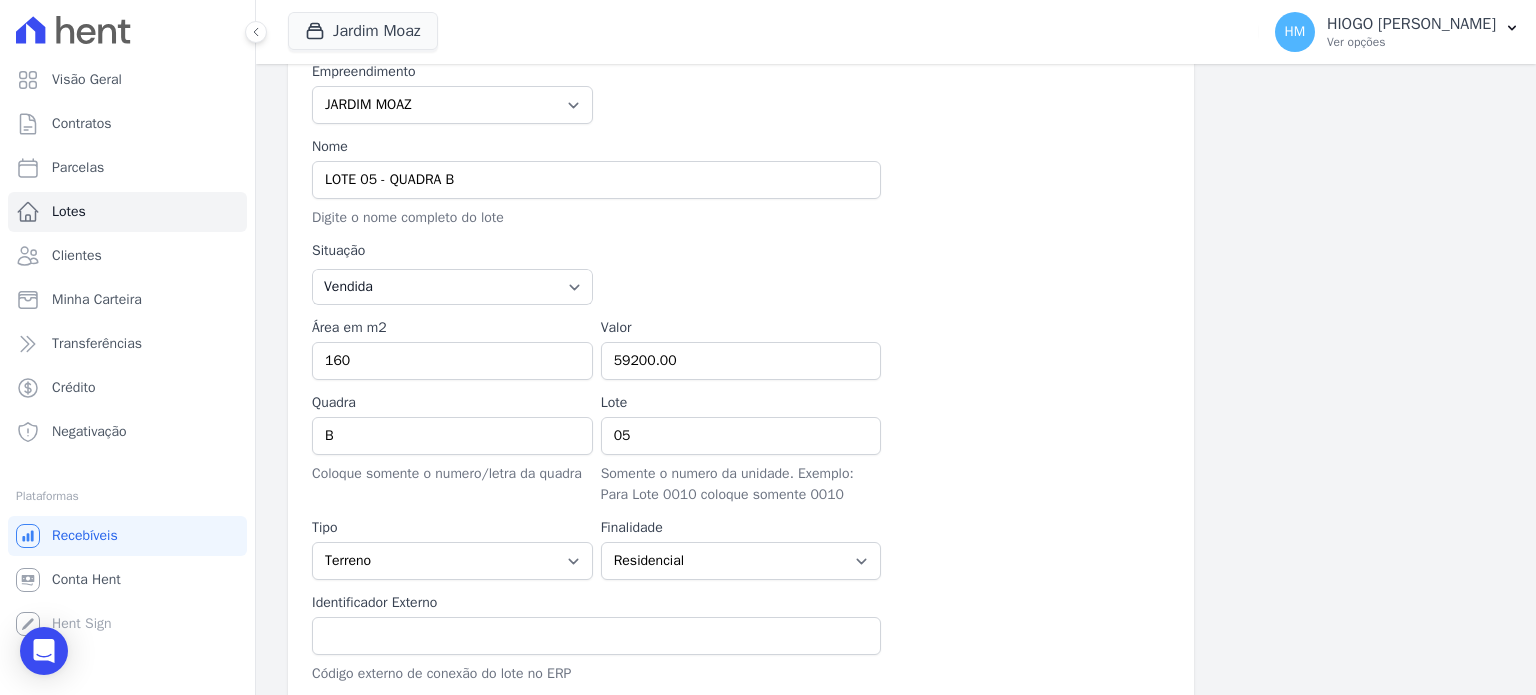 click at bounding box center [1029, 348] 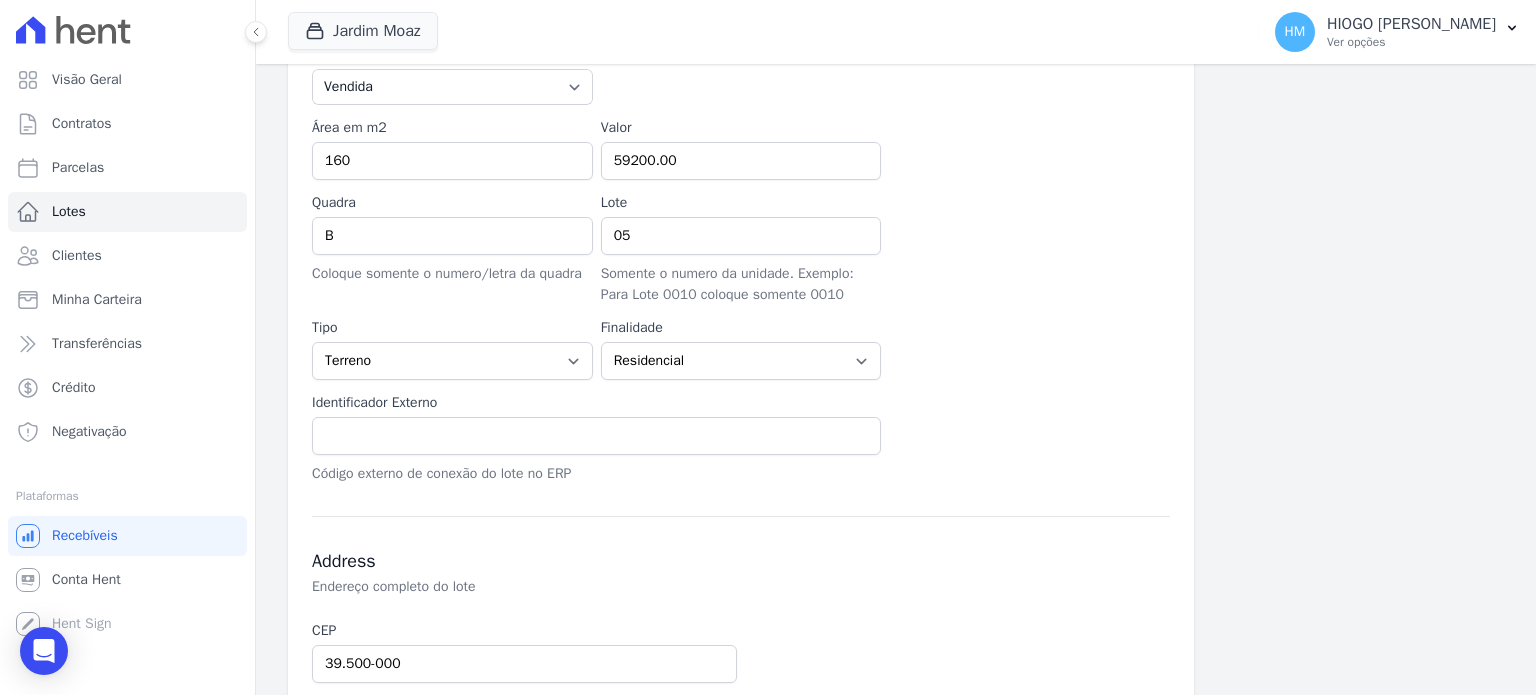 scroll, scrollTop: 693, scrollLeft: 0, axis: vertical 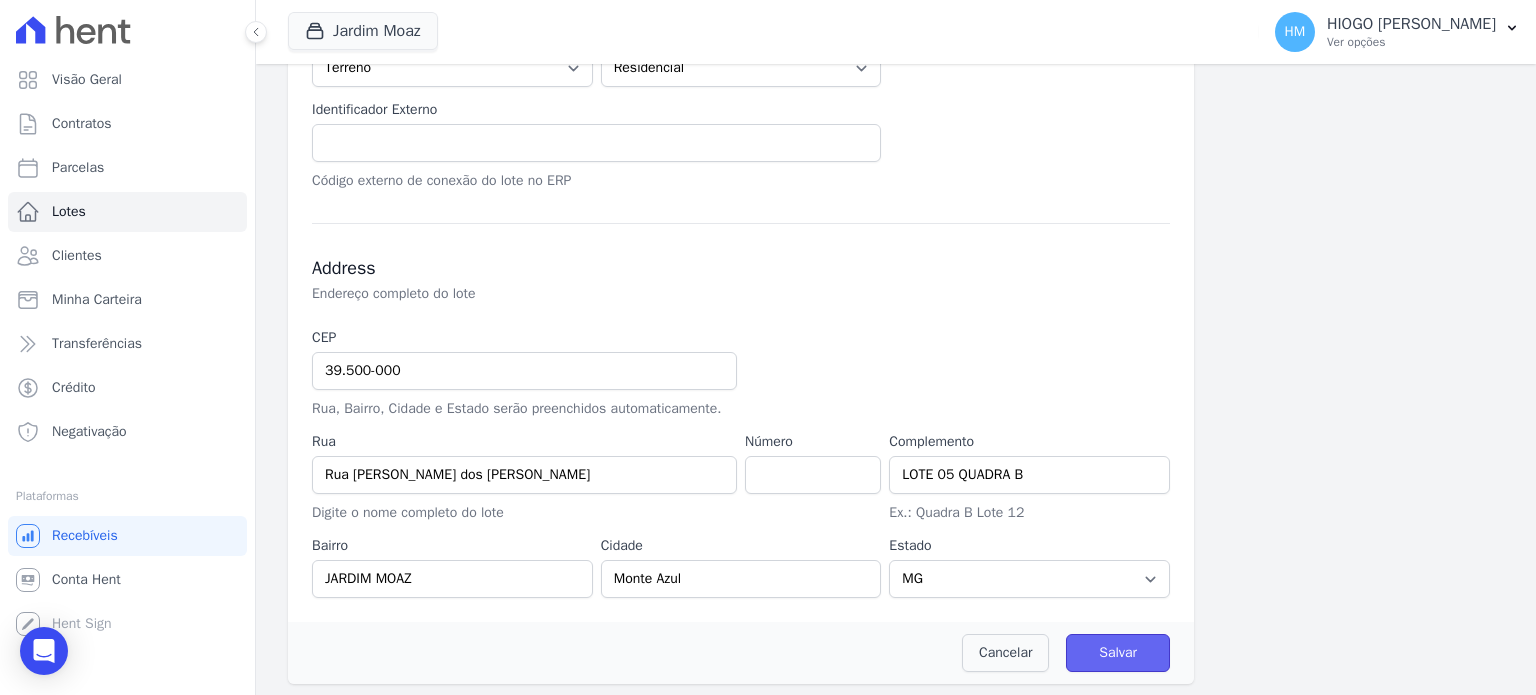 click on "Salvar" at bounding box center (1118, 653) 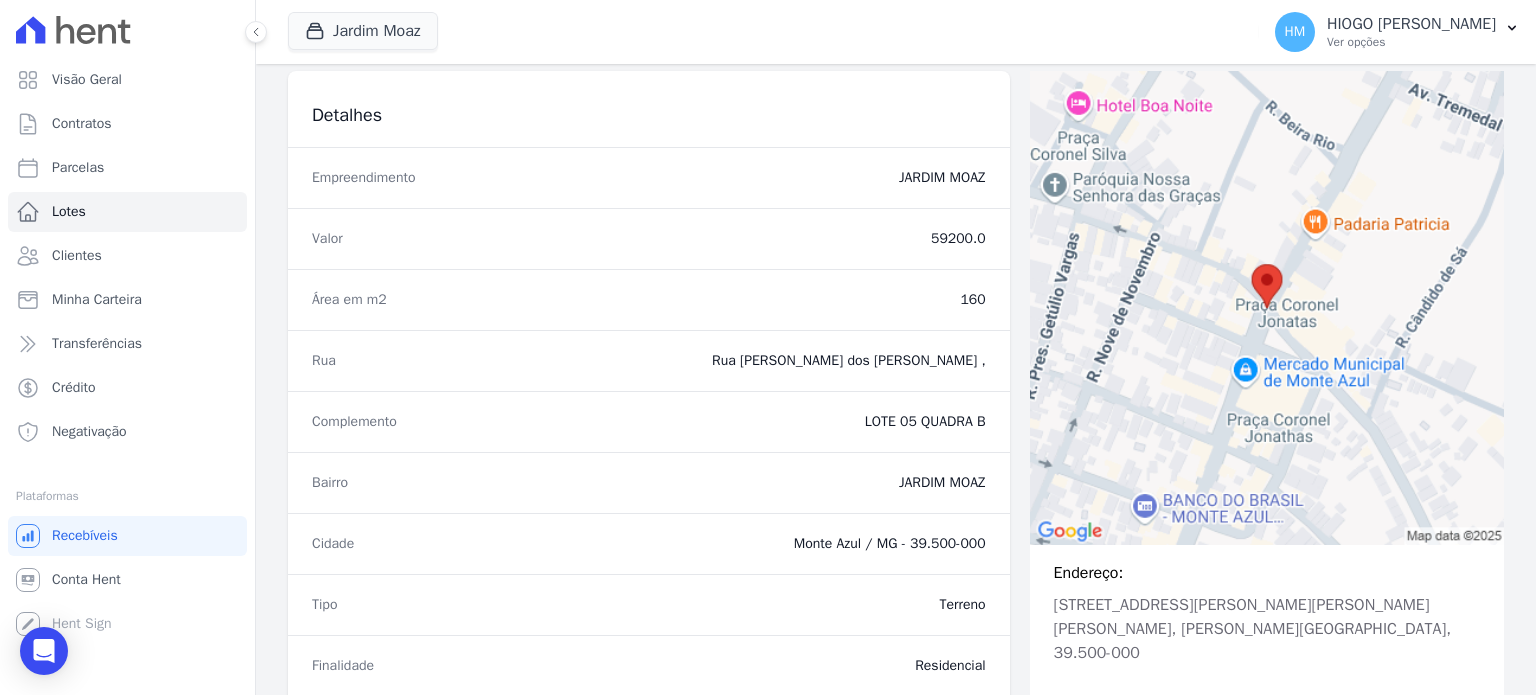 scroll, scrollTop: 0, scrollLeft: 0, axis: both 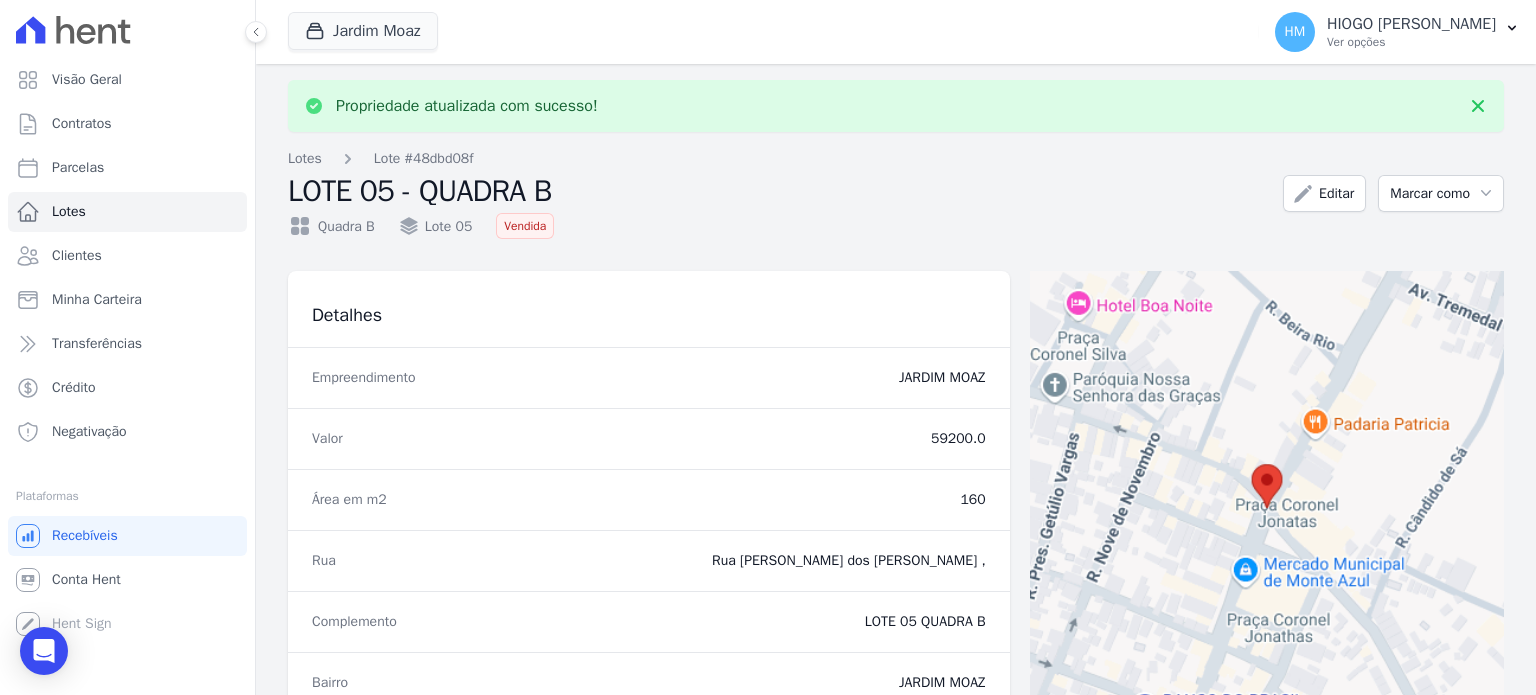 click on "Lotes
Lote
#48dbd08f
LOTE 05 - QUADRA B
Quadra B
Lote 05
[GEOGRAPHIC_DATA]" at bounding box center [777, 193] 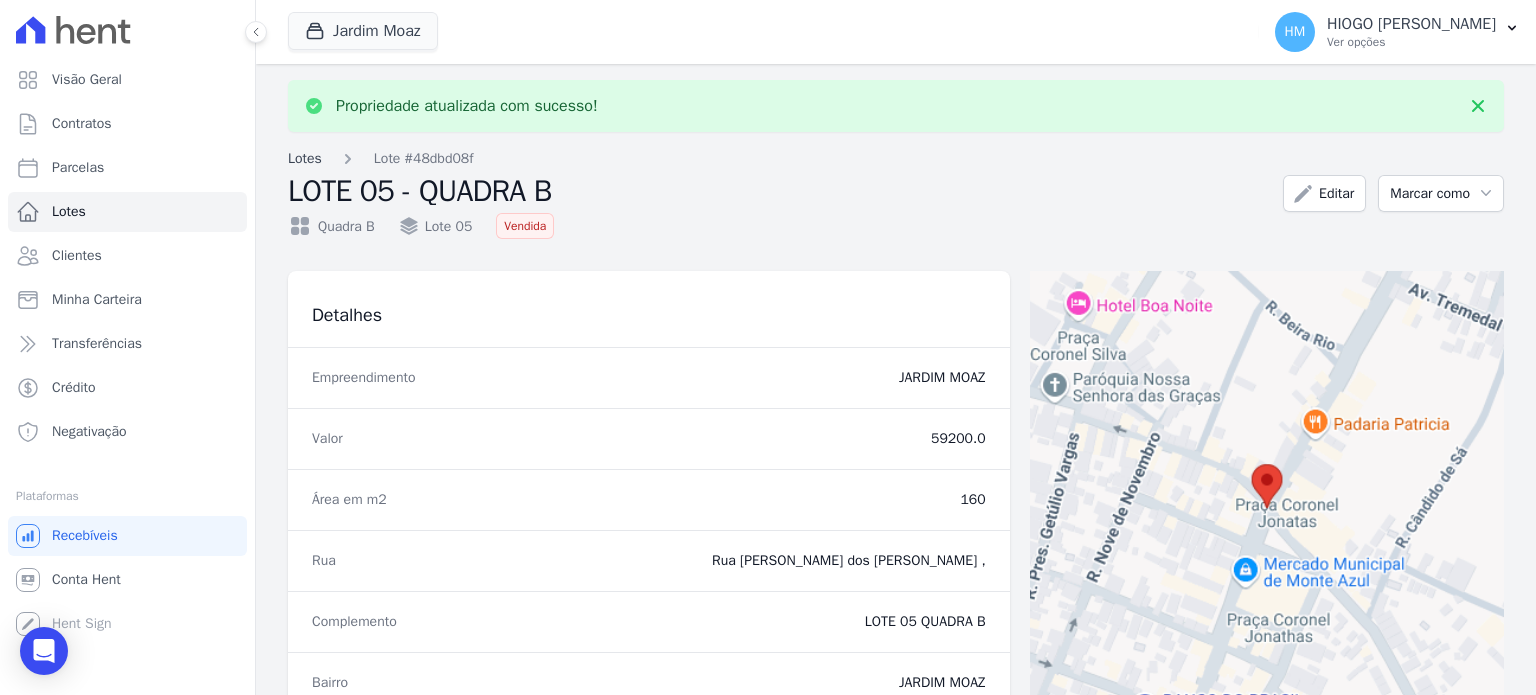 click on "Lotes" at bounding box center [305, 158] 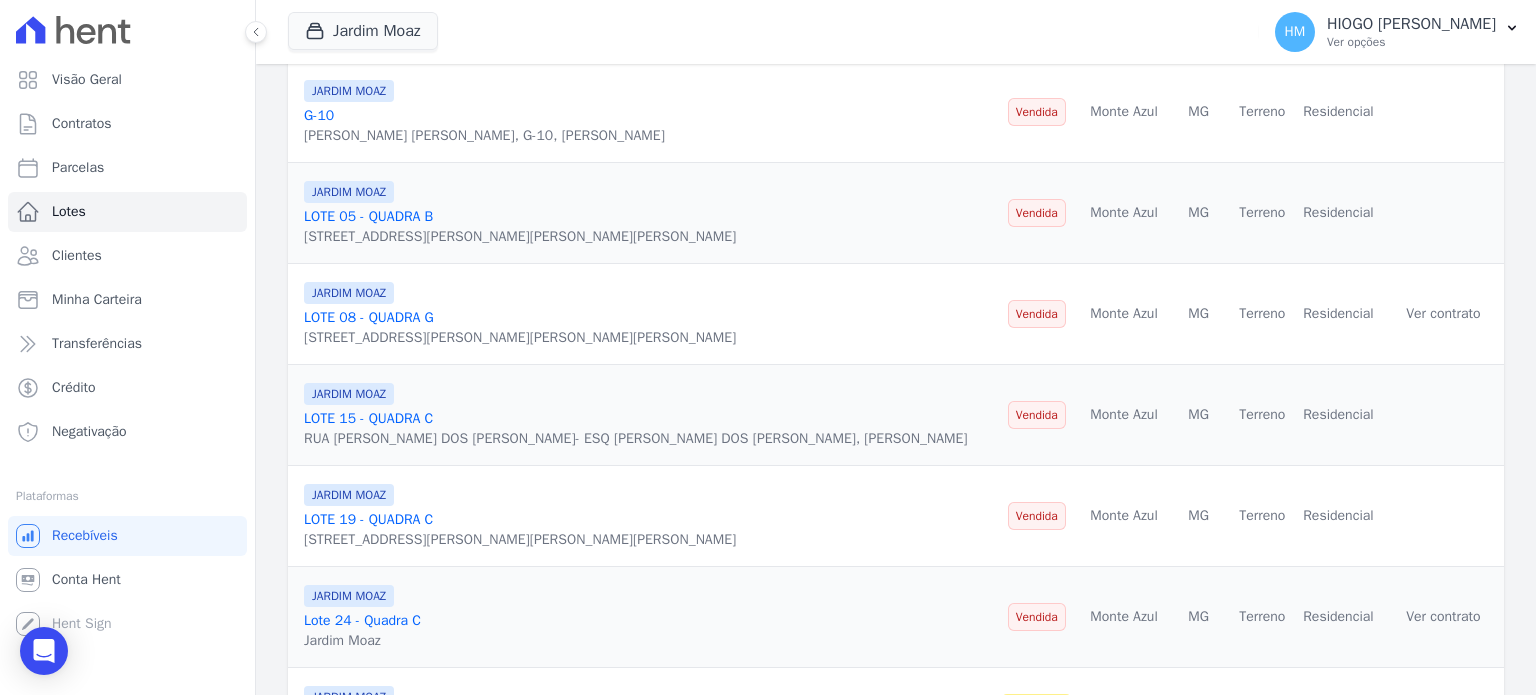 scroll, scrollTop: 416, scrollLeft: 0, axis: vertical 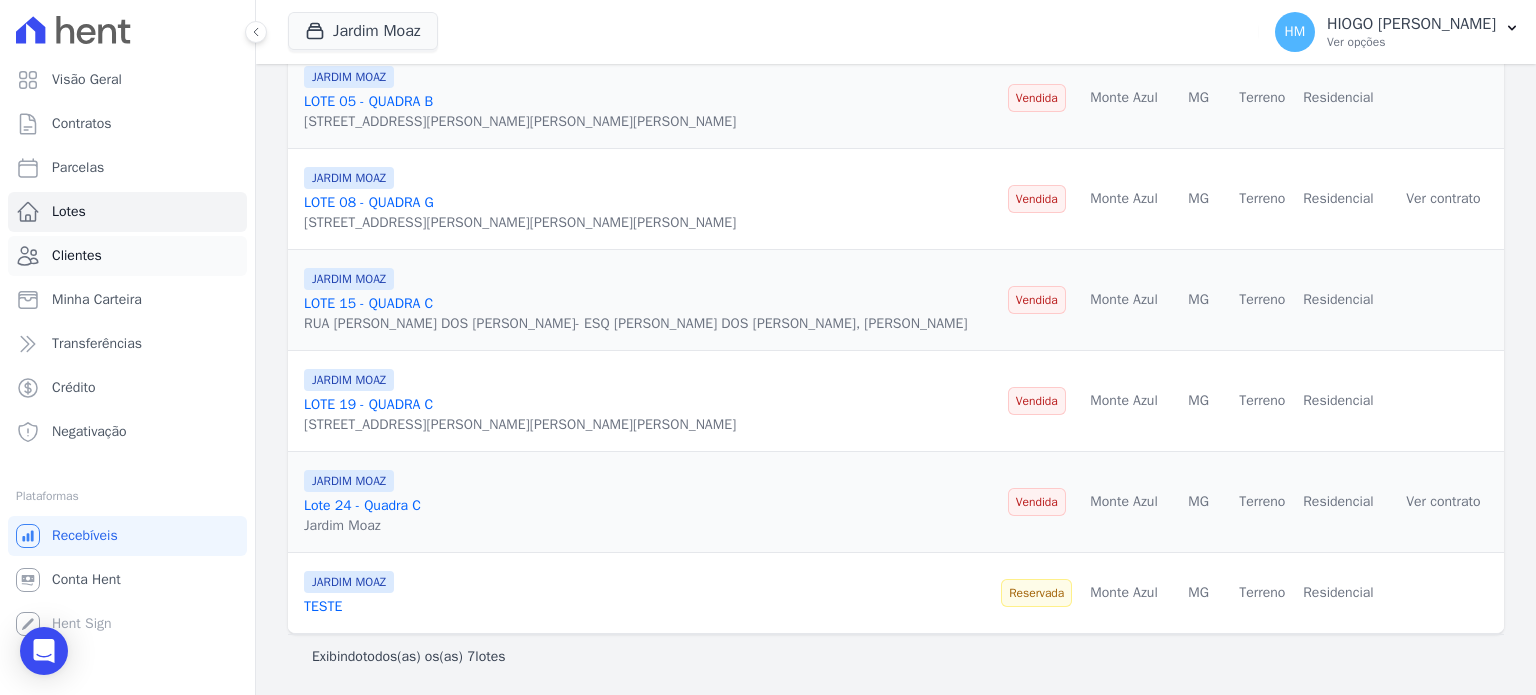 click on "Clientes" at bounding box center (77, 256) 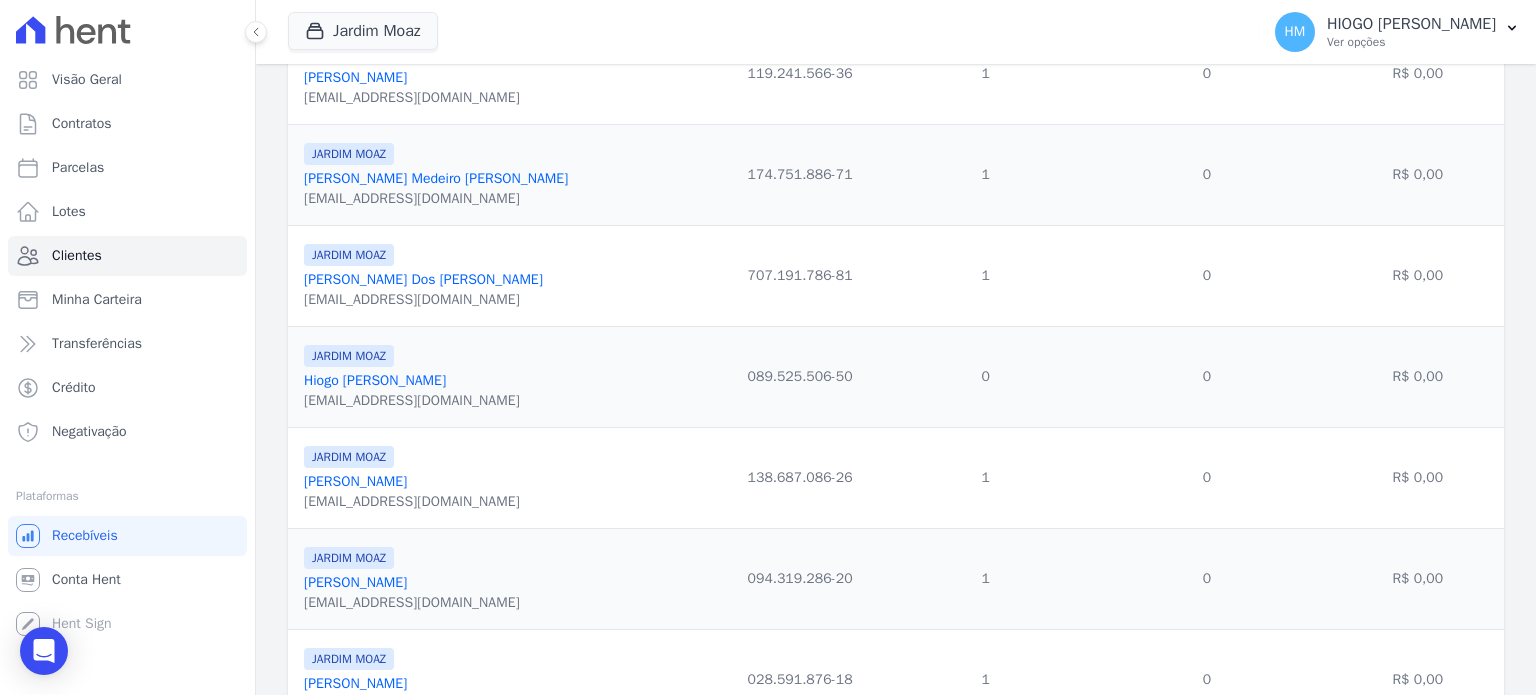 scroll, scrollTop: 148, scrollLeft: 0, axis: vertical 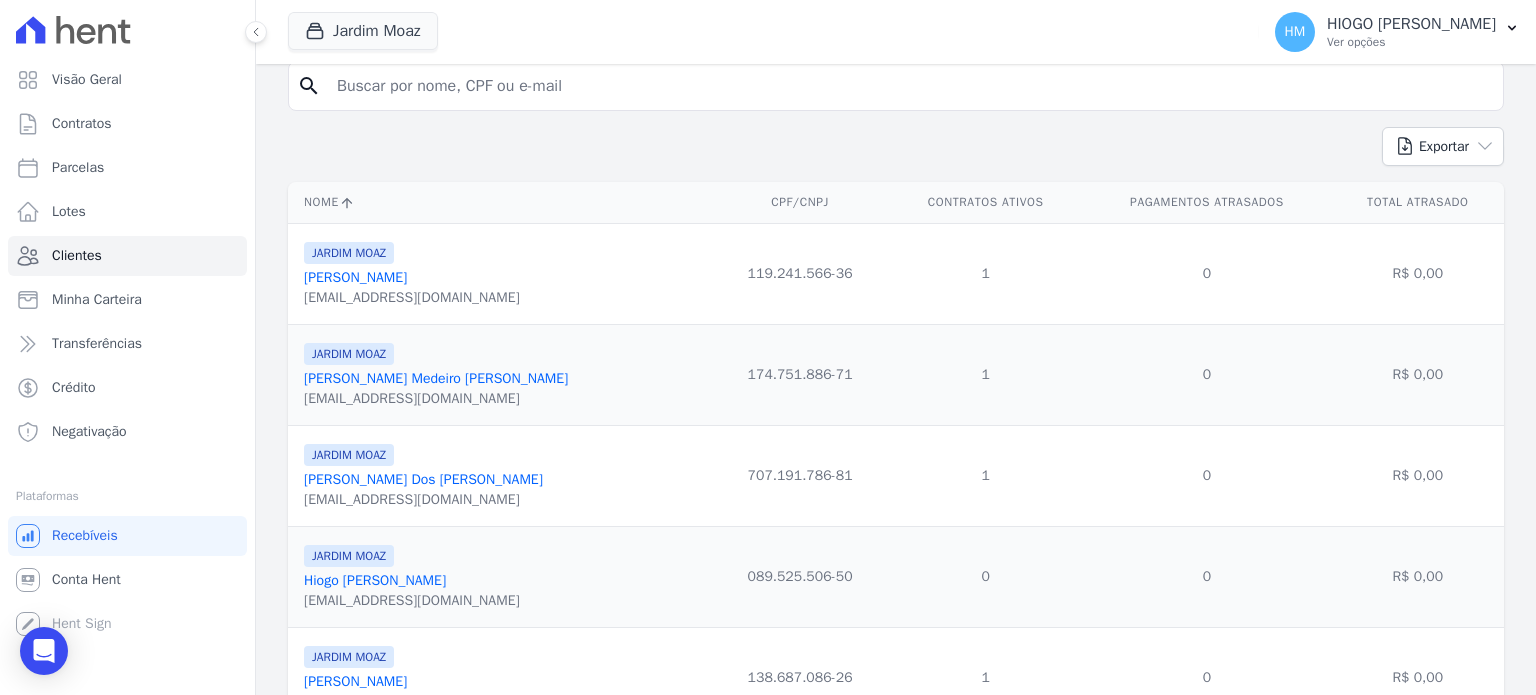 click on "[PERSON_NAME] Dos [PERSON_NAME]" at bounding box center [423, 479] 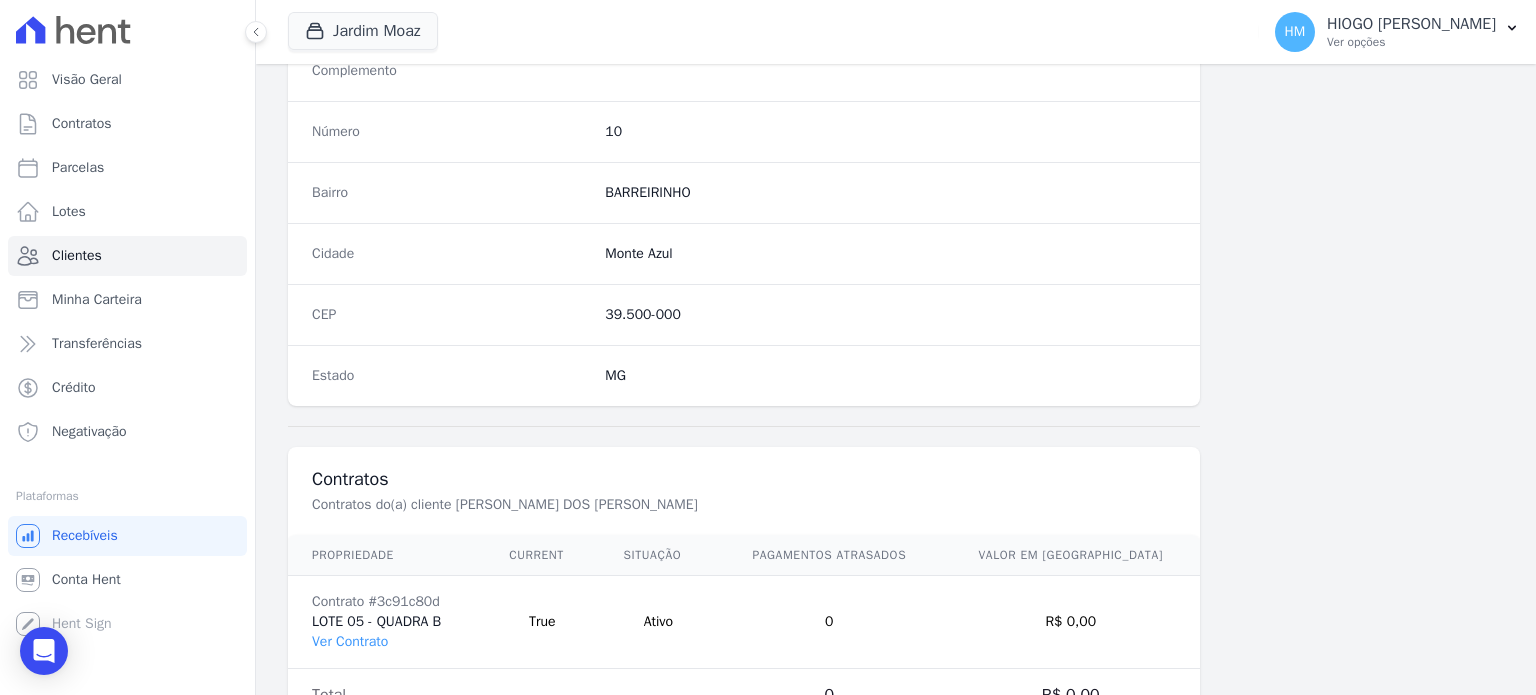 scroll, scrollTop: 1169, scrollLeft: 0, axis: vertical 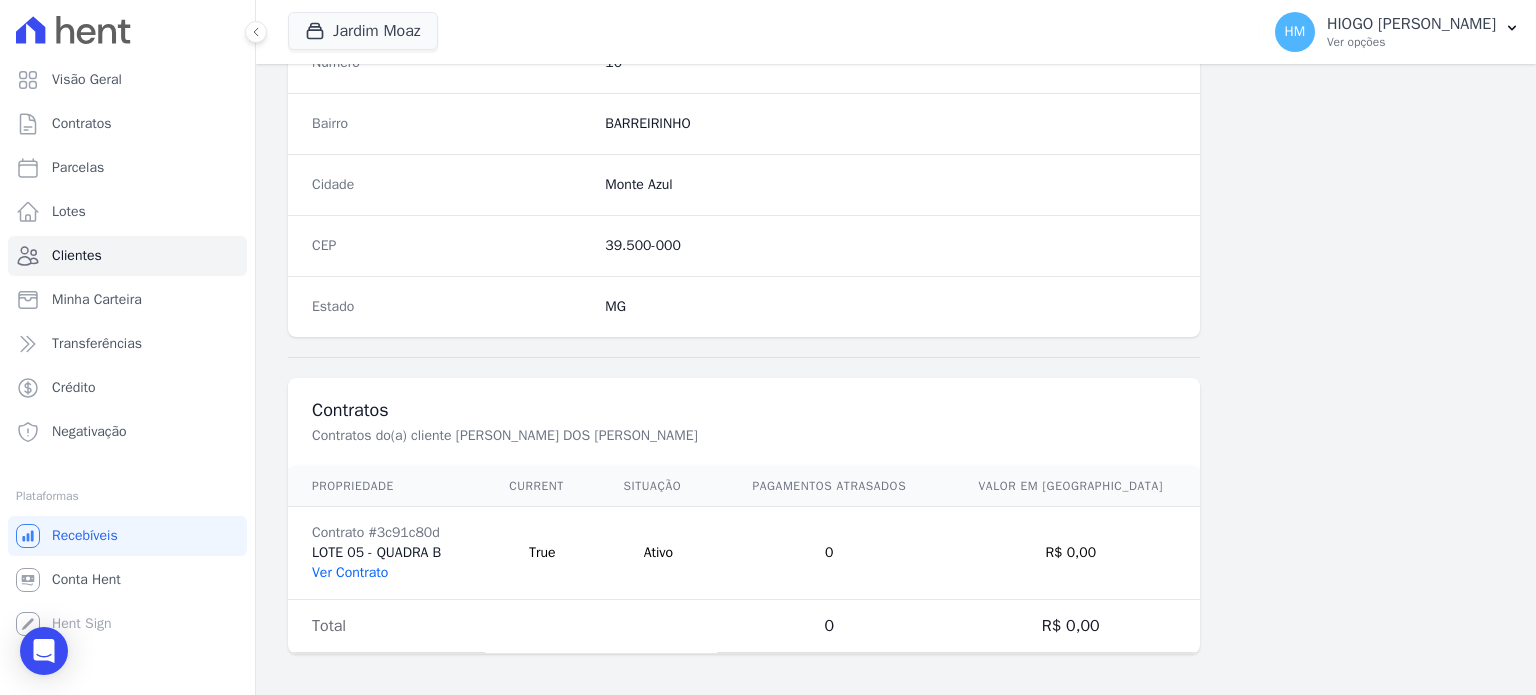 click on "Ver Contrato" at bounding box center [350, 572] 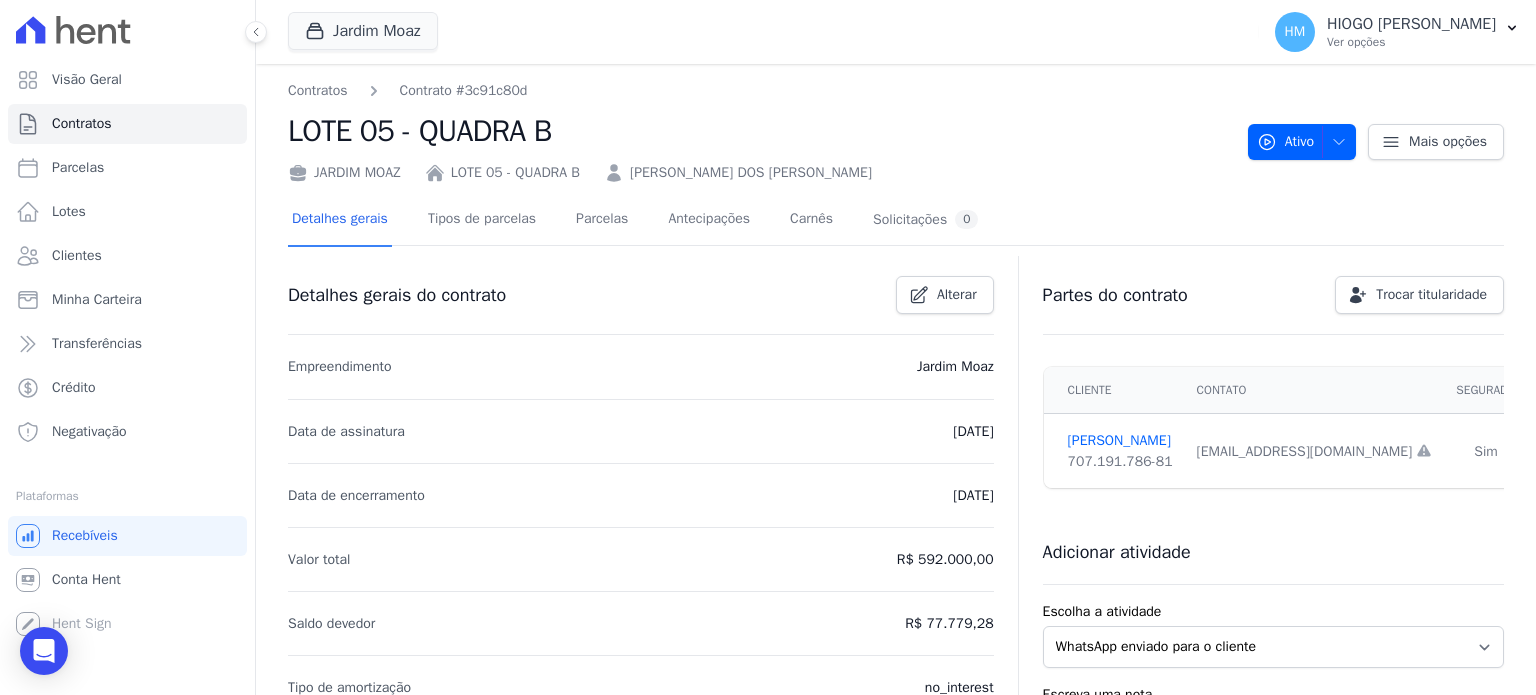 click on "R$ 592.000,00" at bounding box center [945, 560] 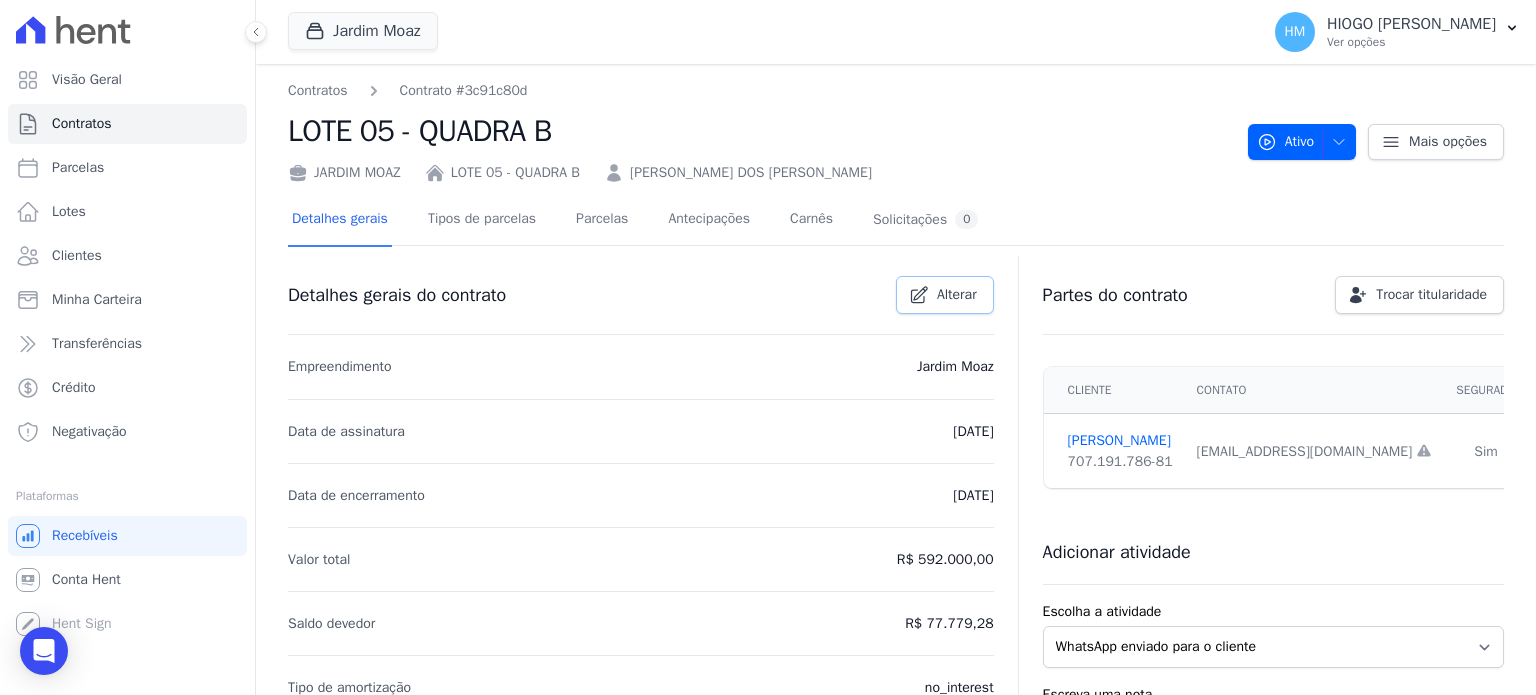 click on "Alterar" at bounding box center [945, 295] 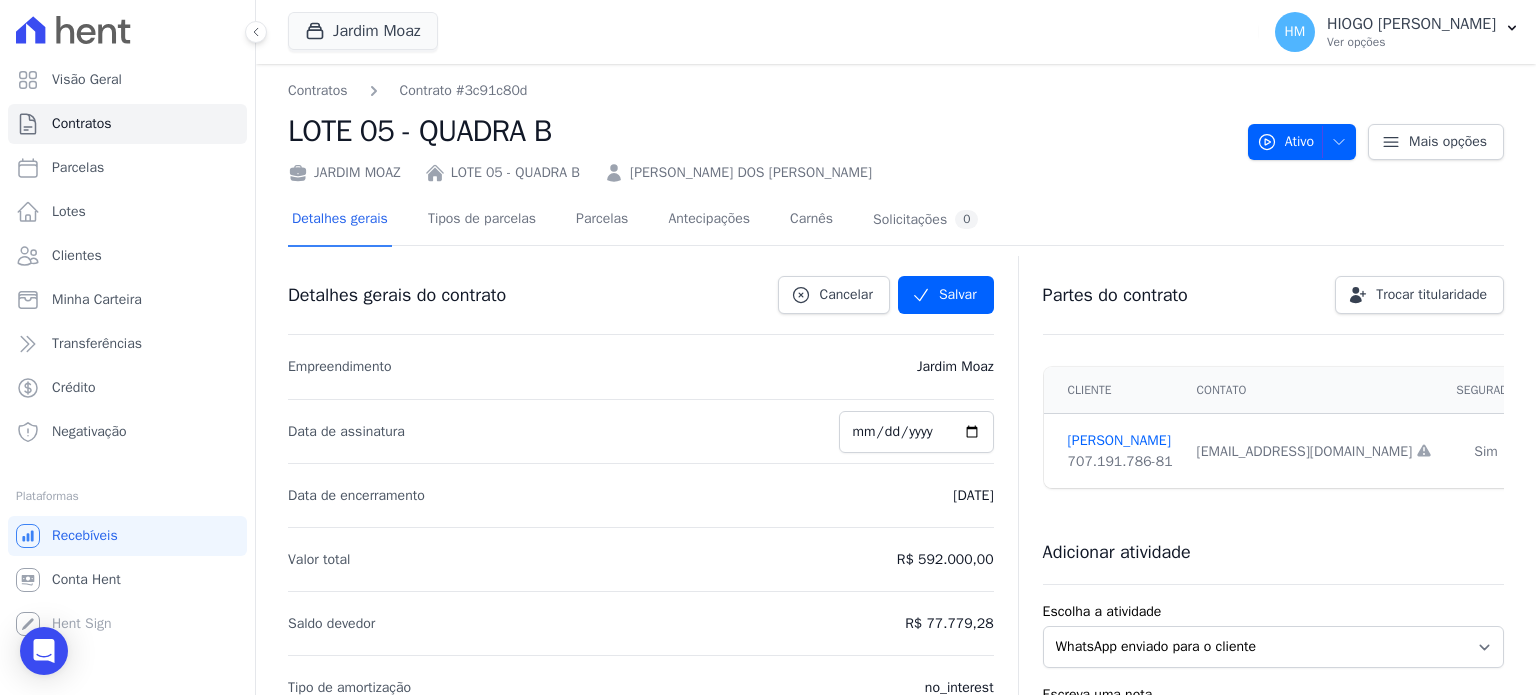 click on "R$ 592.000,00" at bounding box center (945, 560) 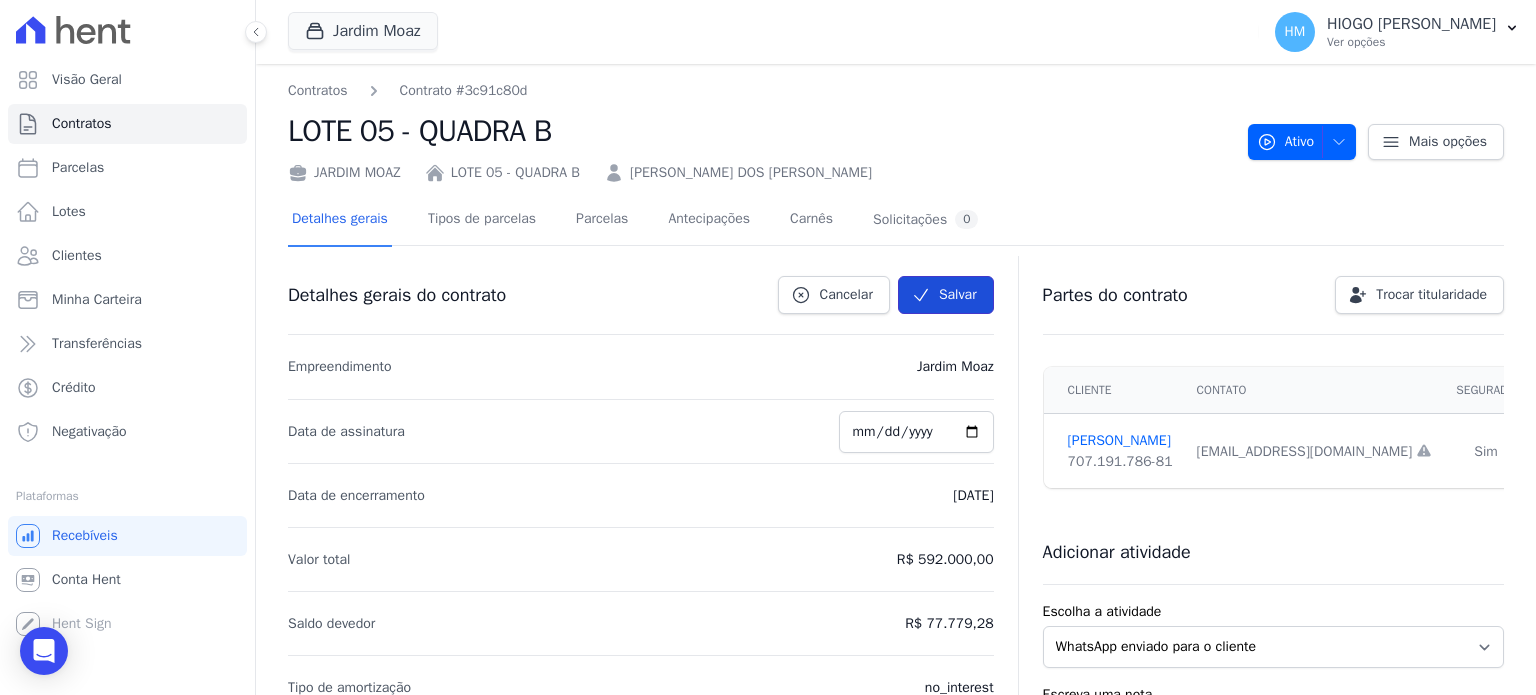 click on "Salvar" at bounding box center [946, 295] 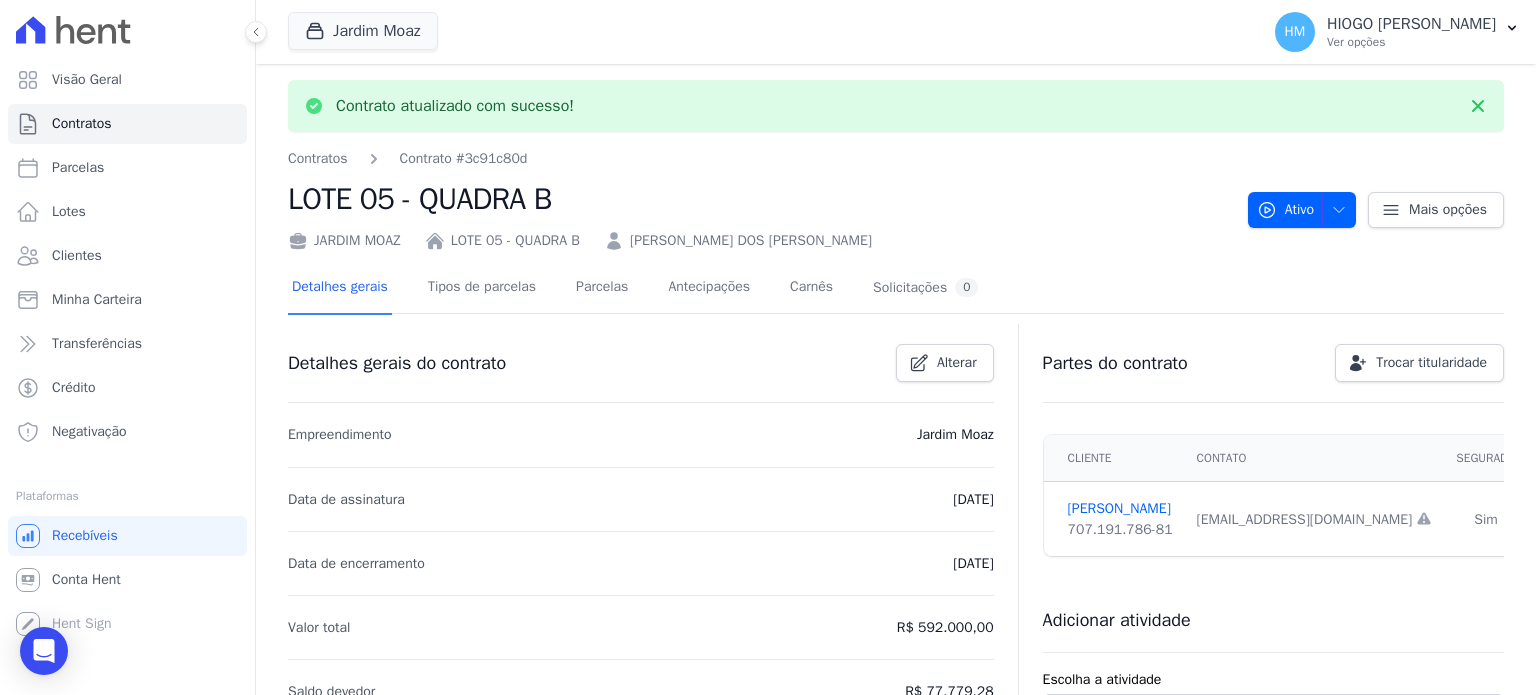 scroll, scrollTop: 300, scrollLeft: 0, axis: vertical 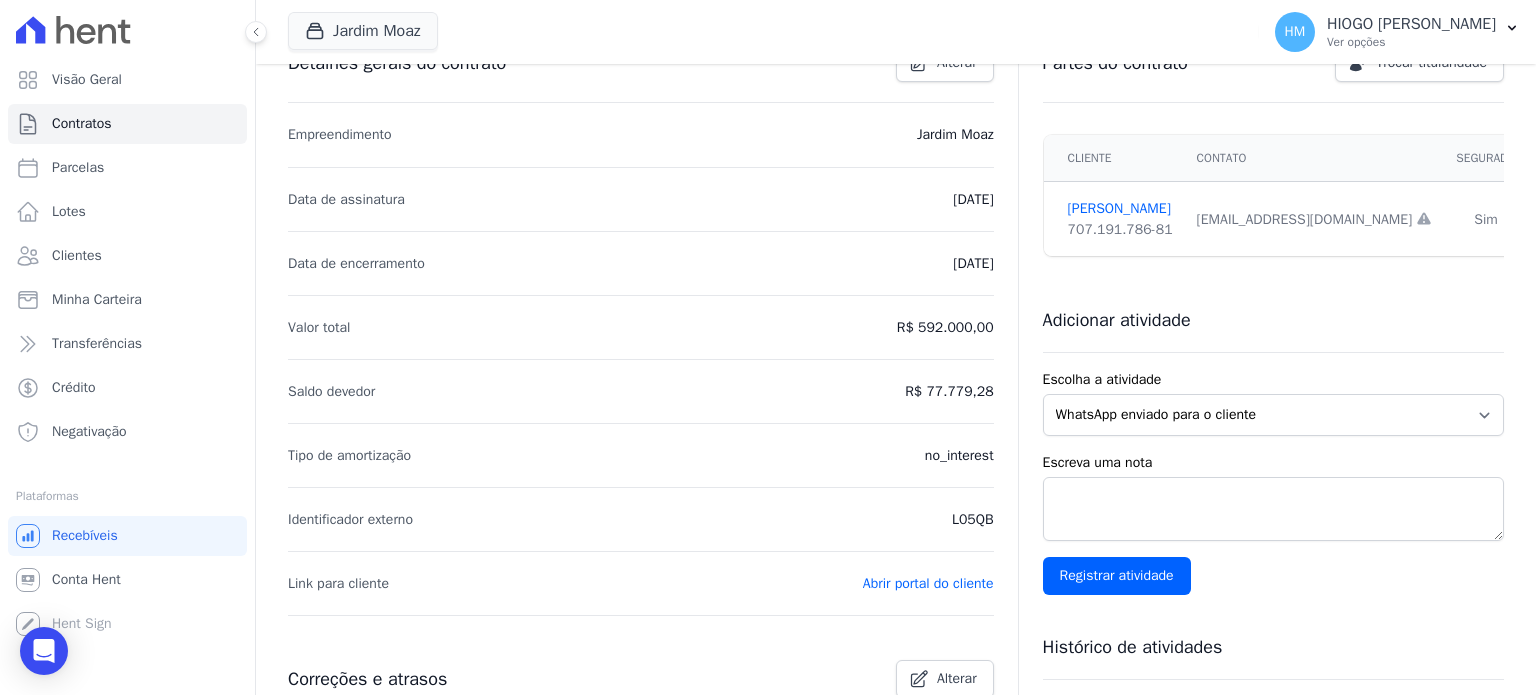 click on "R$ 592.000,00" at bounding box center (945, 328) 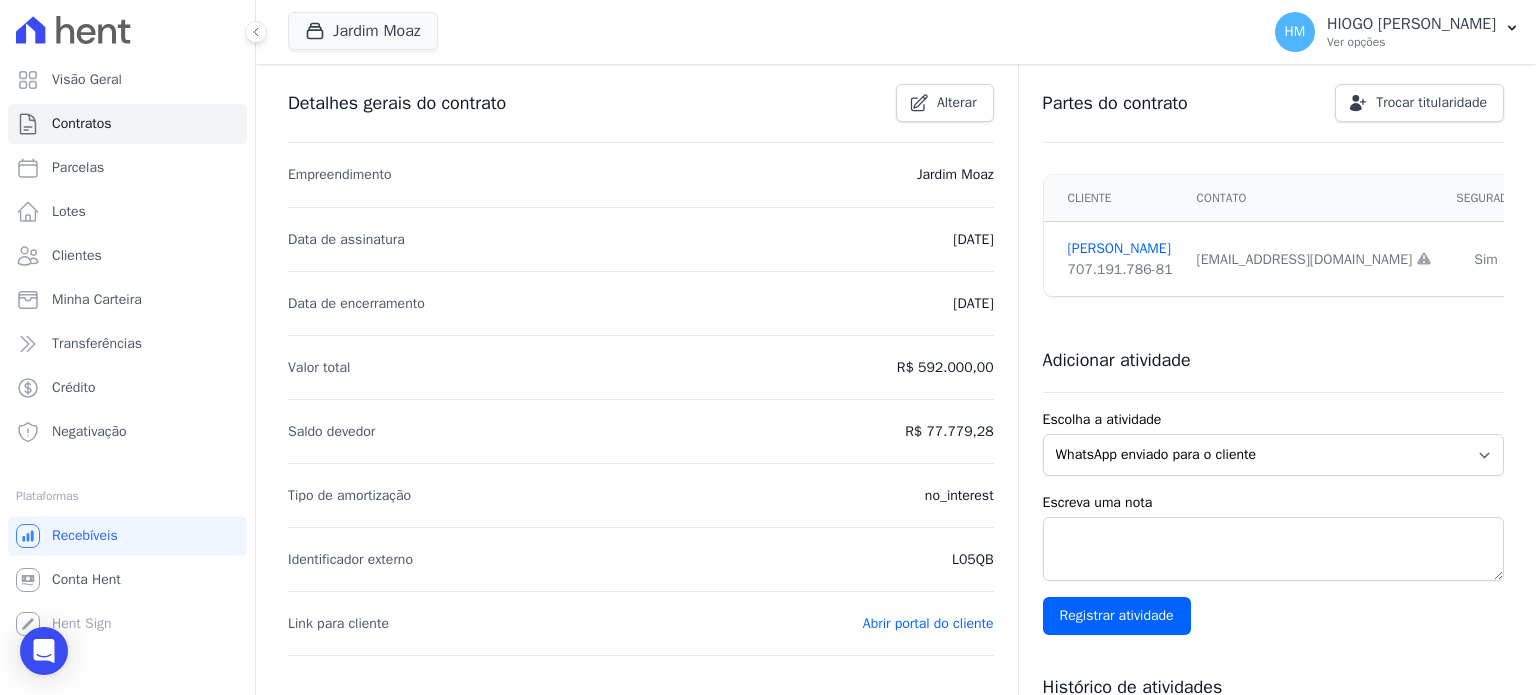 scroll, scrollTop: 0, scrollLeft: 0, axis: both 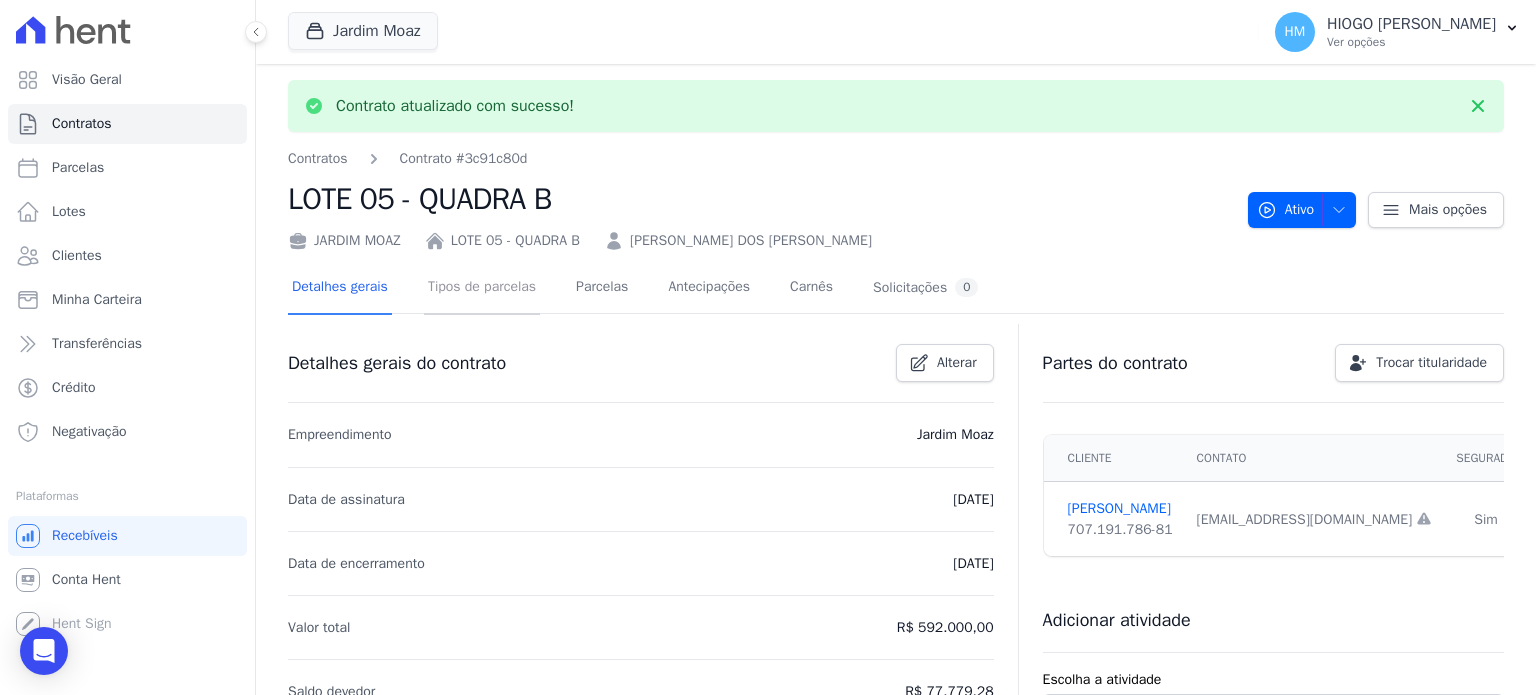 click on "Tipos de parcelas" at bounding box center (482, 288) 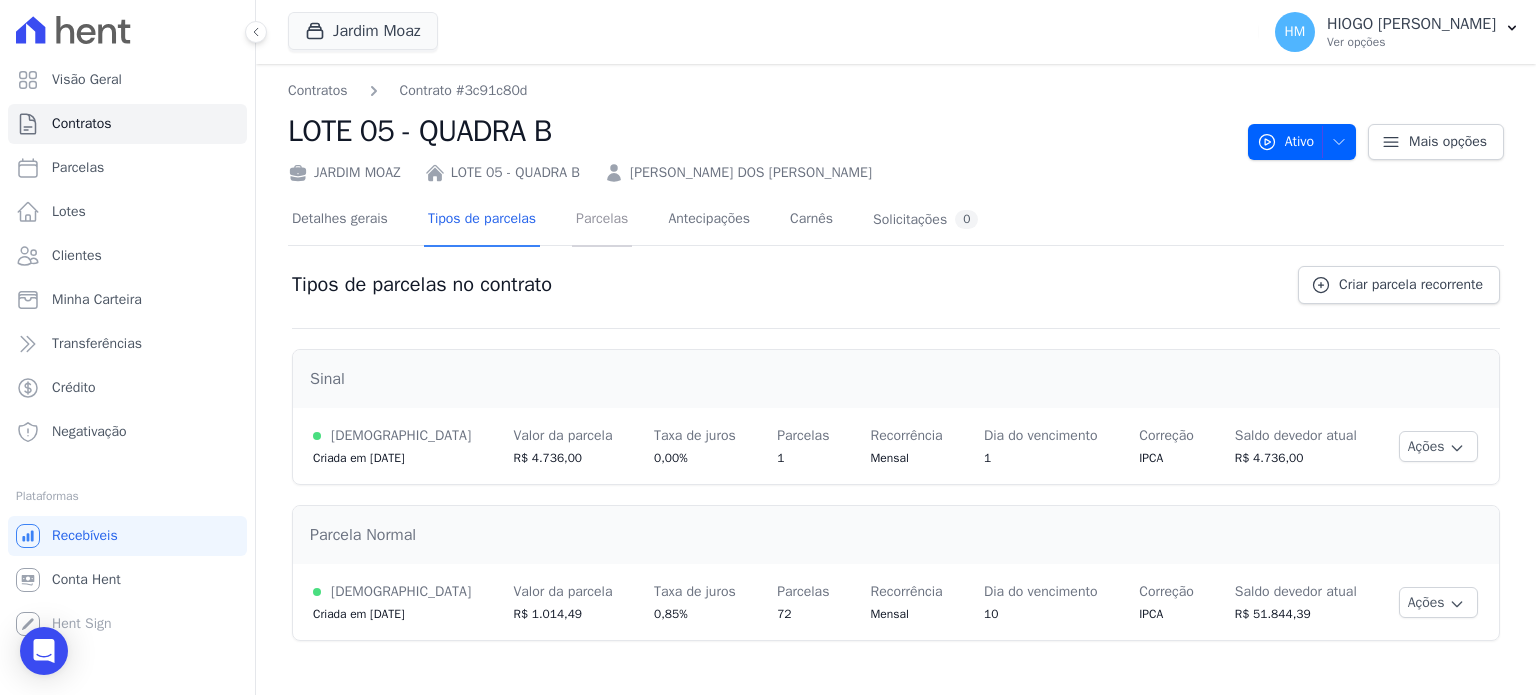 click on "Parcelas" at bounding box center [602, 220] 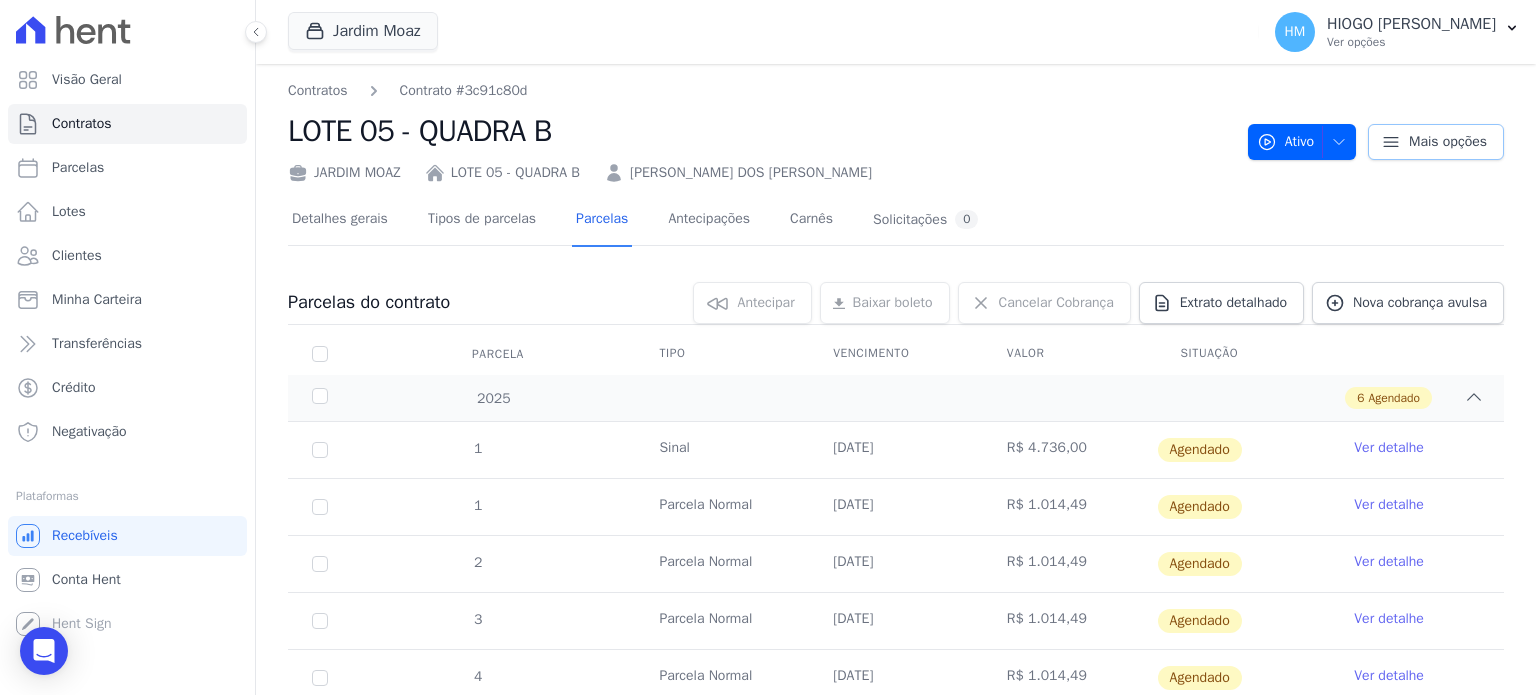 click on "Mais opções" at bounding box center (1436, 142) 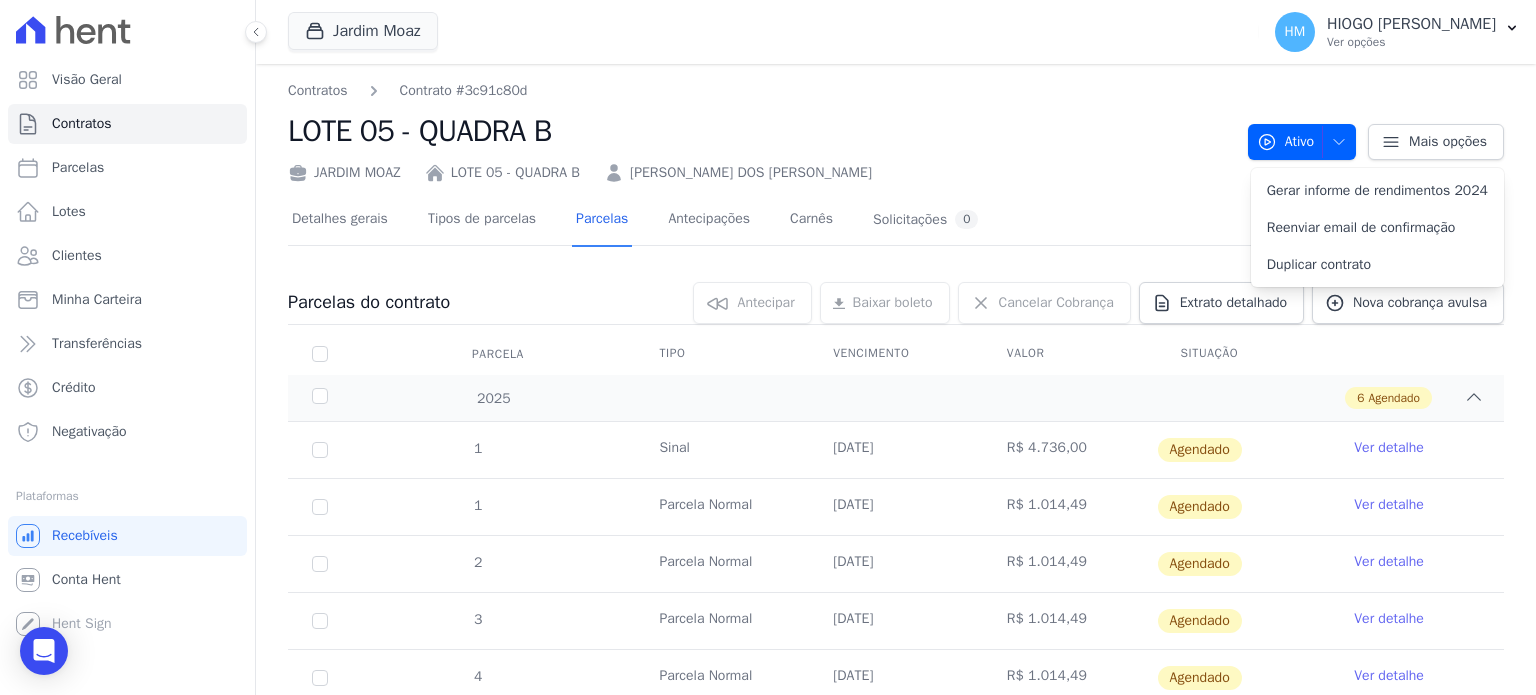 click on "Detalhes gerais
Tipos de parcelas
[GEOGRAPHIC_DATA]
Antecipações
[PERSON_NAME]
Solicitações
0" at bounding box center (896, 220) 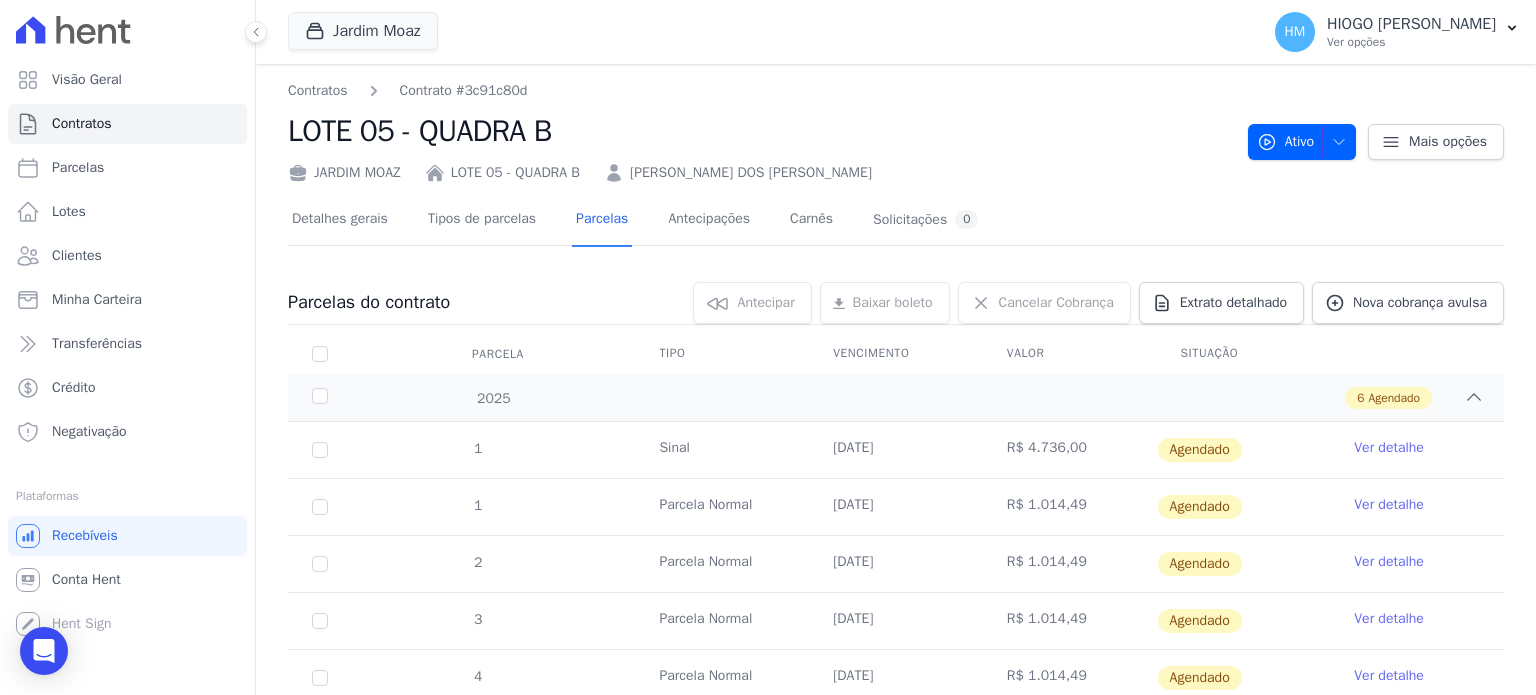 click on "Ver detalhe" at bounding box center [1389, 448] 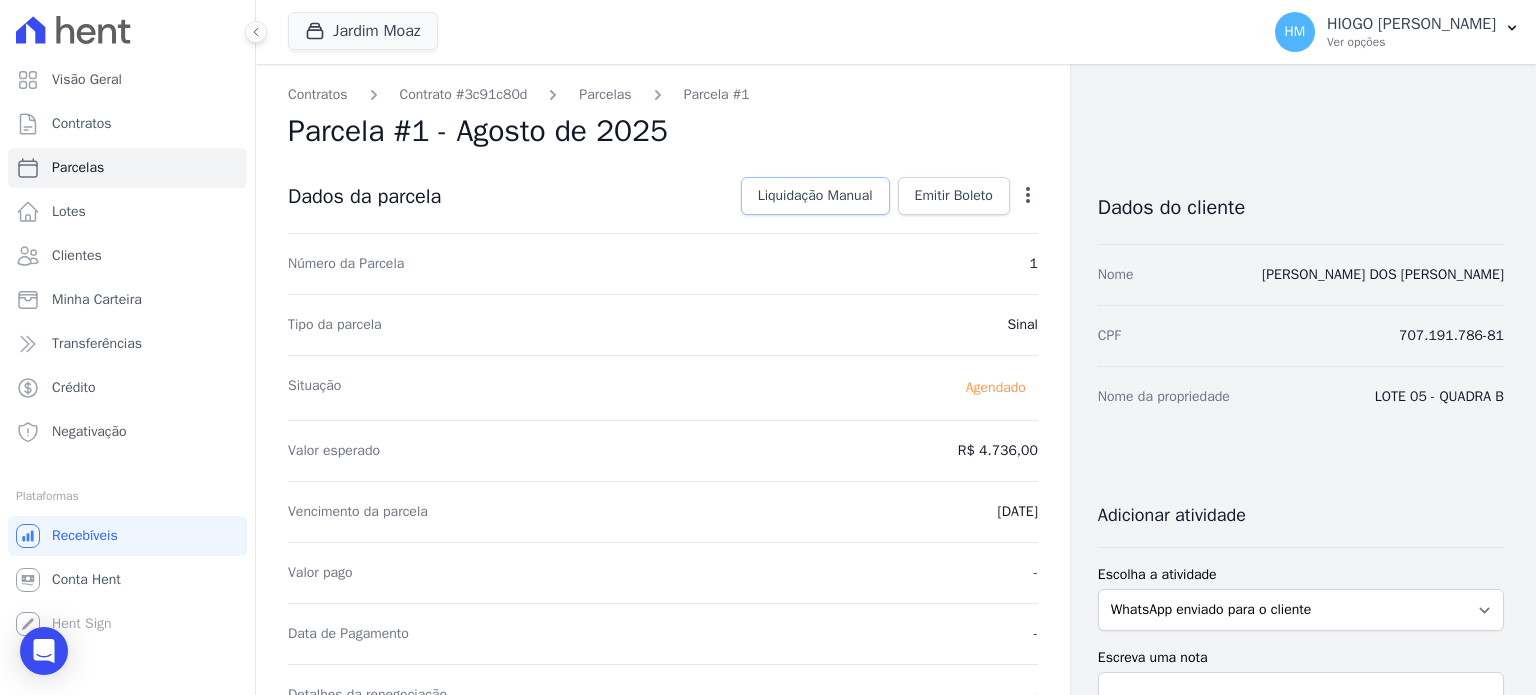 click on "Liquidação Manual" at bounding box center [815, 196] 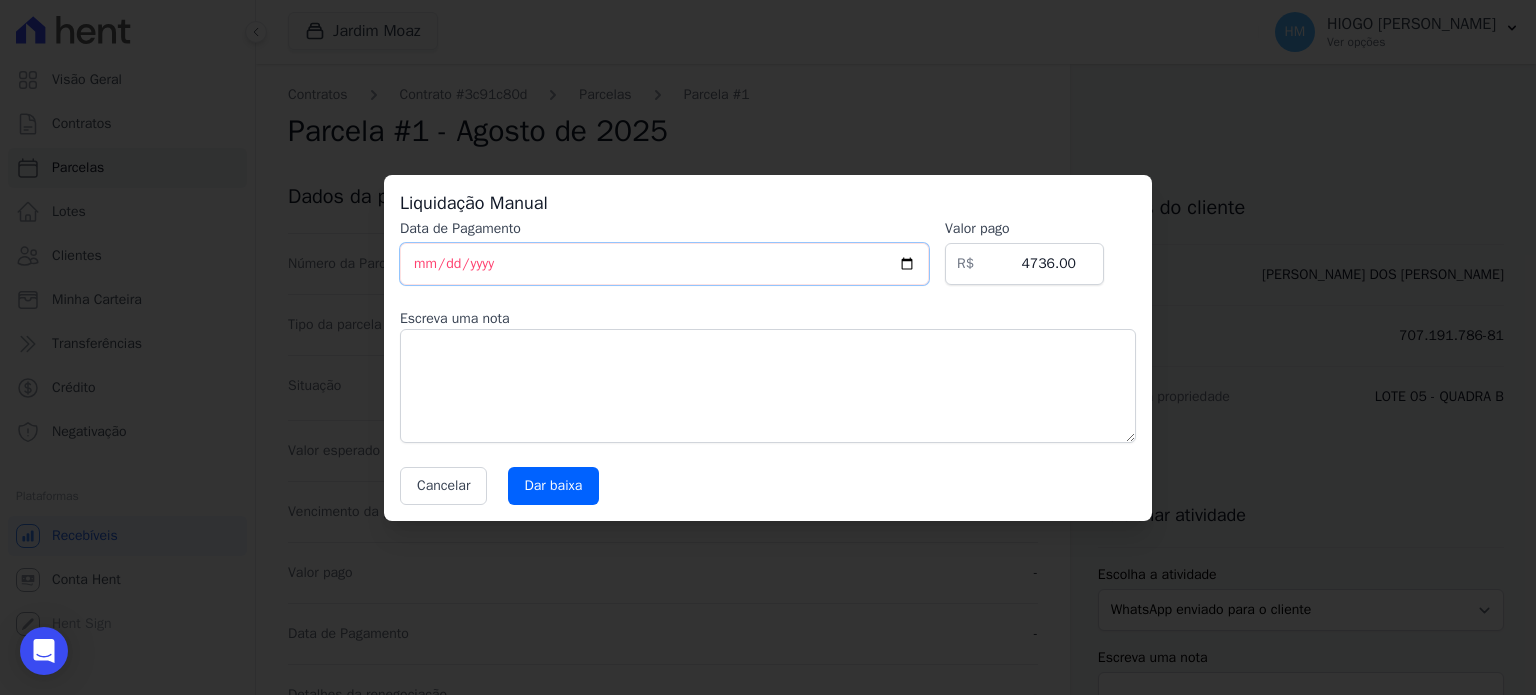 click on "[DATE]" at bounding box center (664, 264) 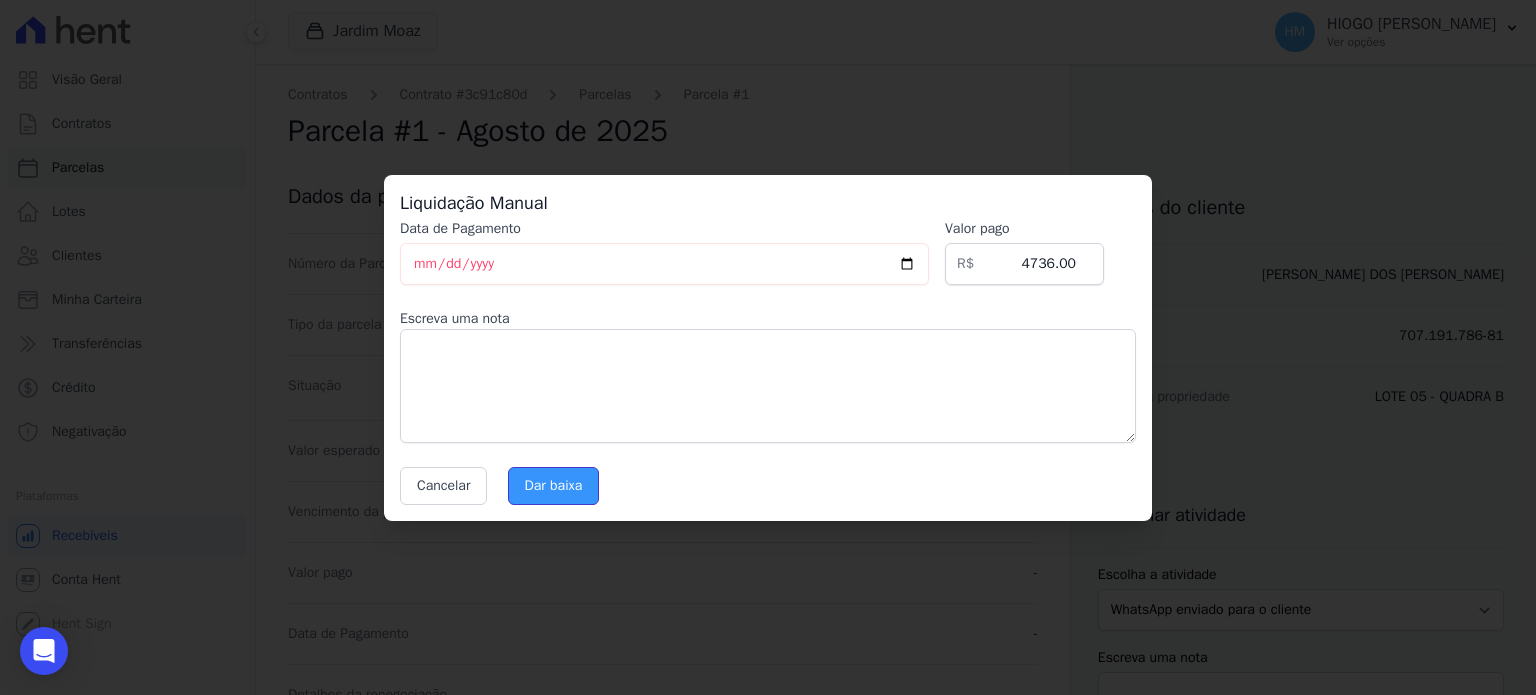 click on "Dar baixa" at bounding box center [554, 486] 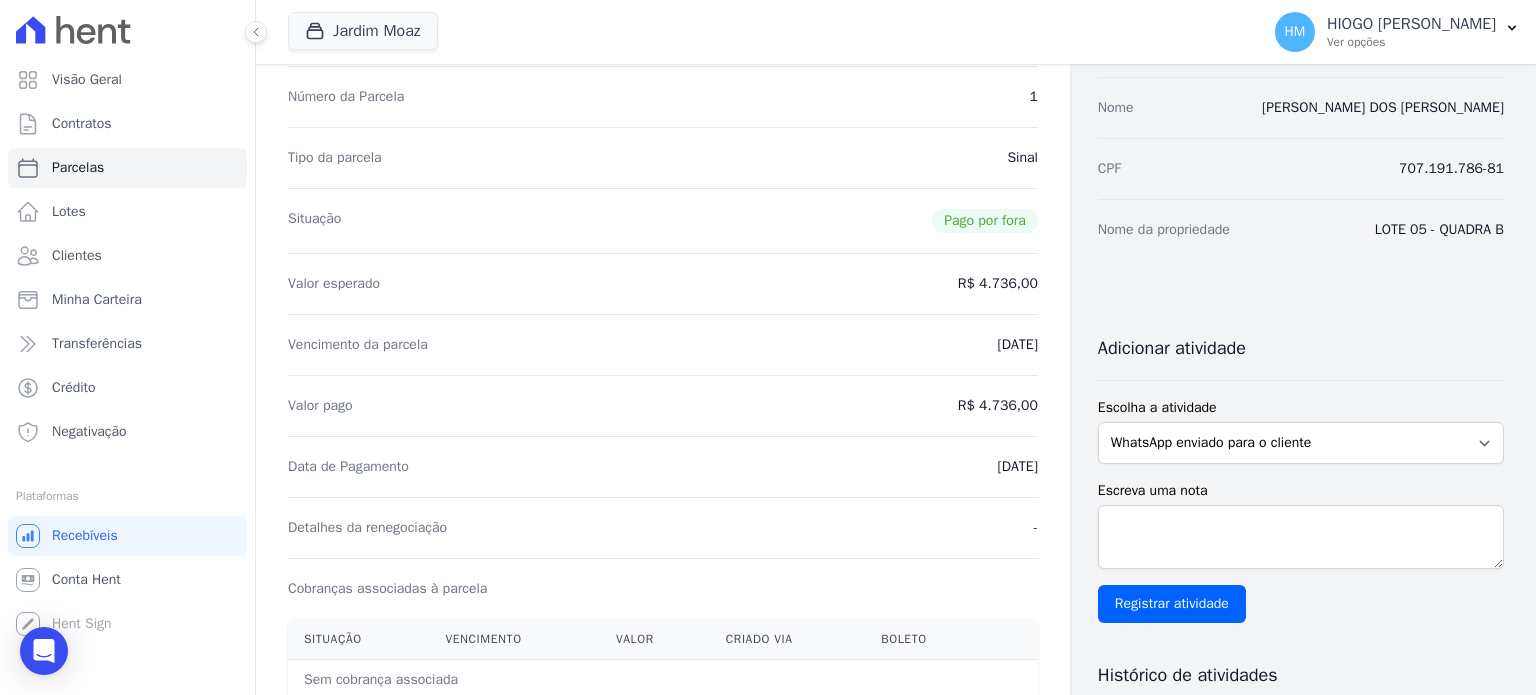 scroll, scrollTop: 0, scrollLeft: 0, axis: both 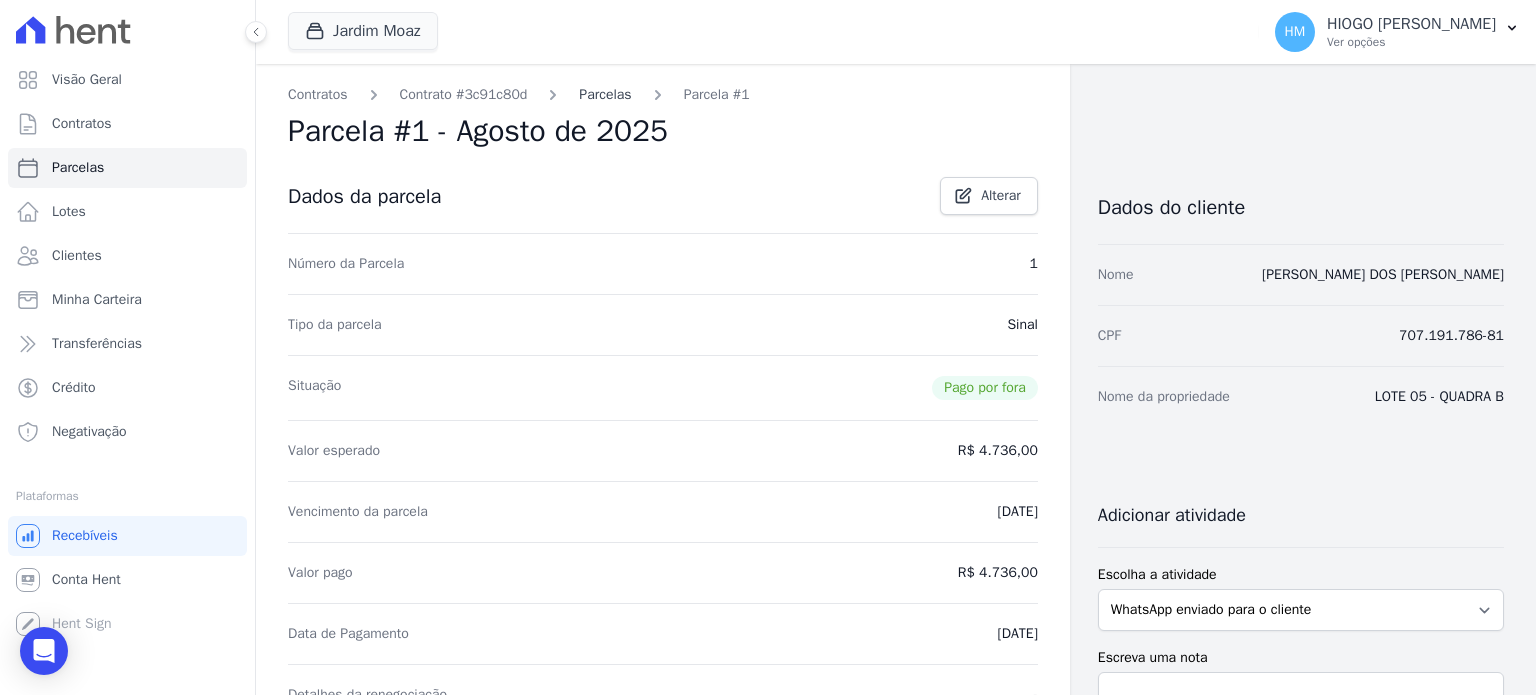 click on "Parcelas" at bounding box center [605, 94] 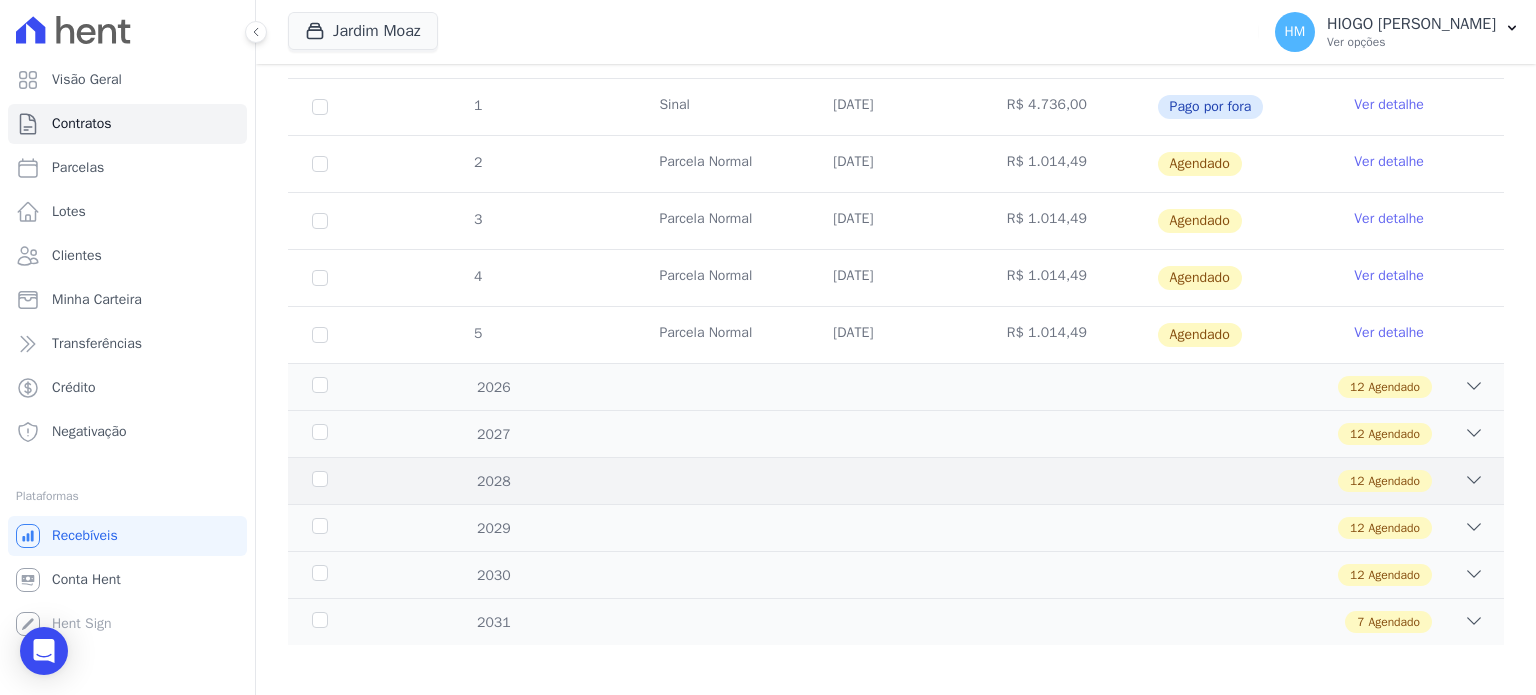 scroll, scrollTop: 406, scrollLeft: 0, axis: vertical 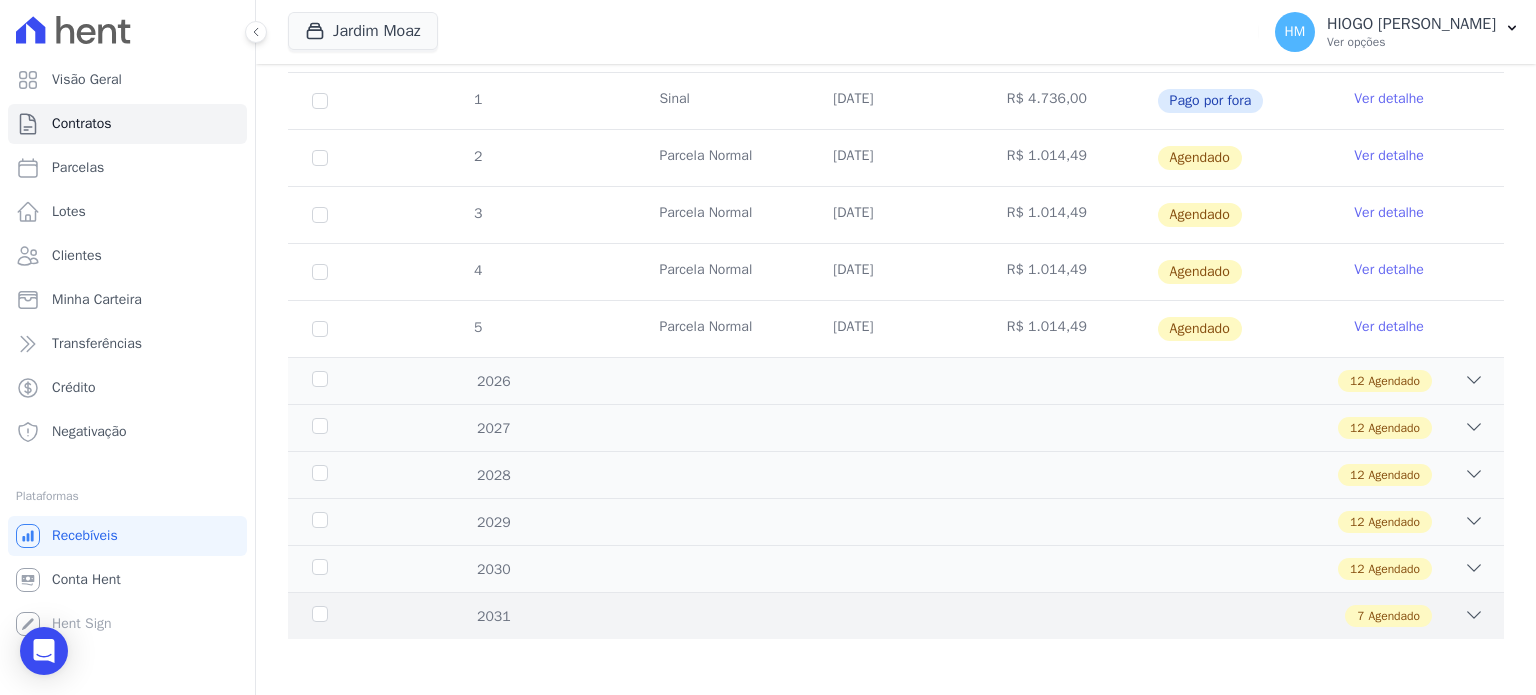 click on "7
Agendado" at bounding box center (955, 616) 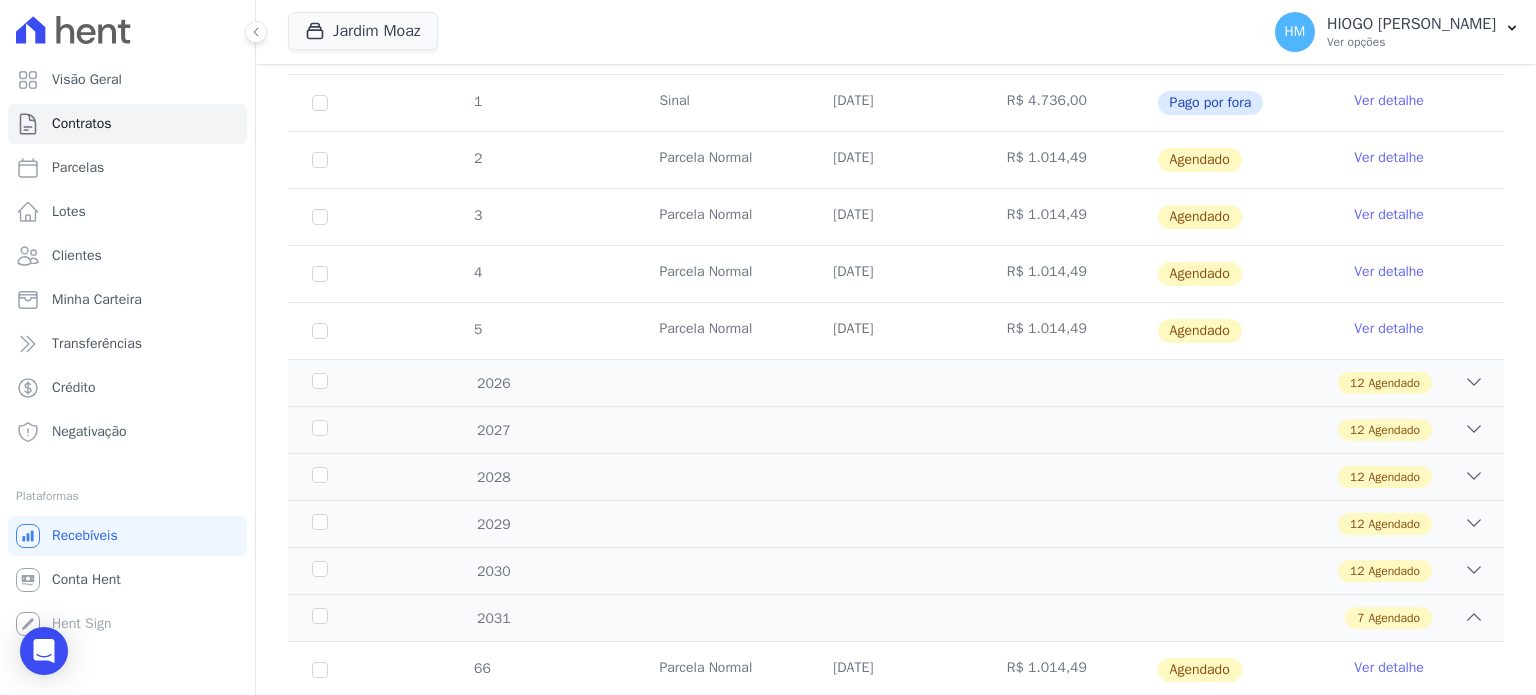 scroll, scrollTop: 0, scrollLeft: 0, axis: both 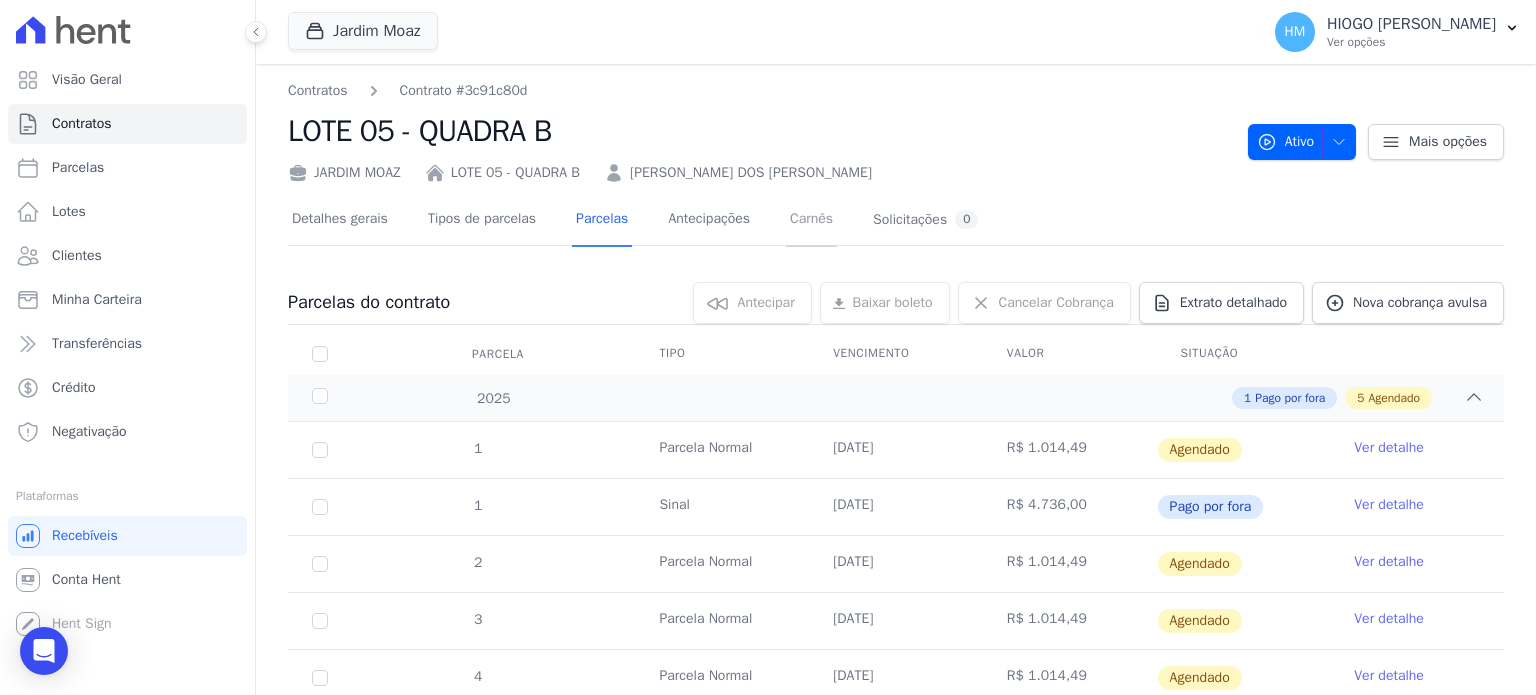 click on "Carnês" at bounding box center [811, 220] 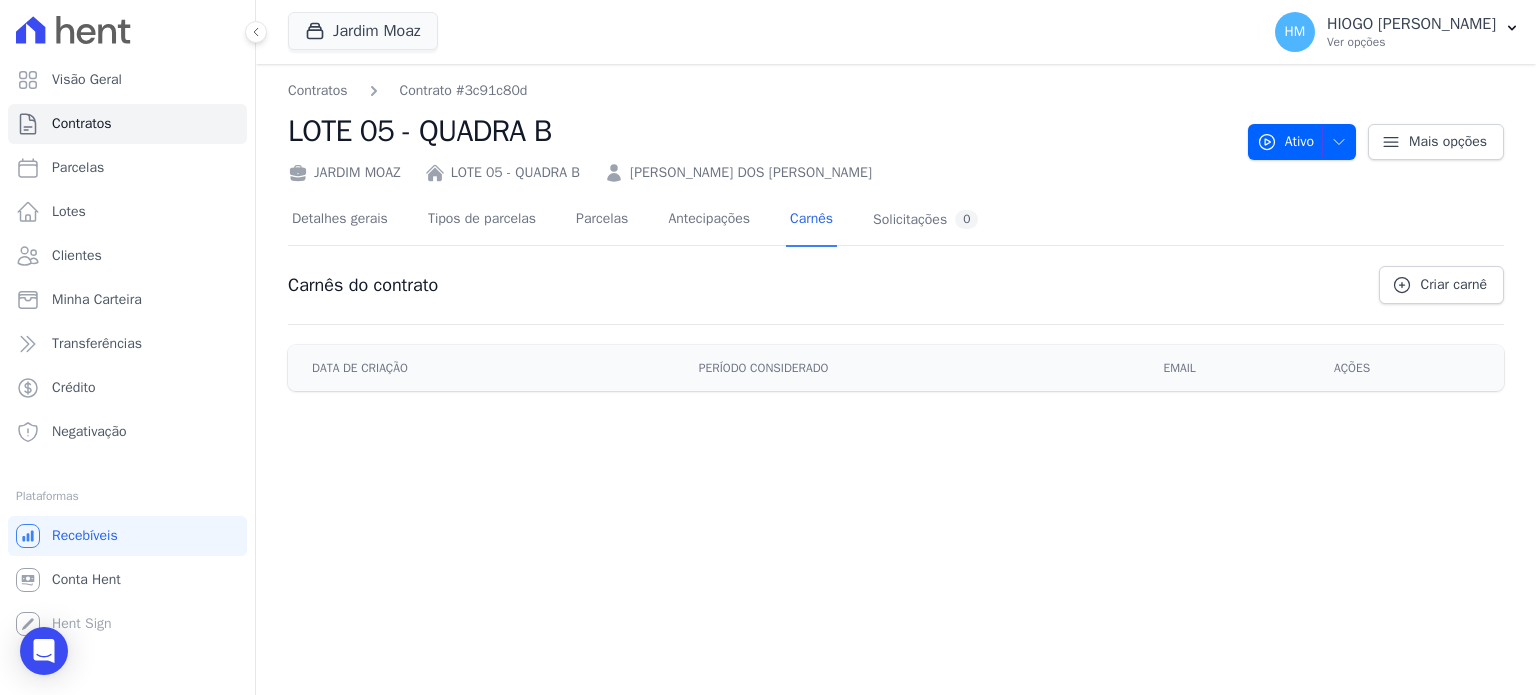 click on "Contratos
Contrato
#3c91c80d
LOTE 05 - QUADRA B
[PERSON_NAME]
LOTE 05 - QUADRA B
[PERSON_NAME] DOS [PERSON_NAME]
Ativo
Pausado
Cobranças não serão geradas e você pode retomar o contrato no futuro." at bounding box center [896, 379] 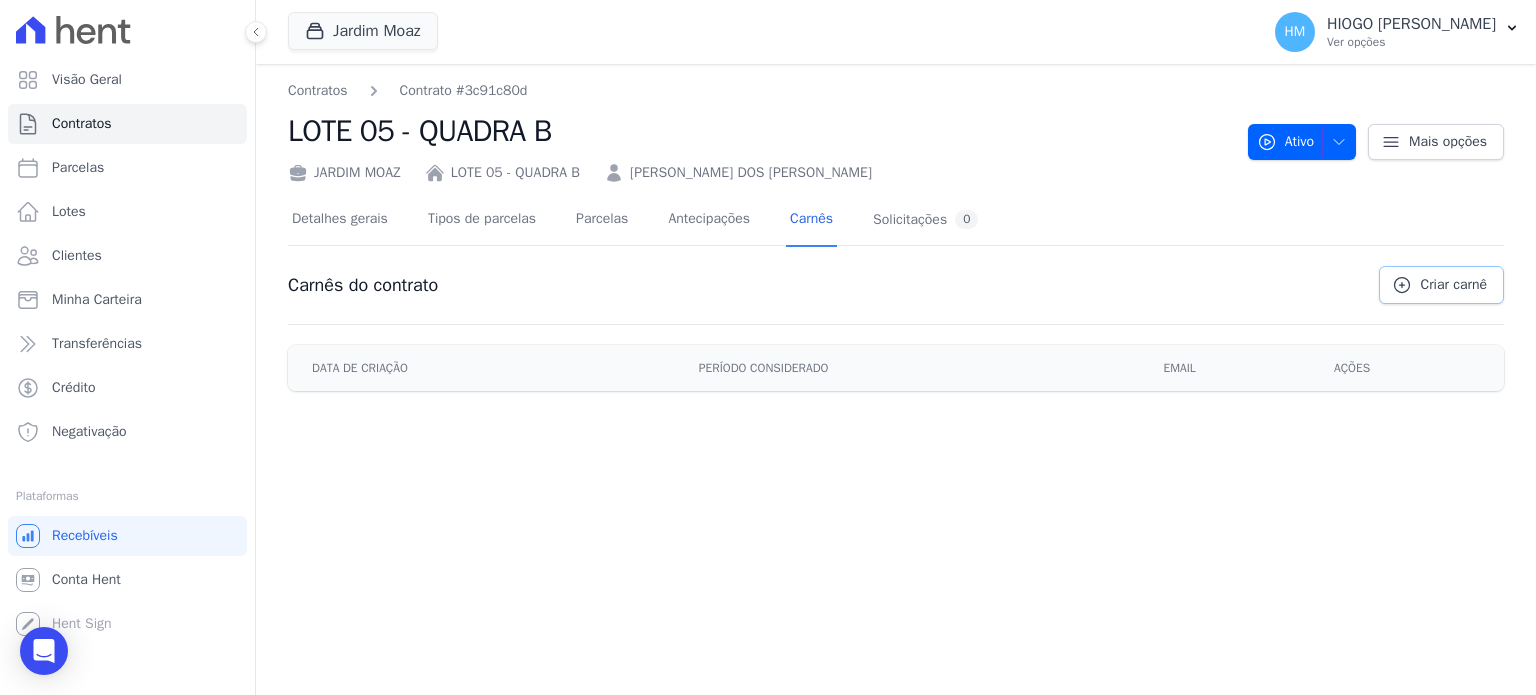 click 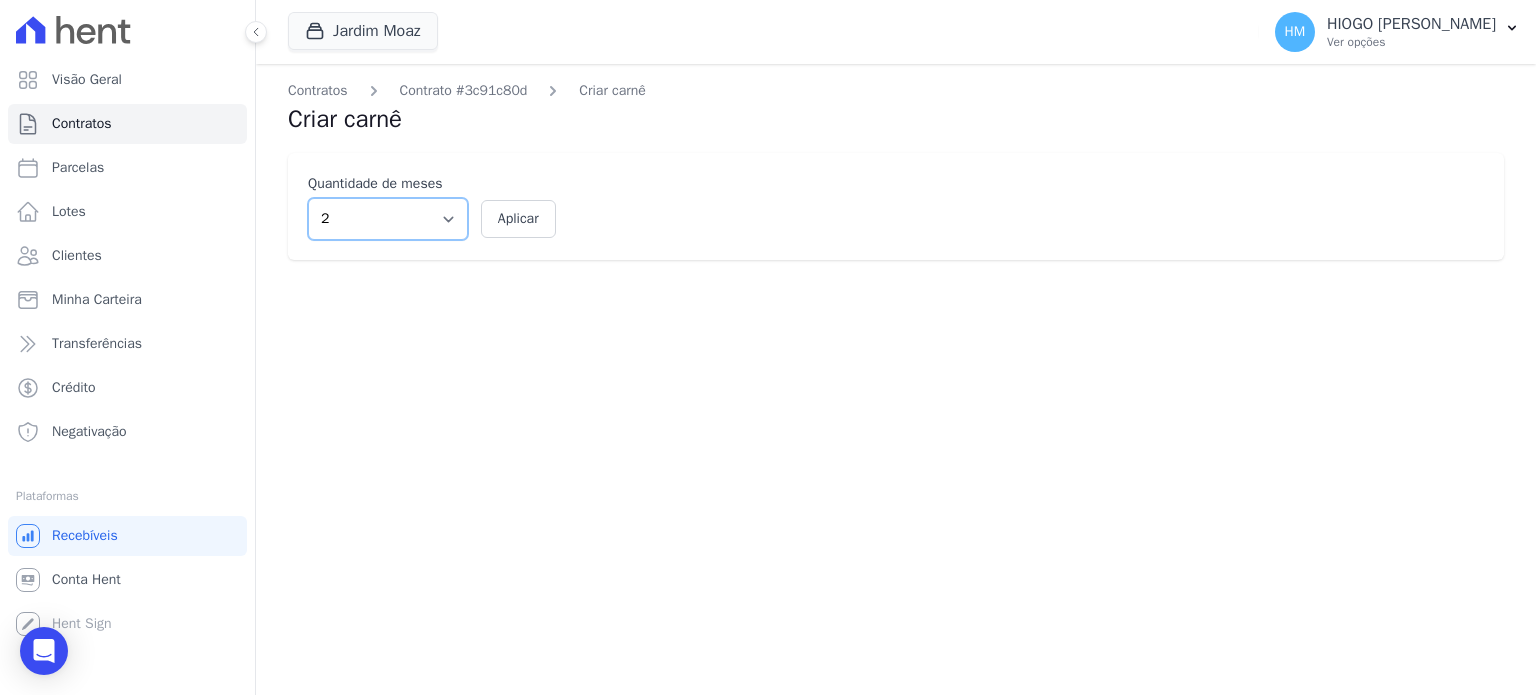 click on "2
3
4
5
6
7
8
9
10
11
12" at bounding box center [388, 219] 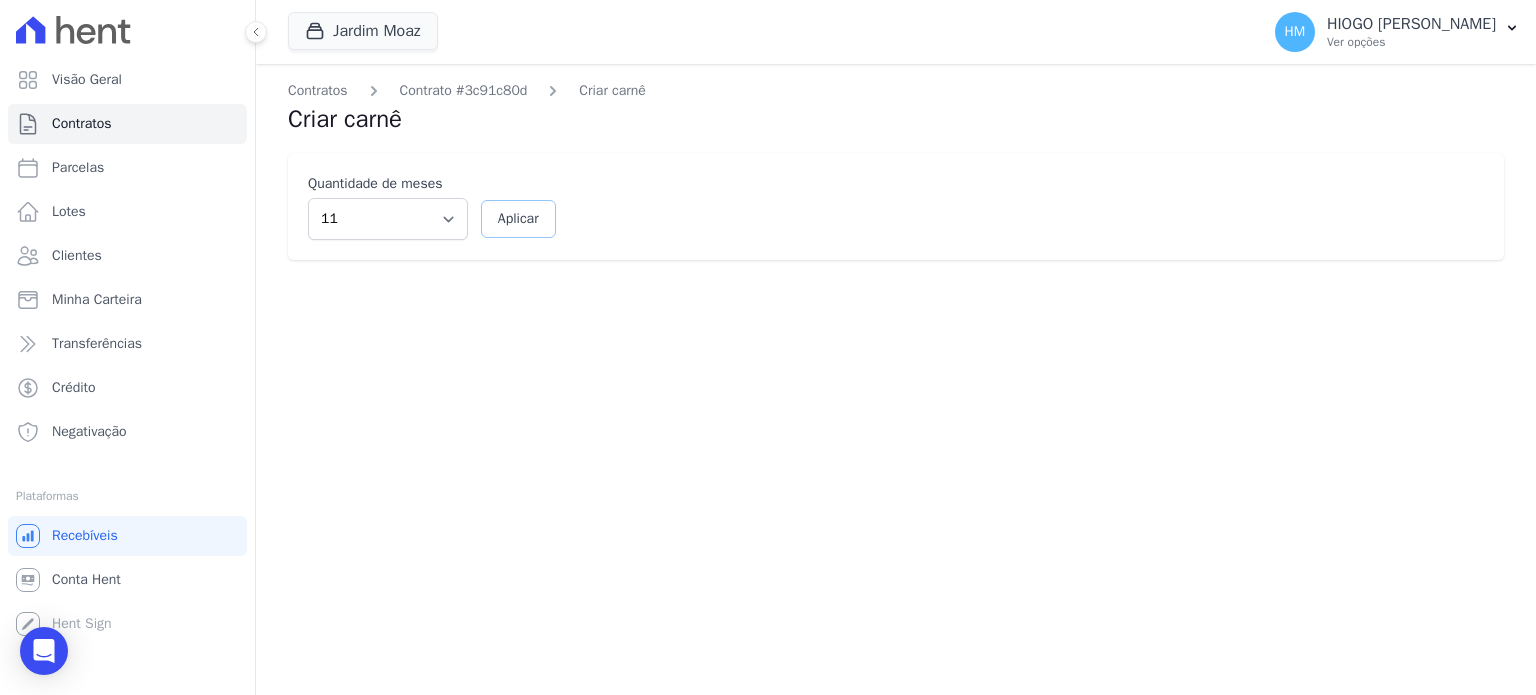 click on "Aplicar" at bounding box center [518, 219] 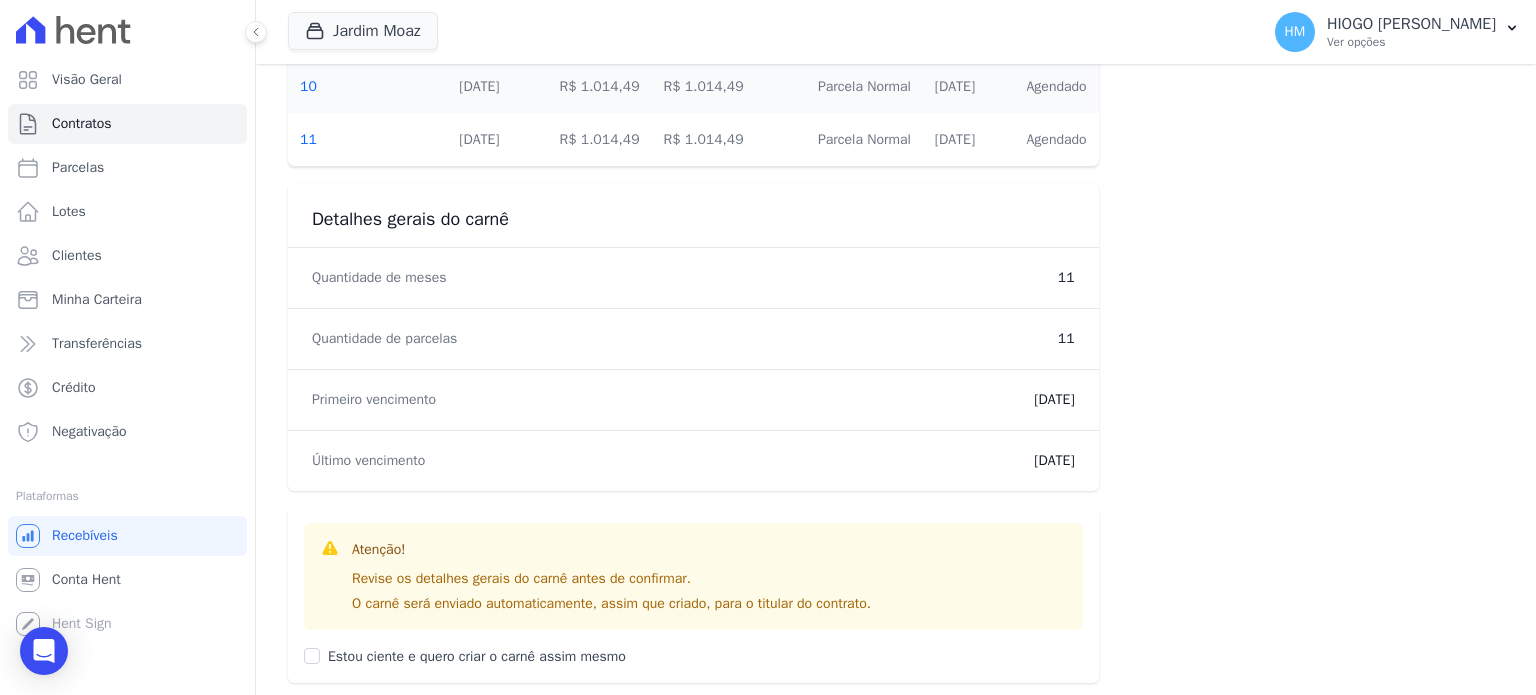 scroll, scrollTop: 1111, scrollLeft: 0, axis: vertical 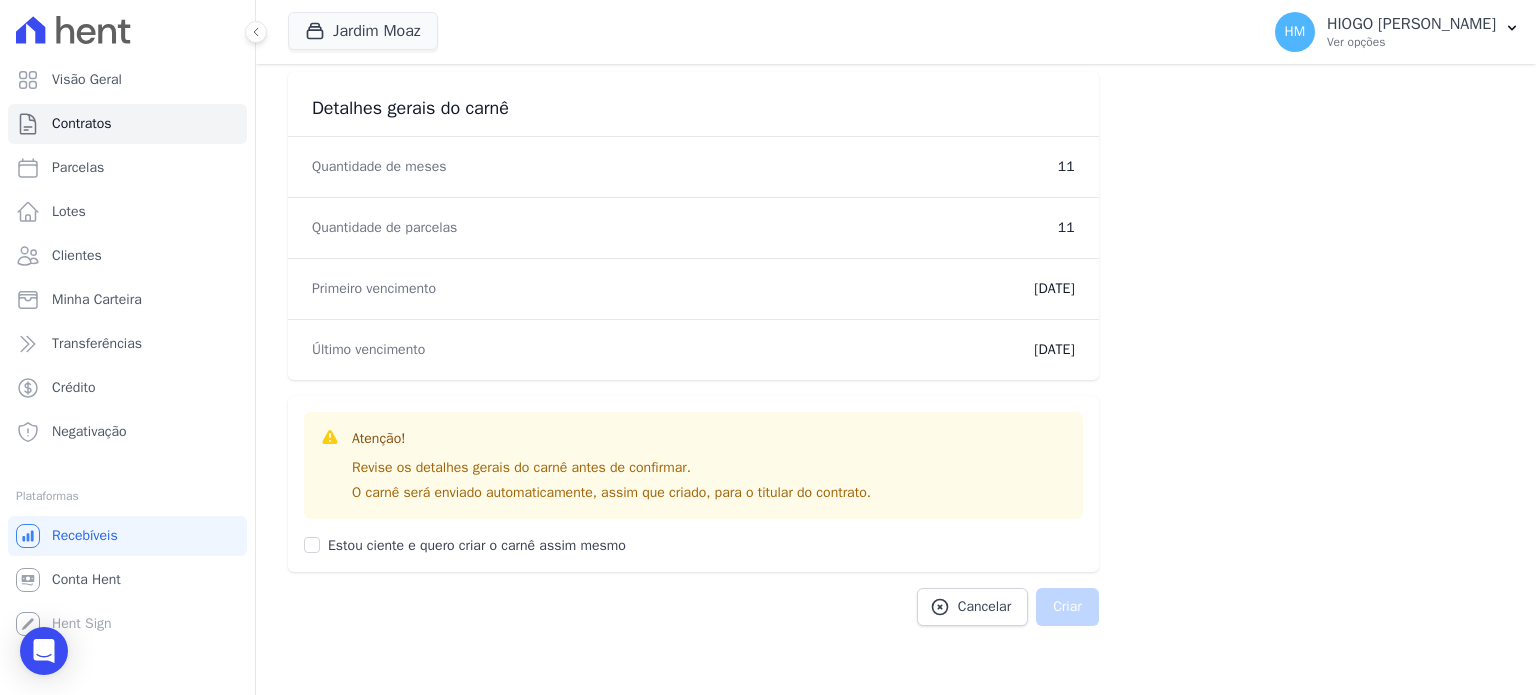 click on "Estou ciente e quero criar o carnê assim mesmo" at bounding box center (477, 545) 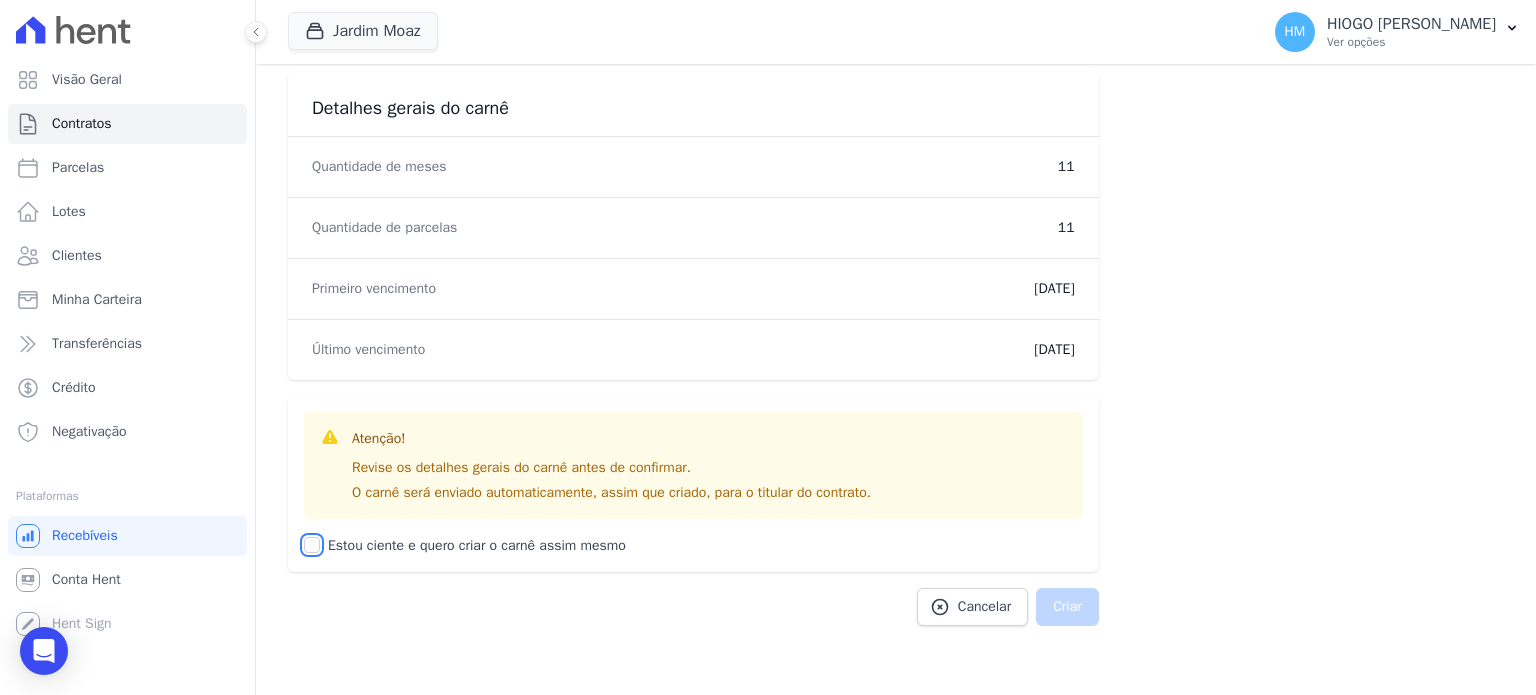 checkbox on "true" 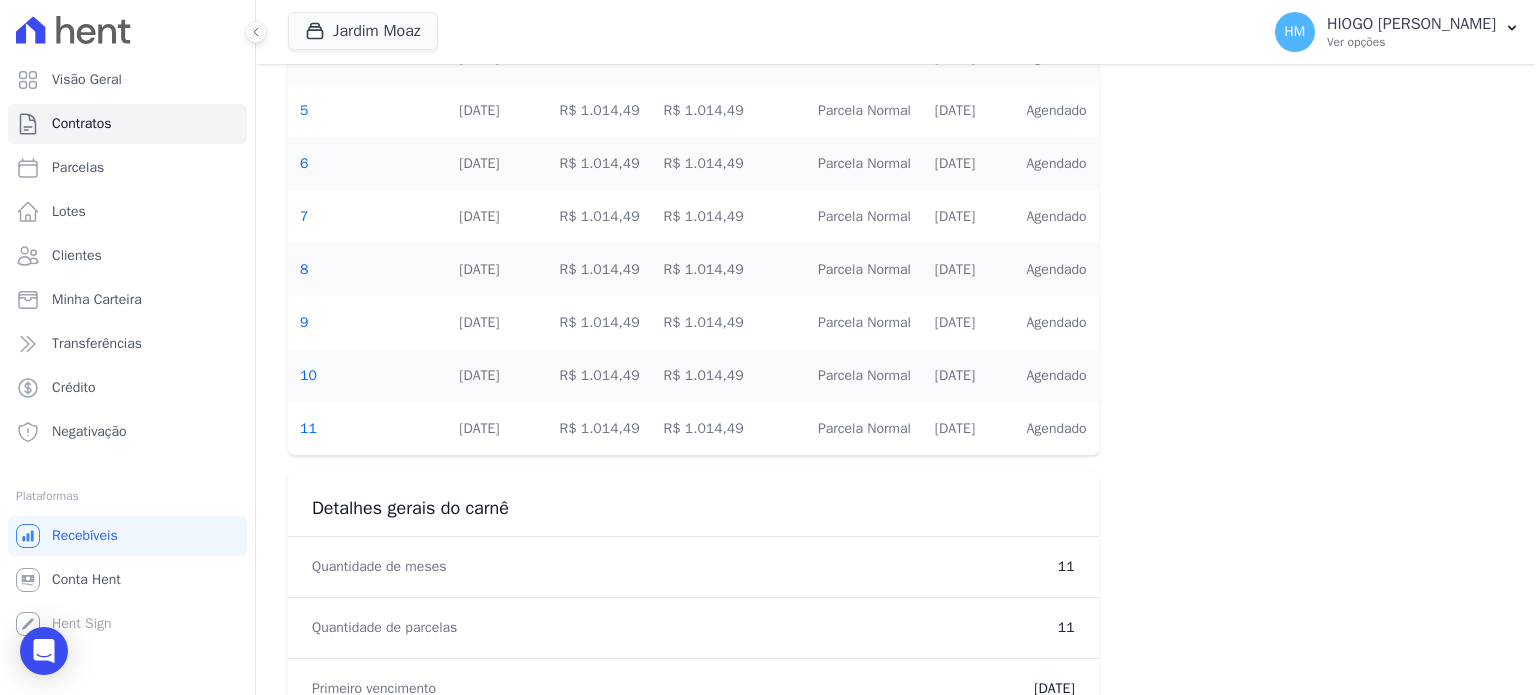 scroll, scrollTop: 1111, scrollLeft: 0, axis: vertical 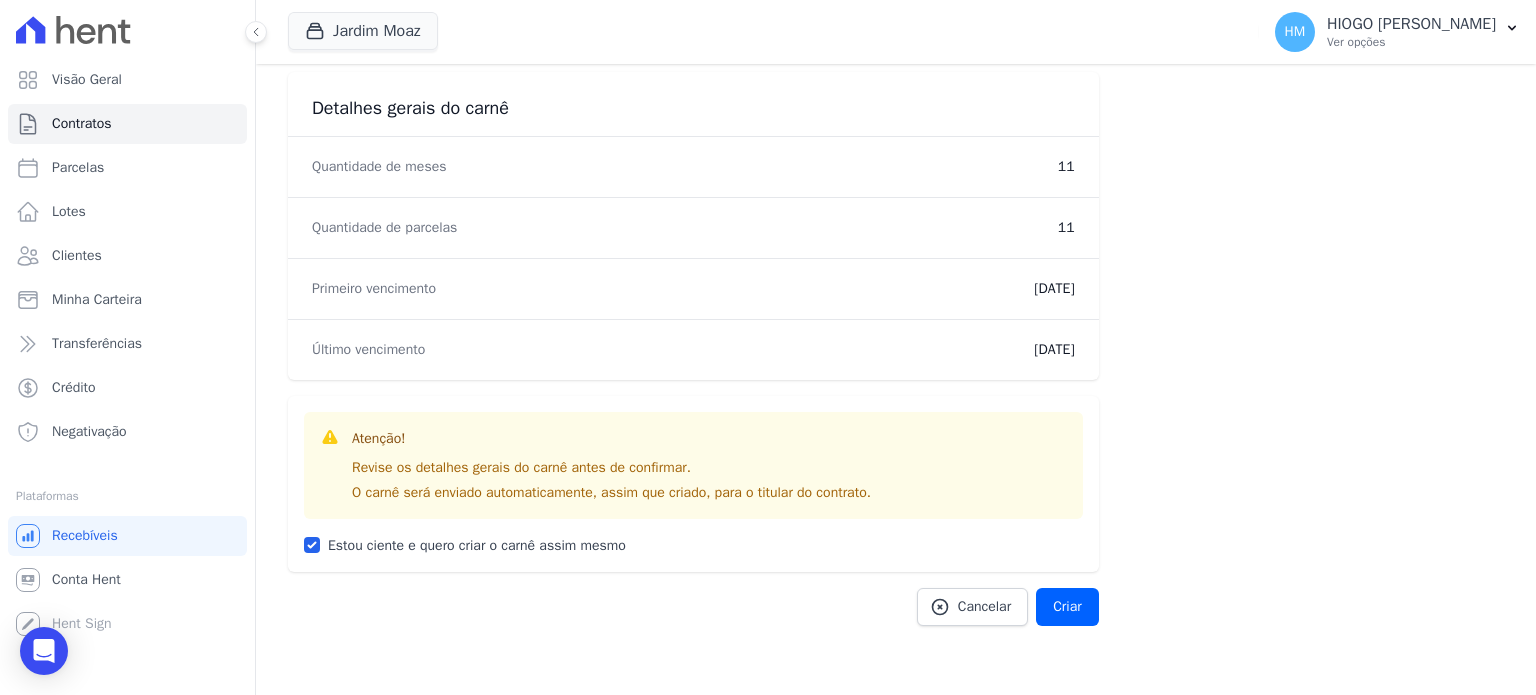 click on "Cancelar
Criar" at bounding box center [693, 607] 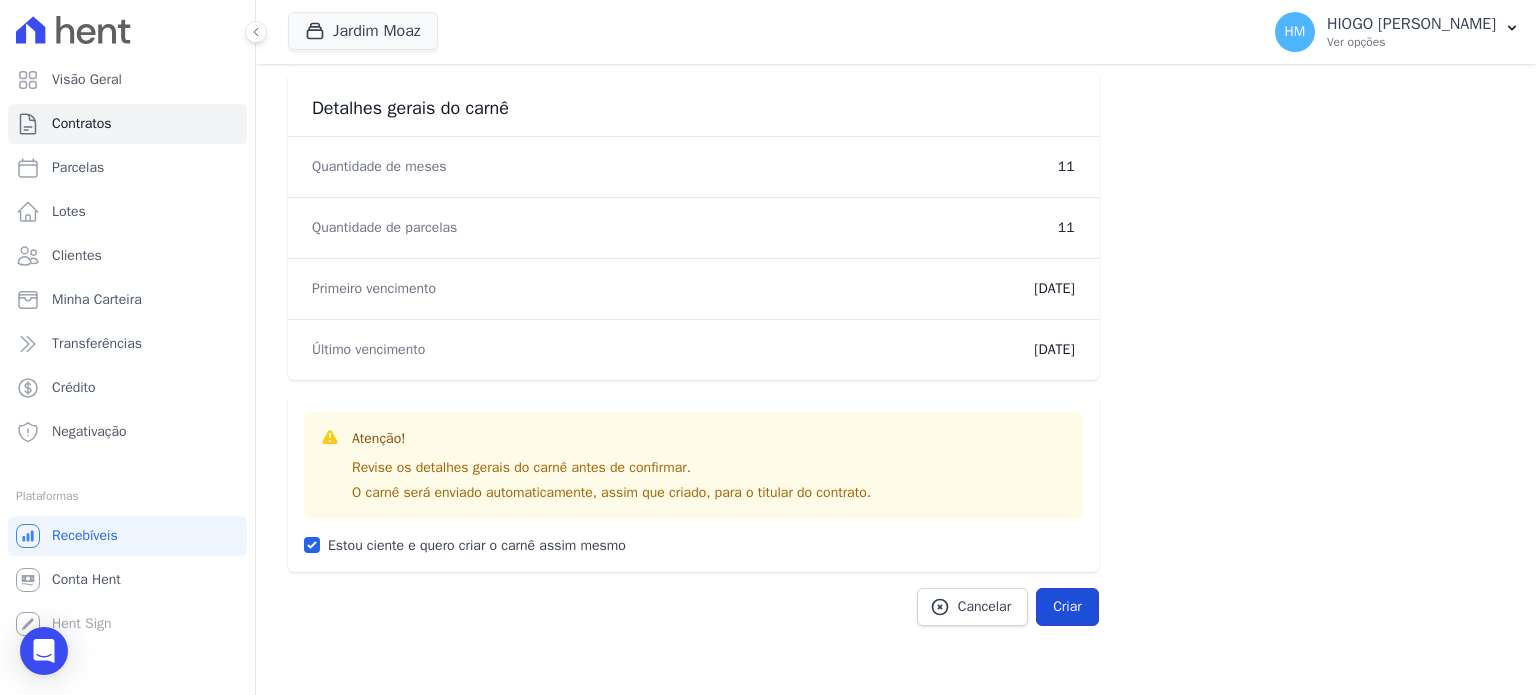 click on "Criar" at bounding box center [1067, 607] 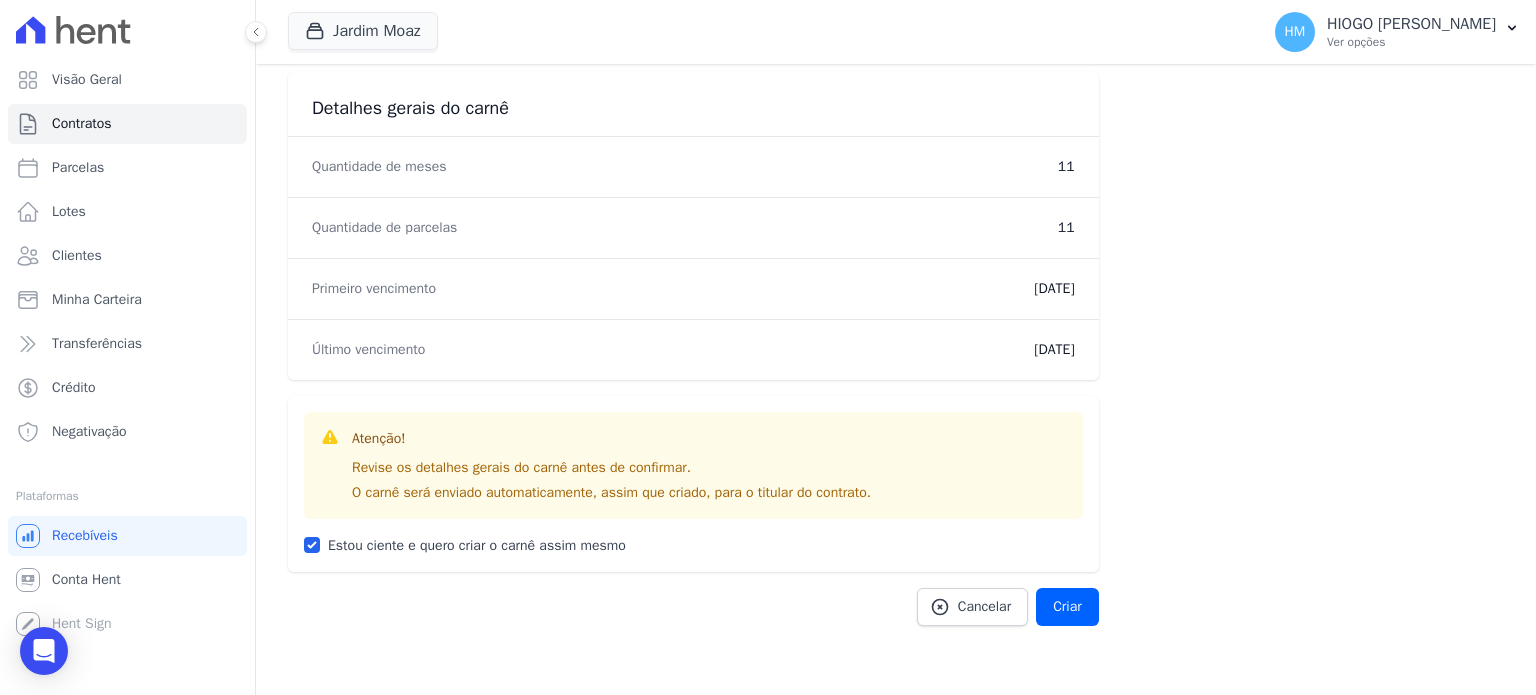 scroll, scrollTop: 811, scrollLeft: 0, axis: vertical 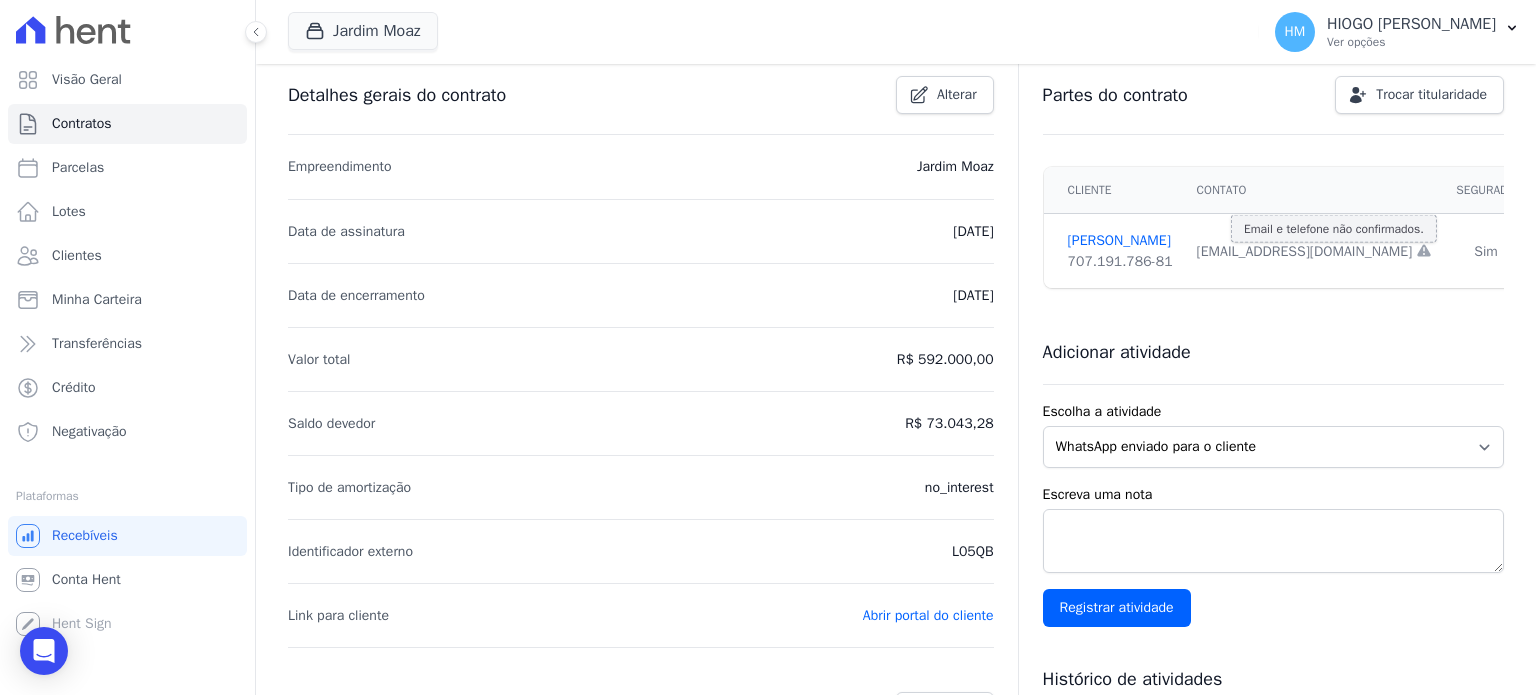 click 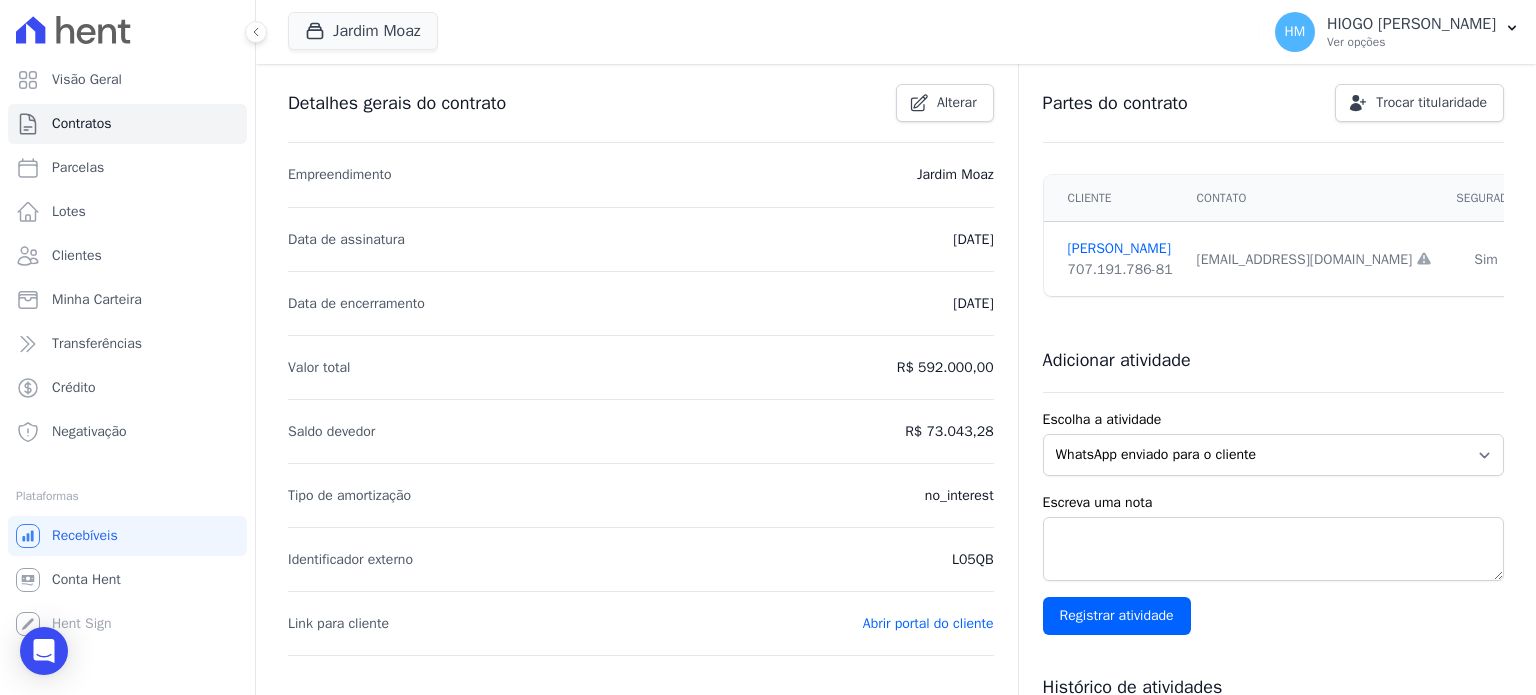 scroll, scrollTop: 0, scrollLeft: 0, axis: both 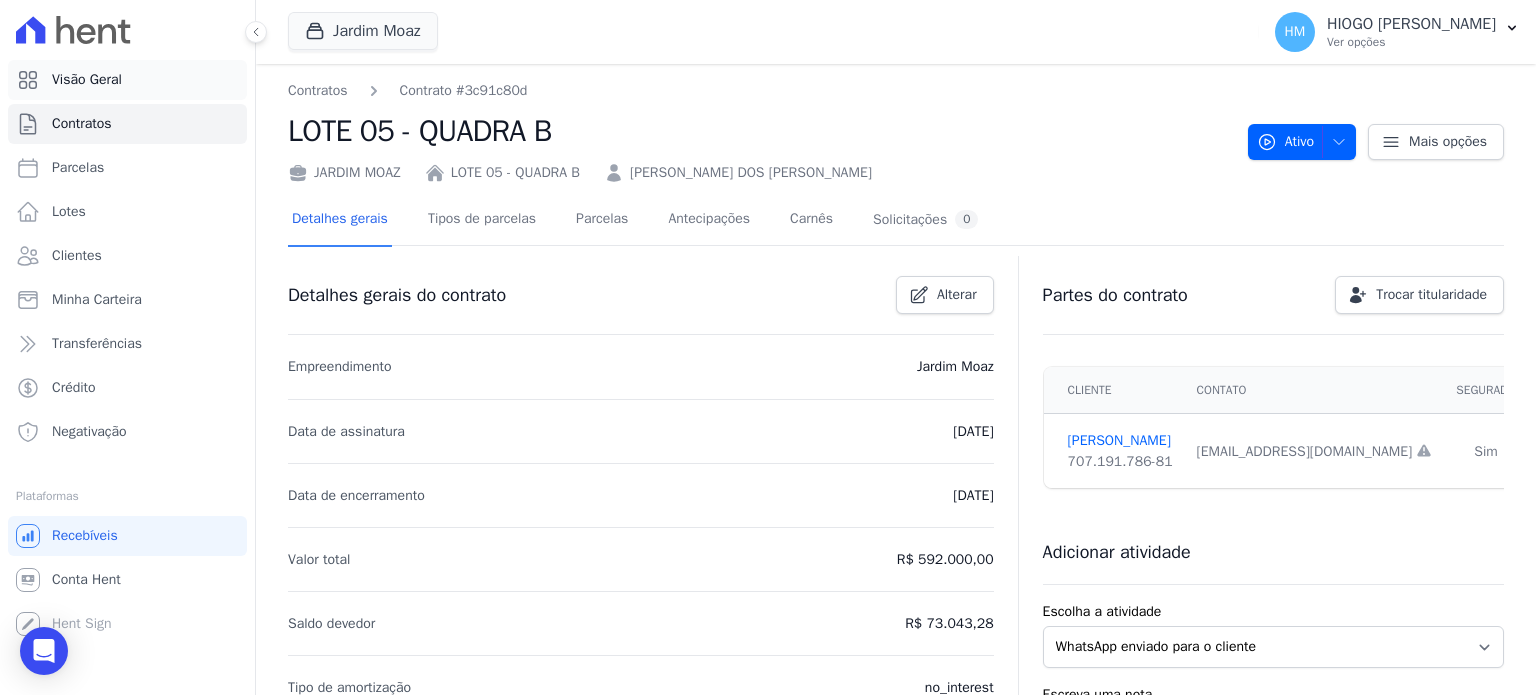 click on "Visão Geral" at bounding box center [87, 80] 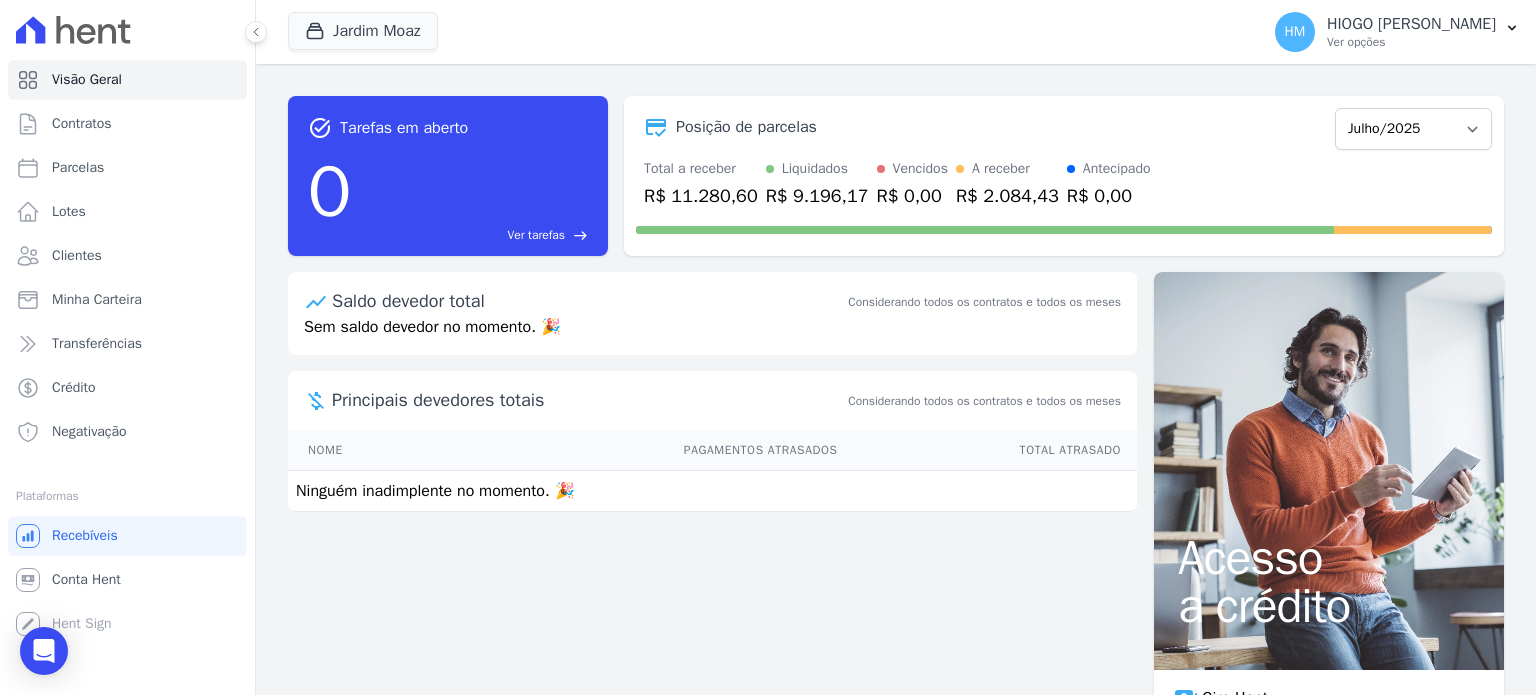 click on "R$ 9.196,17" at bounding box center [817, 196] 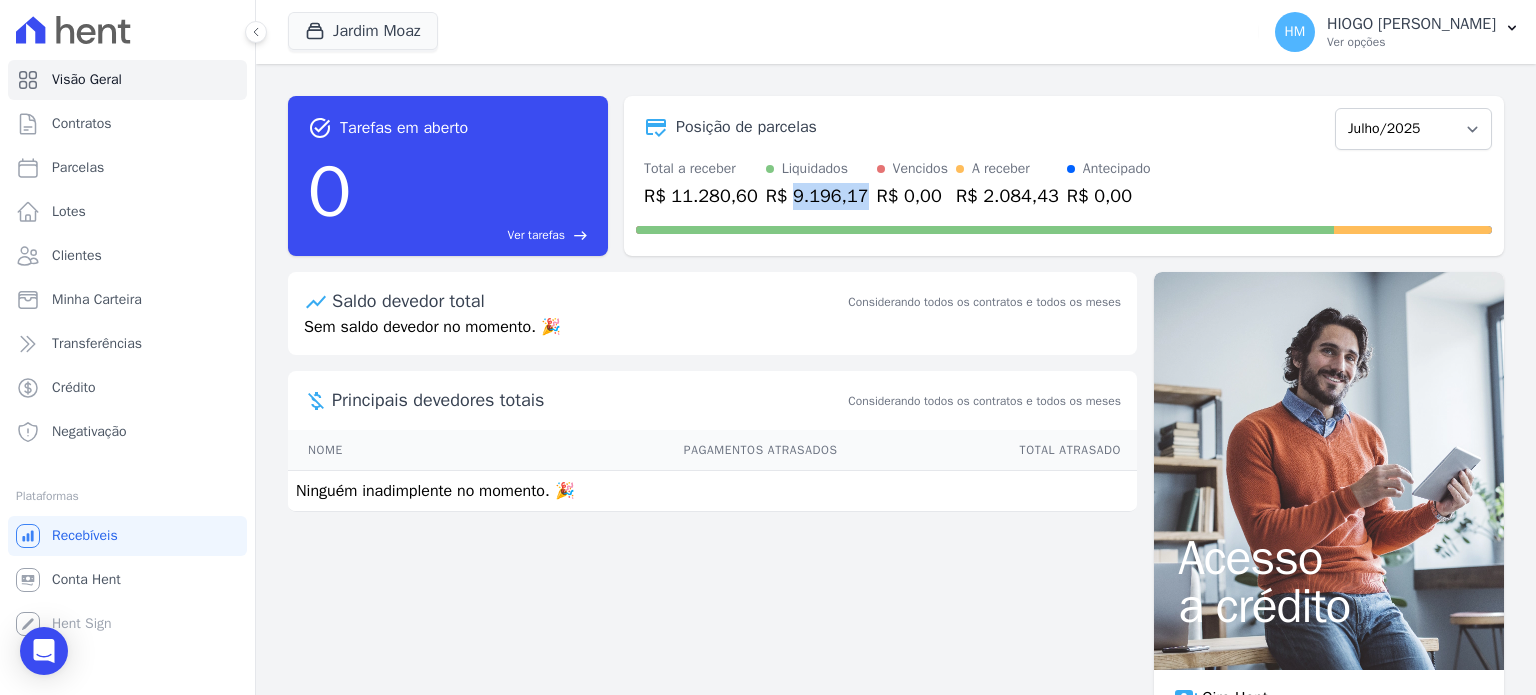 click on "R$ 9.196,17" at bounding box center [817, 196] 